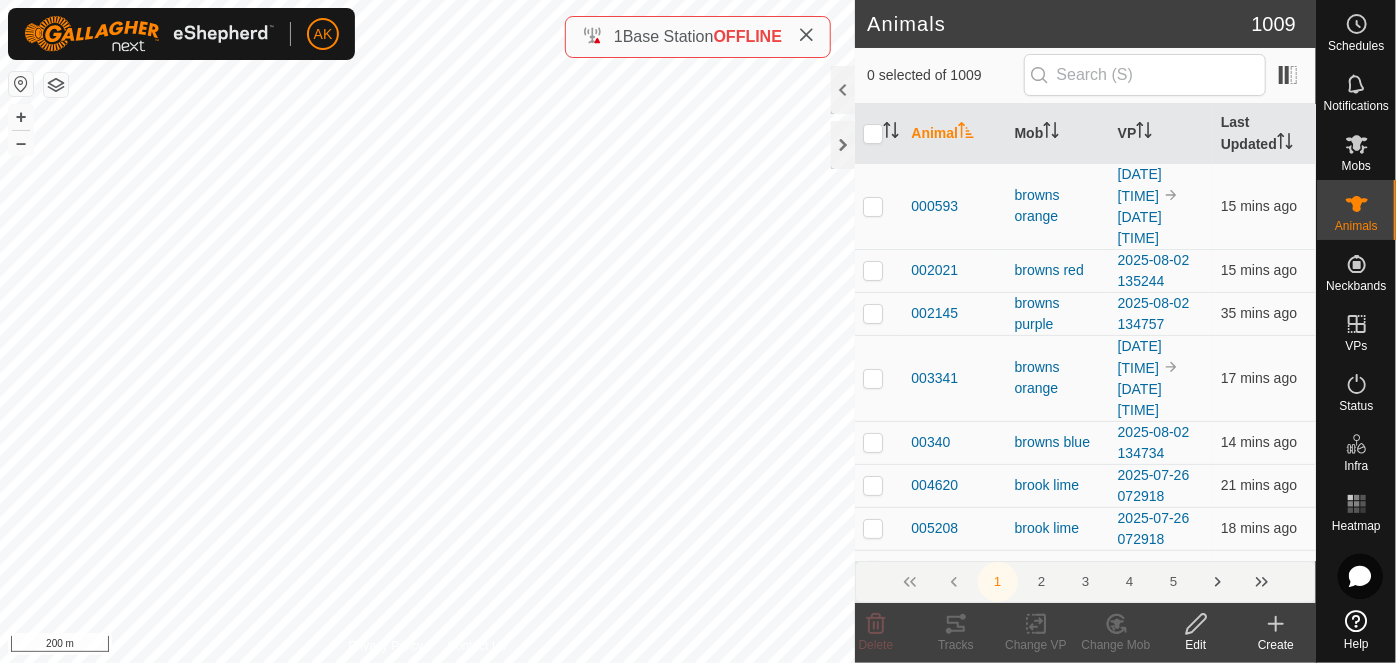 scroll, scrollTop: 0, scrollLeft: 0, axis: both 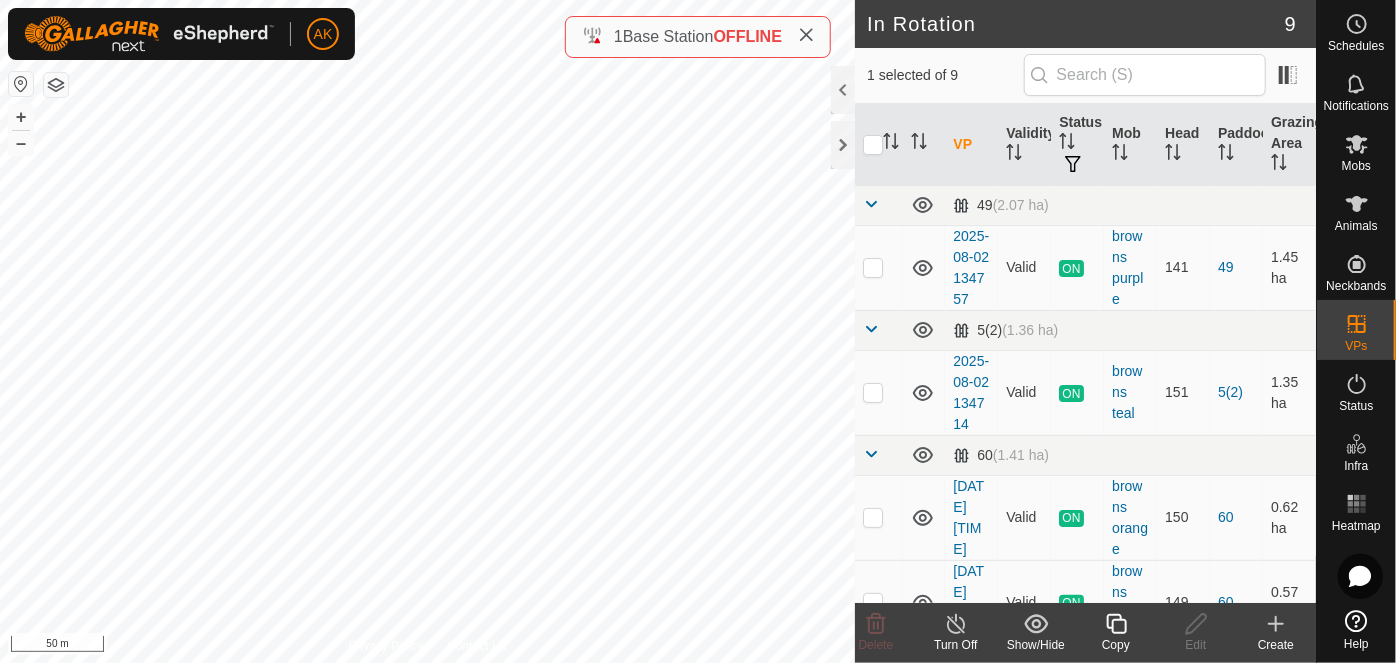 click 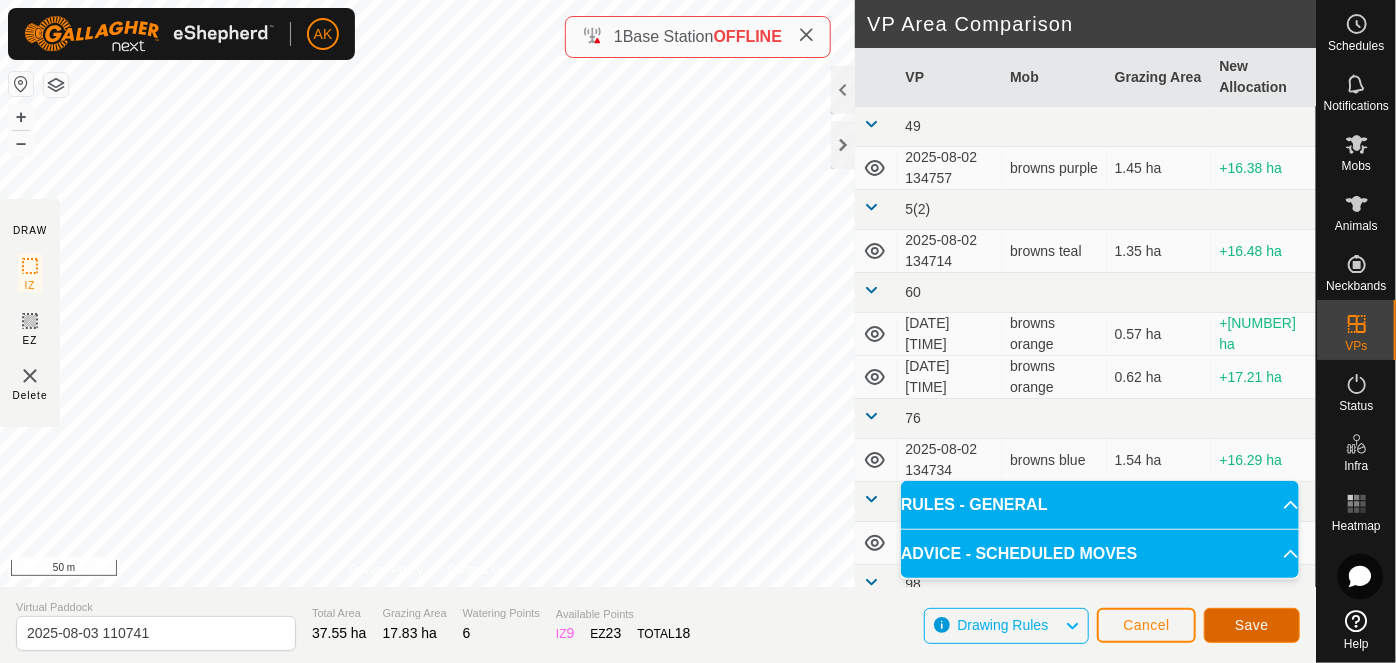click on "Save" 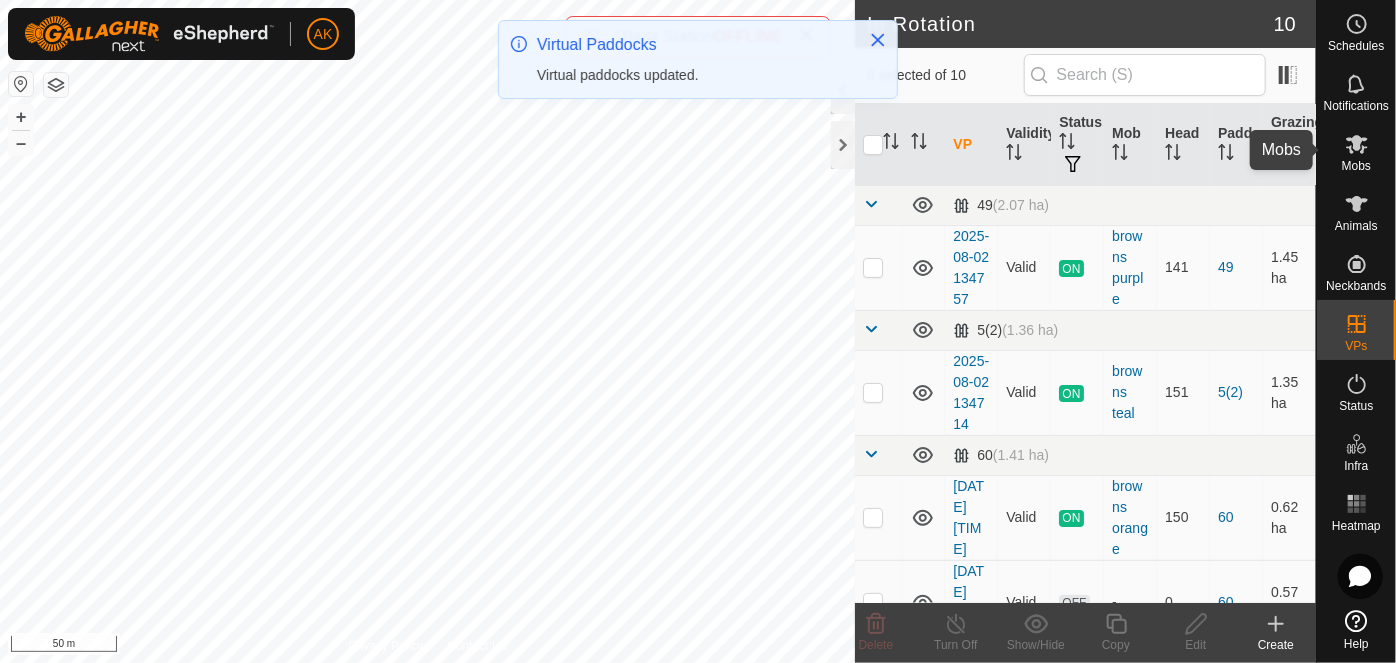click 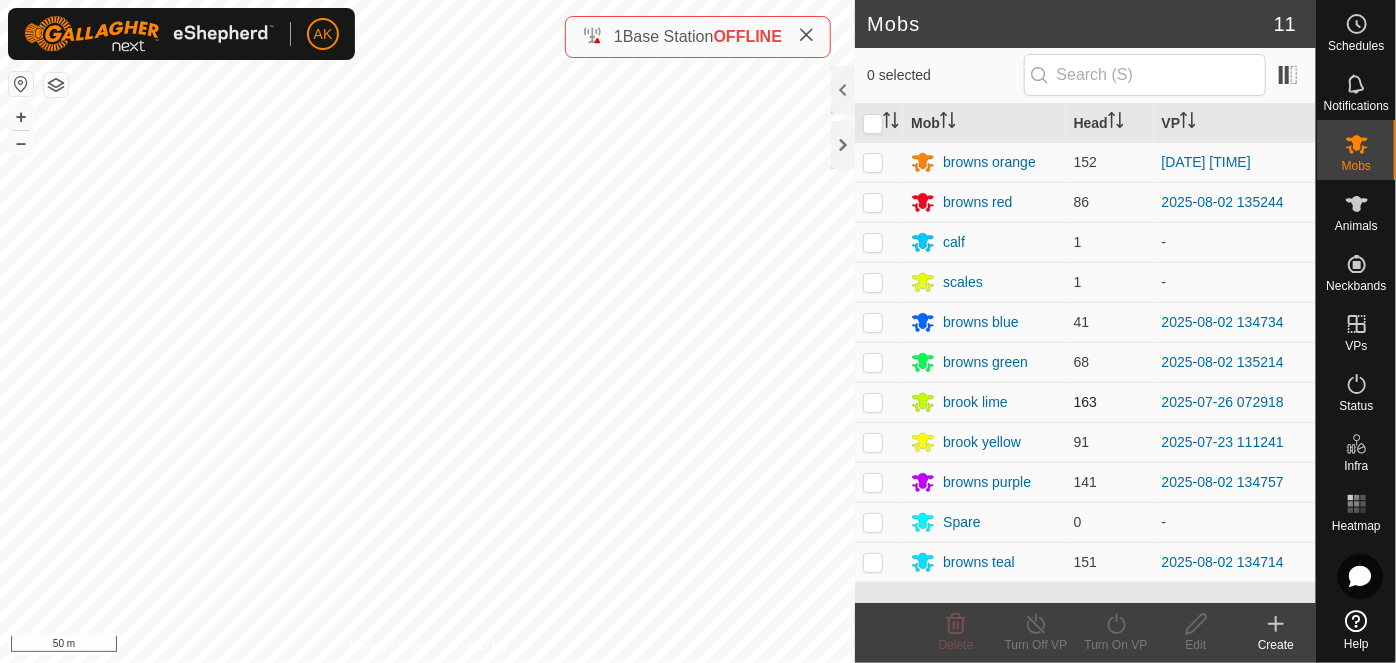 click at bounding box center (873, 402) 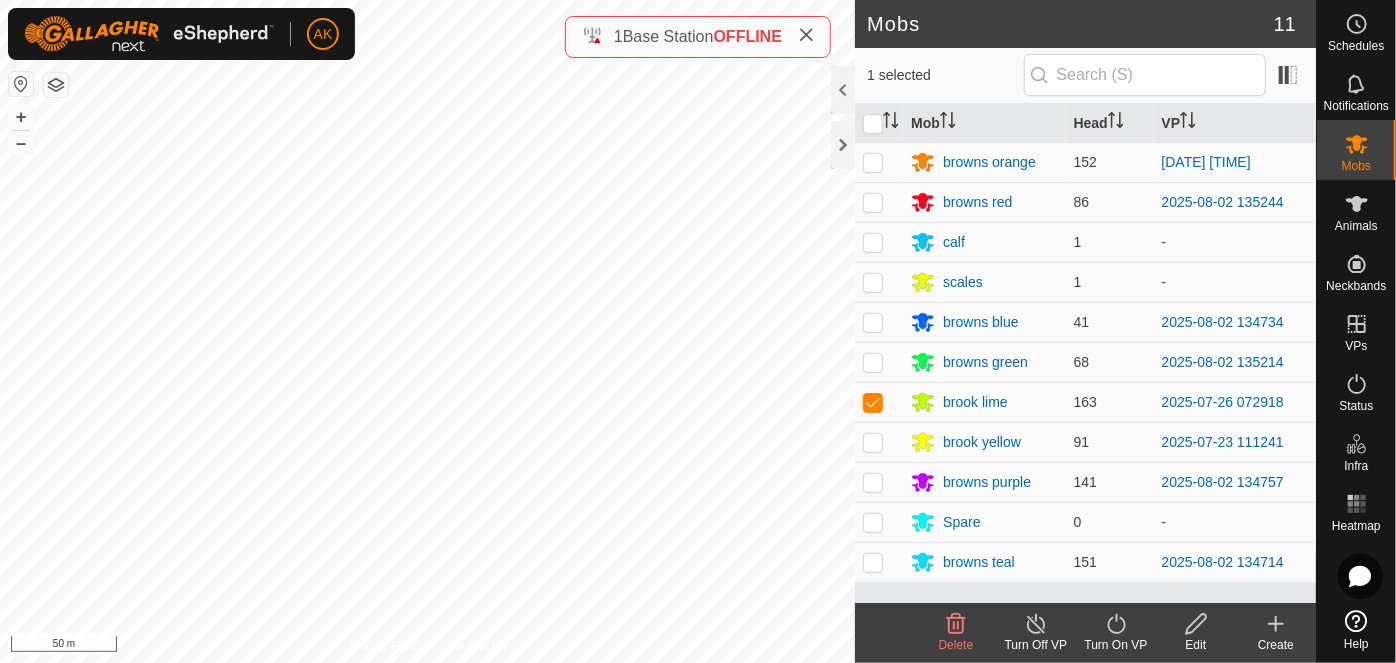 click 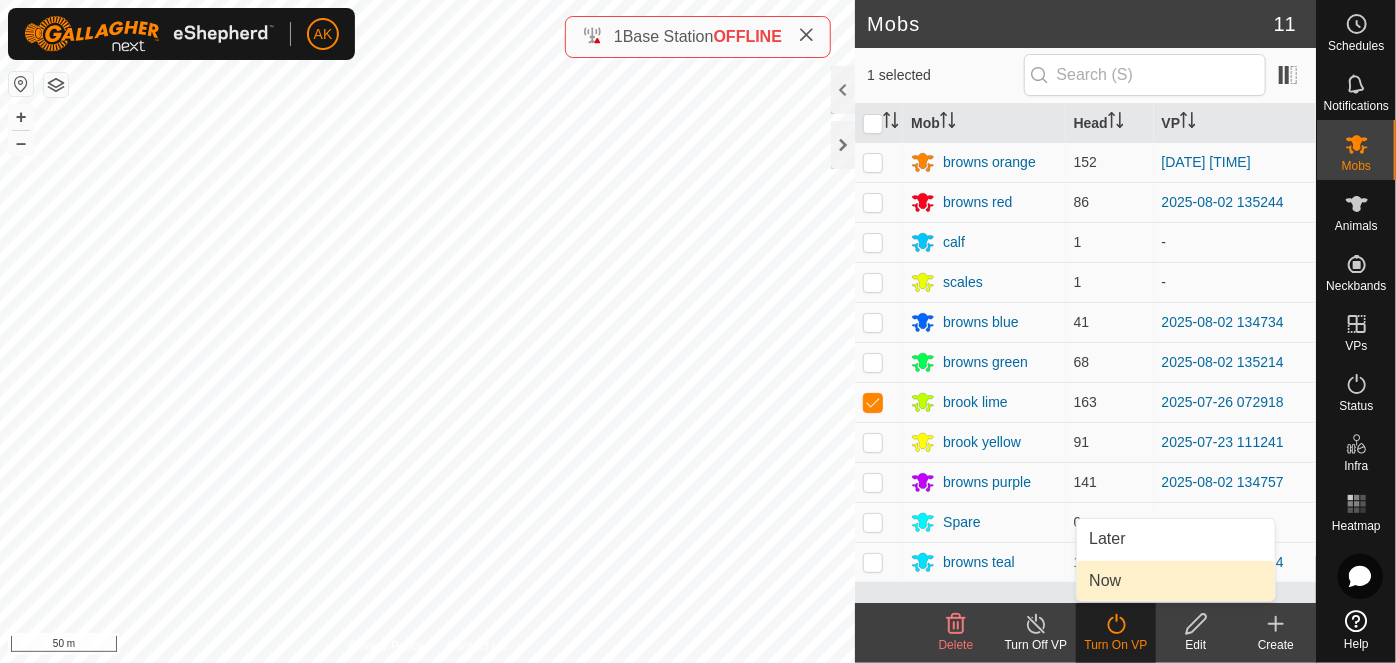 click on "Now" at bounding box center [1176, 581] 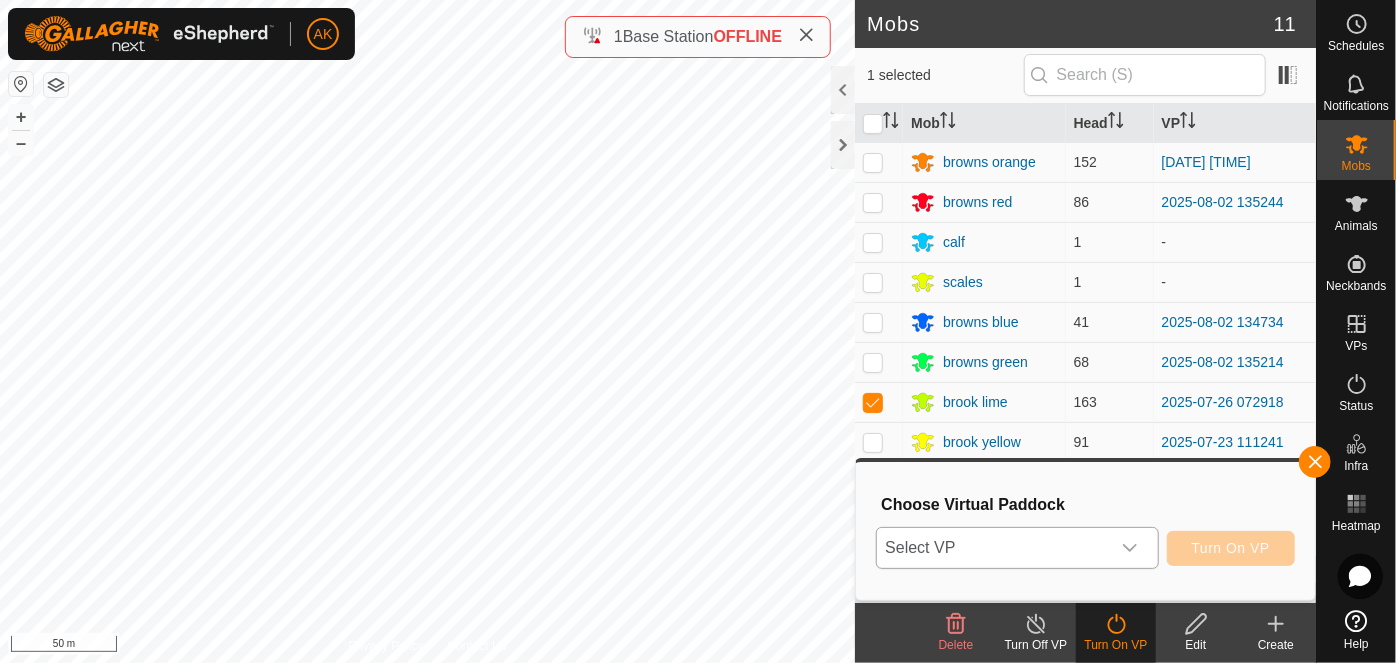 click on "Select VP" at bounding box center (993, 548) 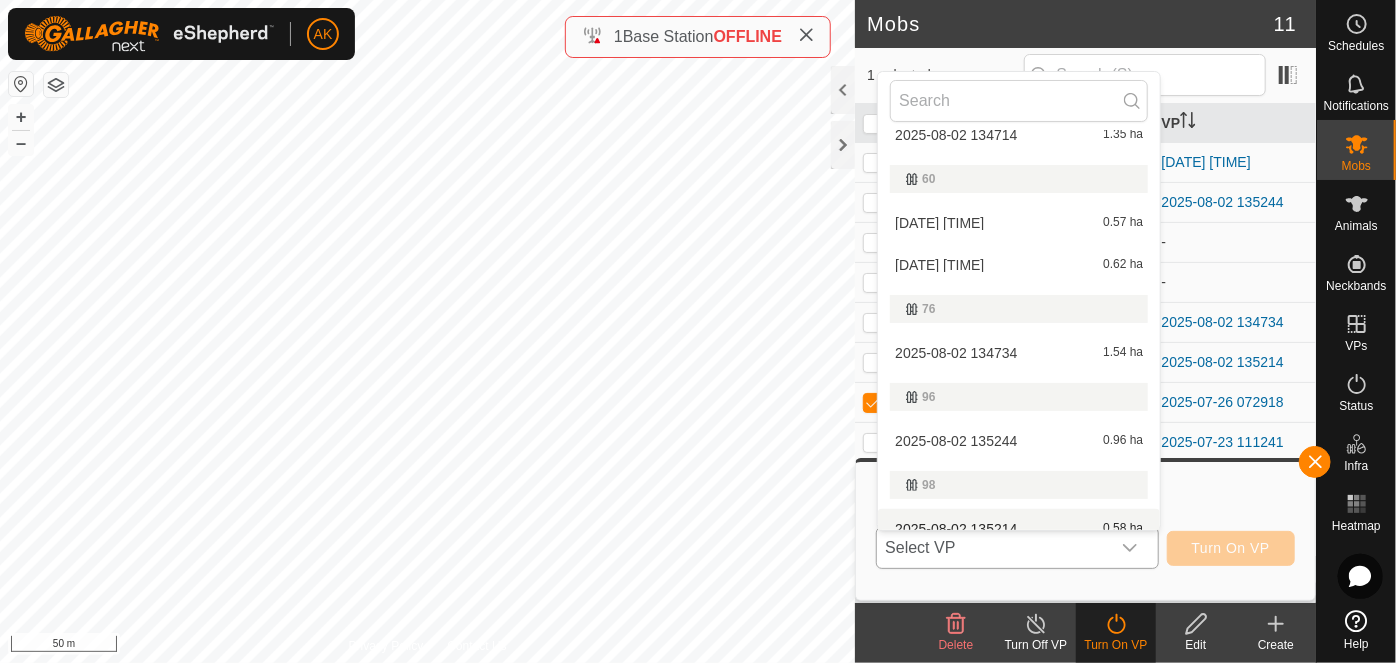 scroll, scrollTop: 386, scrollLeft: 0, axis: vertical 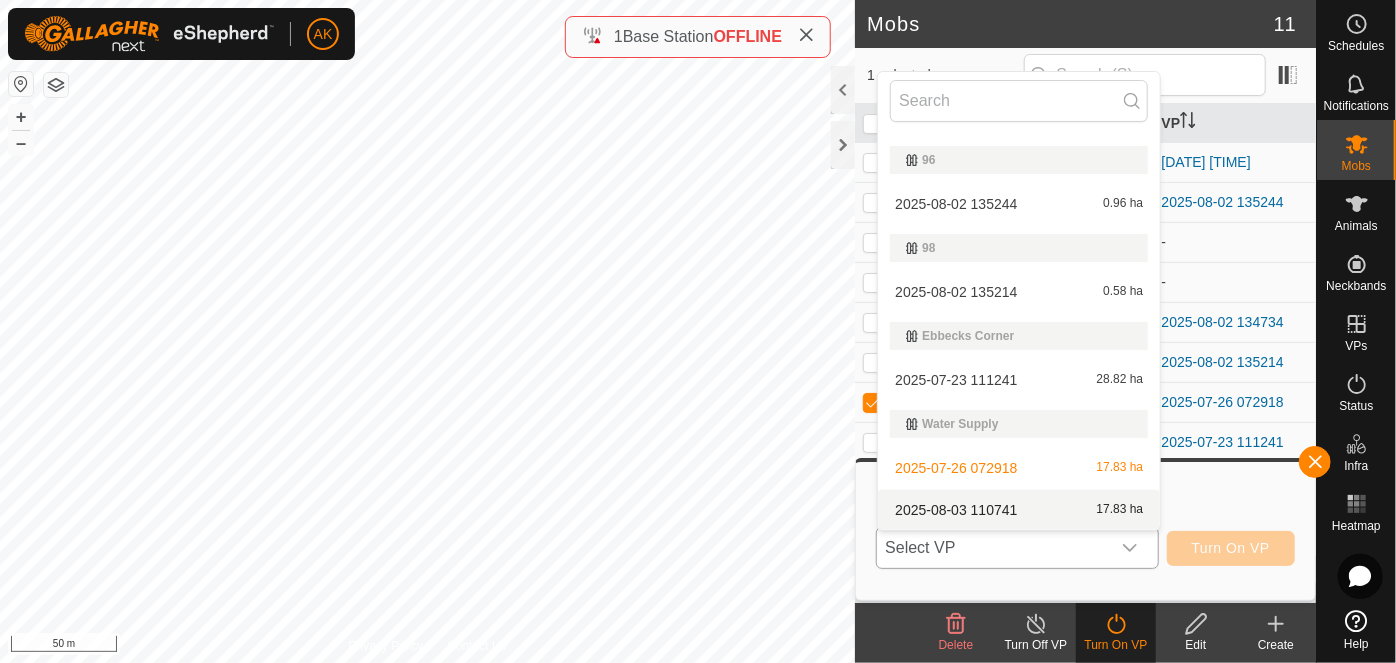 click on "2025-08-03 110741  17.83 ha" at bounding box center (1019, 510) 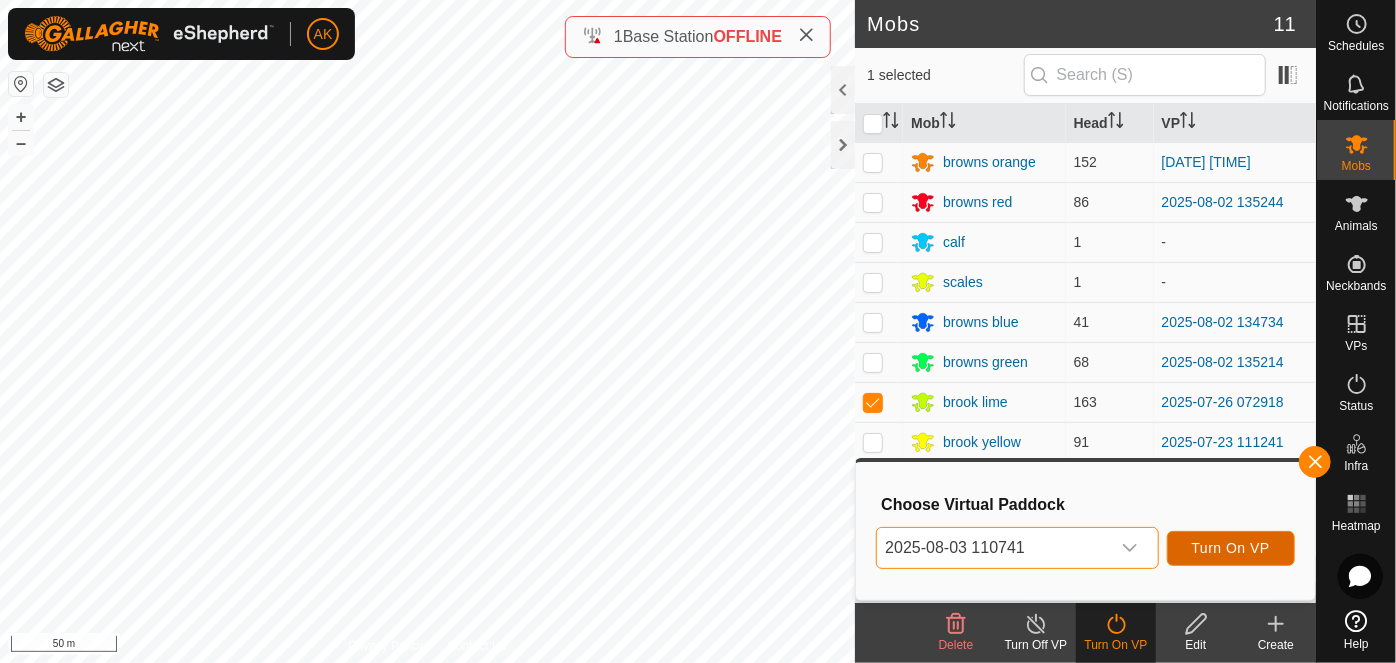 click on "Turn On VP" at bounding box center [1231, 548] 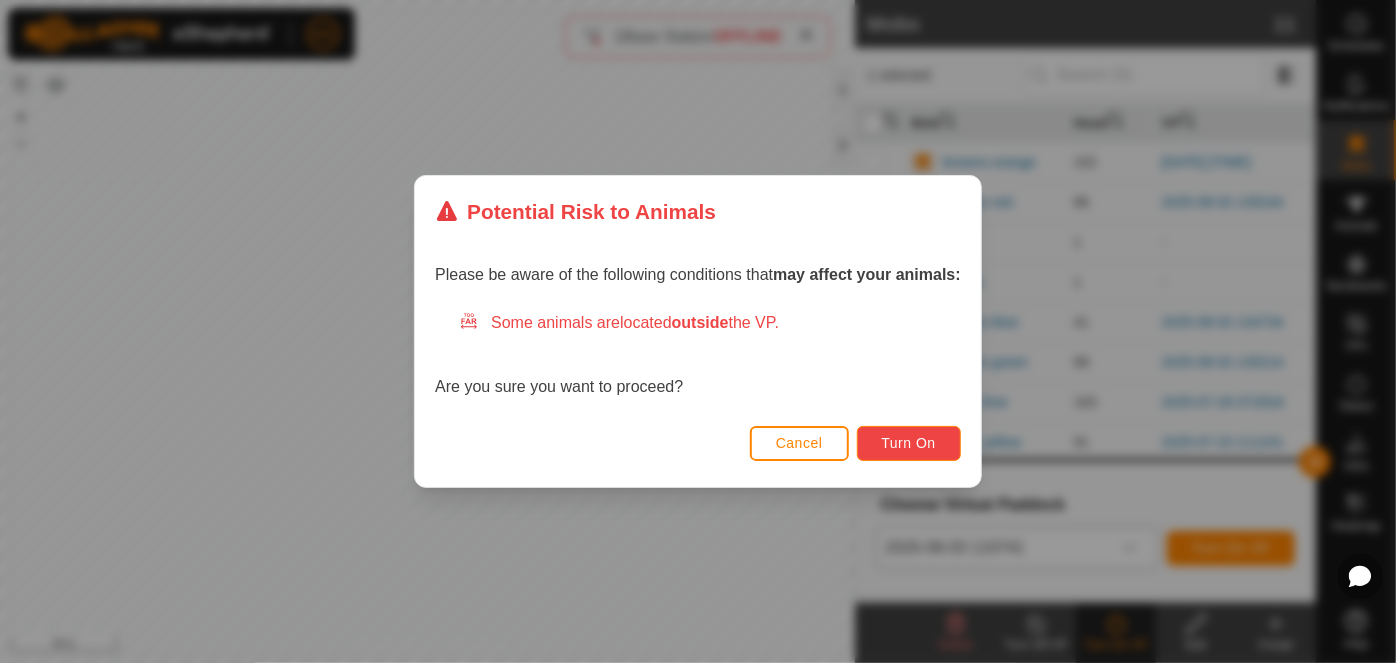 click on "Turn On" at bounding box center (909, 443) 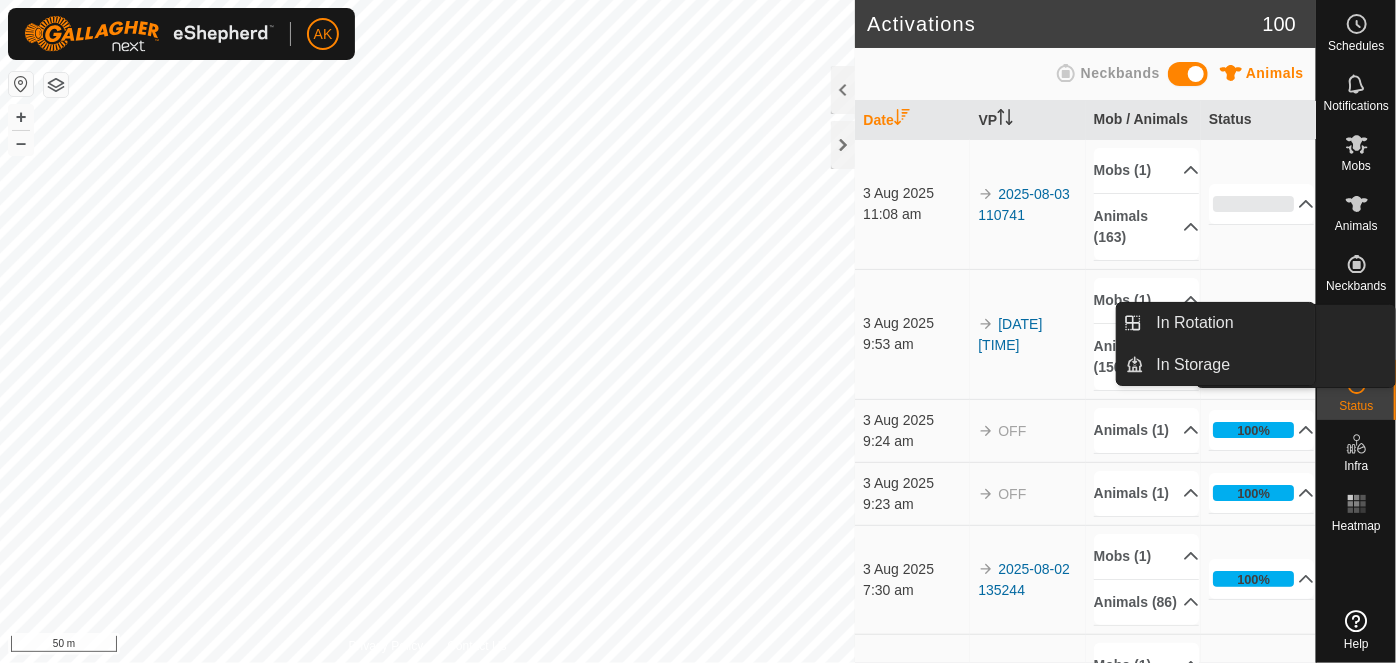 scroll, scrollTop: 0, scrollLeft: 0, axis: both 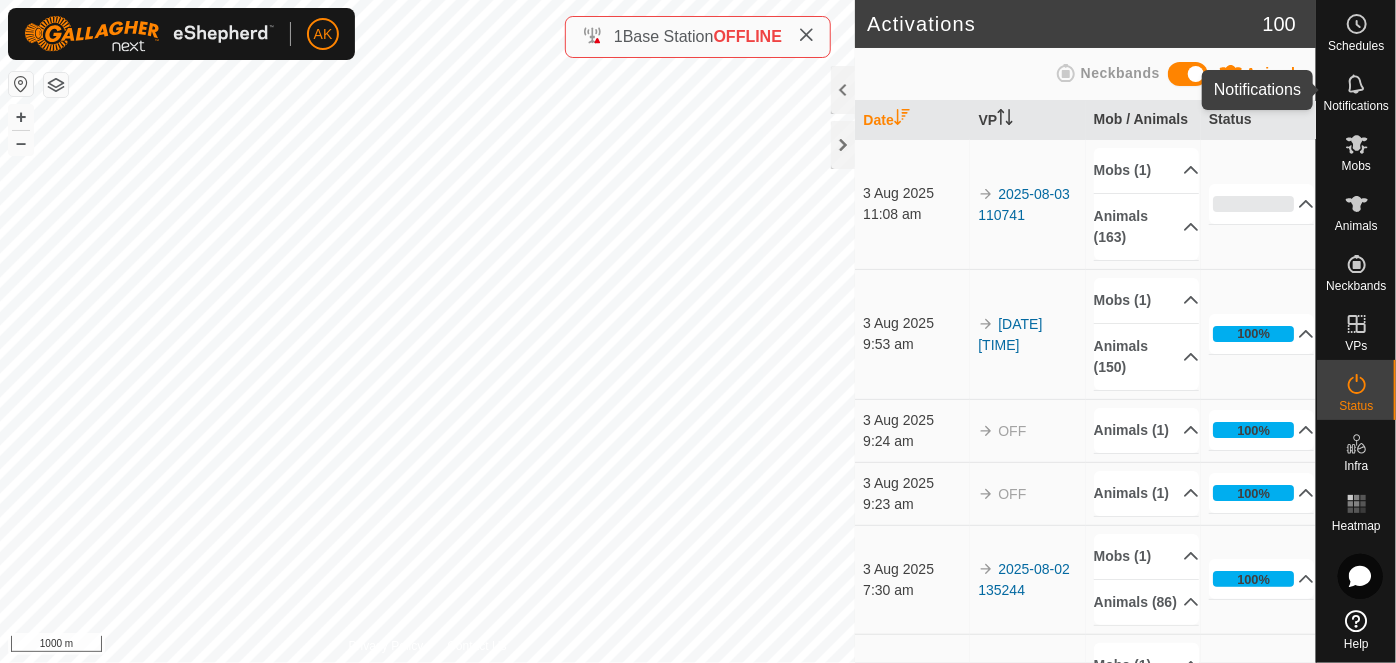 click 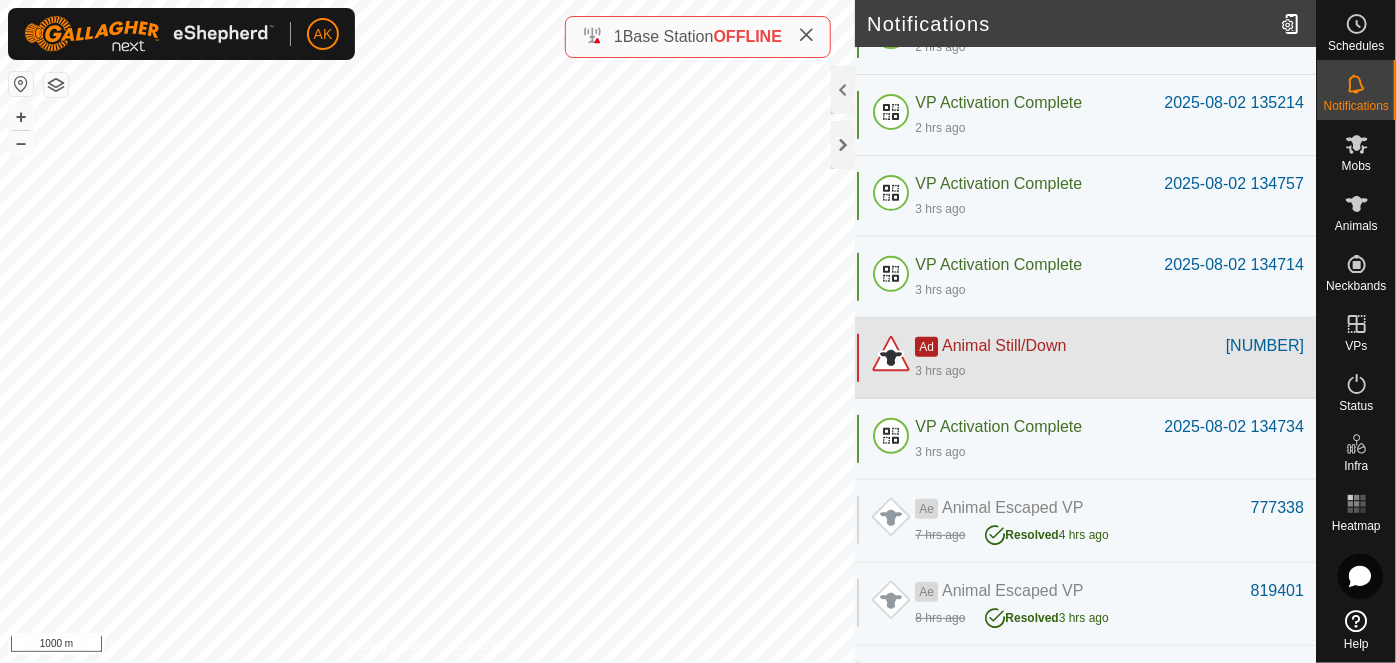 scroll, scrollTop: 363, scrollLeft: 0, axis: vertical 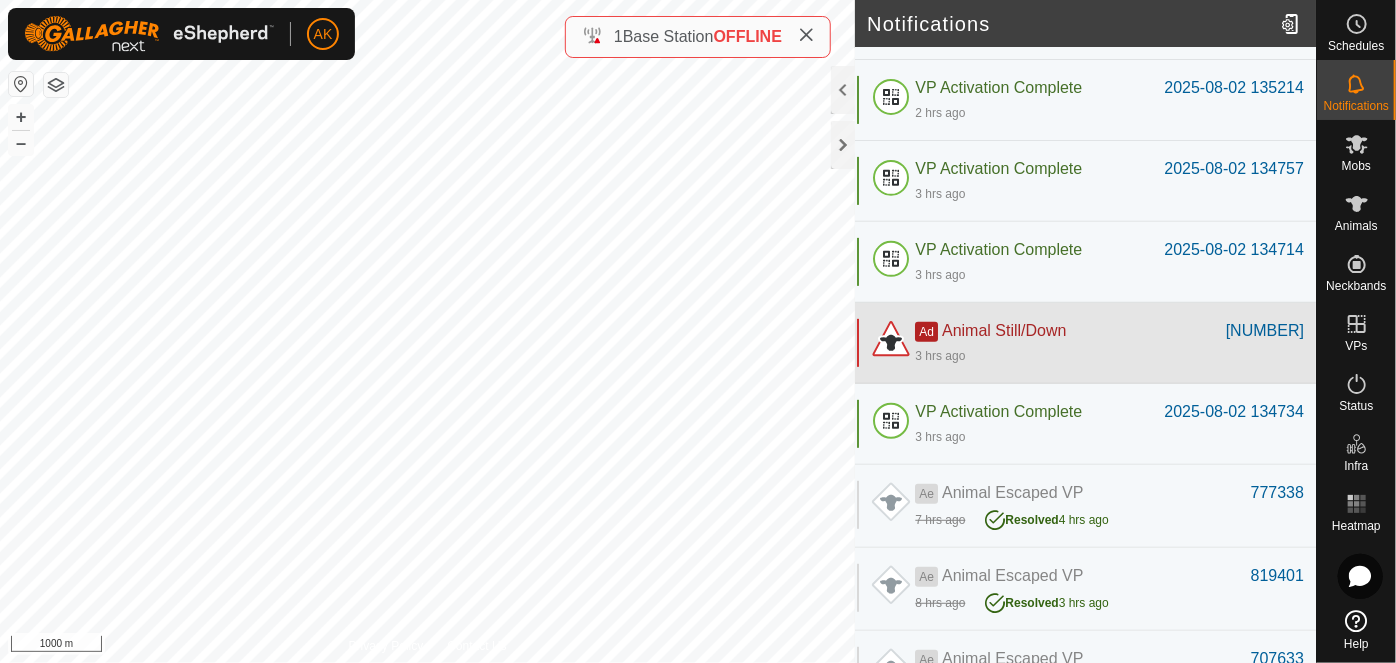 click on "Ad" 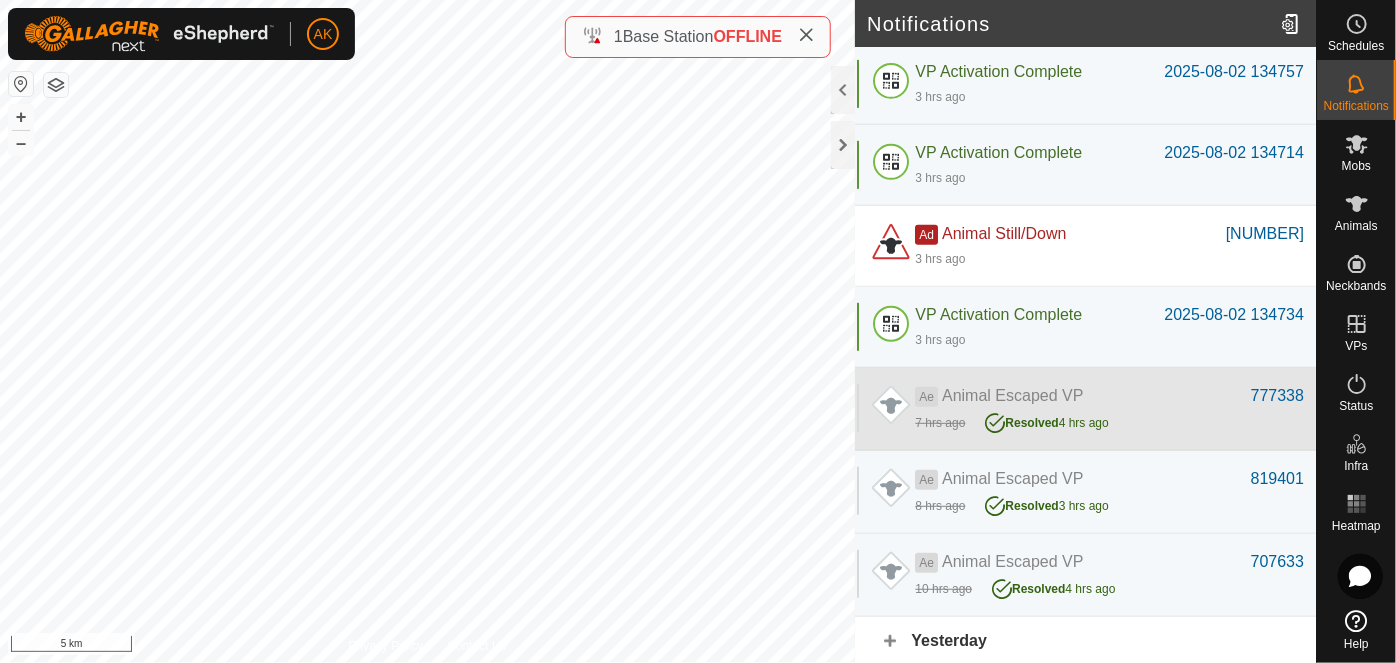 scroll, scrollTop: 551, scrollLeft: 0, axis: vertical 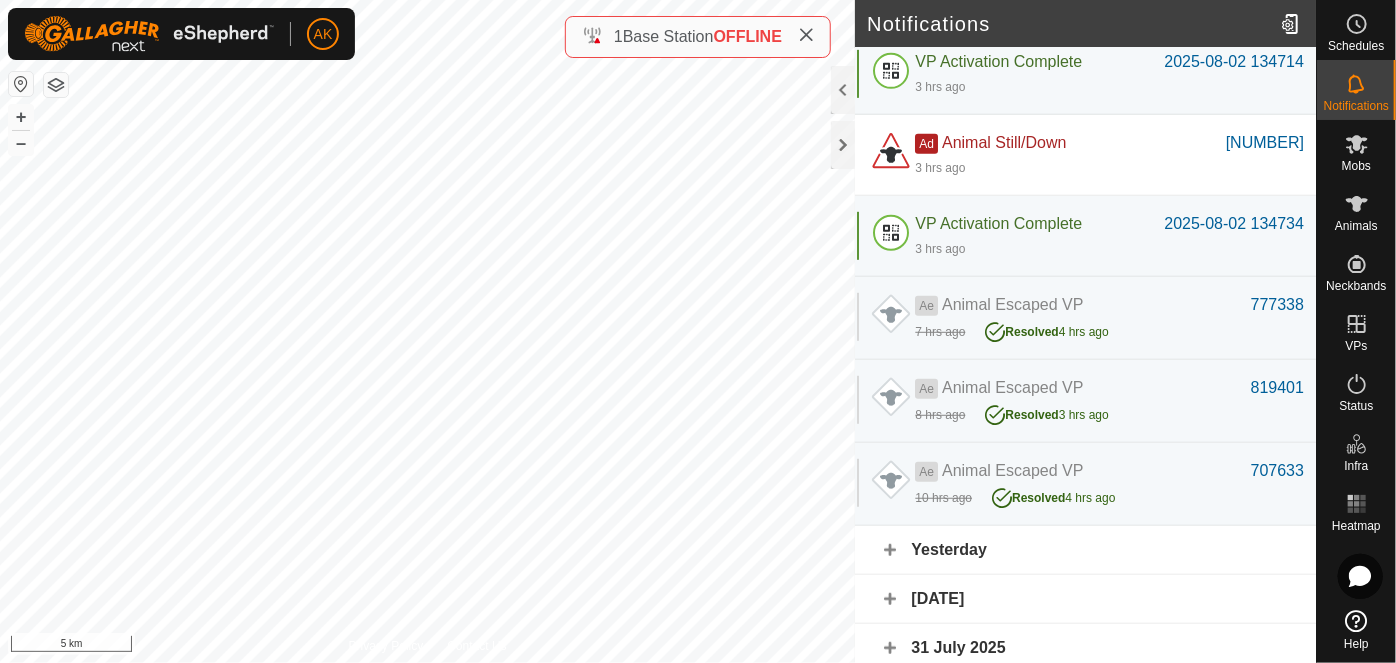 click on "Yesterday" 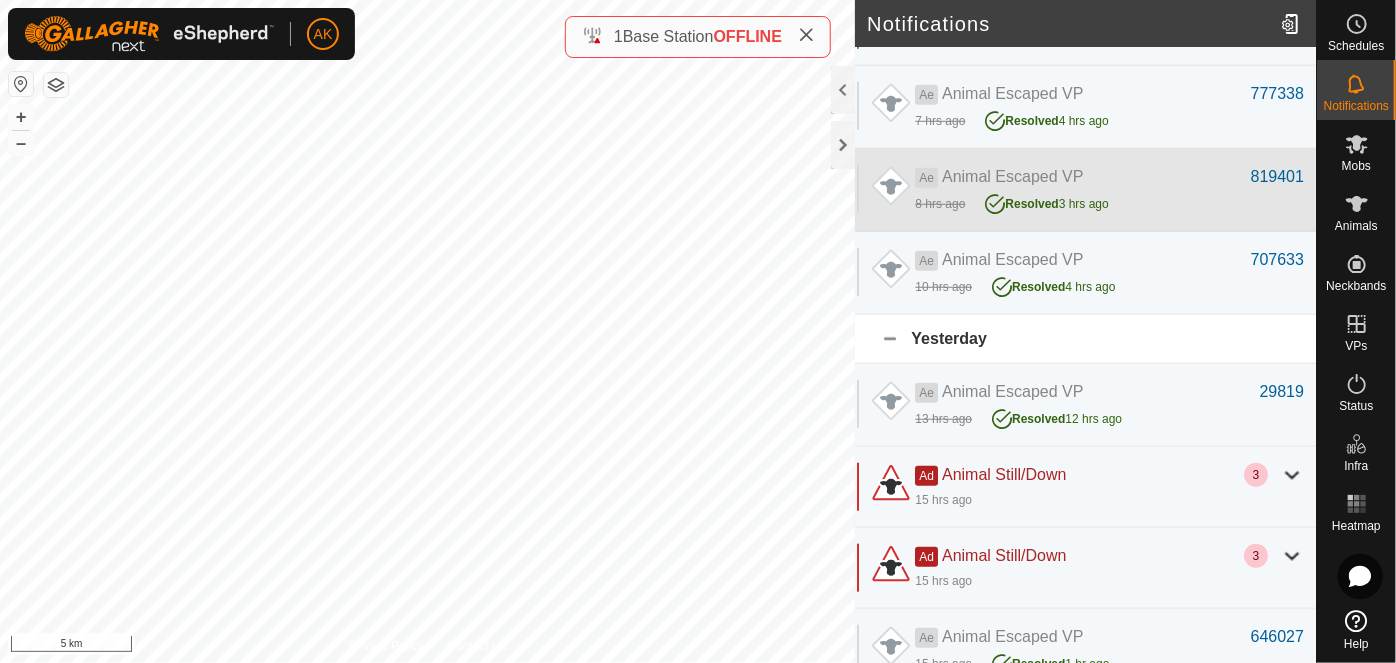 scroll, scrollTop: 914, scrollLeft: 0, axis: vertical 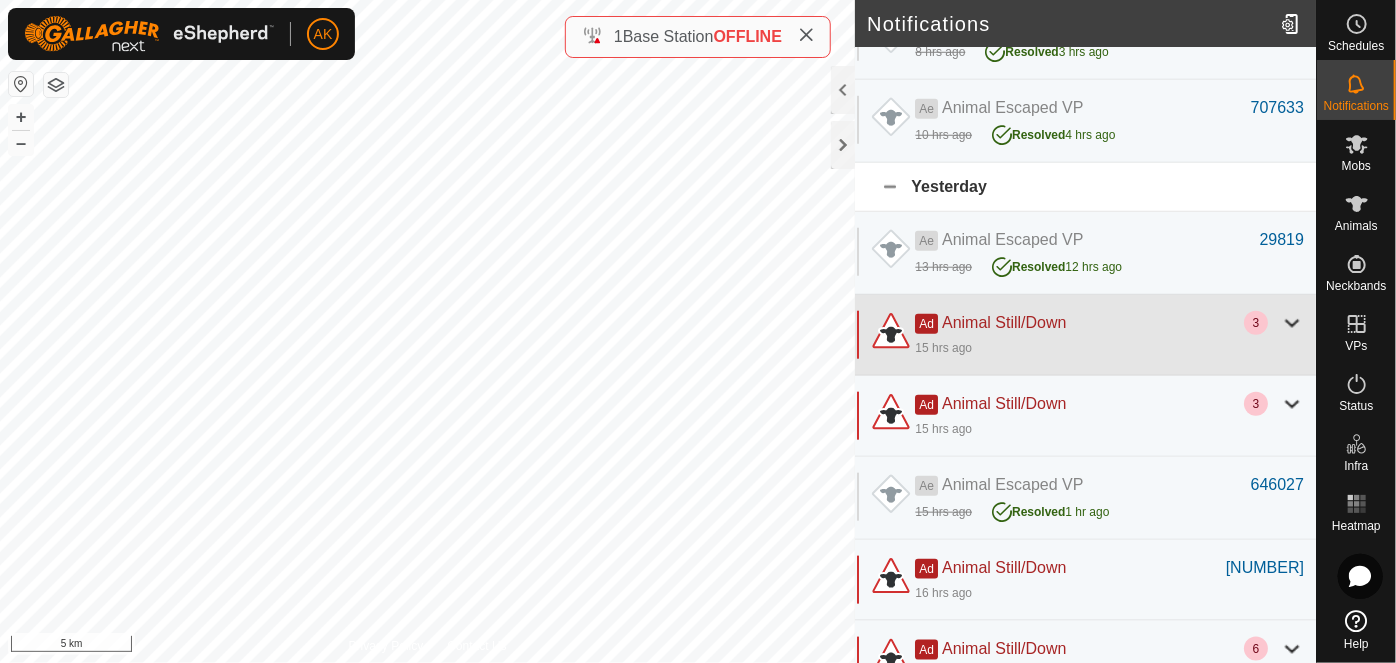 click on "Ad" 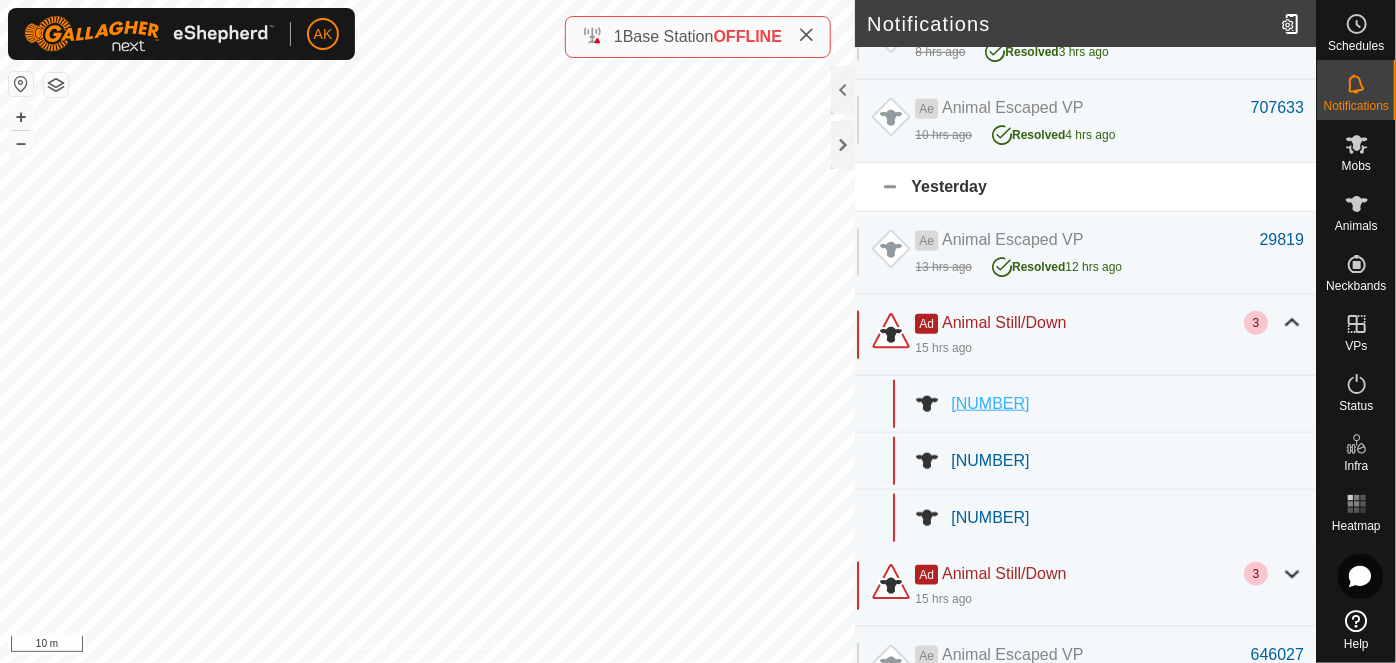 click on "957183" 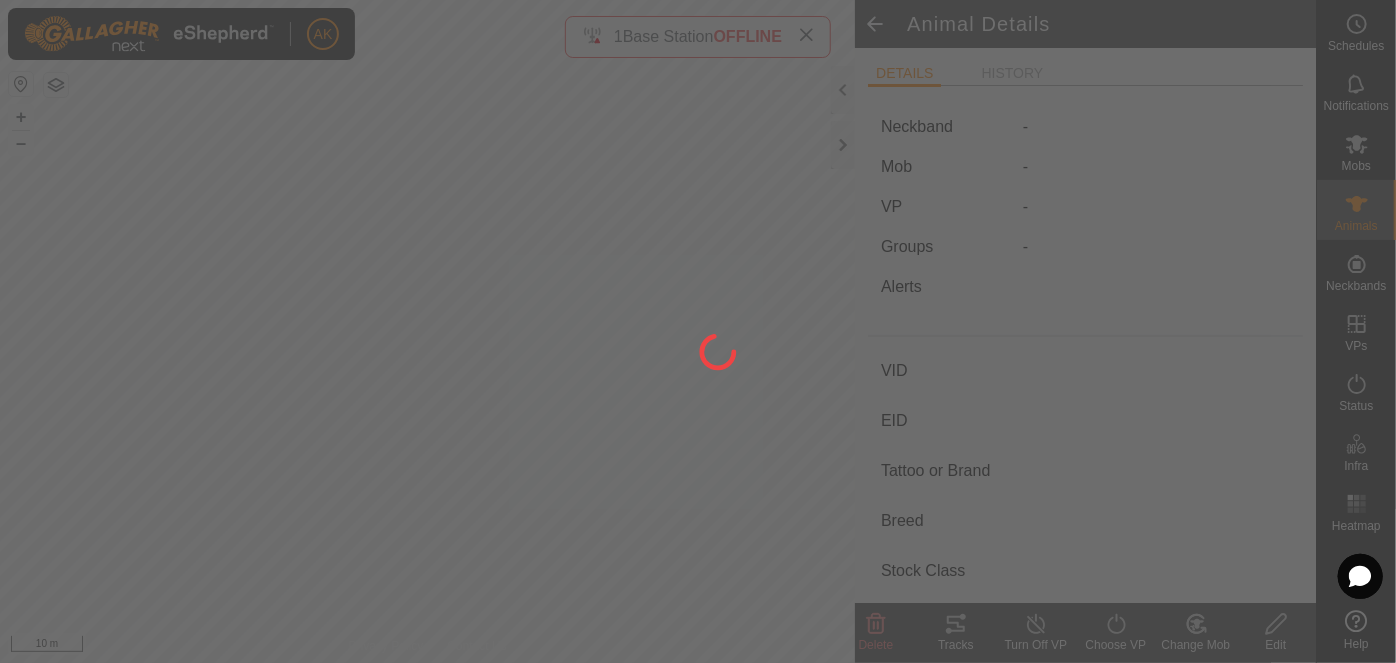 type on "957183" 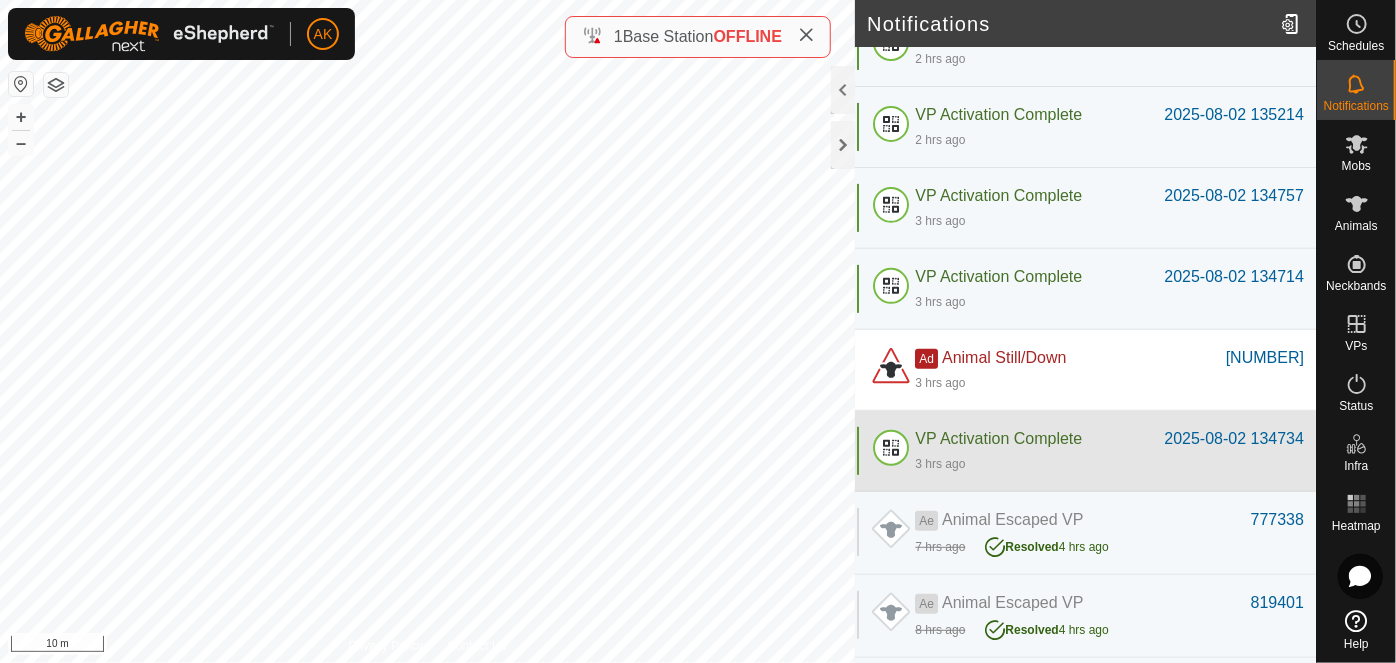 scroll, scrollTop: 551, scrollLeft: 0, axis: vertical 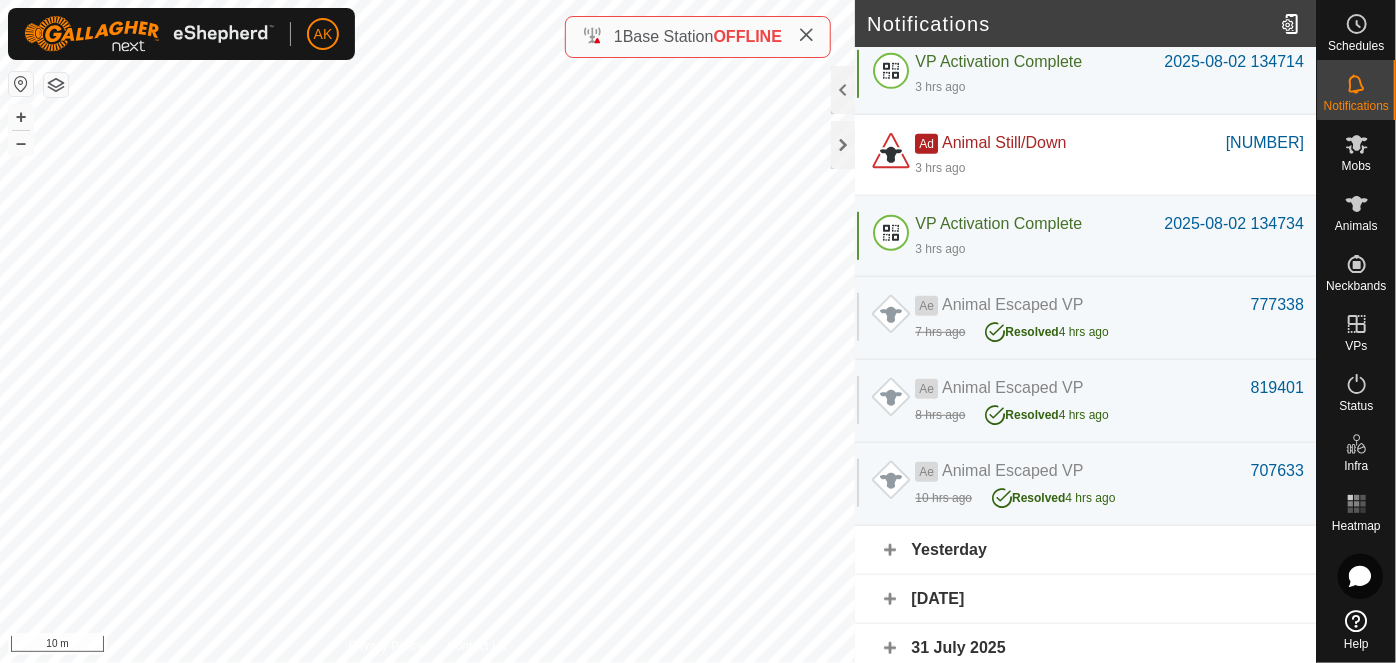 click on "Yesterday" 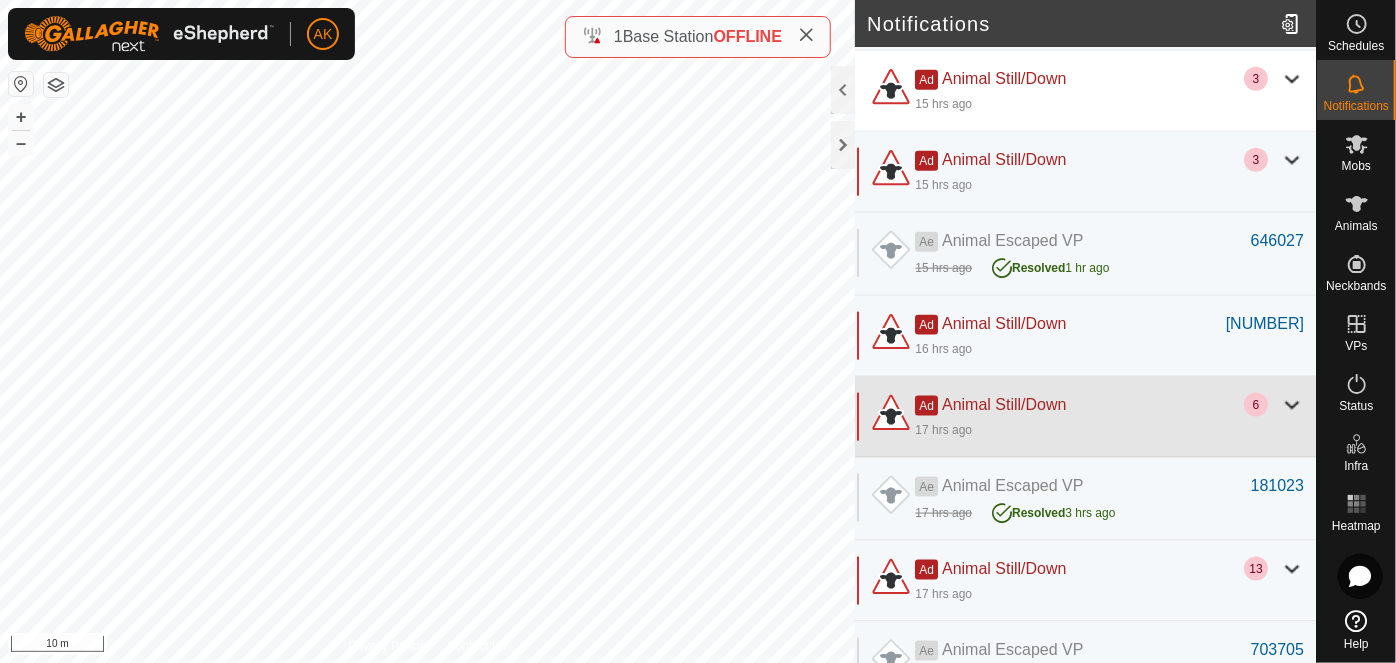 scroll, scrollTop: 1187, scrollLeft: 0, axis: vertical 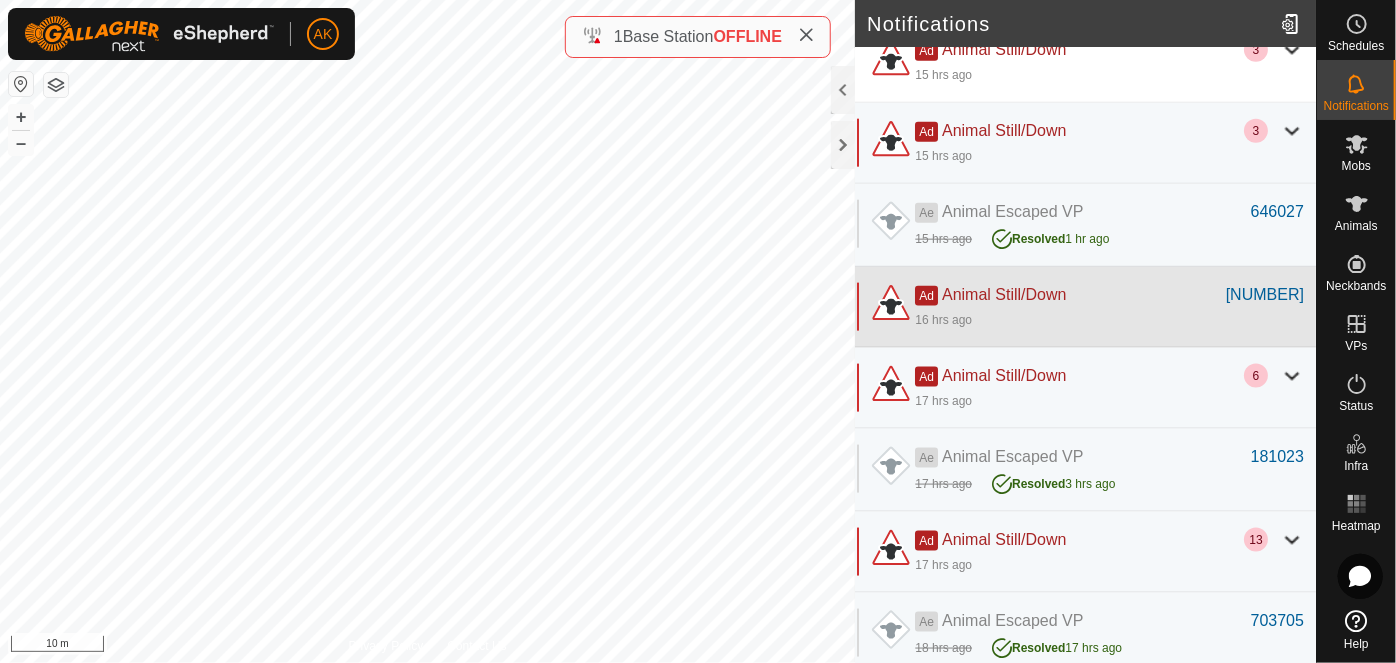 click on "Ad" 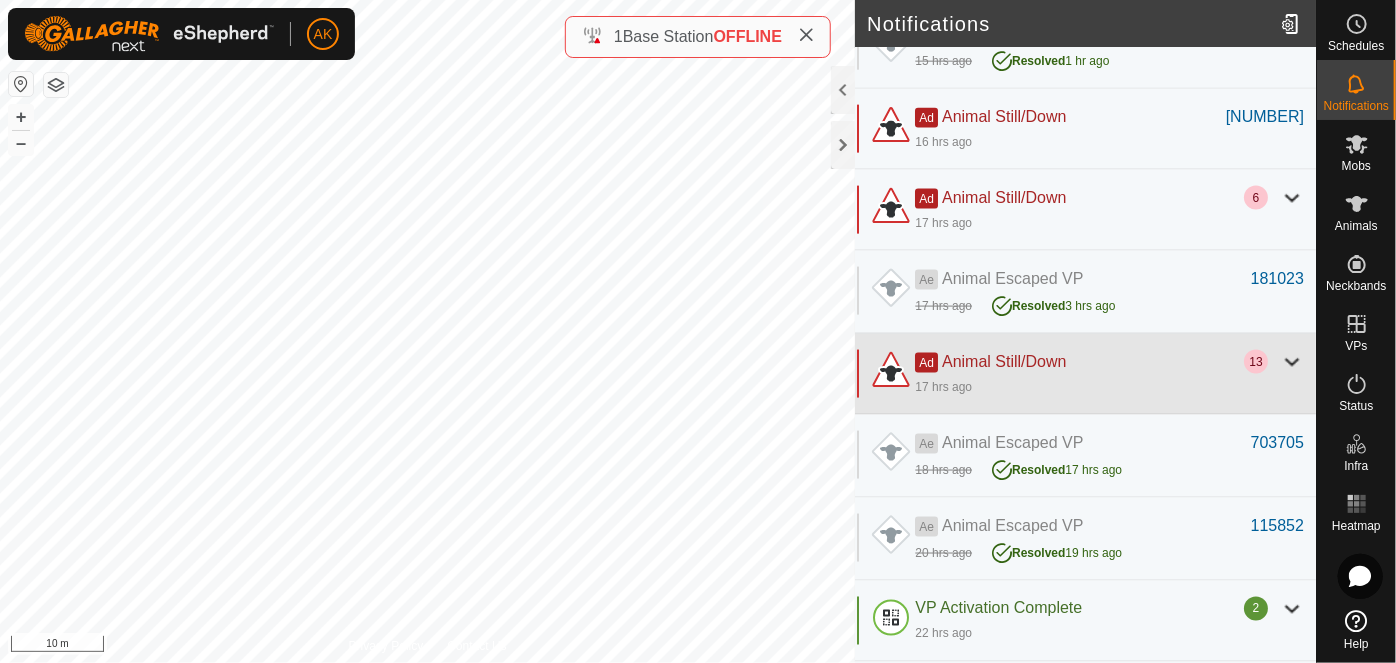 scroll, scrollTop: 1369, scrollLeft: 0, axis: vertical 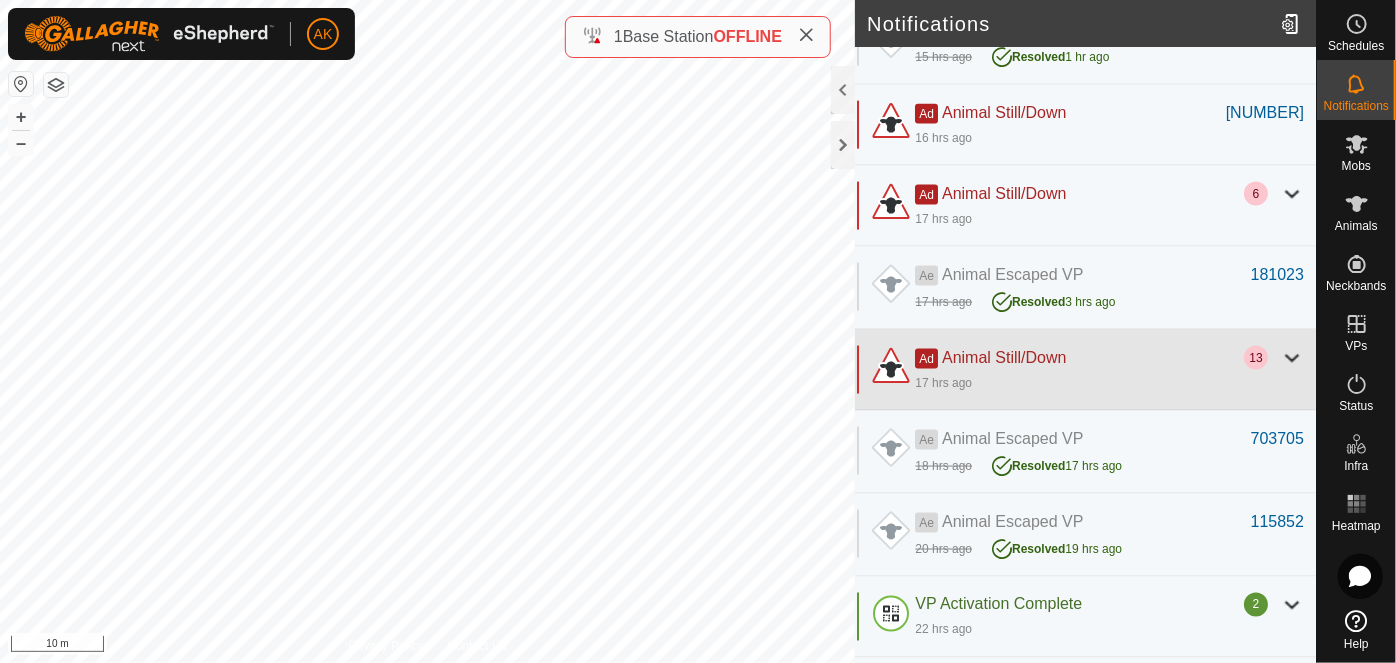 click on "Ad" 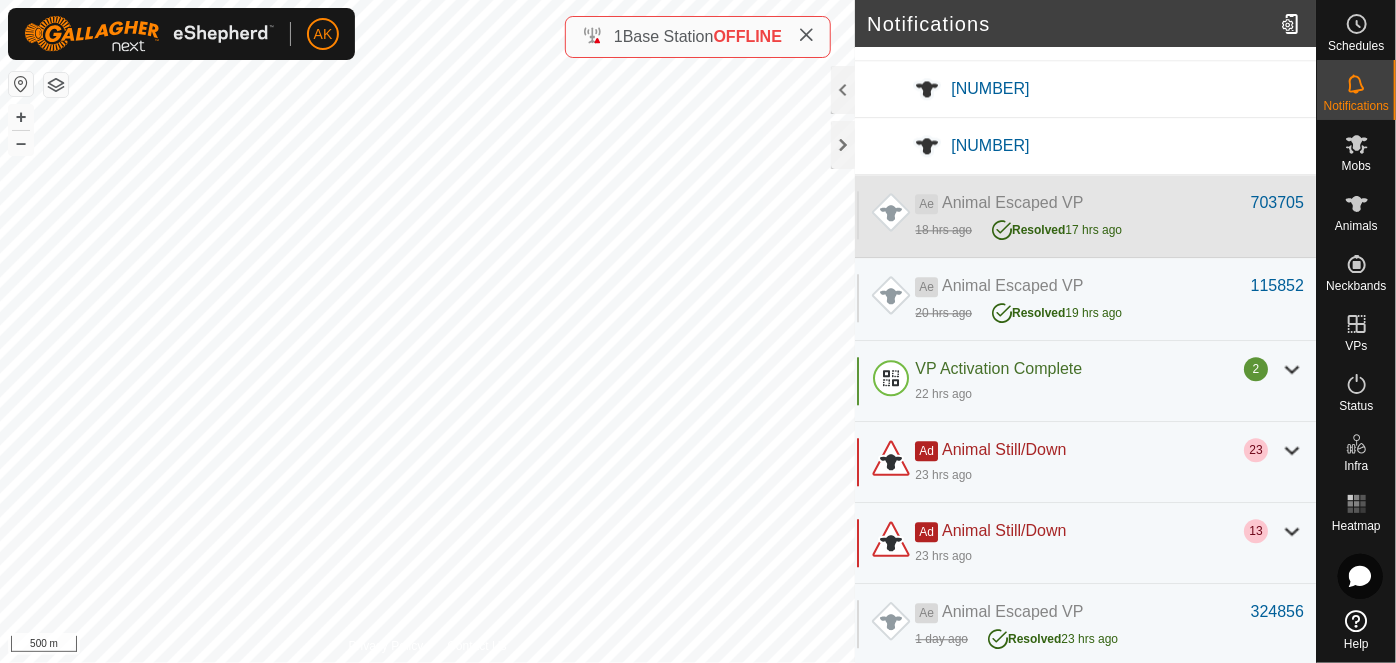 scroll, scrollTop: 2369, scrollLeft: 0, axis: vertical 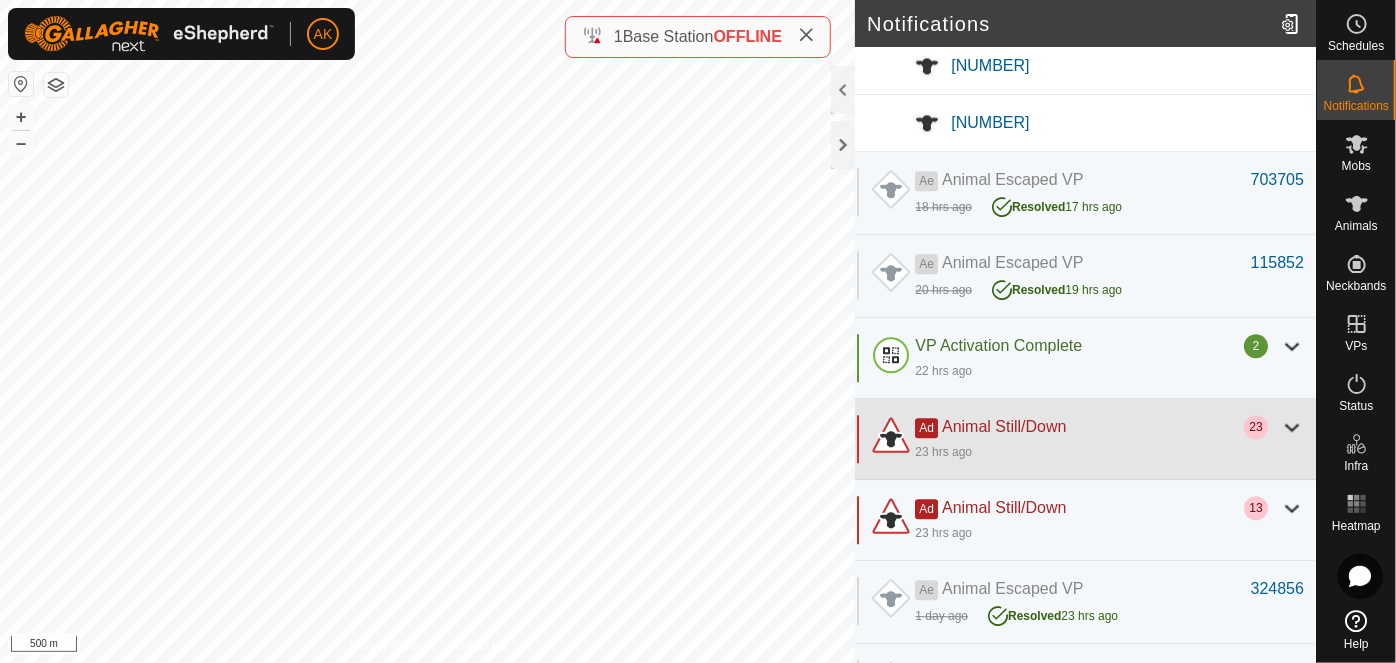 click on "Ad" 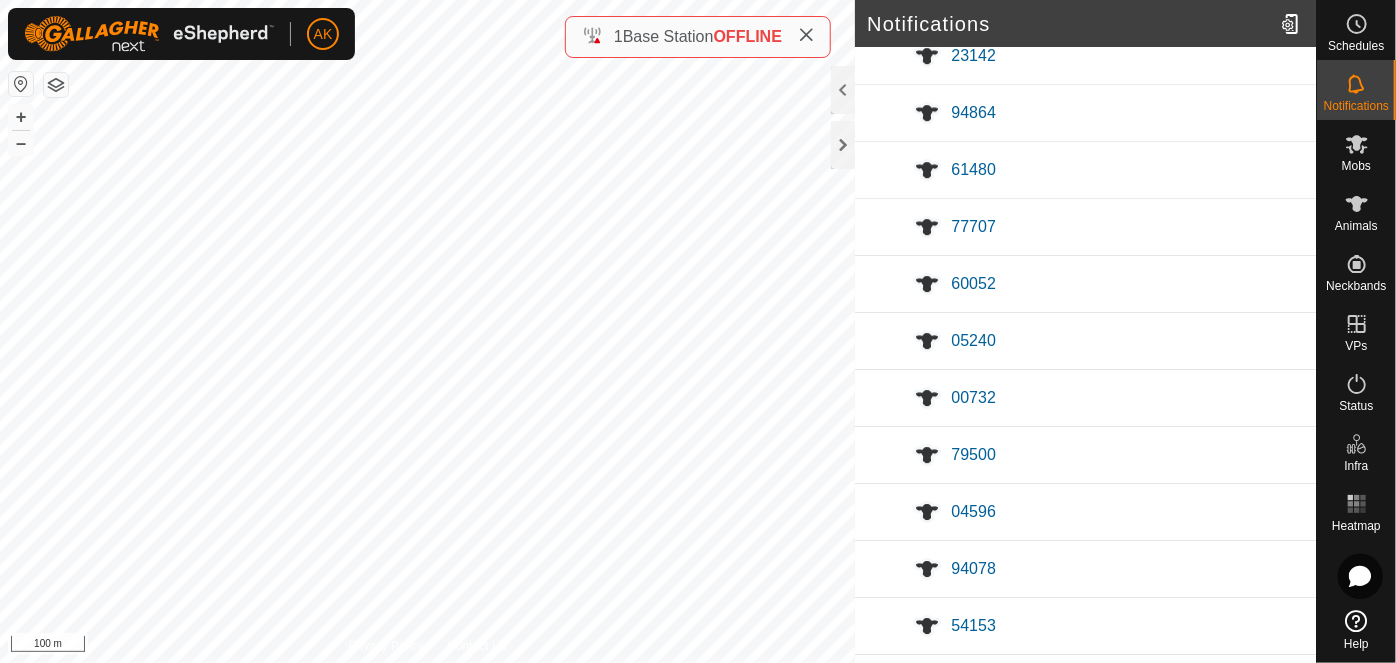 scroll, scrollTop: 2914, scrollLeft: 0, axis: vertical 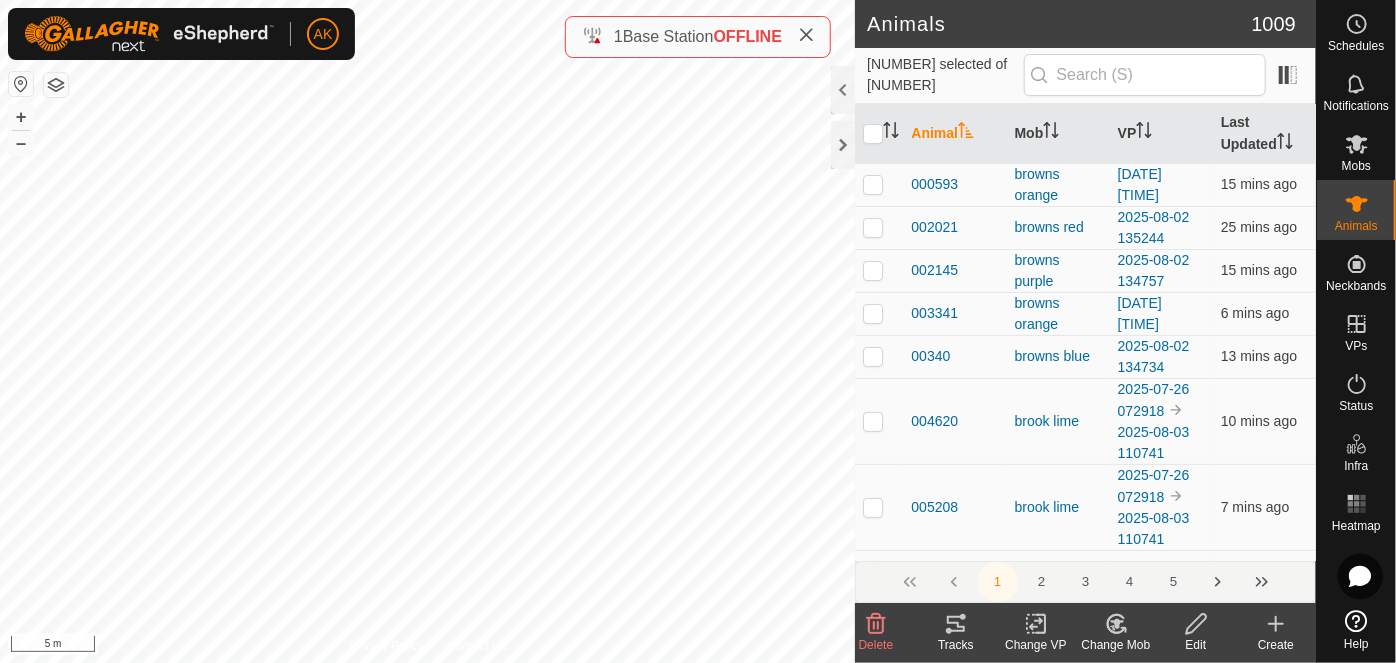 click 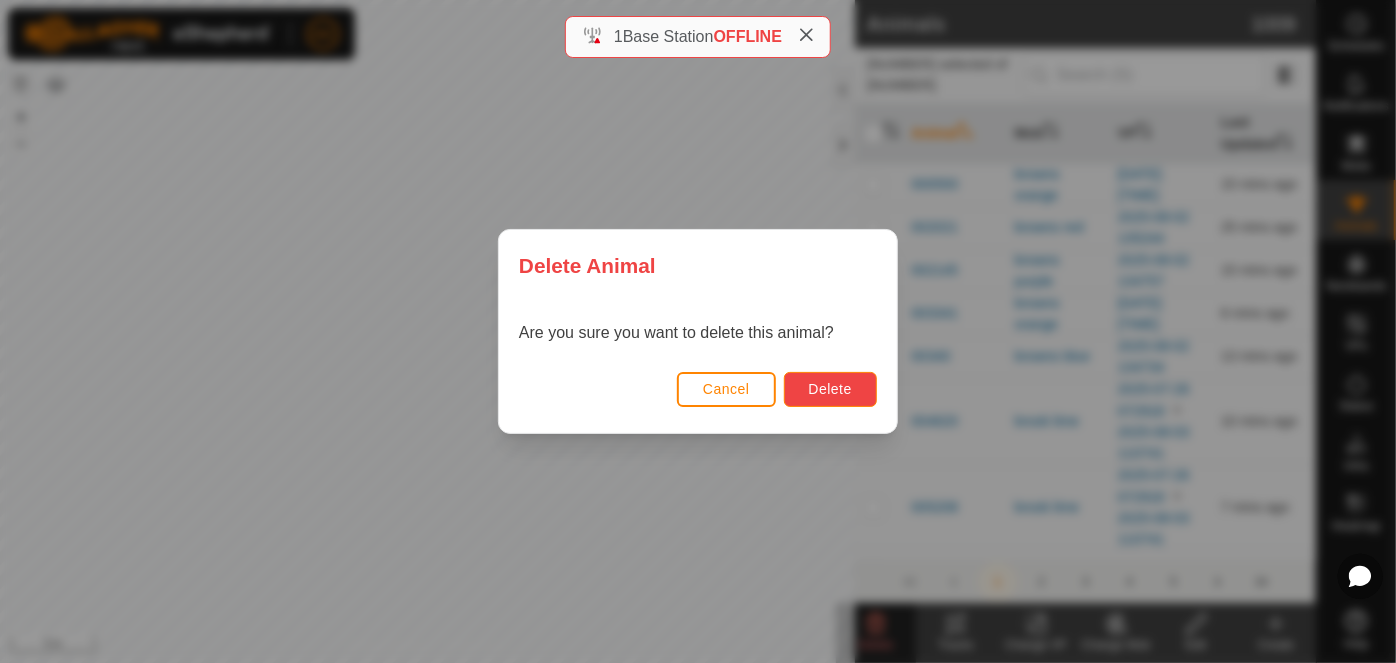 click on "Delete" at bounding box center [830, 389] 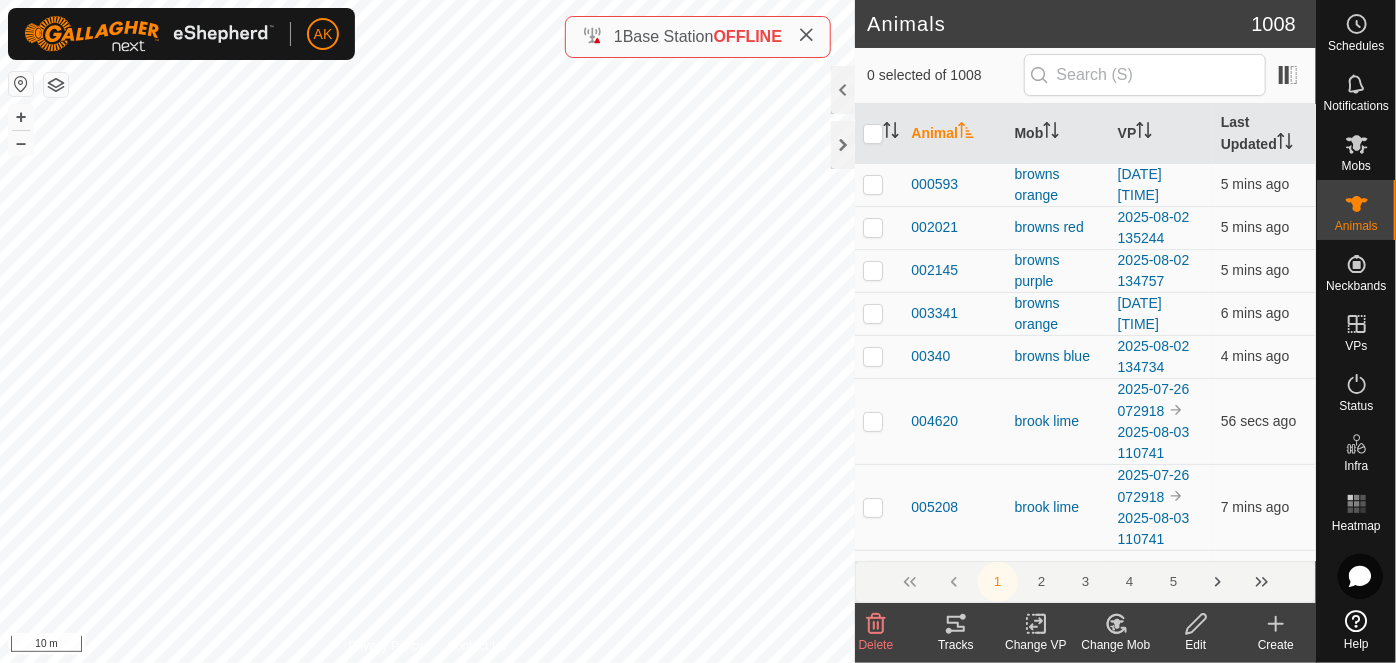 click 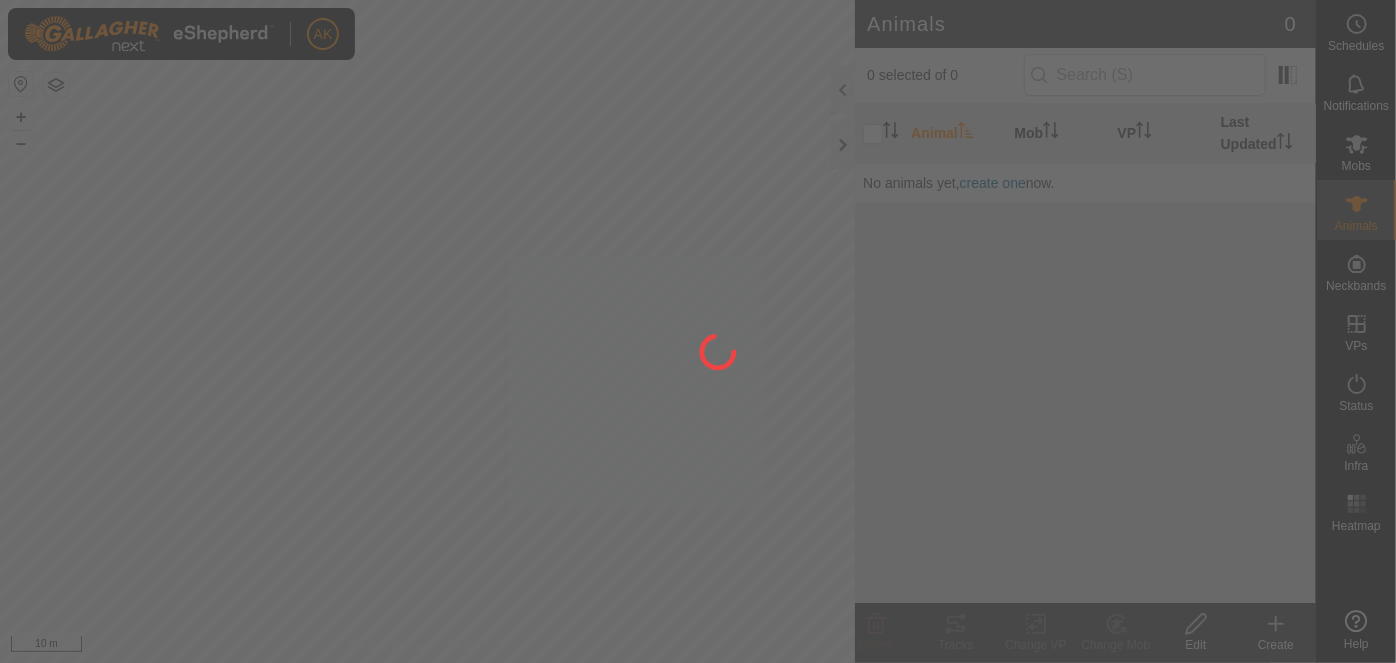 scroll, scrollTop: 0, scrollLeft: 0, axis: both 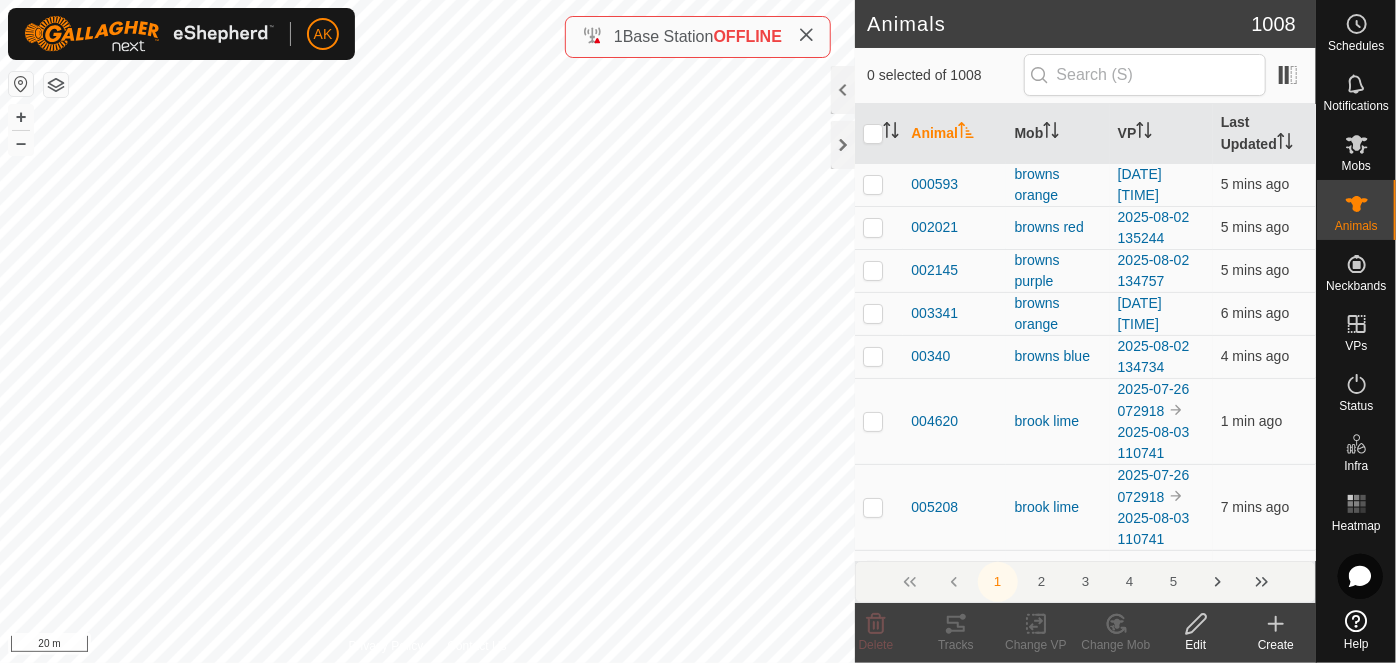 click 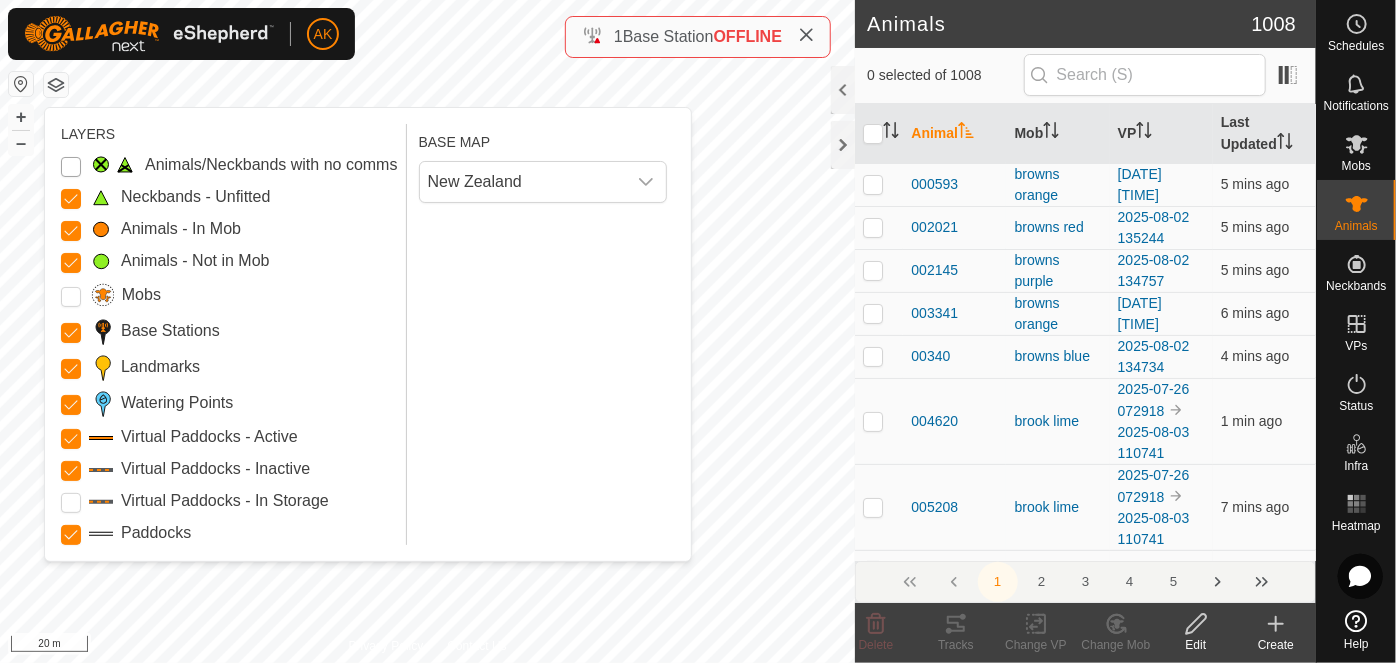 click on "Animals/Neckbands with no comms" at bounding box center [71, 167] 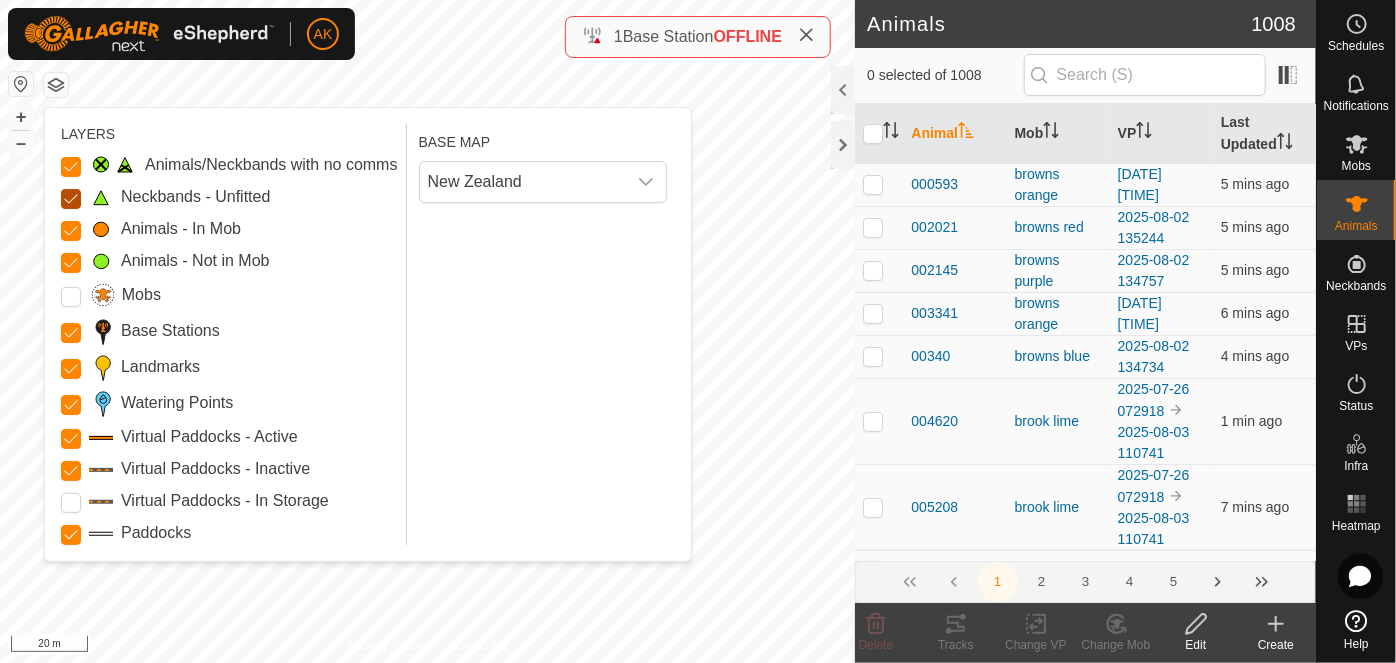 click on "Neckbands - Unfitted" at bounding box center (71, 199) 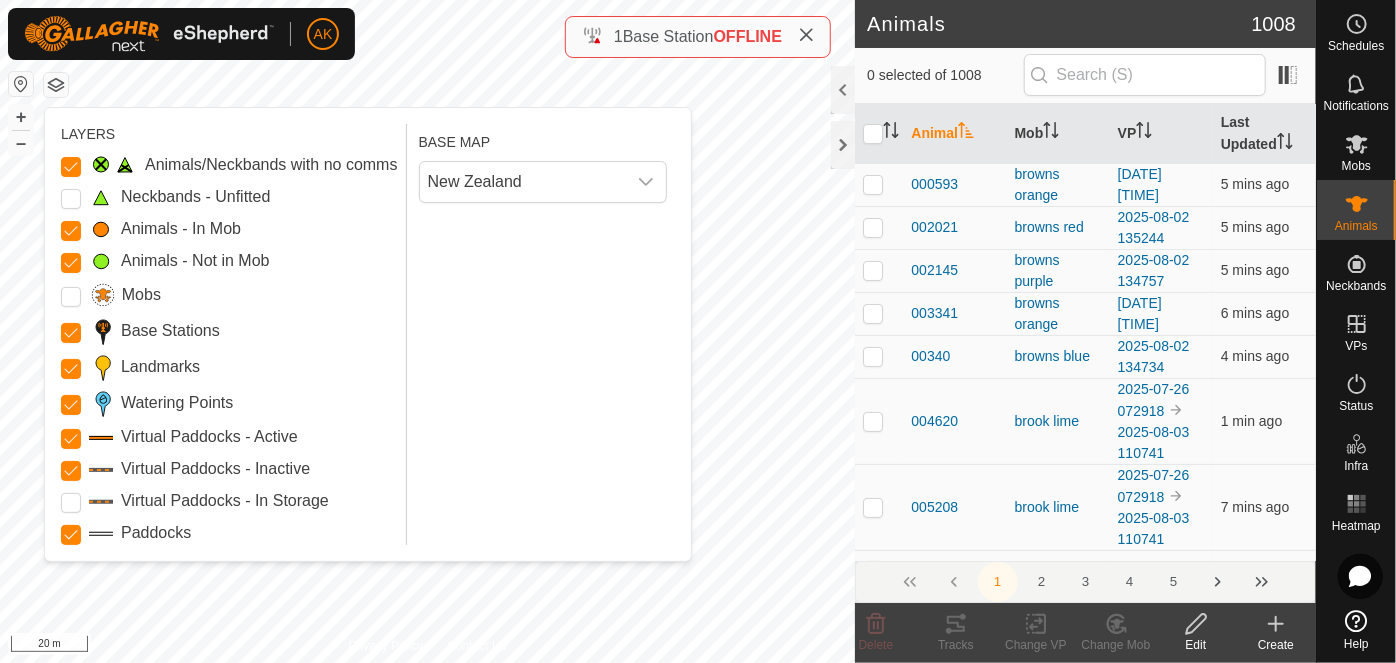 click on "LAYERS  Animals/Neckbands with no comms  Neckbands - Unfitted  Animals - In Mob  Animals - Not in Mob  Mobs  Base Stations  Landmarks  Watering Points  Virtual Paddocks - Active  Virtual Paddocks - Inactive  Virtual Paddocks - In Storage  Paddocks" at bounding box center (234, 334) 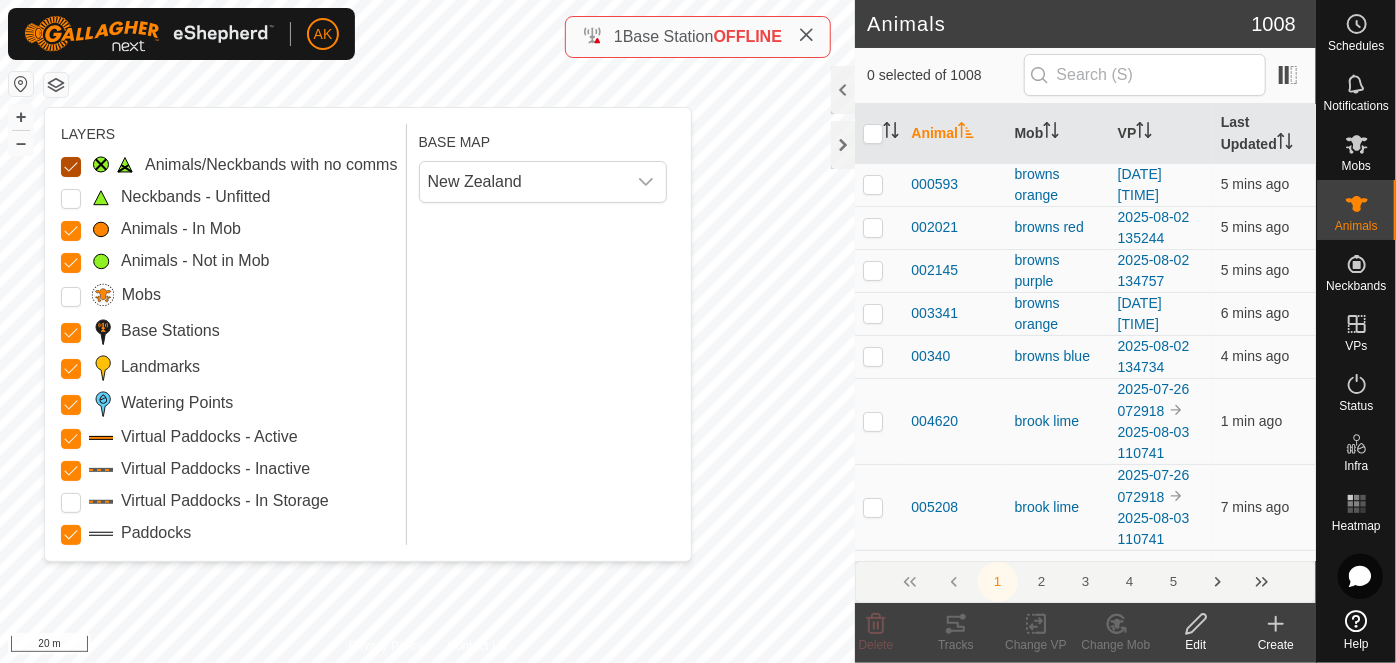 click on "Animals/Neckbands with no comms" at bounding box center (71, 167) 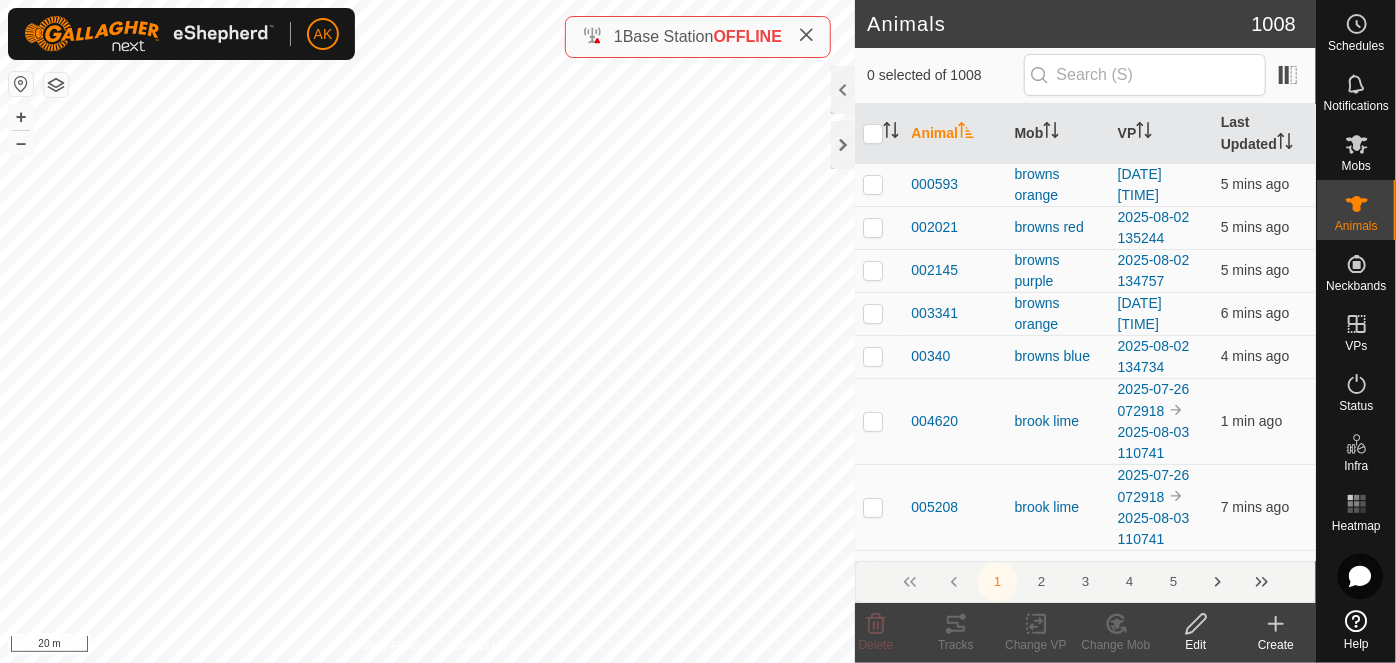 click 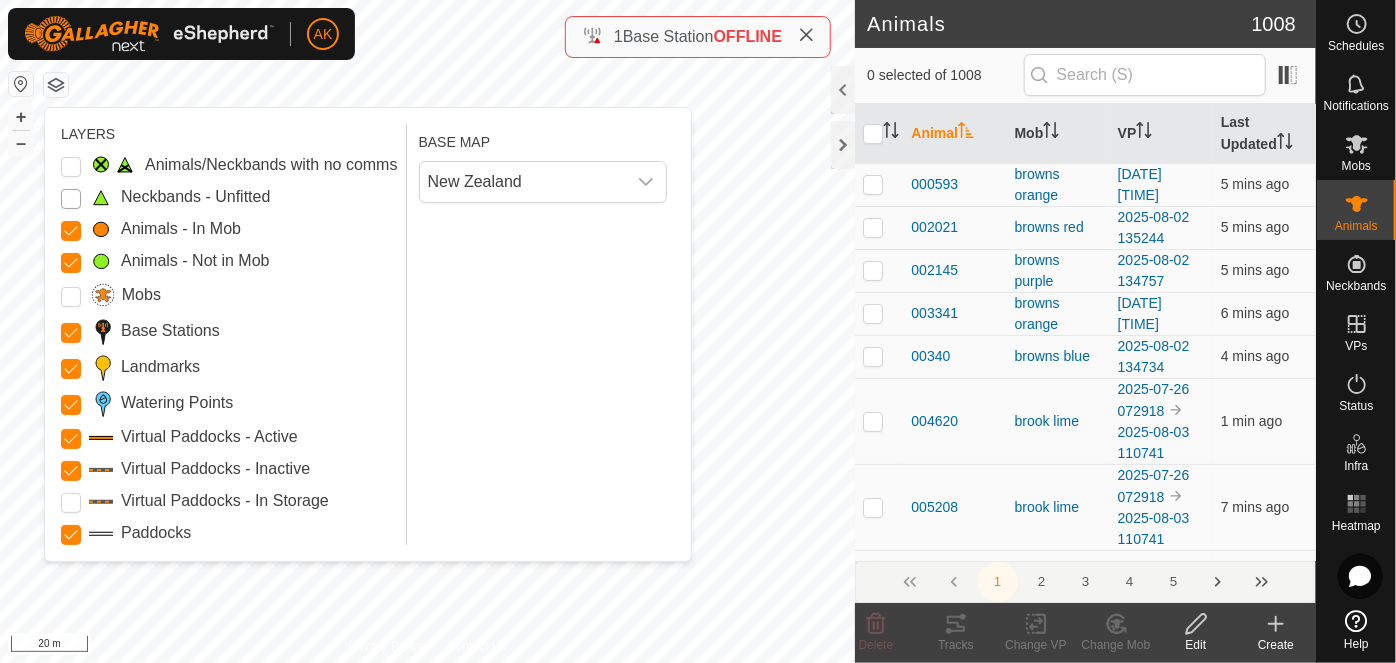 click on "Neckbands - Unfitted" at bounding box center [71, 199] 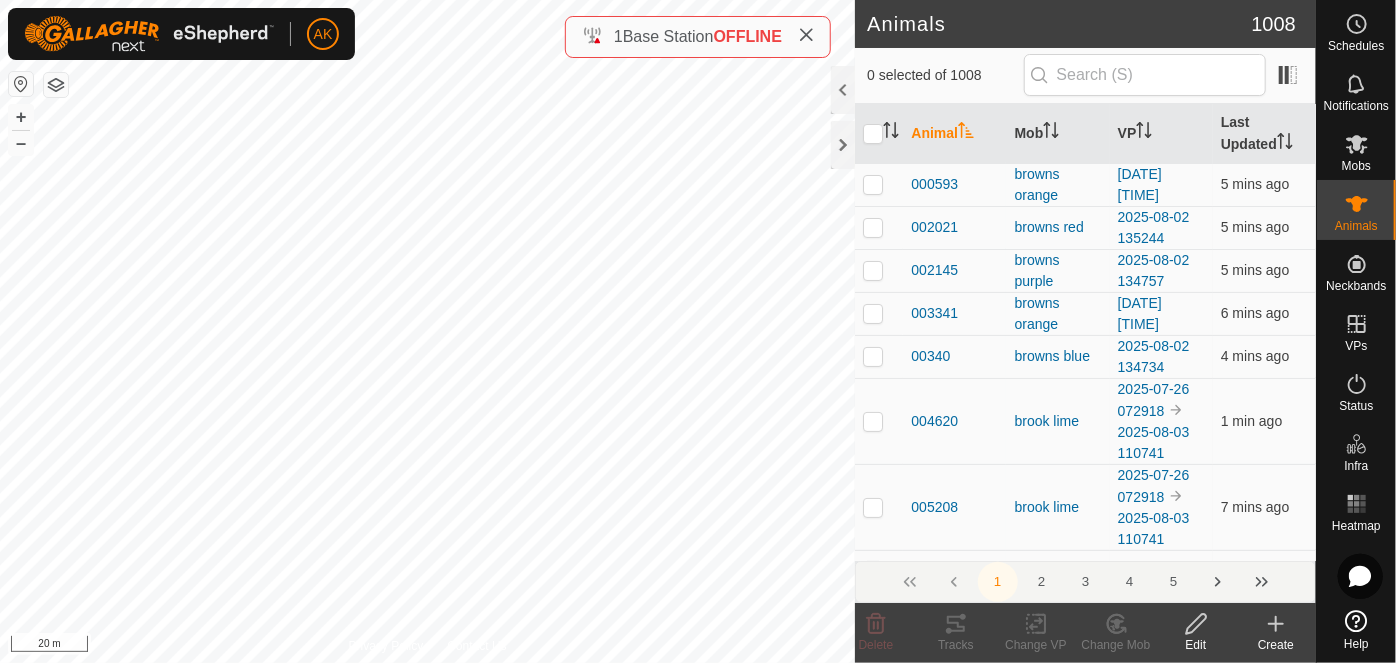 click 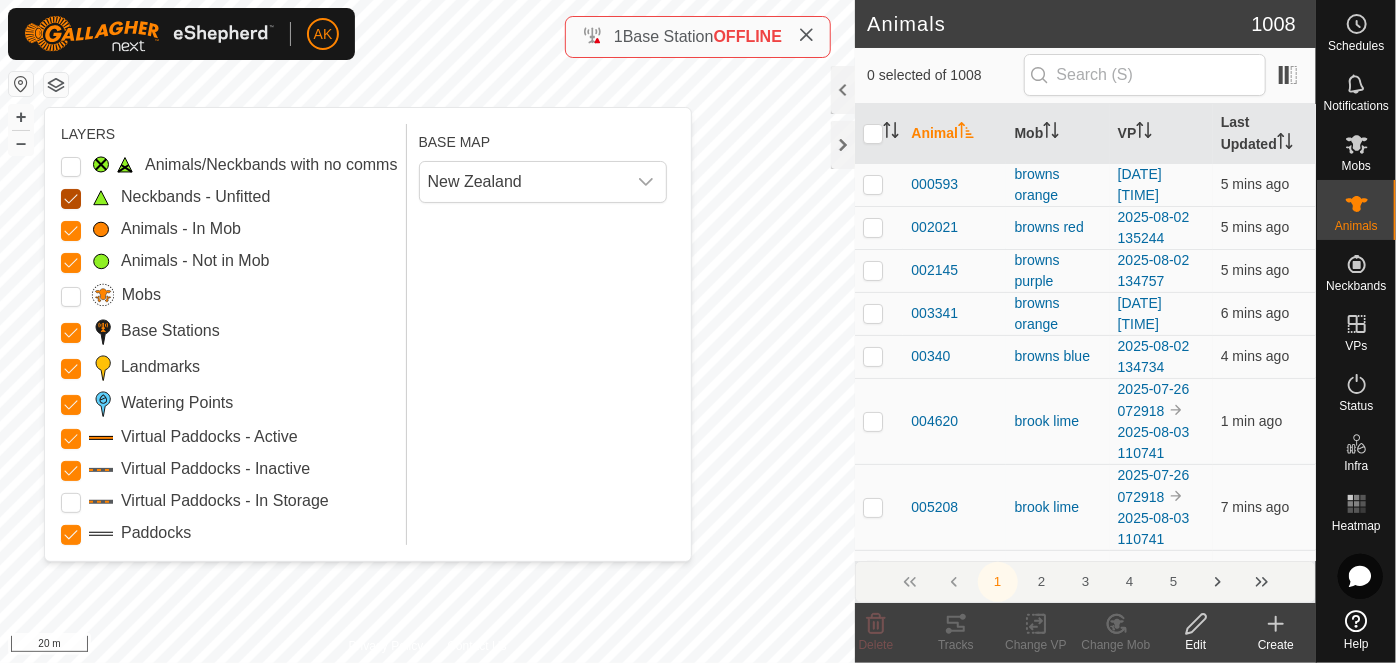 click on "Neckbands - Unfitted" at bounding box center (71, 199) 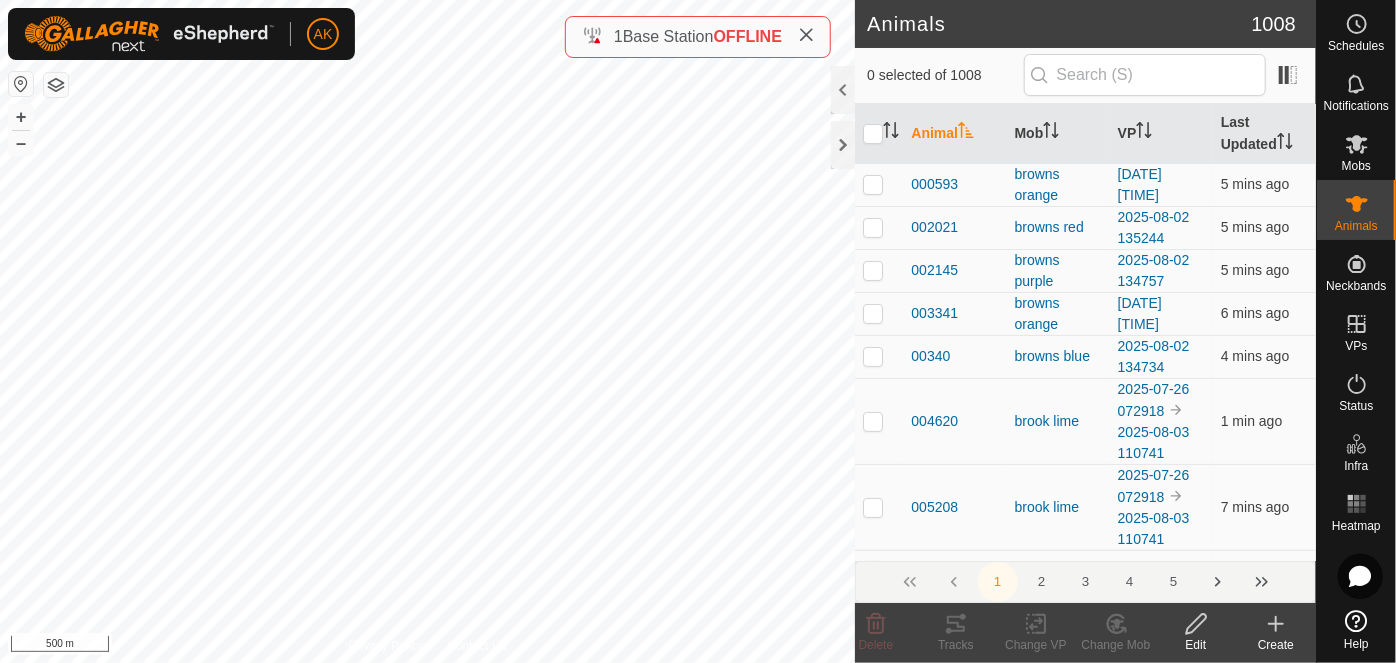 click 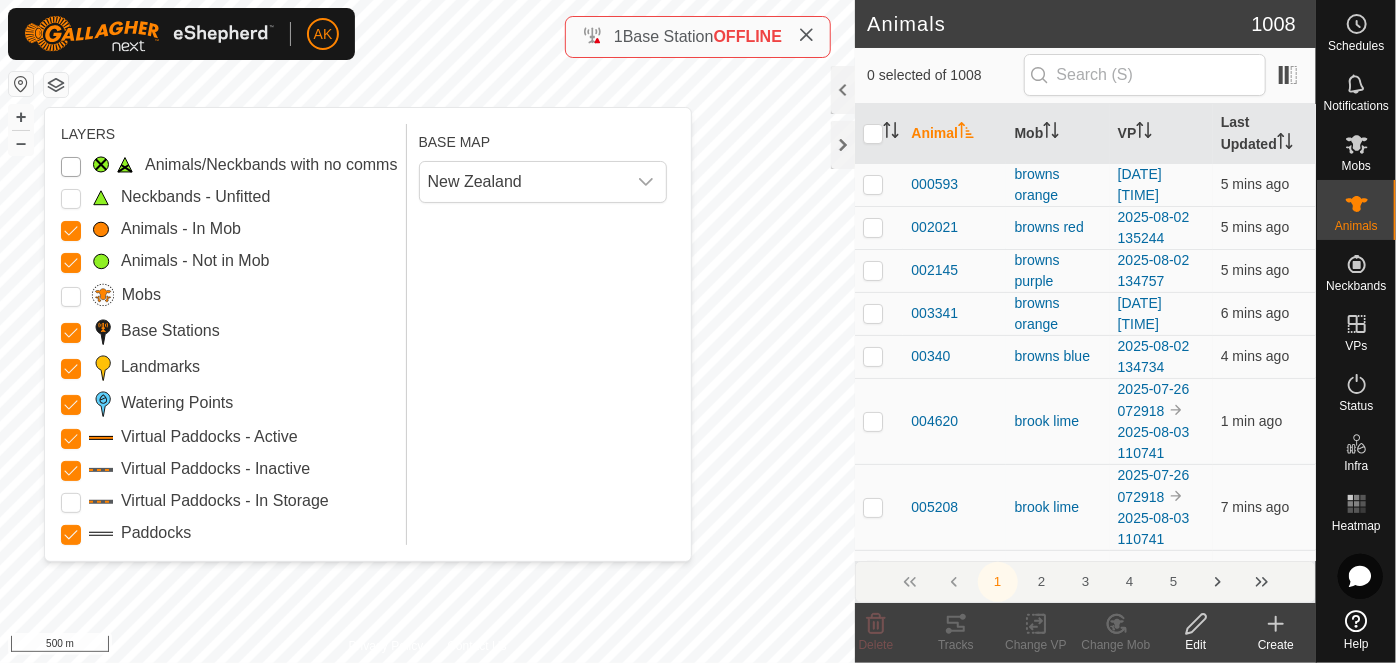 click on "Animals/Neckbands with no comms" at bounding box center (71, 167) 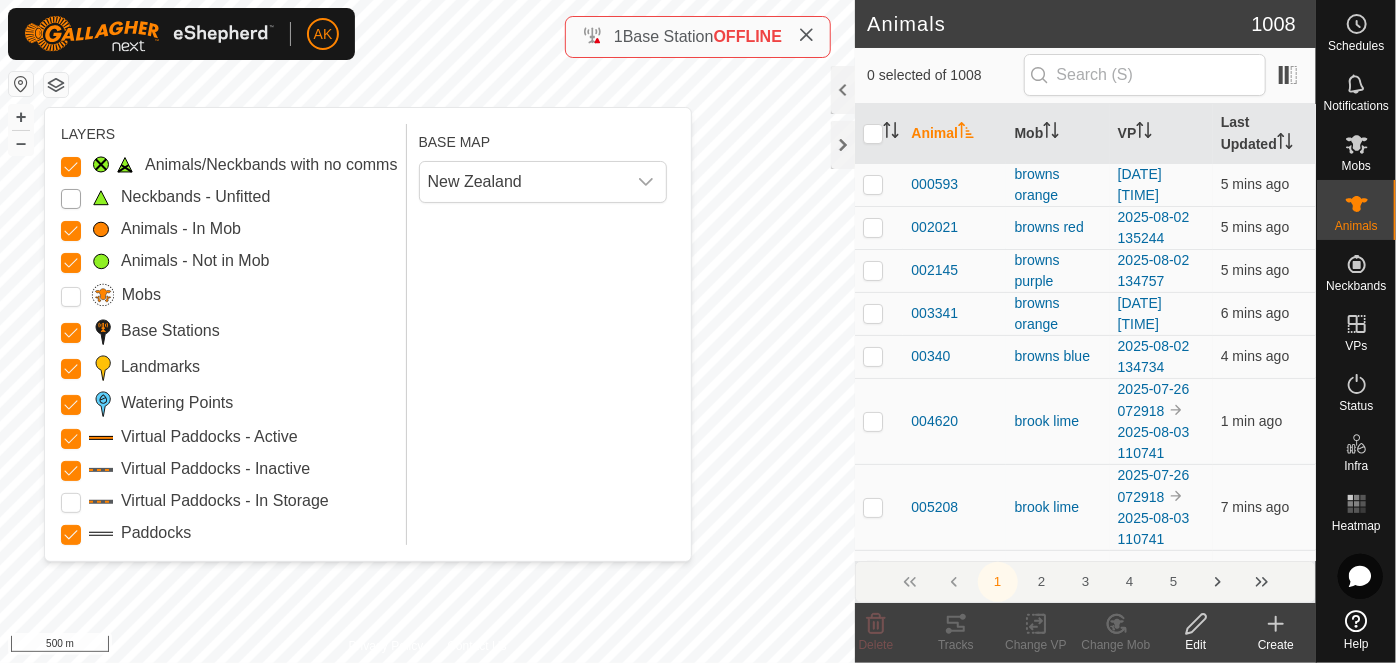 drag, startPoint x: 76, startPoint y: 187, endPoint x: 73, endPoint y: 200, distance: 13.341664 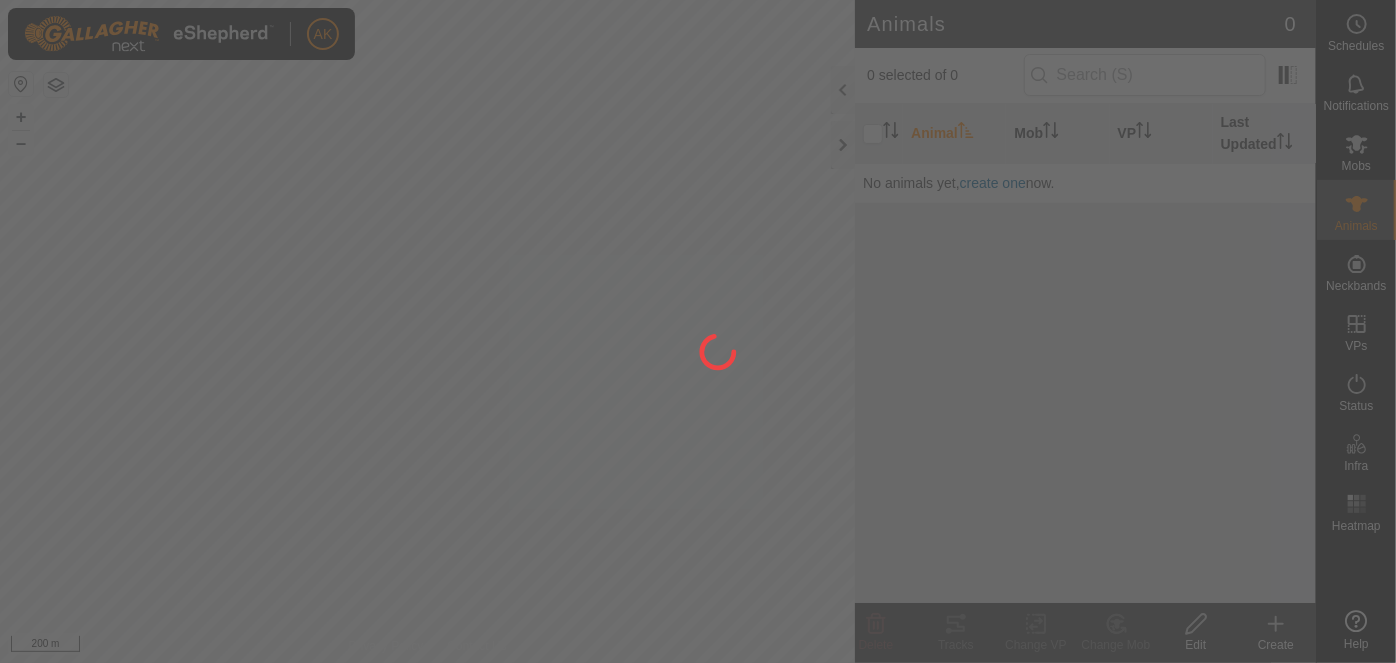 scroll, scrollTop: 0, scrollLeft: 0, axis: both 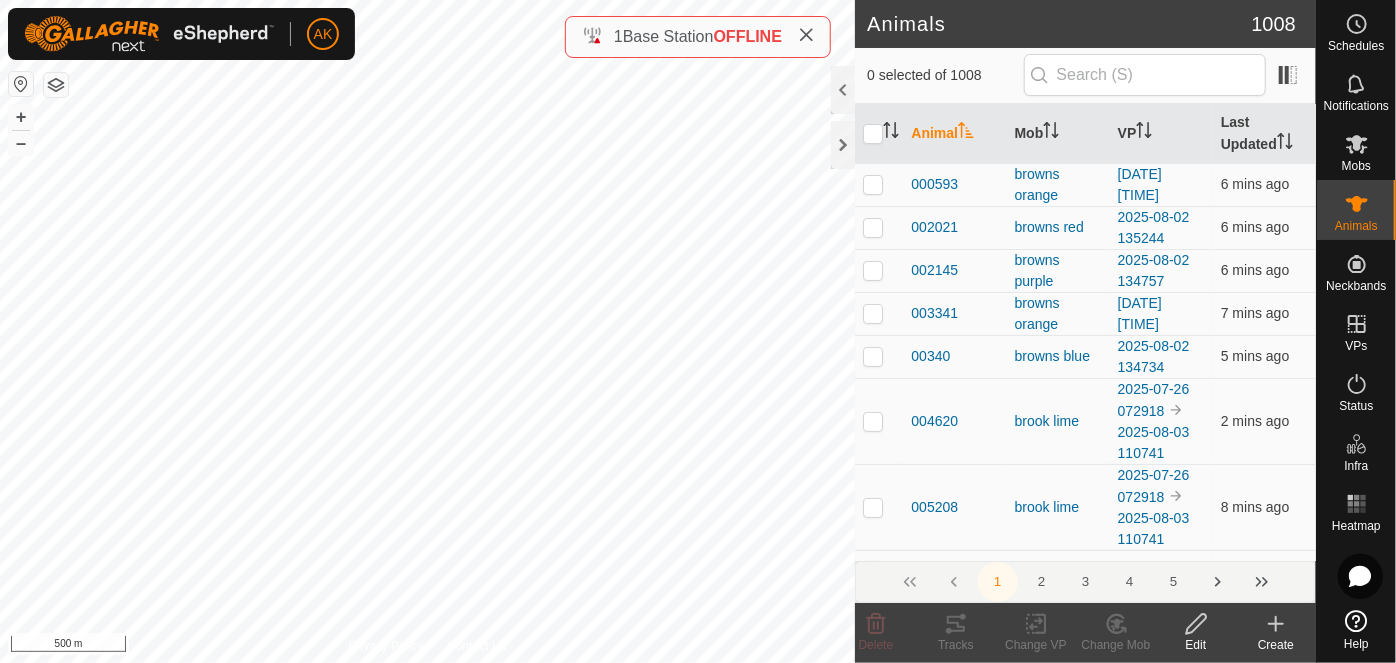 click 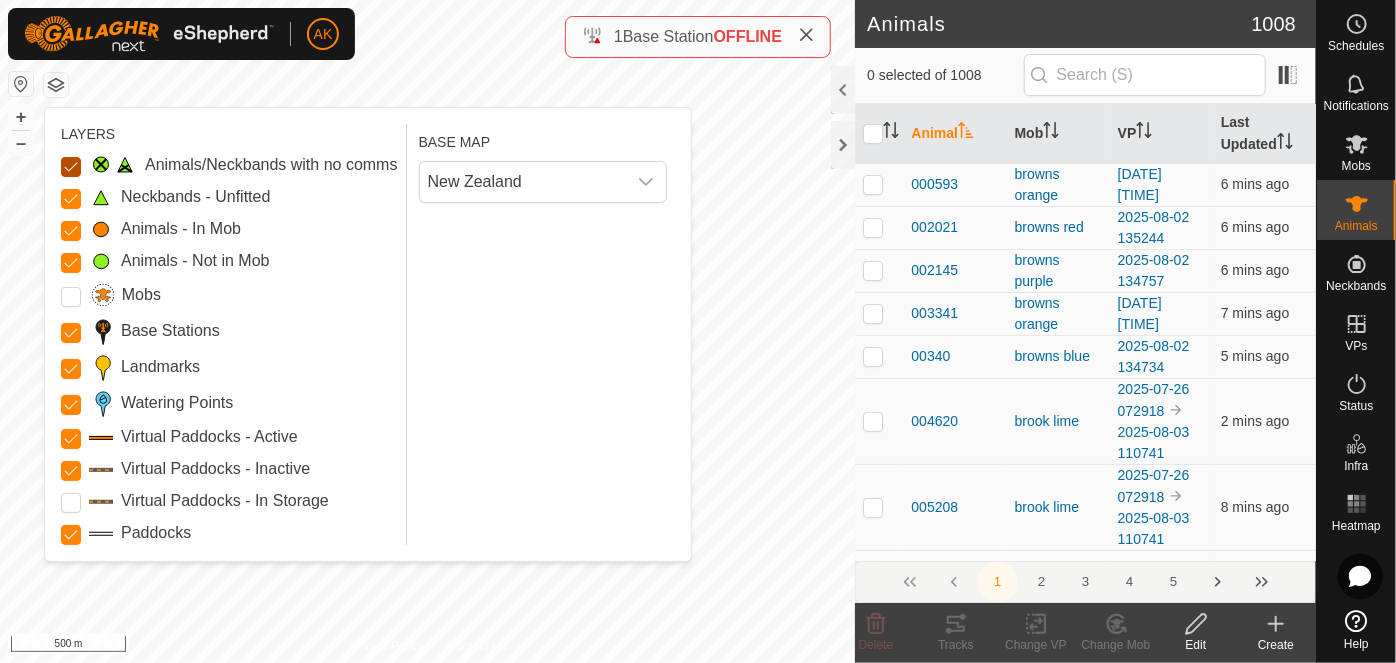 click on "Animals/Neckbands with no comms" at bounding box center (71, 167) 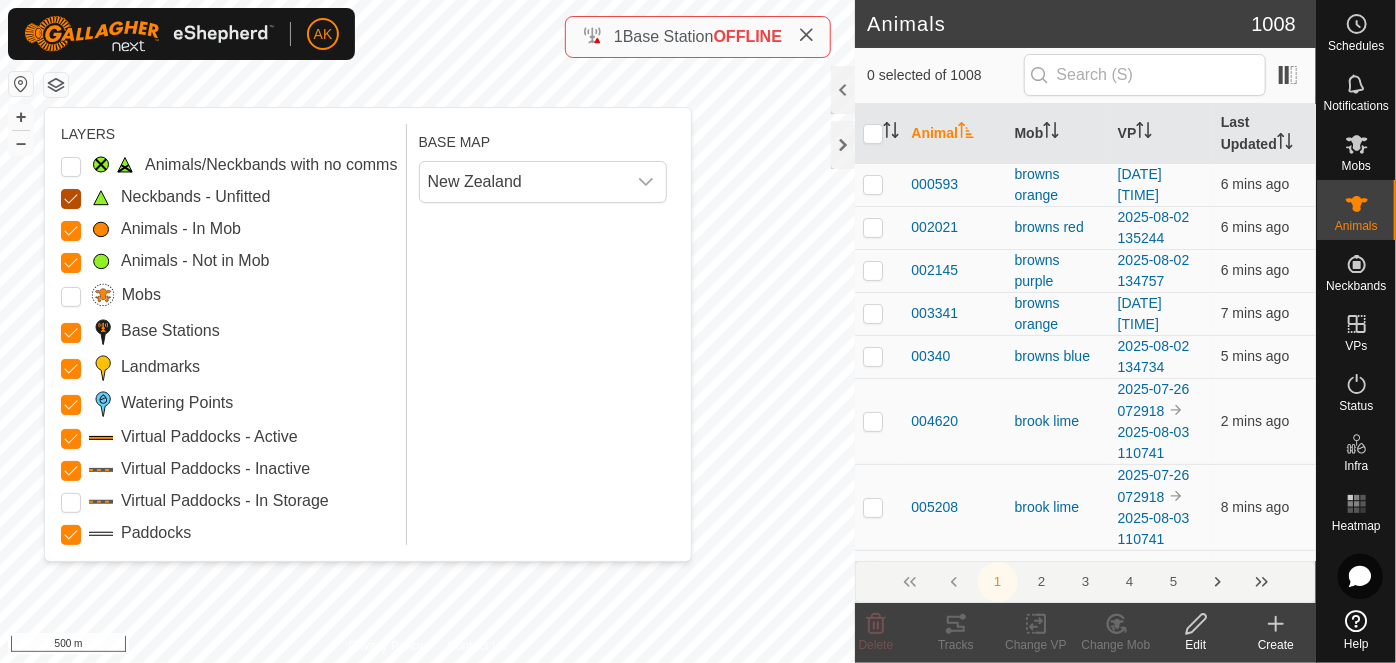 click on "Neckbands - Unfitted" at bounding box center (71, 199) 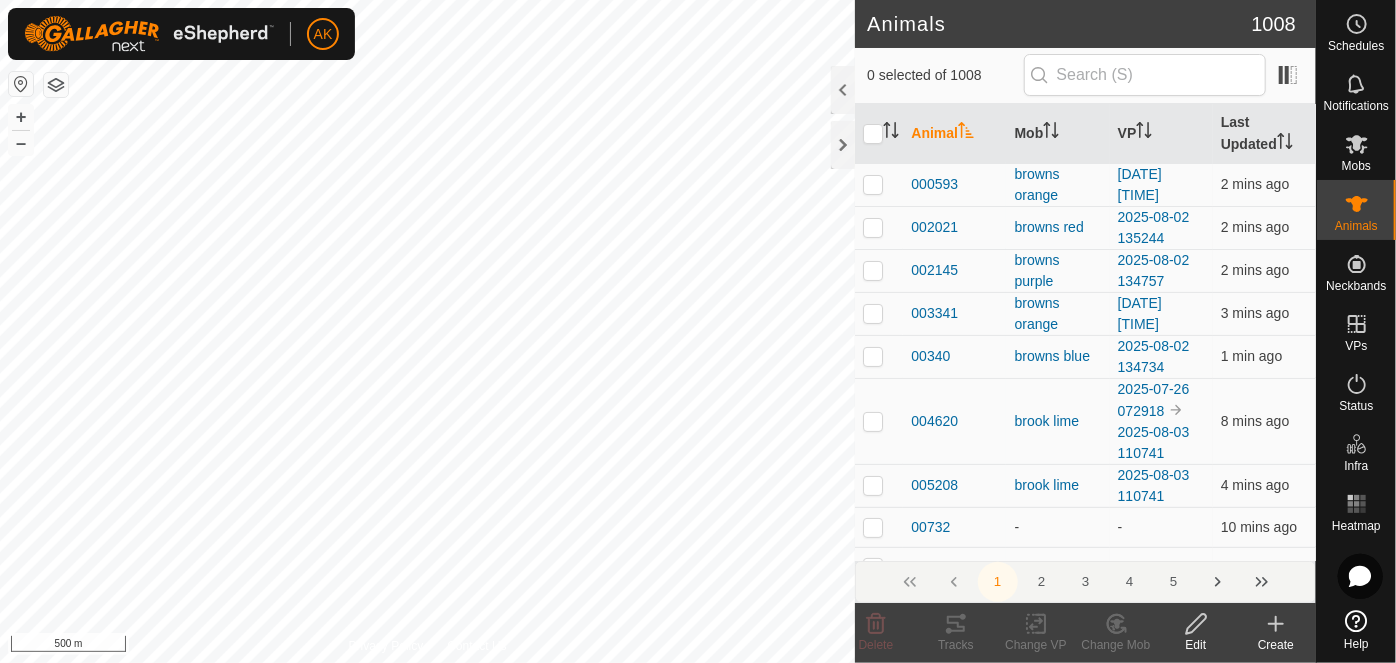 scroll, scrollTop: 0, scrollLeft: 0, axis: both 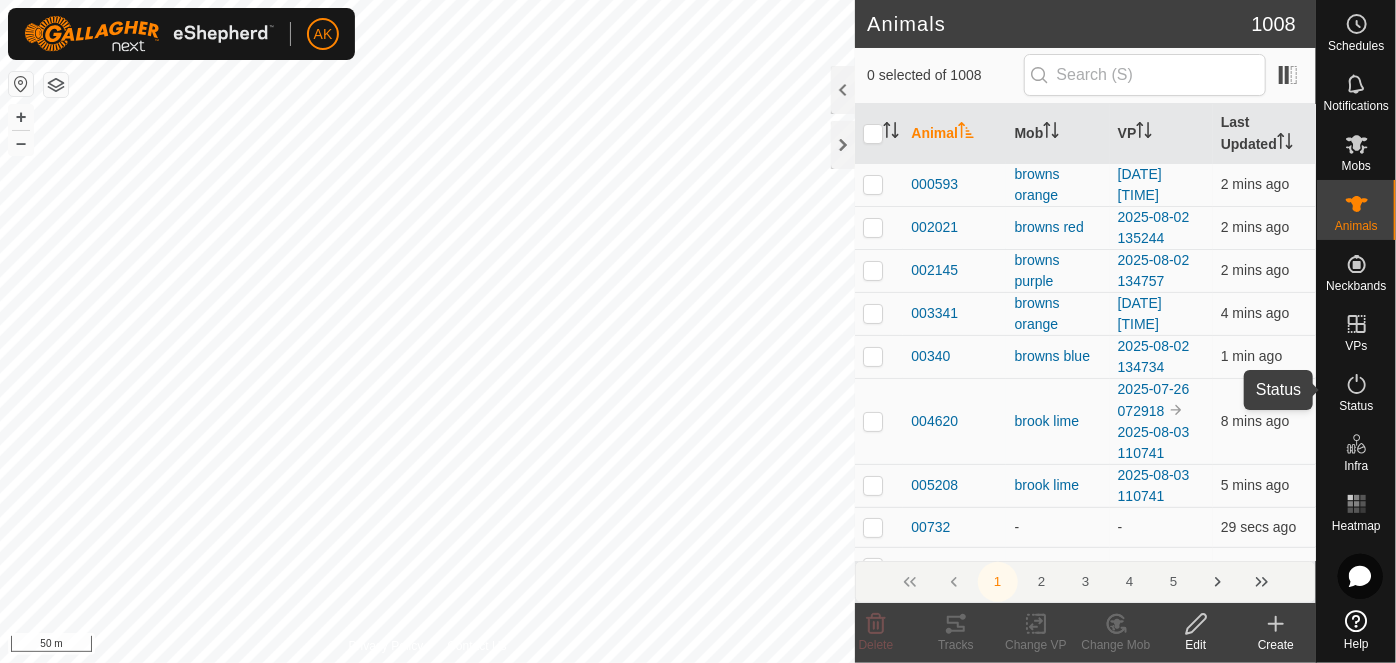 click 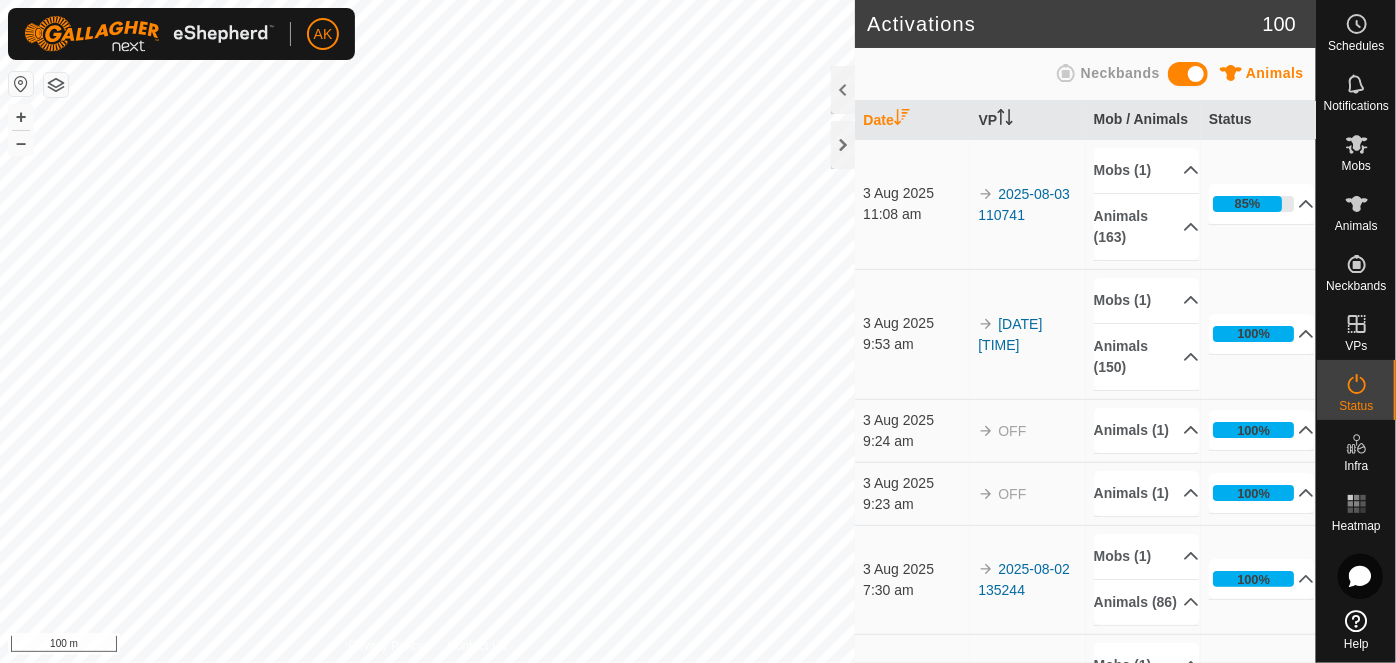 scroll, scrollTop: 0, scrollLeft: 0, axis: both 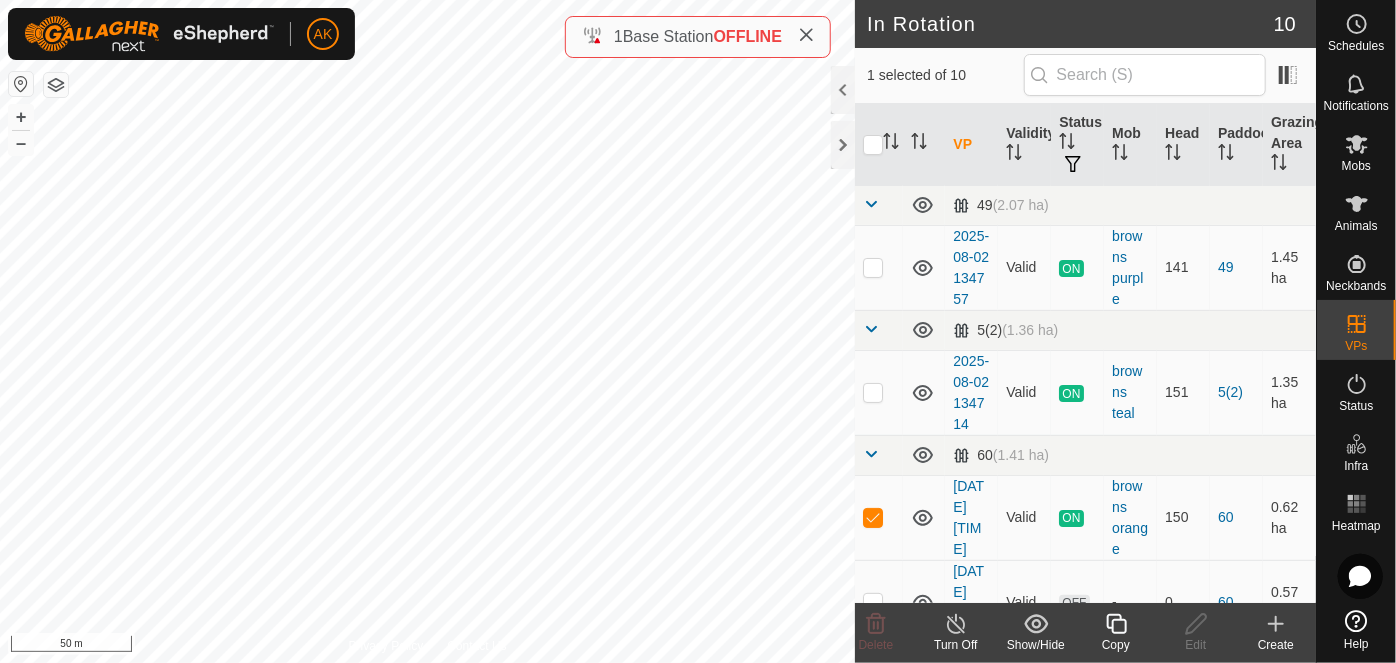 click 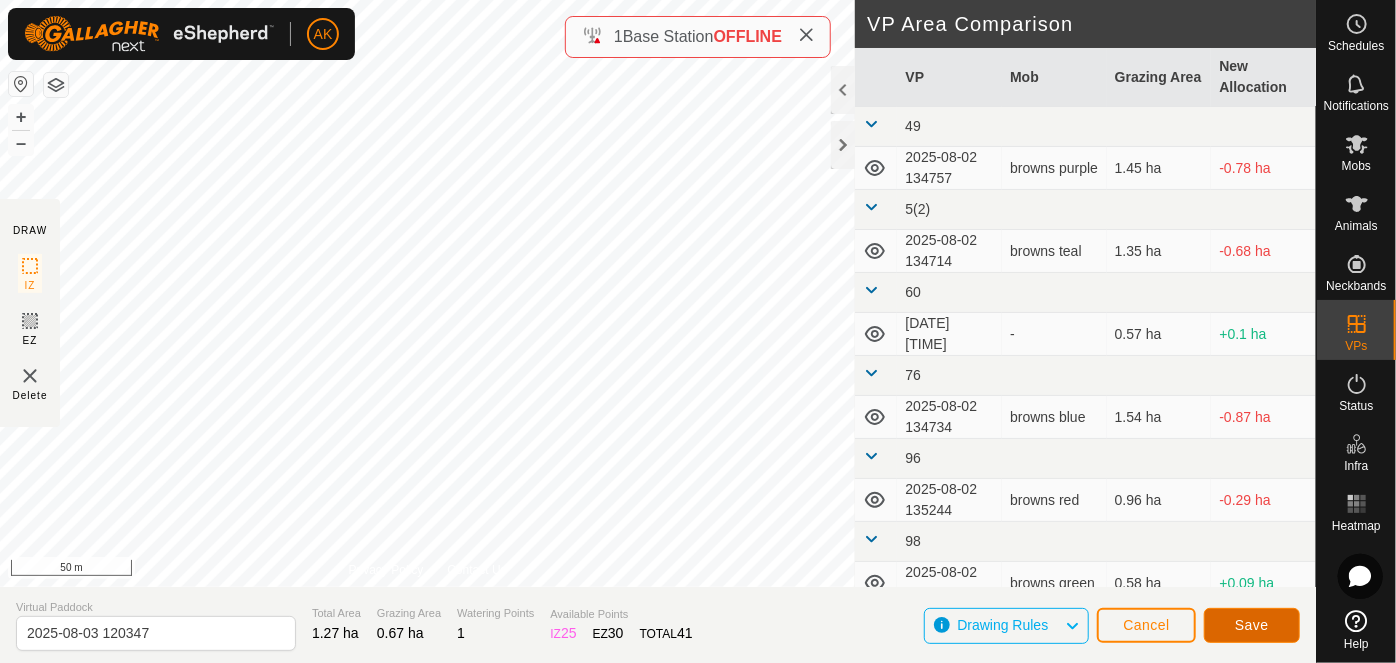 click on "Save" 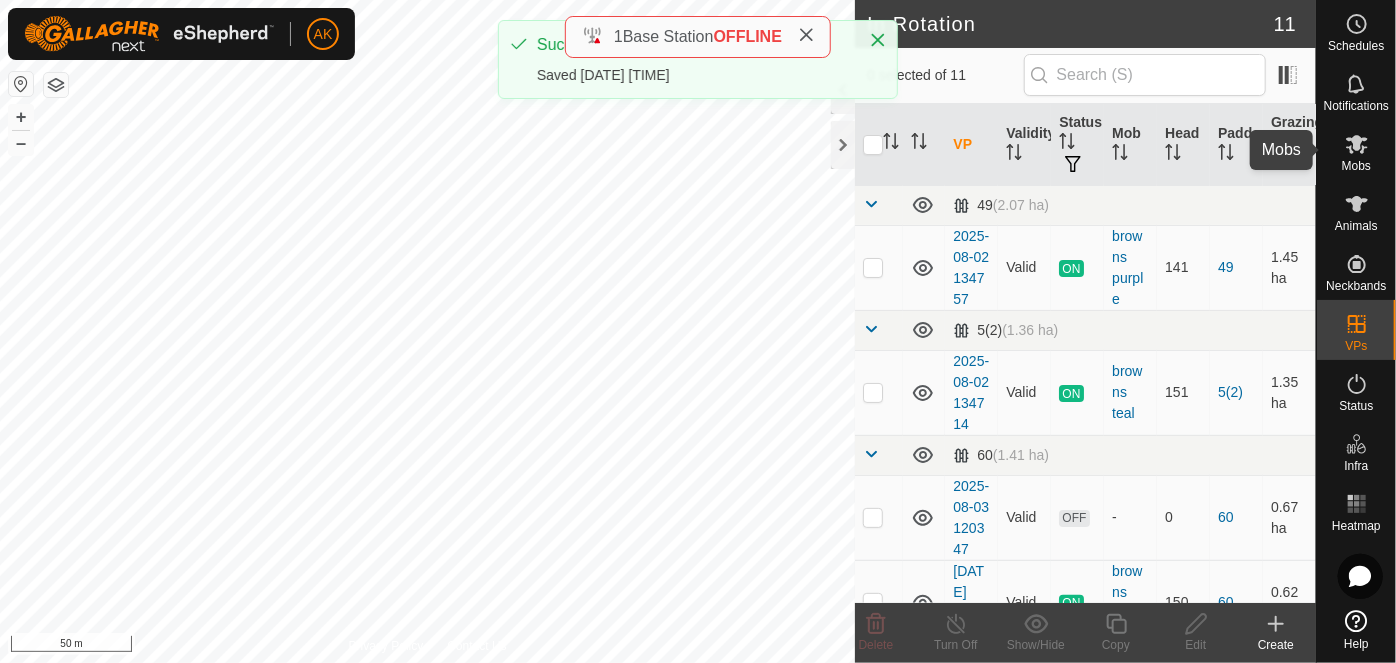 click 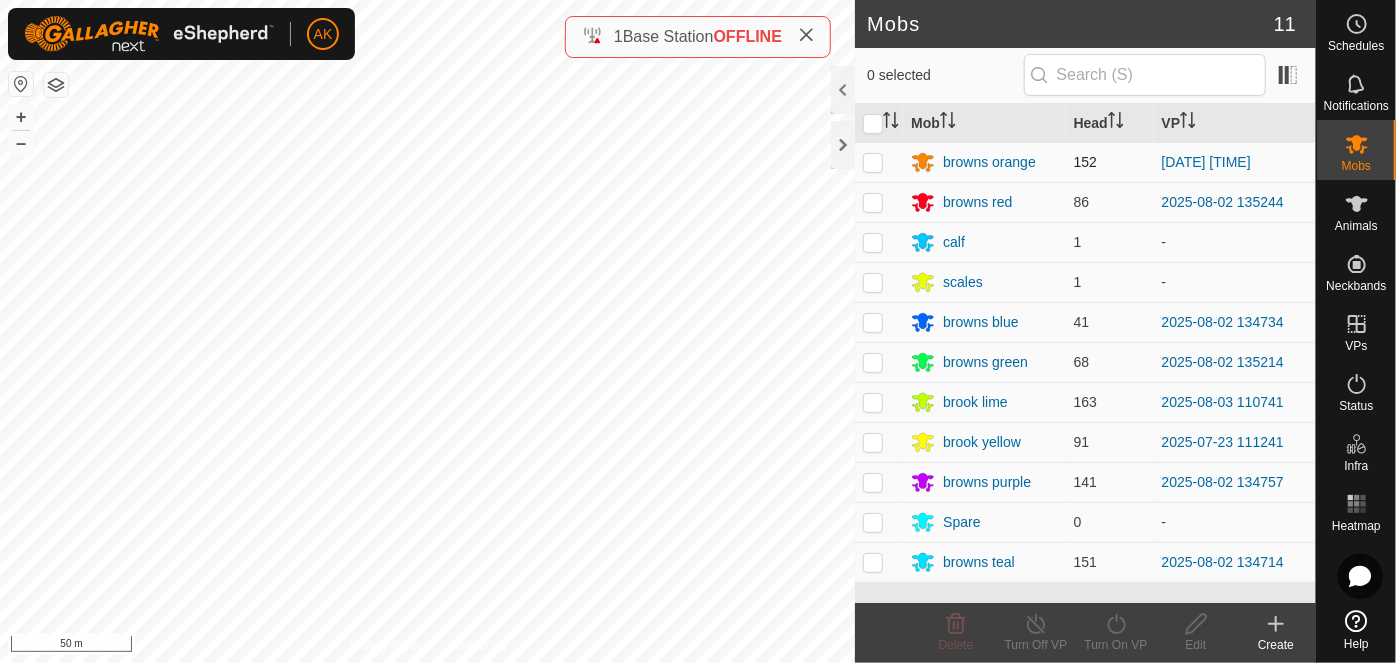 click at bounding box center [873, 162] 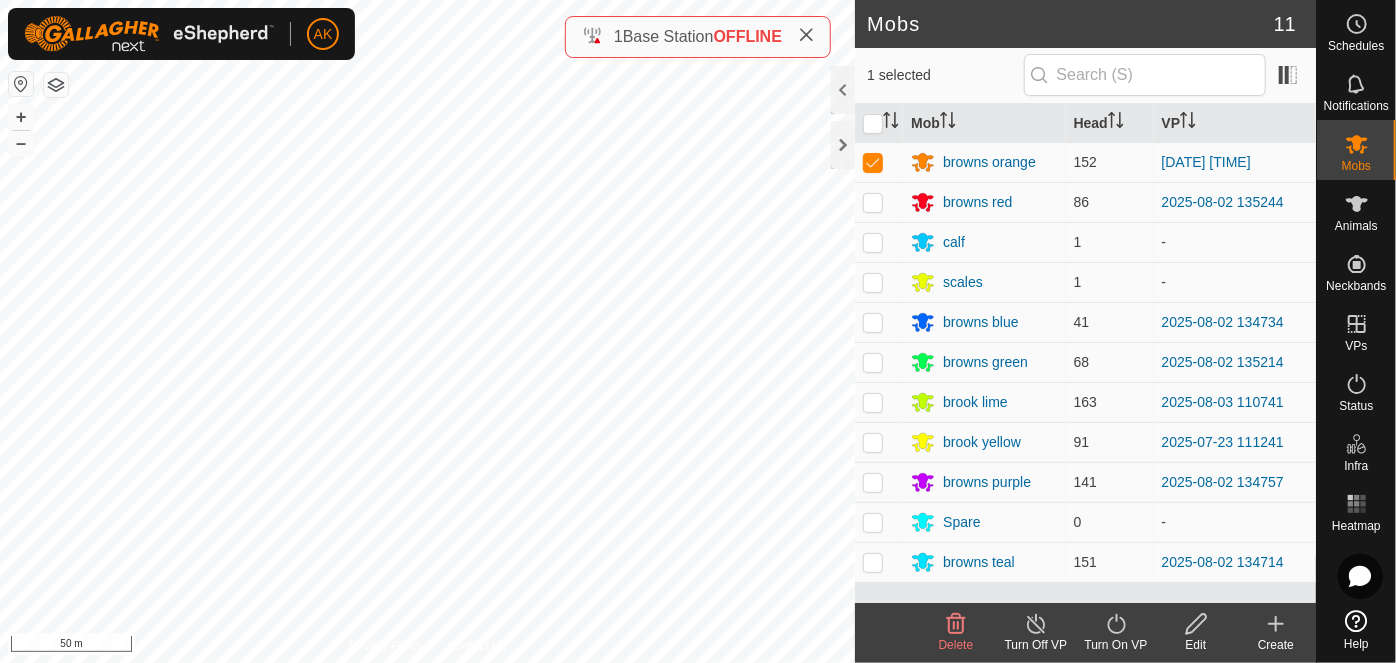 click 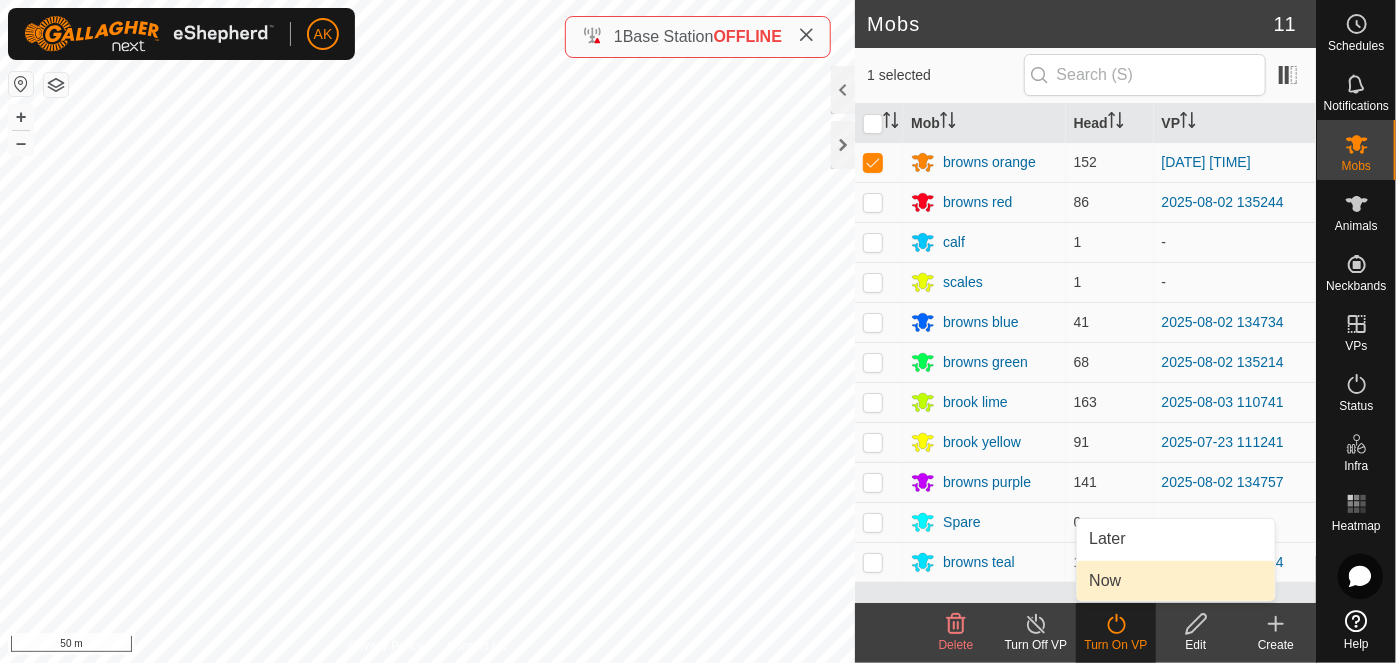 click on "Now" at bounding box center [1176, 581] 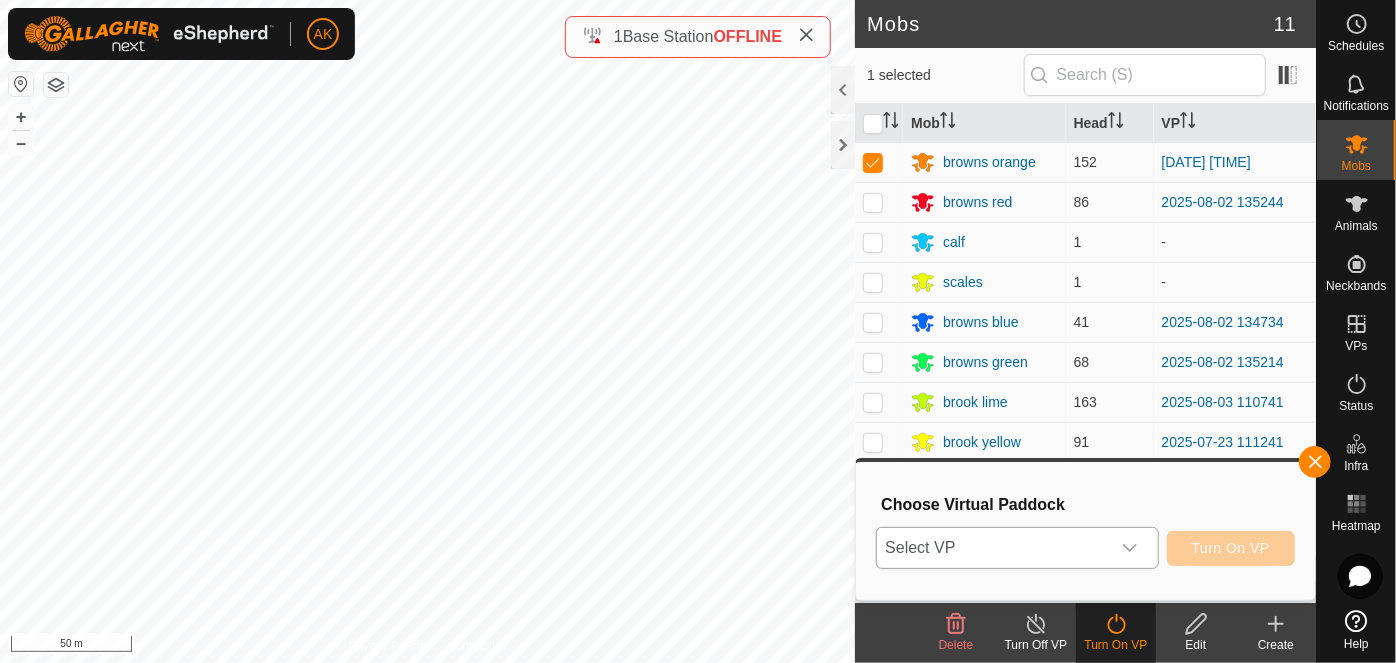 click 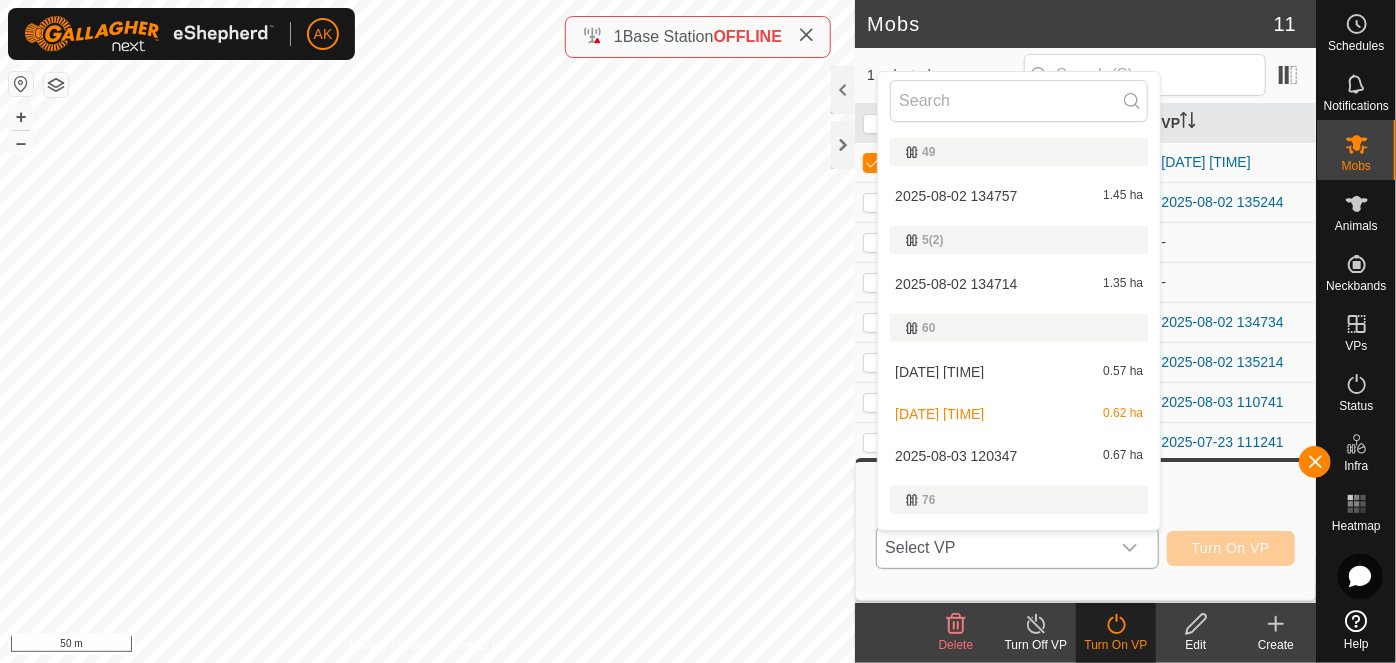 scroll, scrollTop: 34, scrollLeft: 0, axis: vertical 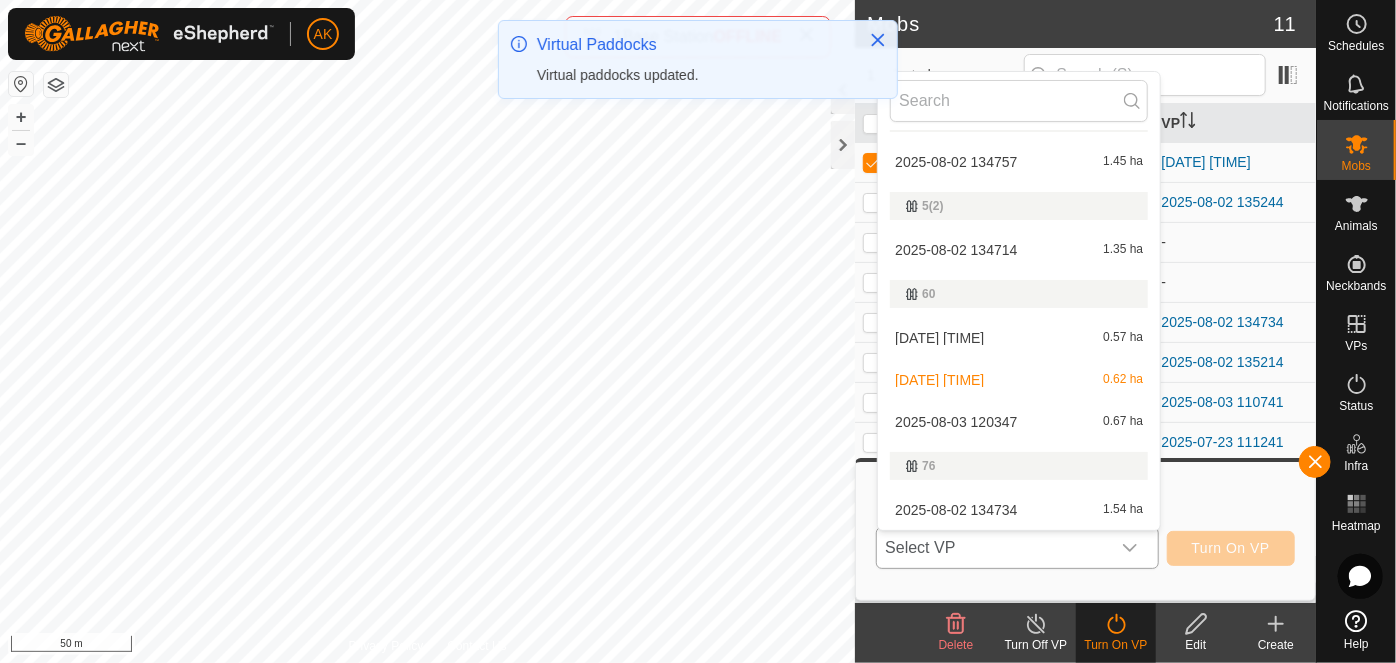 click on "2025-08-03 120347  0.67 ha" at bounding box center [1019, 422] 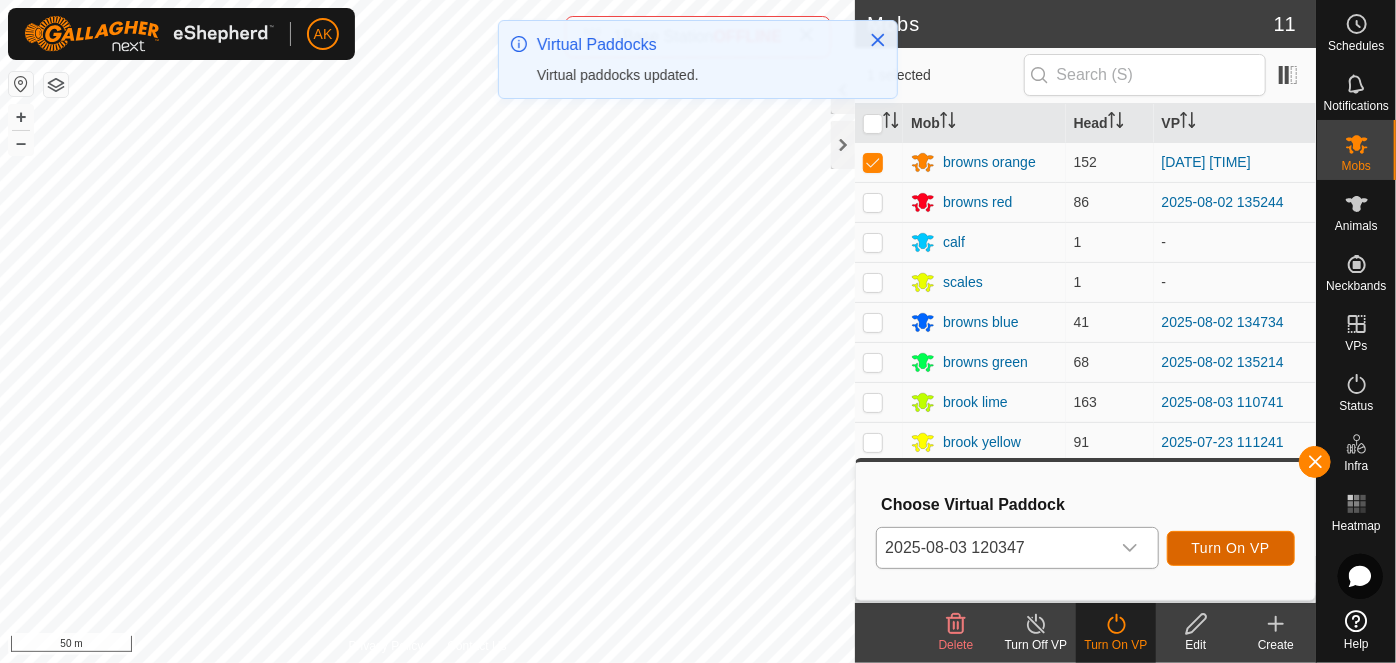 click on "Turn On VP" at bounding box center [1231, 548] 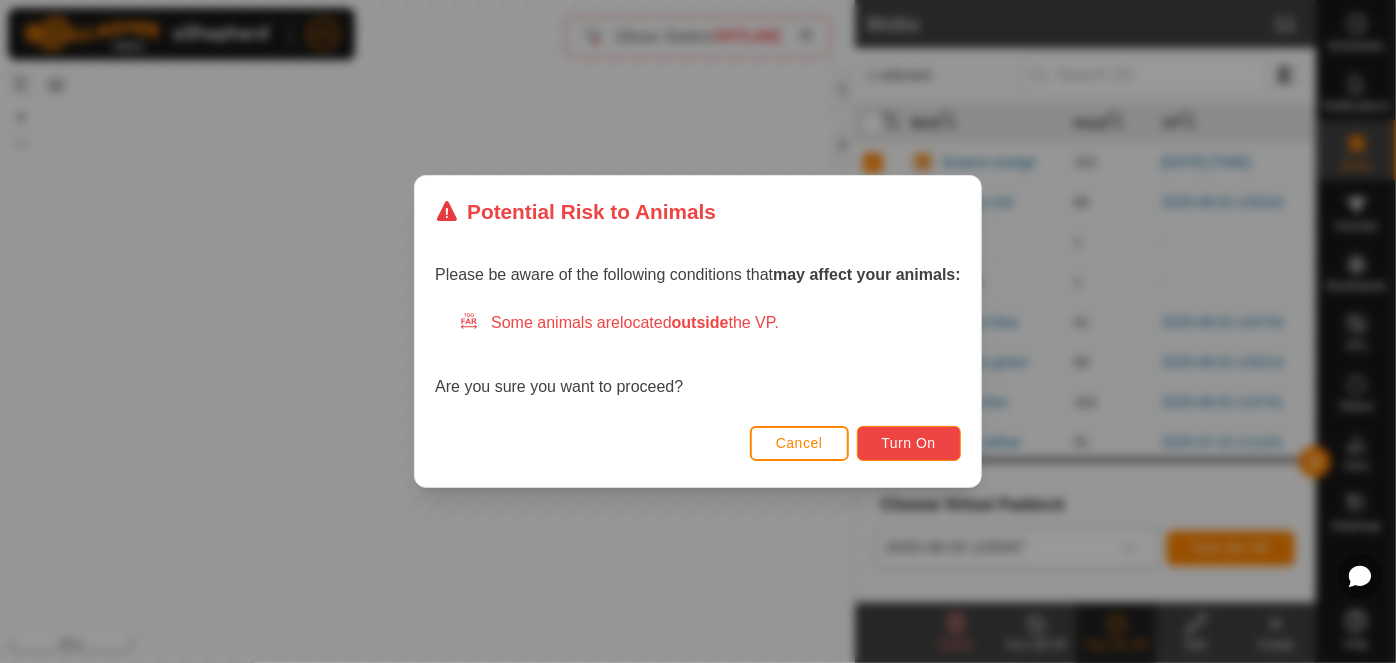 click on "Turn On" at bounding box center [909, 443] 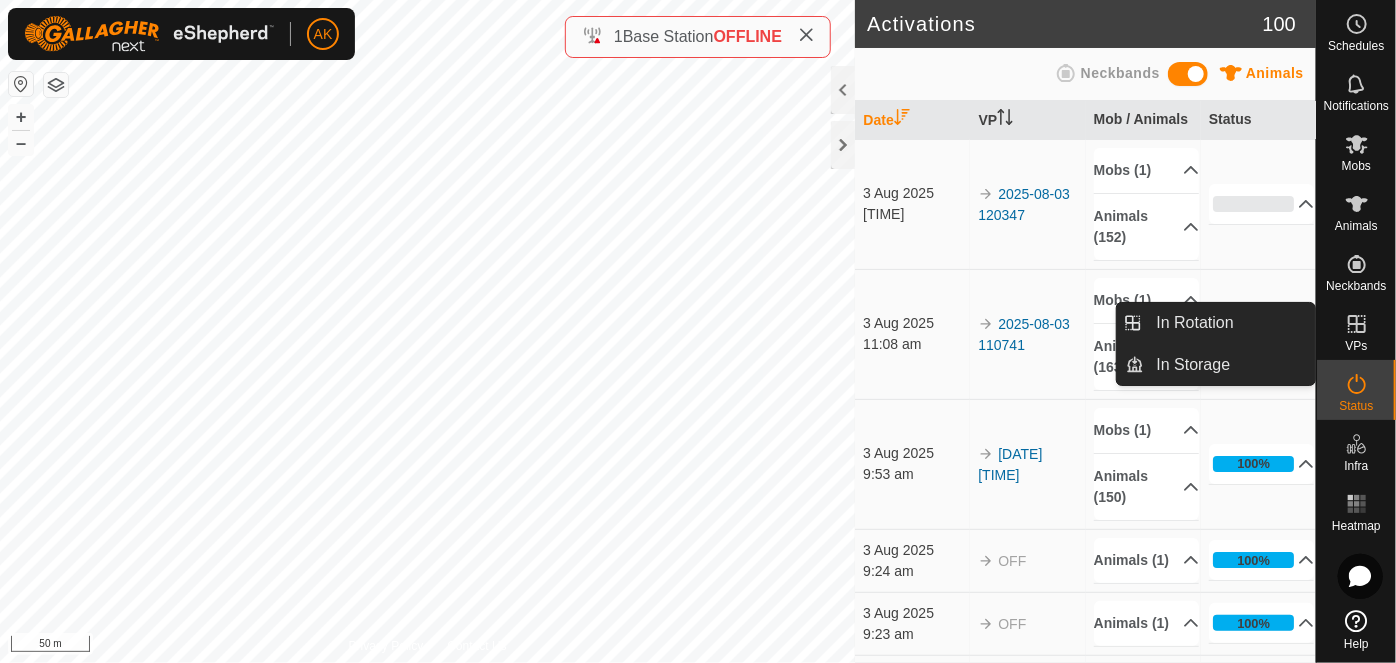 click 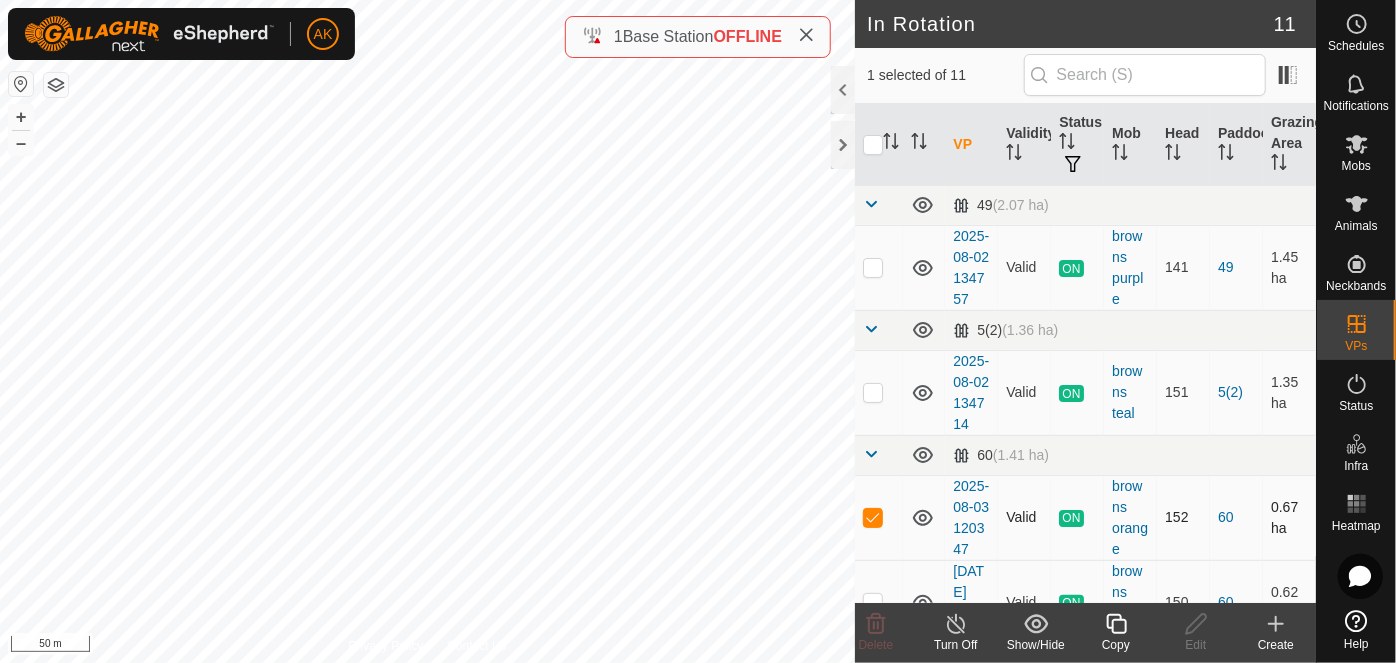 click at bounding box center (873, 517) 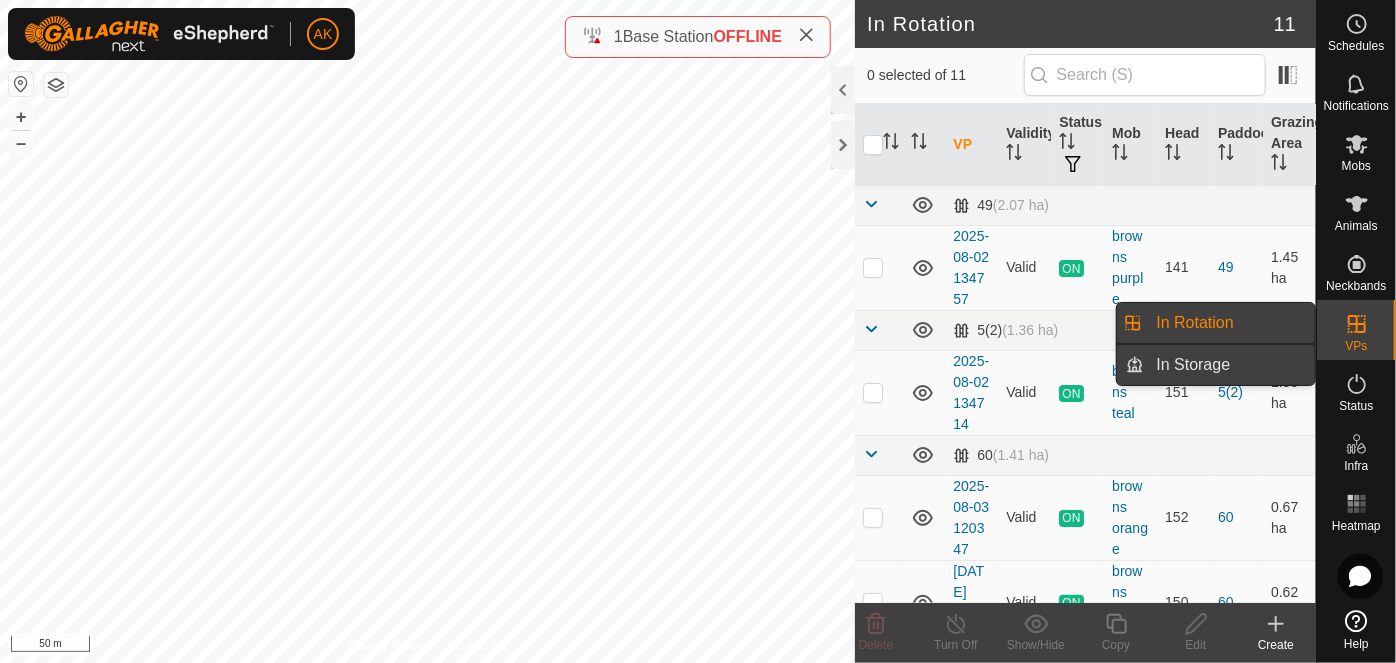 click on "In Storage" at bounding box center (1230, 365) 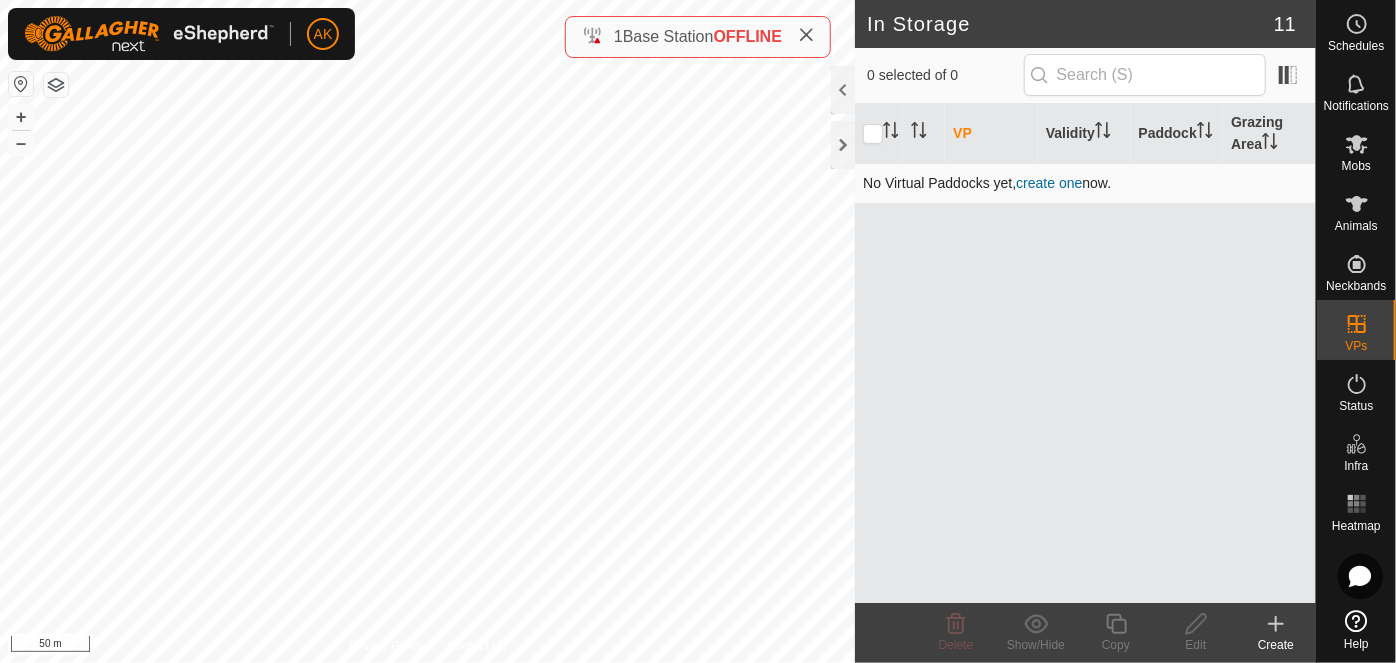click on "create one" at bounding box center [1049, 183] 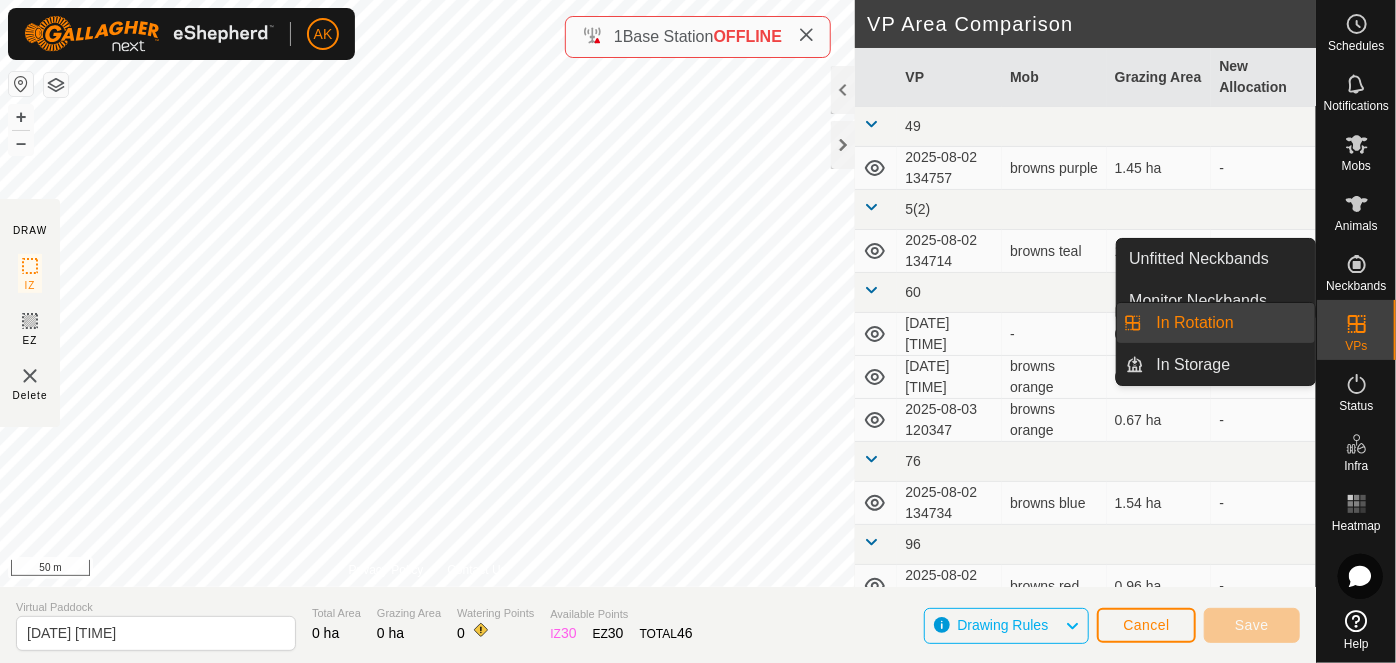 click on "In Rotation" at bounding box center [1230, 323] 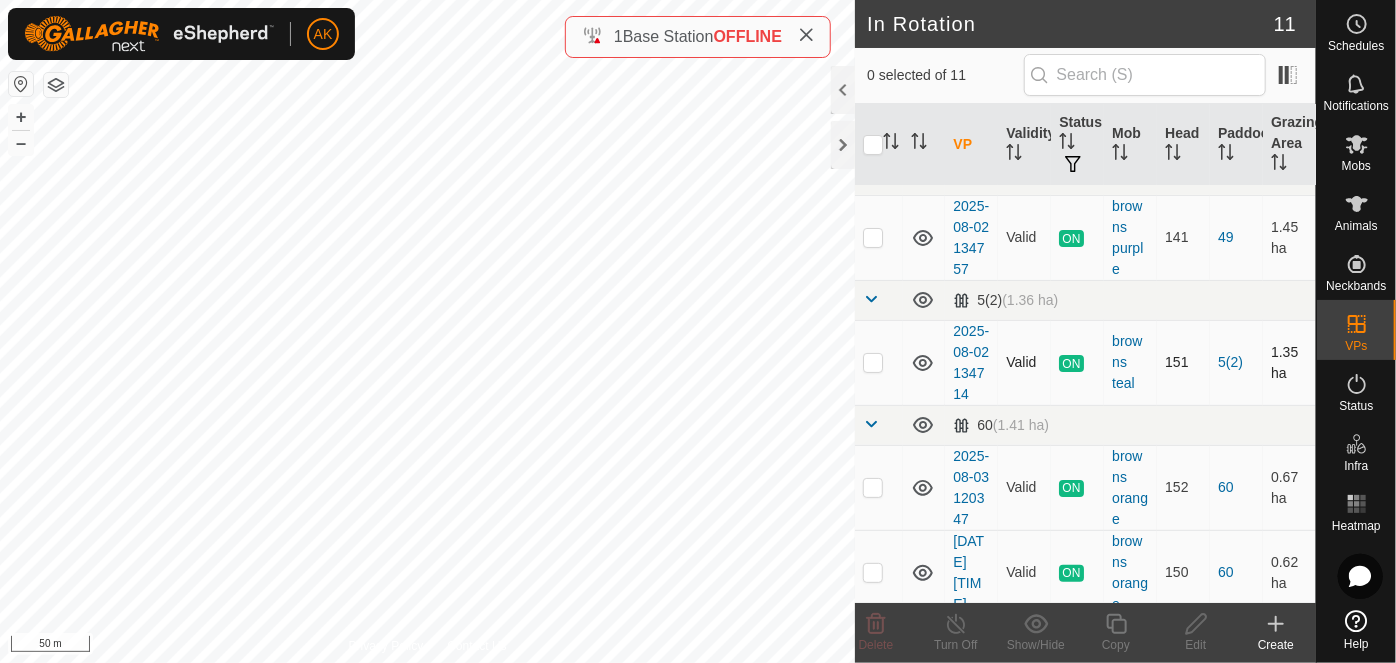 scroll, scrollTop: 0, scrollLeft: 0, axis: both 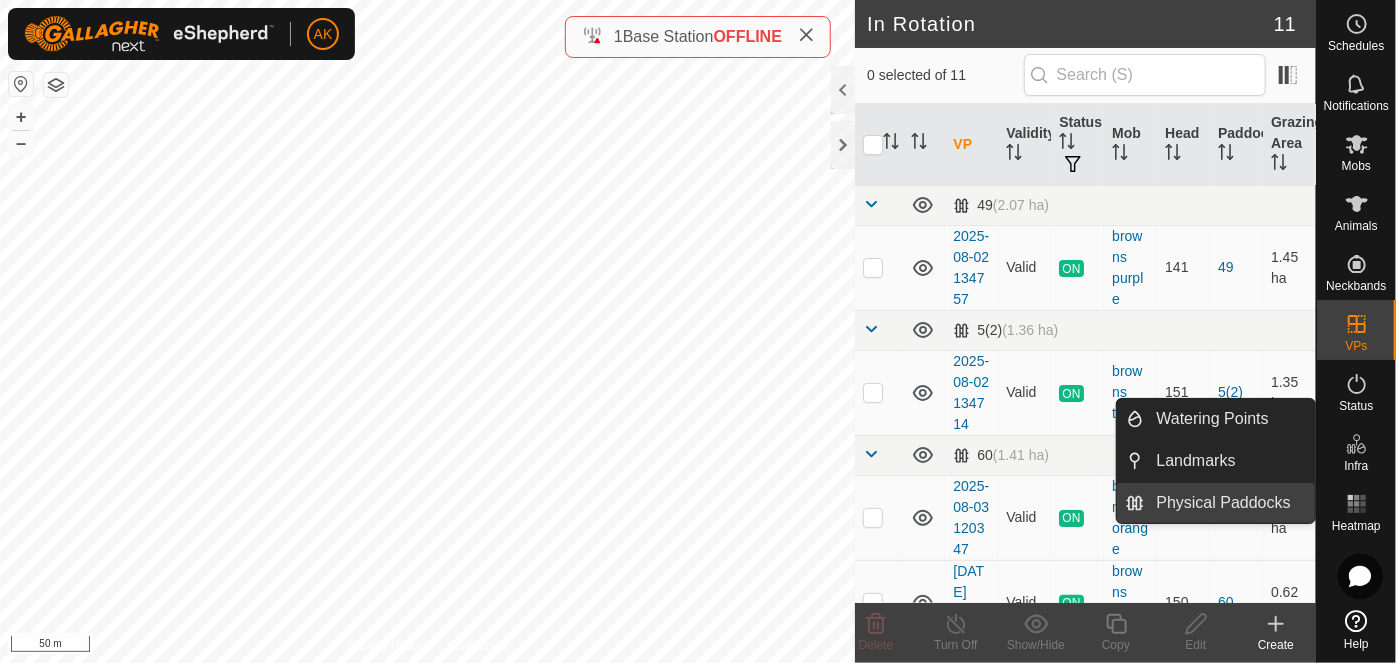 click on "Physical Paddocks" at bounding box center (1230, 503) 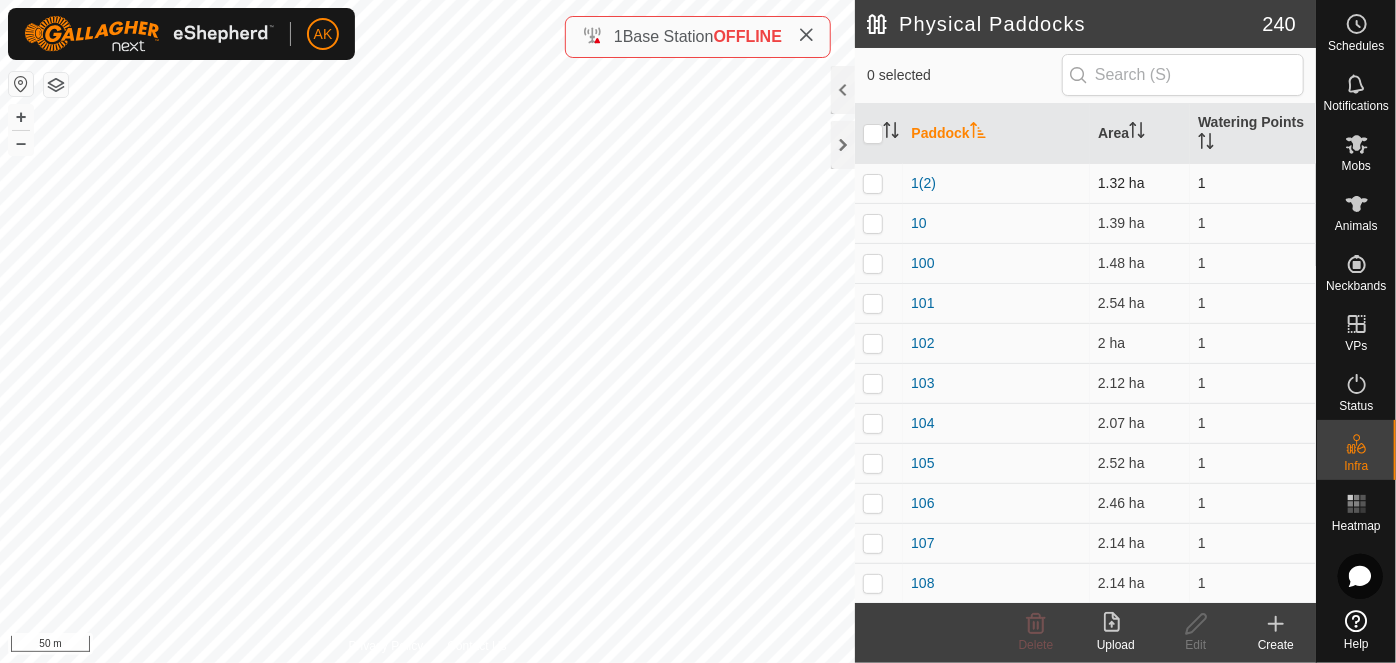 click on "1(2)" at bounding box center [996, 183] 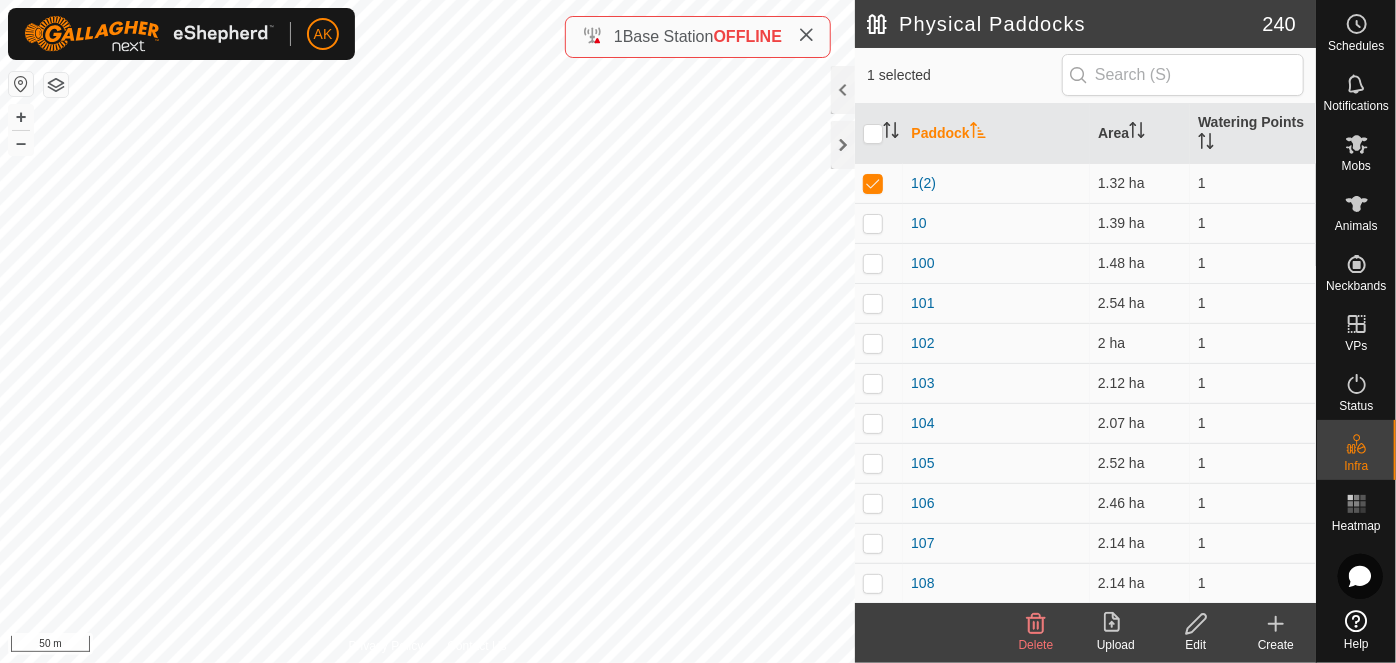 click 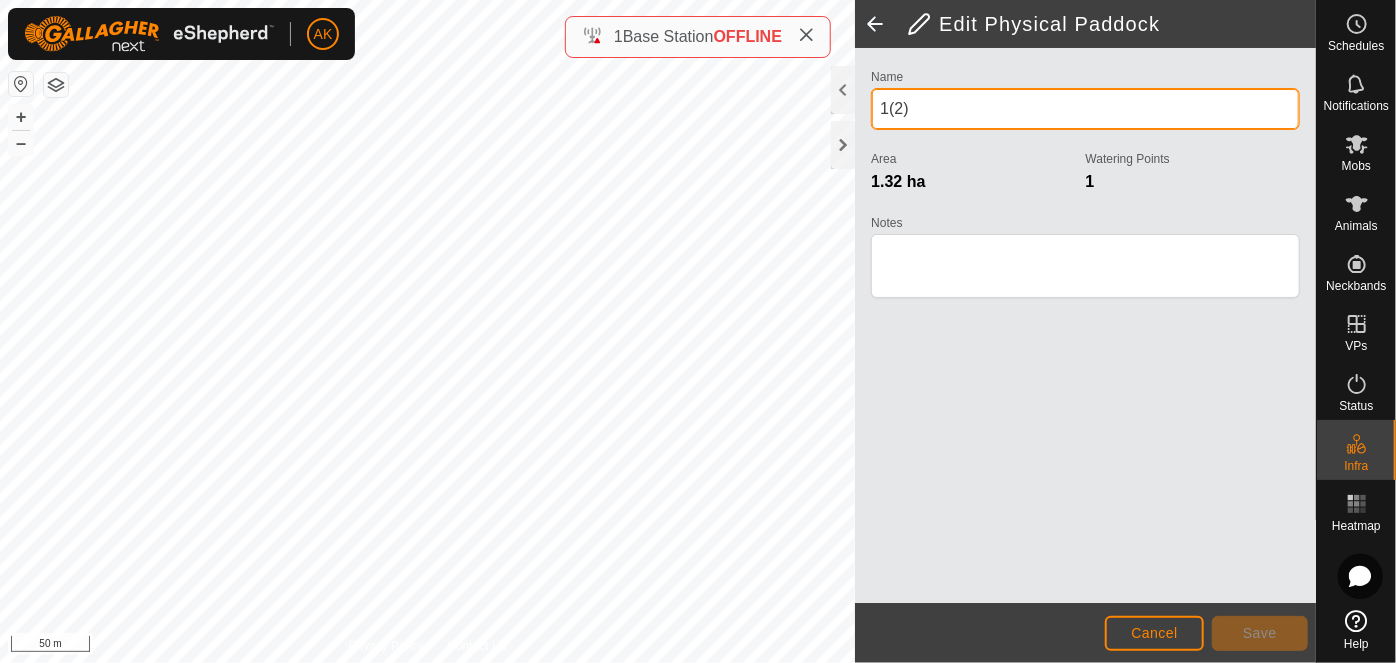 click on "1(2)" at bounding box center (1085, 109) 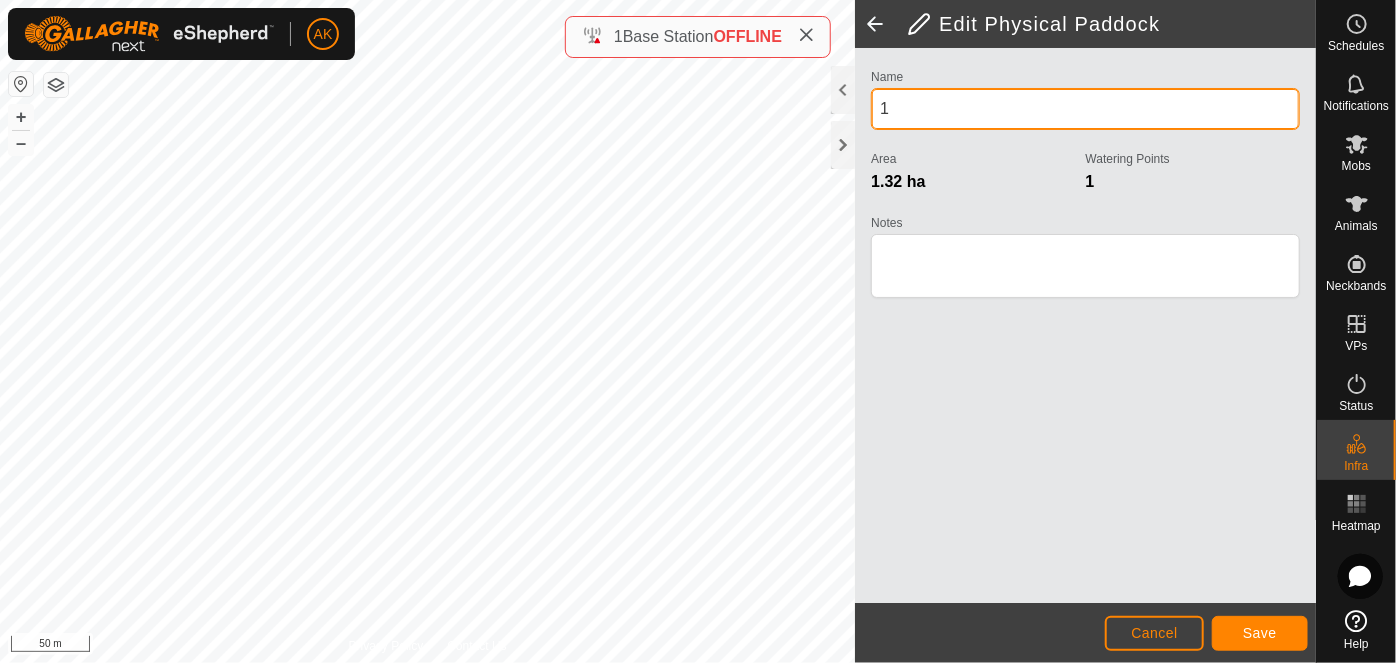 type on "1" 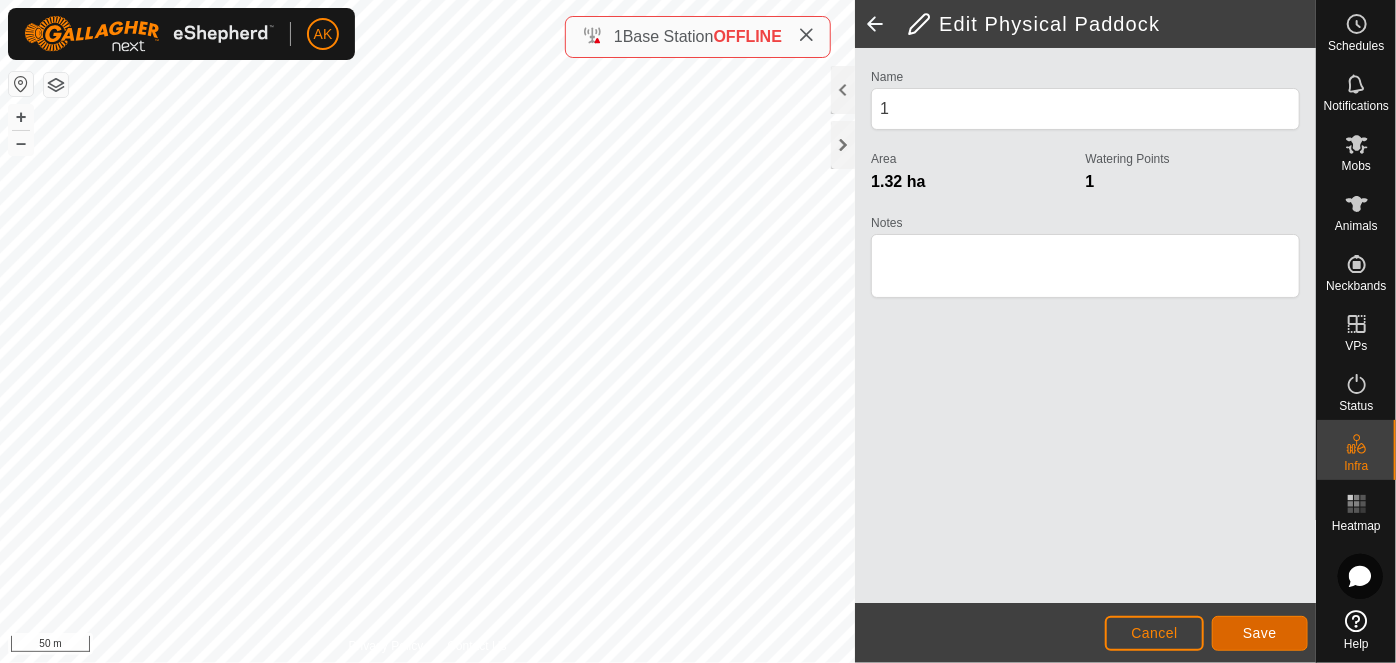 click on "Save" 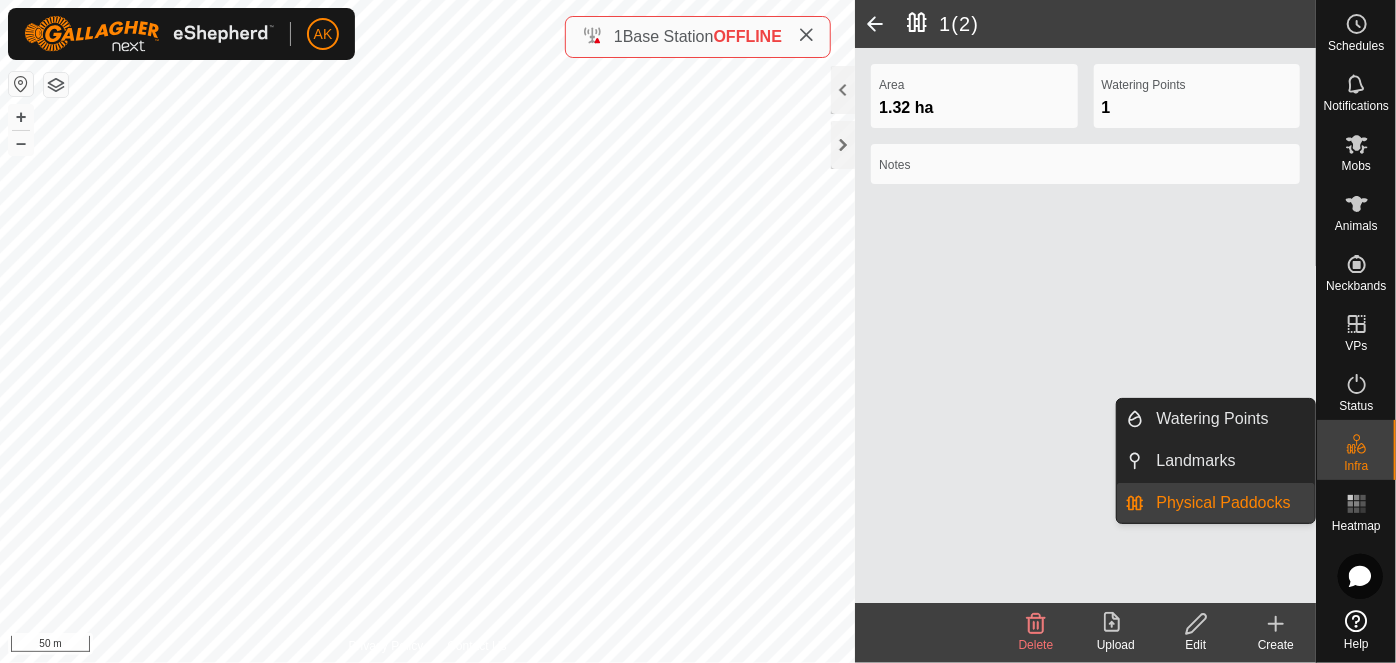 click on "Physical Paddocks" at bounding box center [1230, 503] 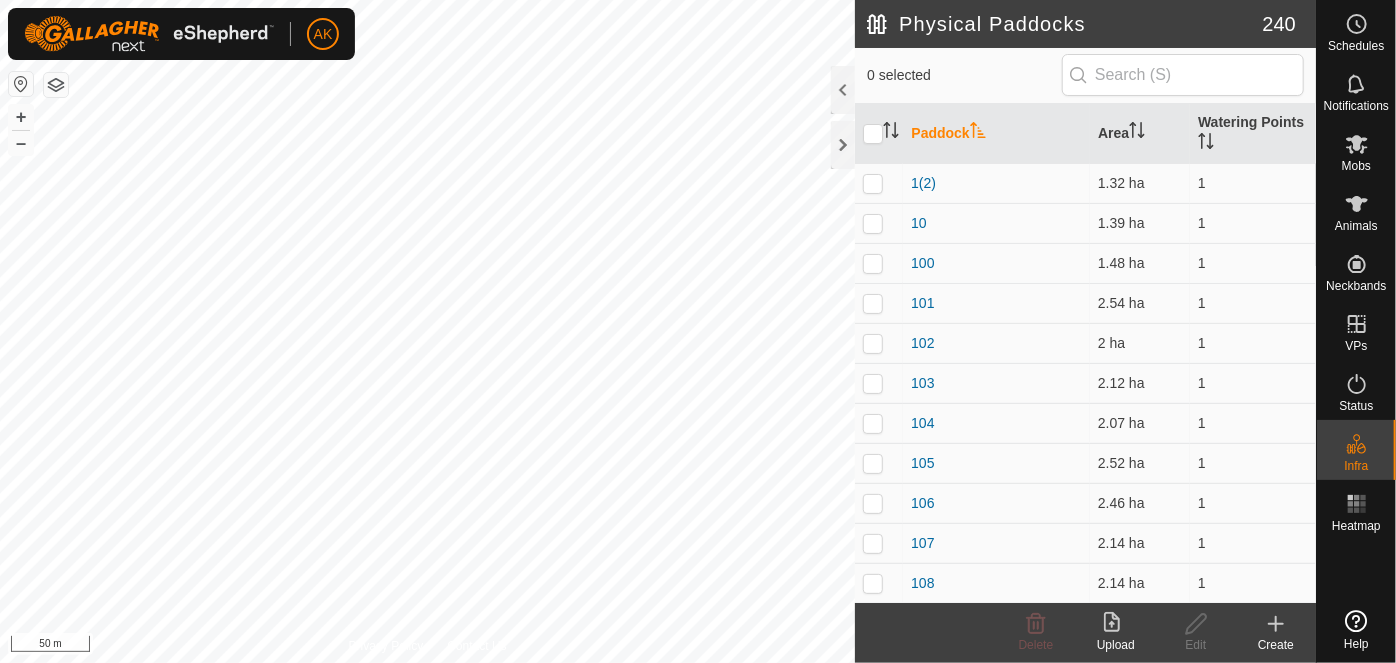 scroll, scrollTop: 0, scrollLeft: 0, axis: both 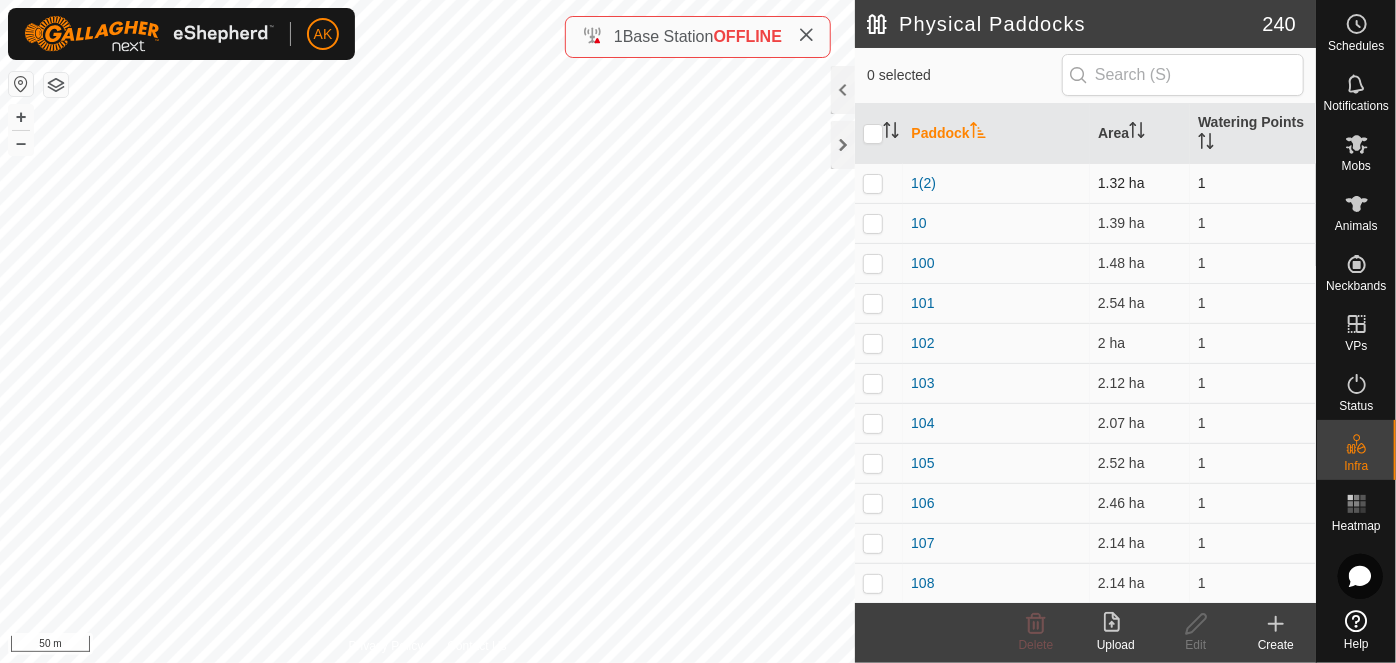 click at bounding box center [873, 183] 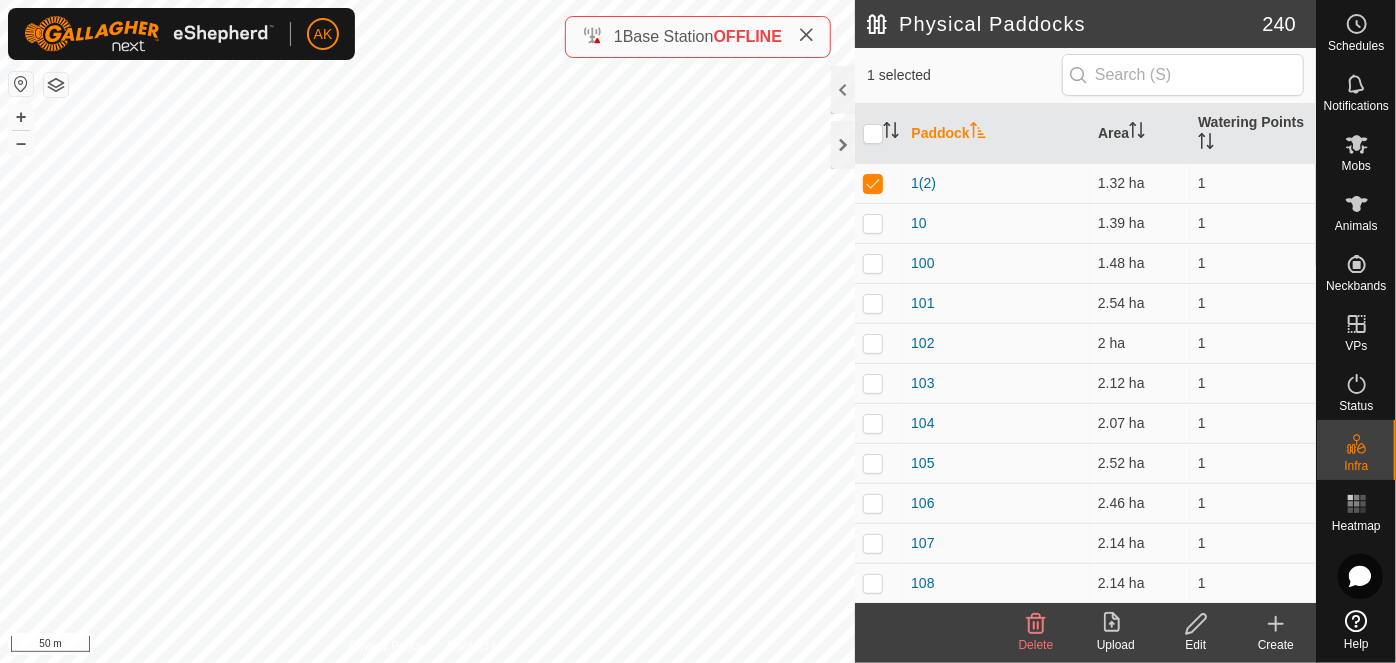 click 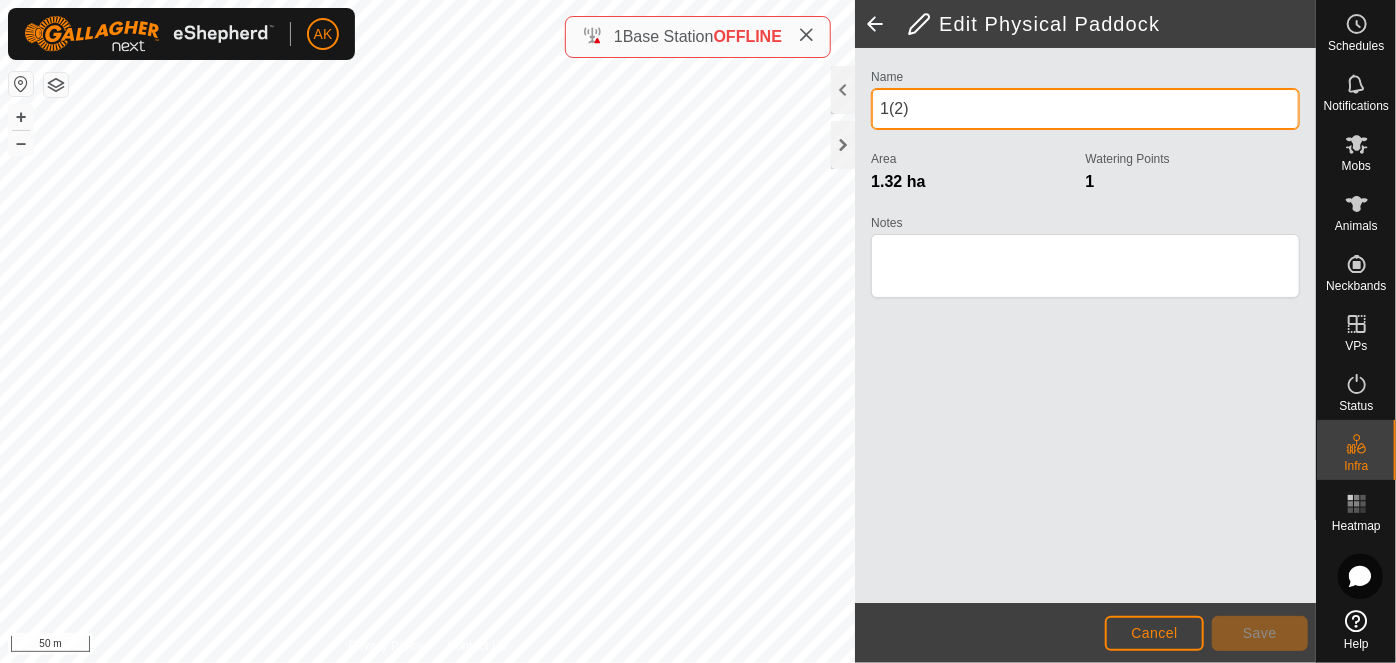click on "1(2)" at bounding box center [1085, 109] 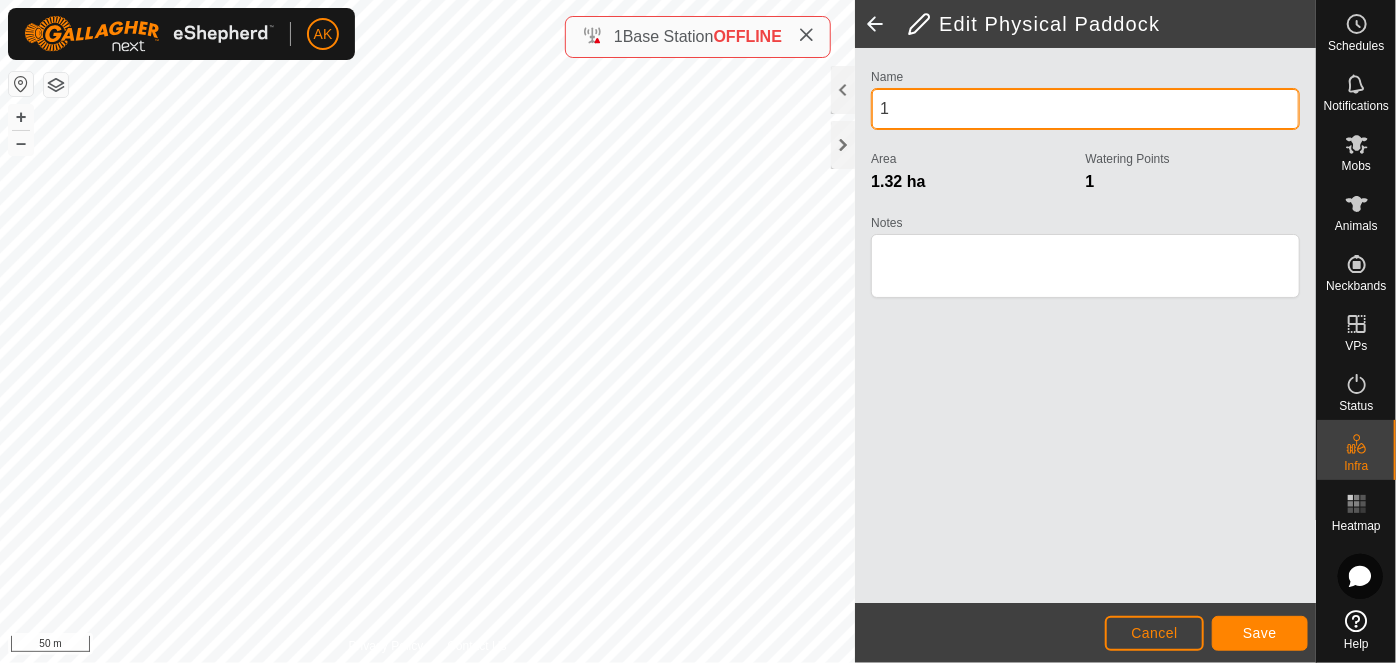 type on "1" 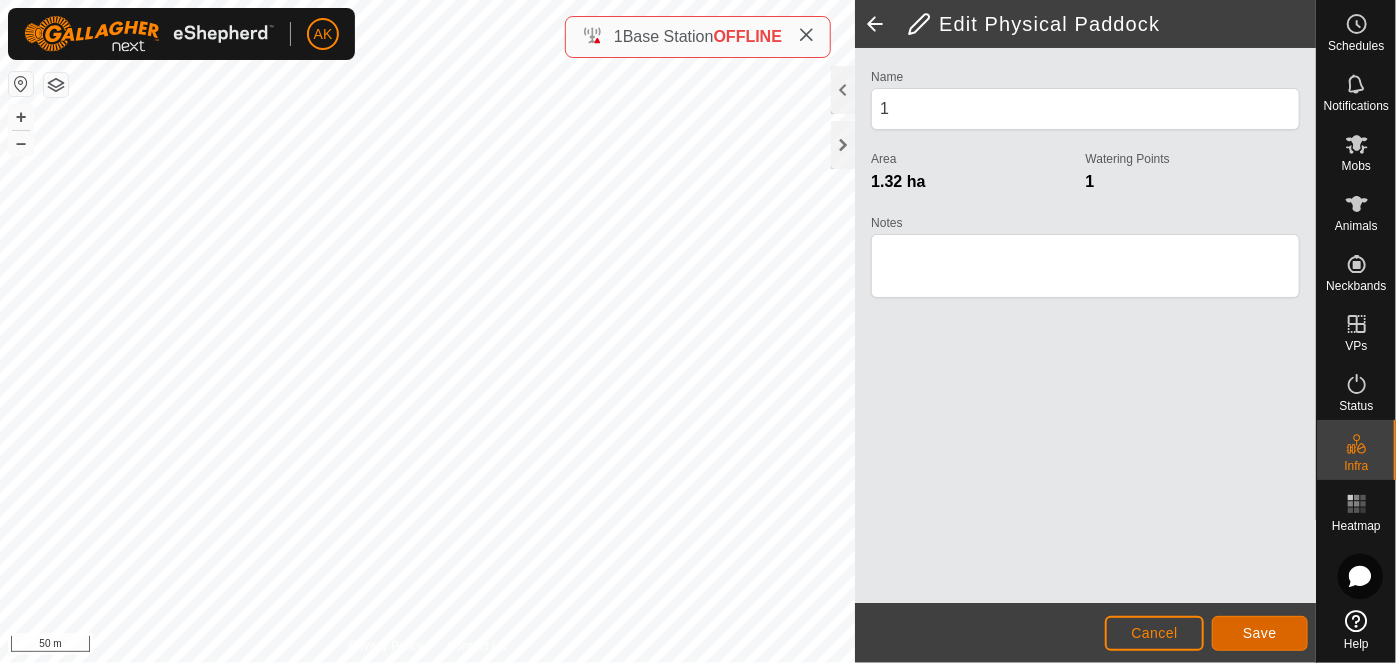 click on "Save" 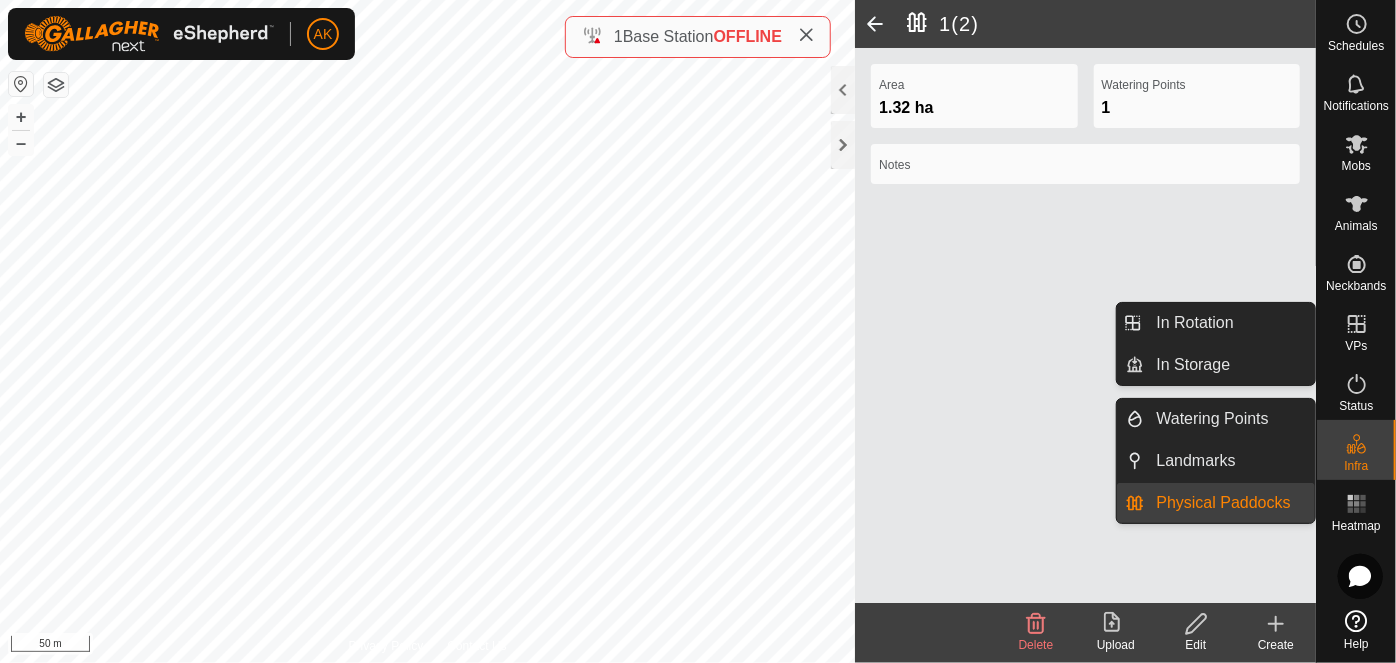 click on "Physical Paddocks" at bounding box center (1230, 503) 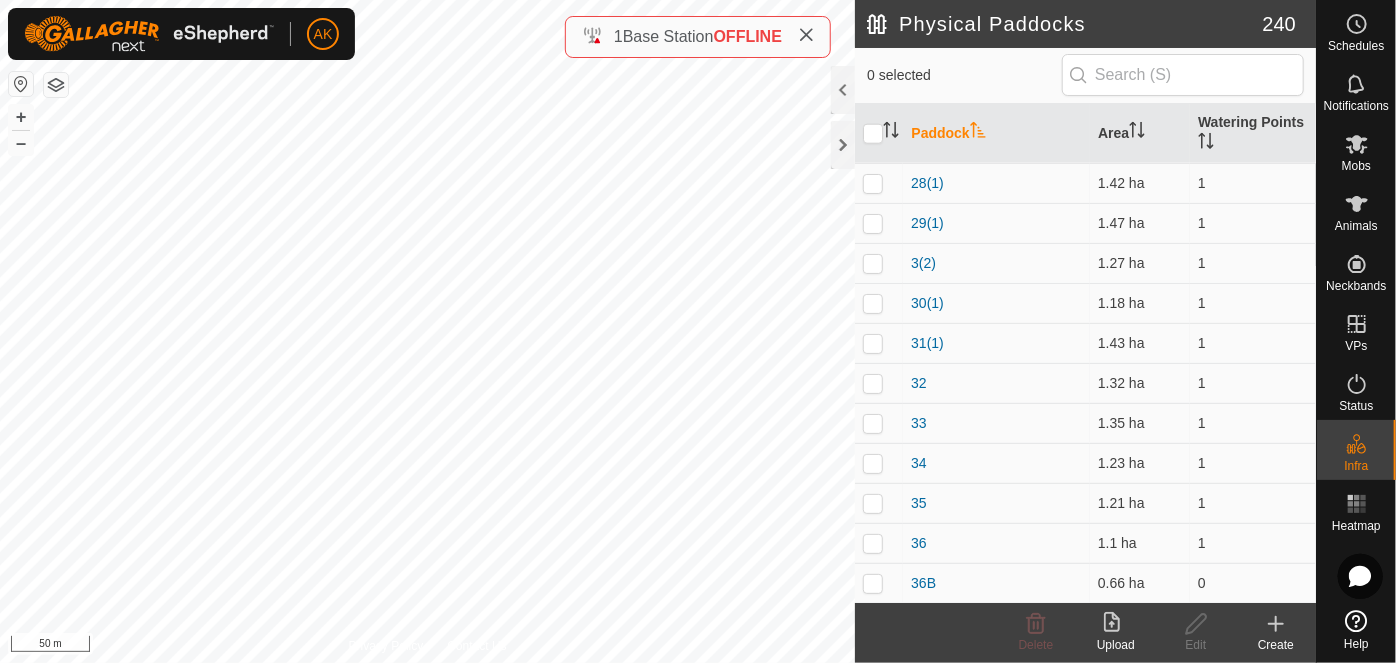 scroll, scrollTop: 1181, scrollLeft: 0, axis: vertical 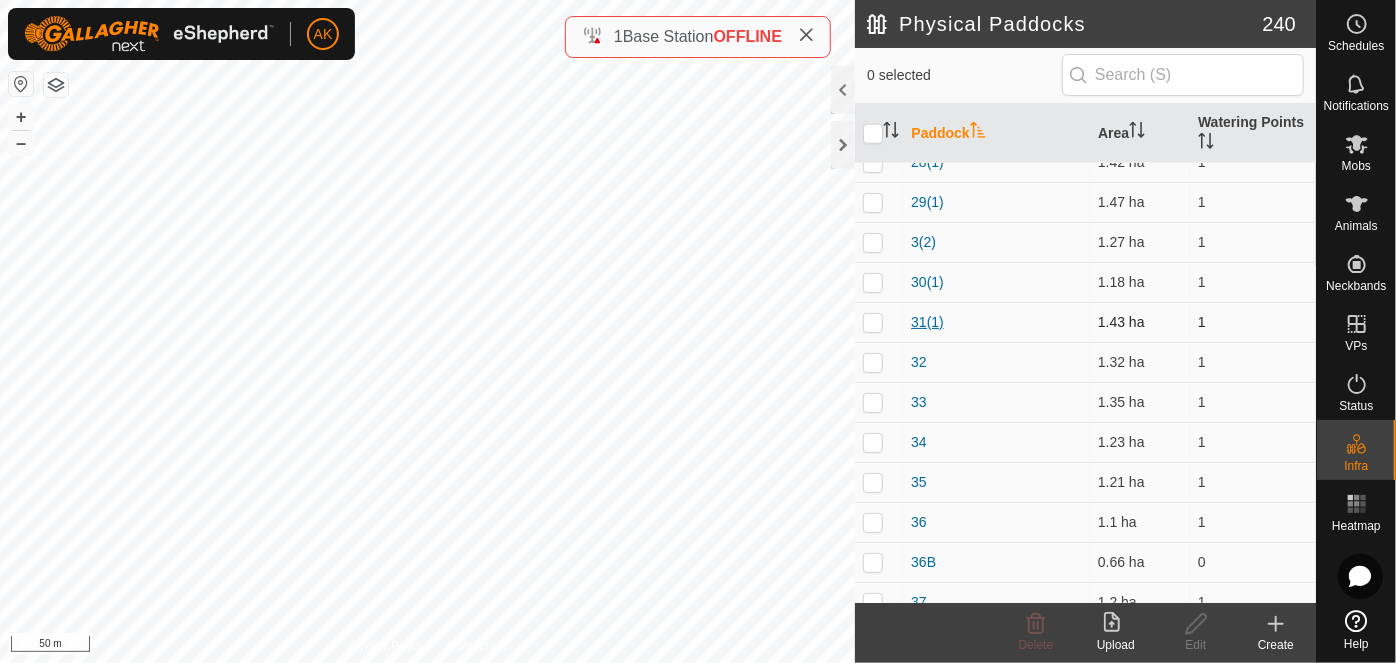 click on "31(1)" at bounding box center (927, 322) 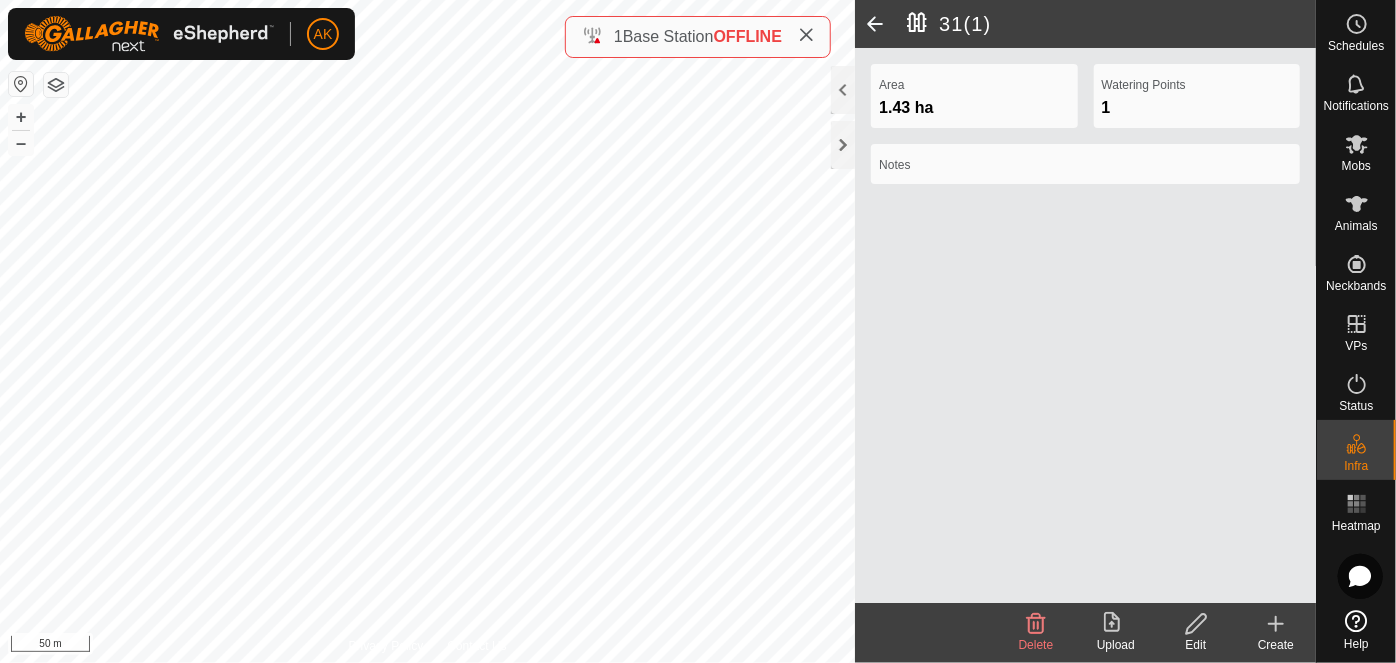 click on "31(1)" 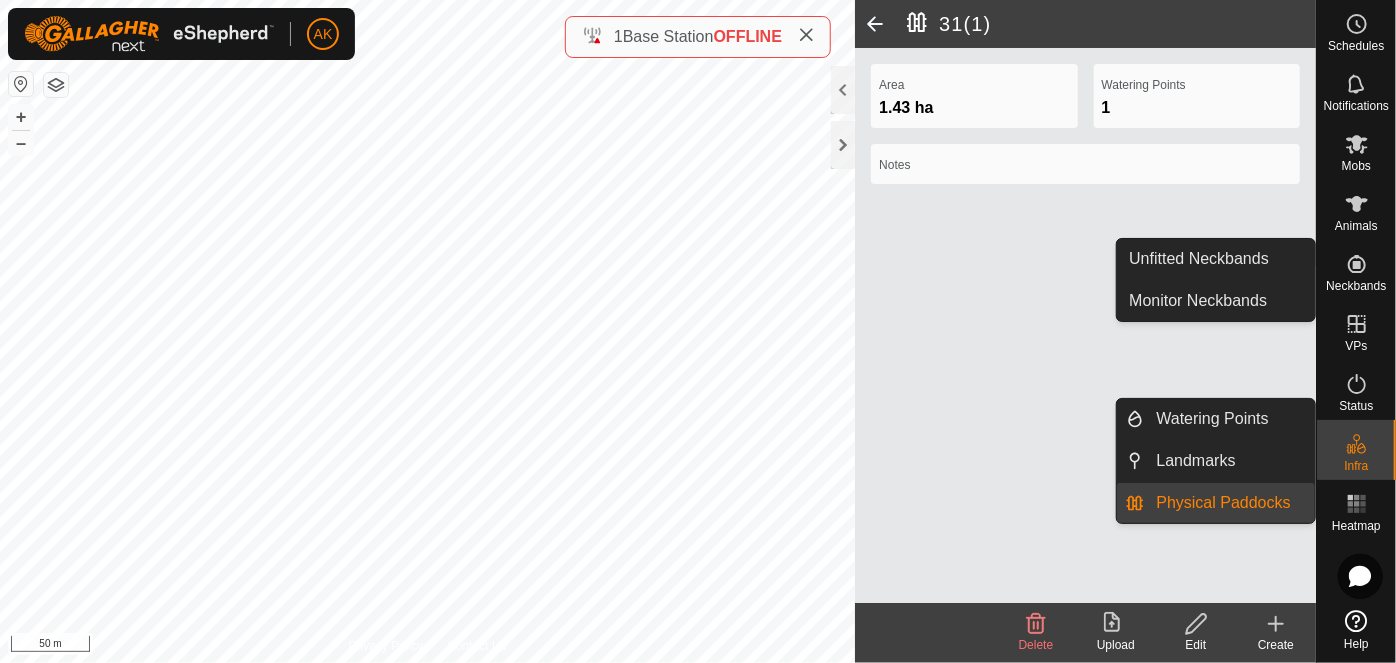 click on "Physical Paddocks" at bounding box center [1230, 503] 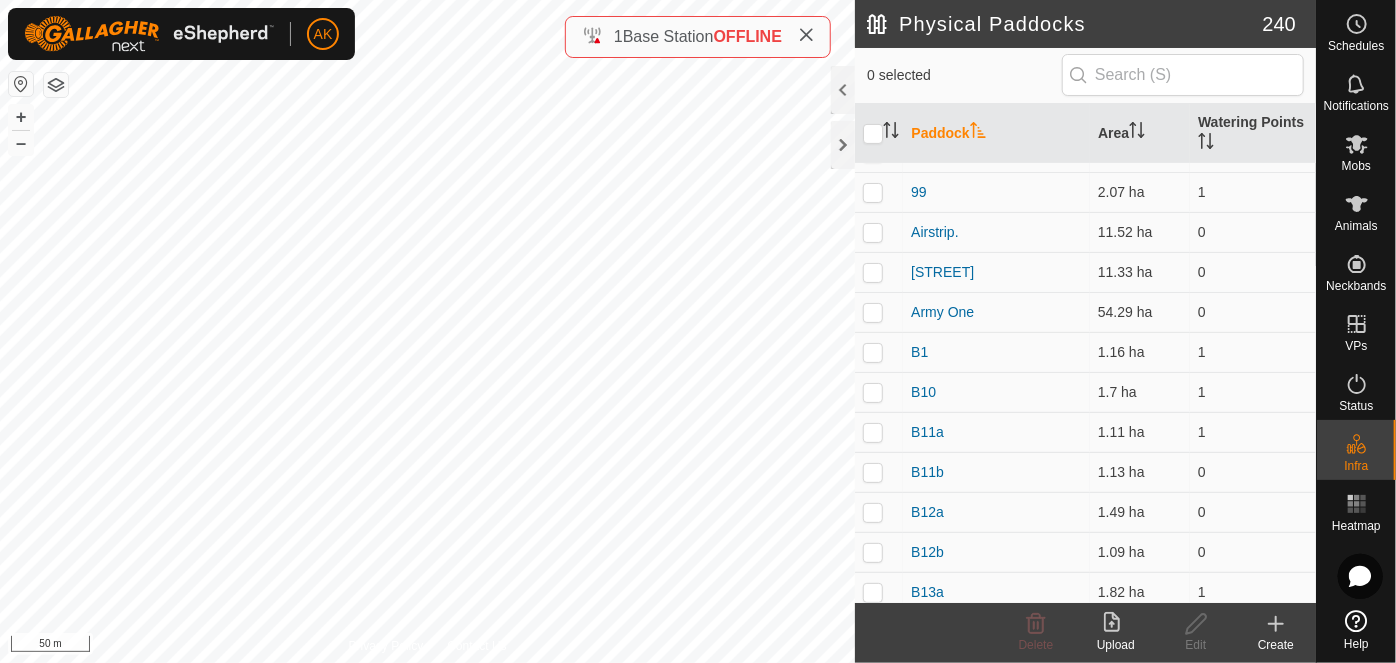 scroll, scrollTop: 4181, scrollLeft: 0, axis: vertical 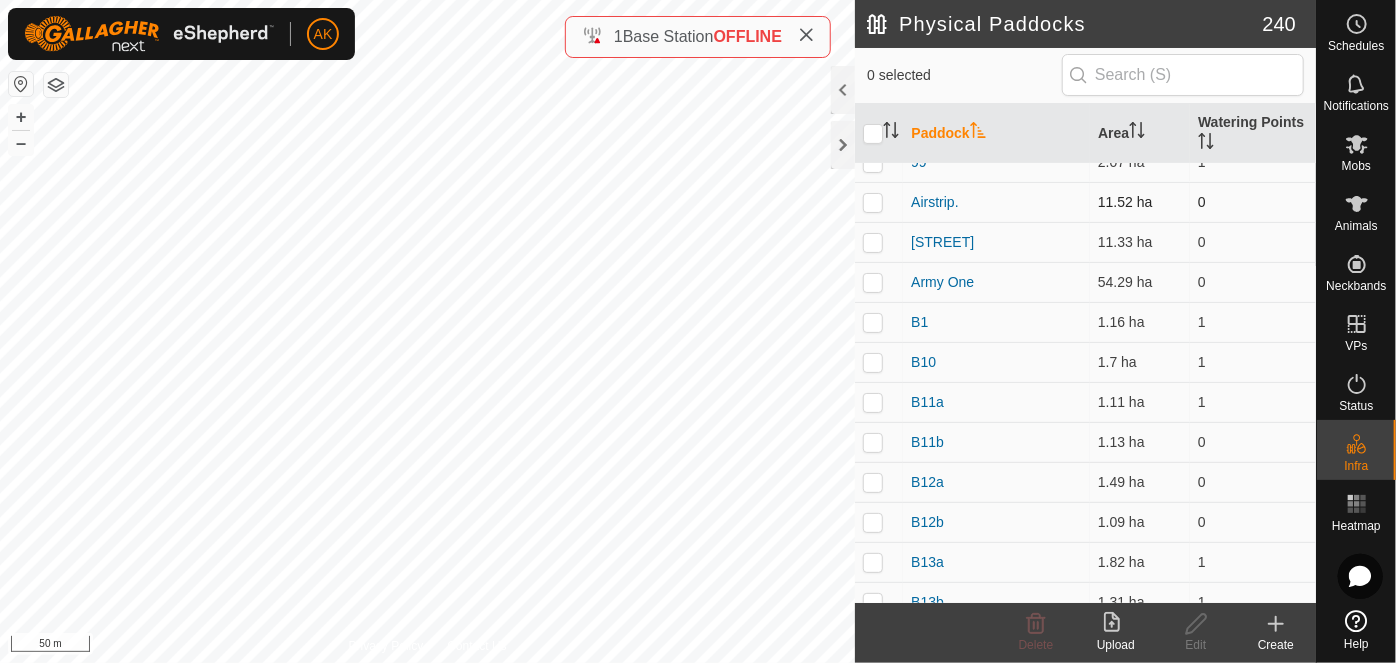 click at bounding box center (873, 202) 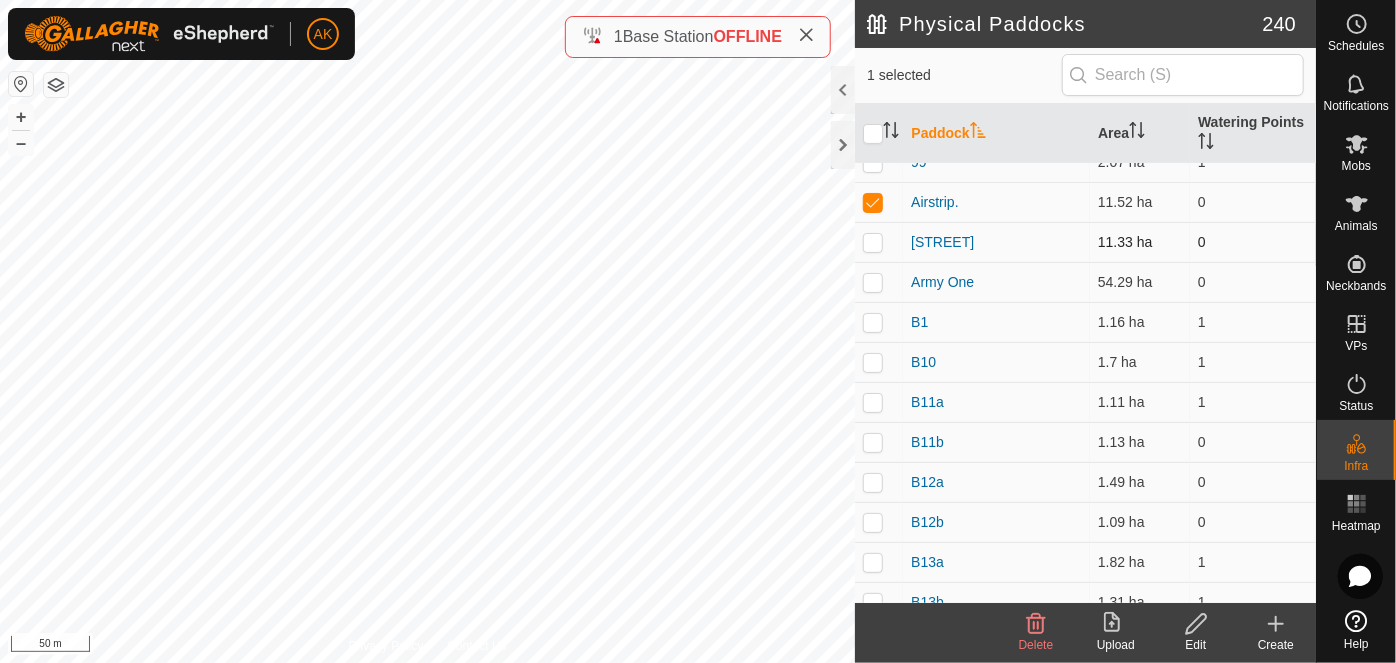 click at bounding box center (873, 242) 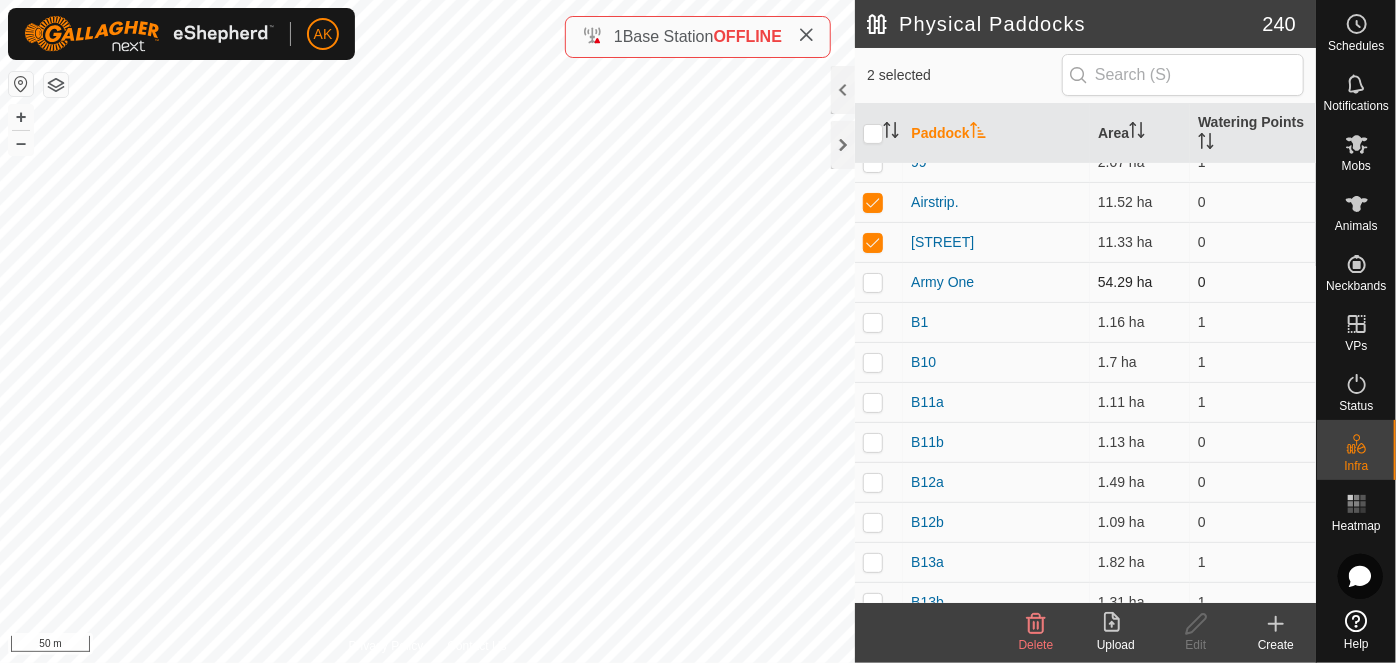 click at bounding box center [873, 282] 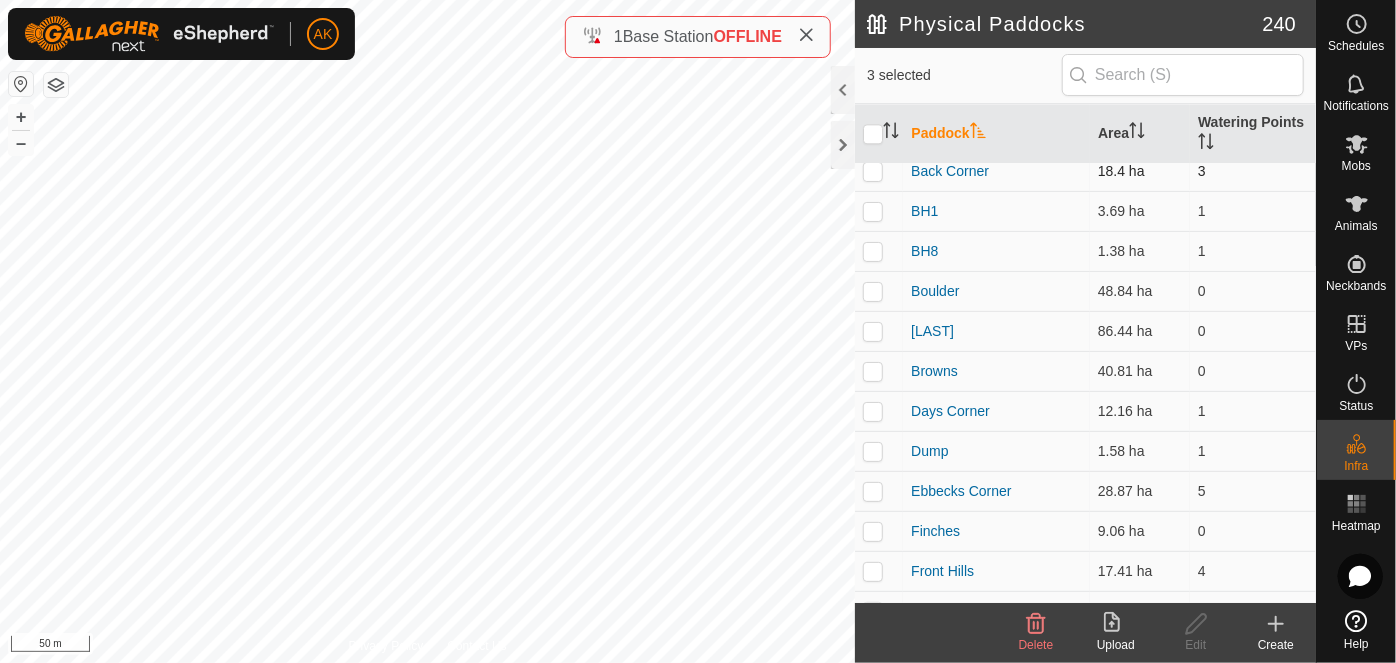 scroll, scrollTop: 6363, scrollLeft: 0, axis: vertical 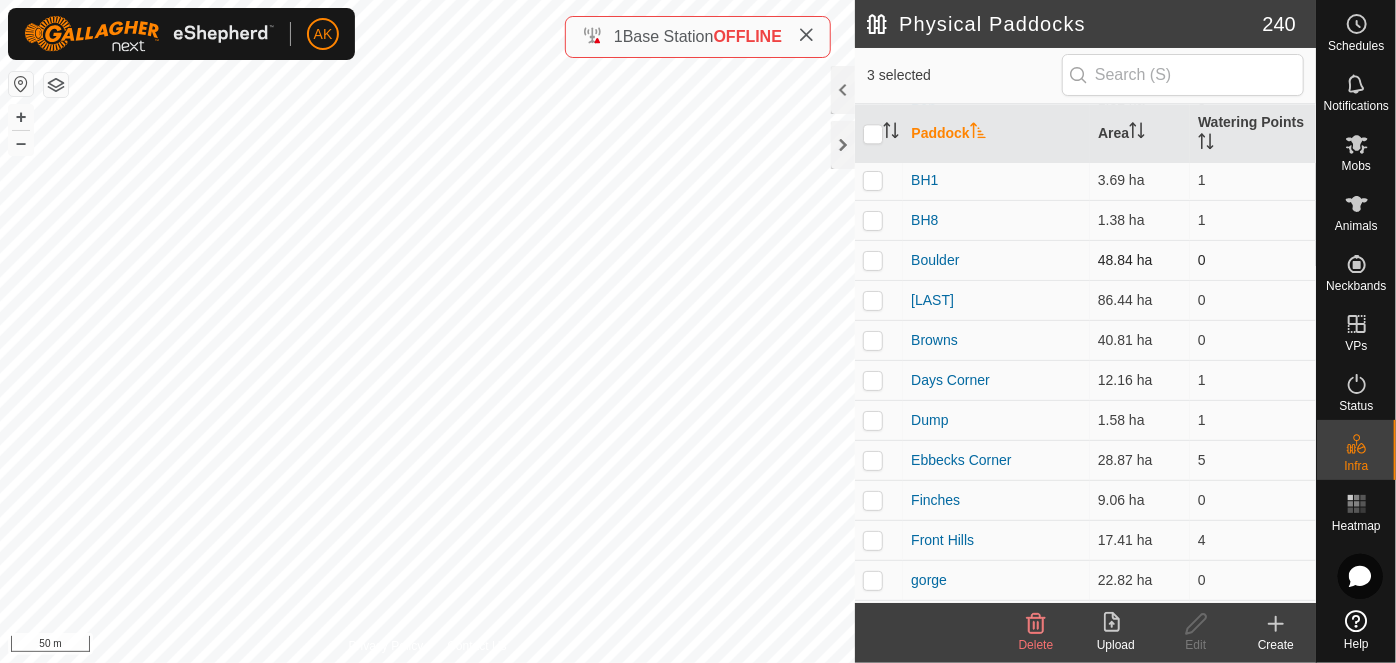 click at bounding box center (873, 260) 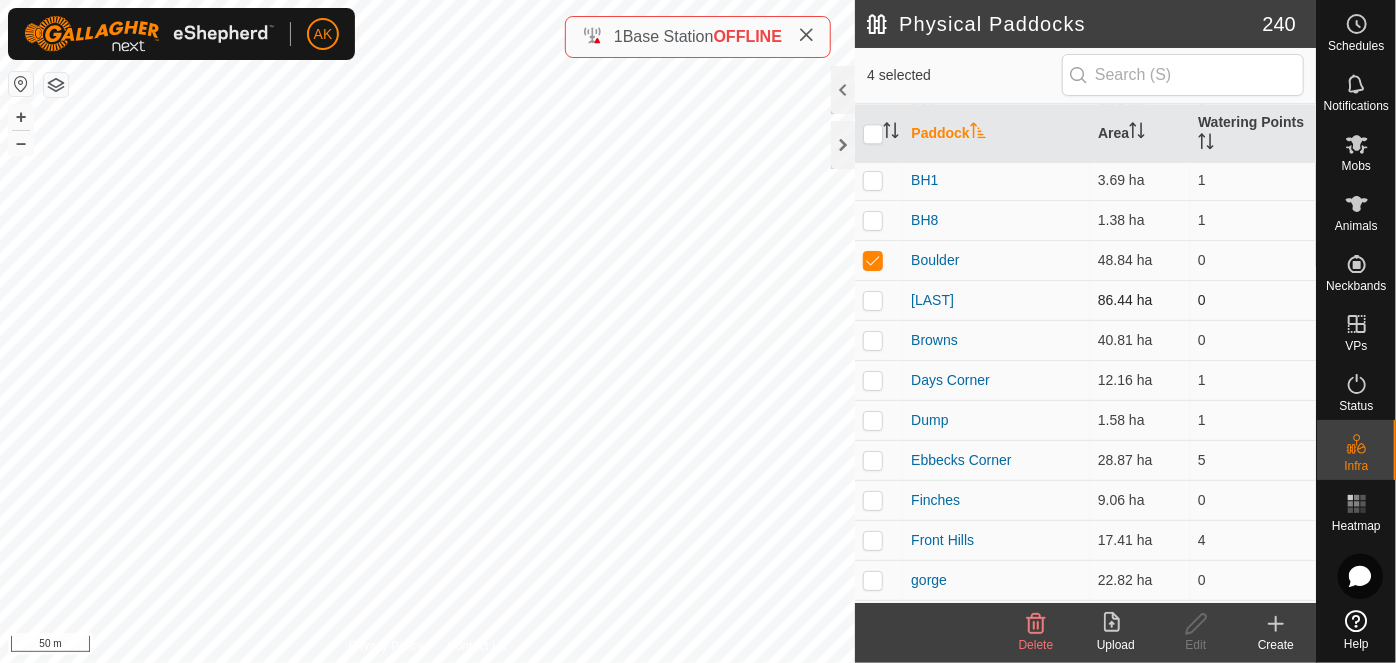 click at bounding box center (873, 300) 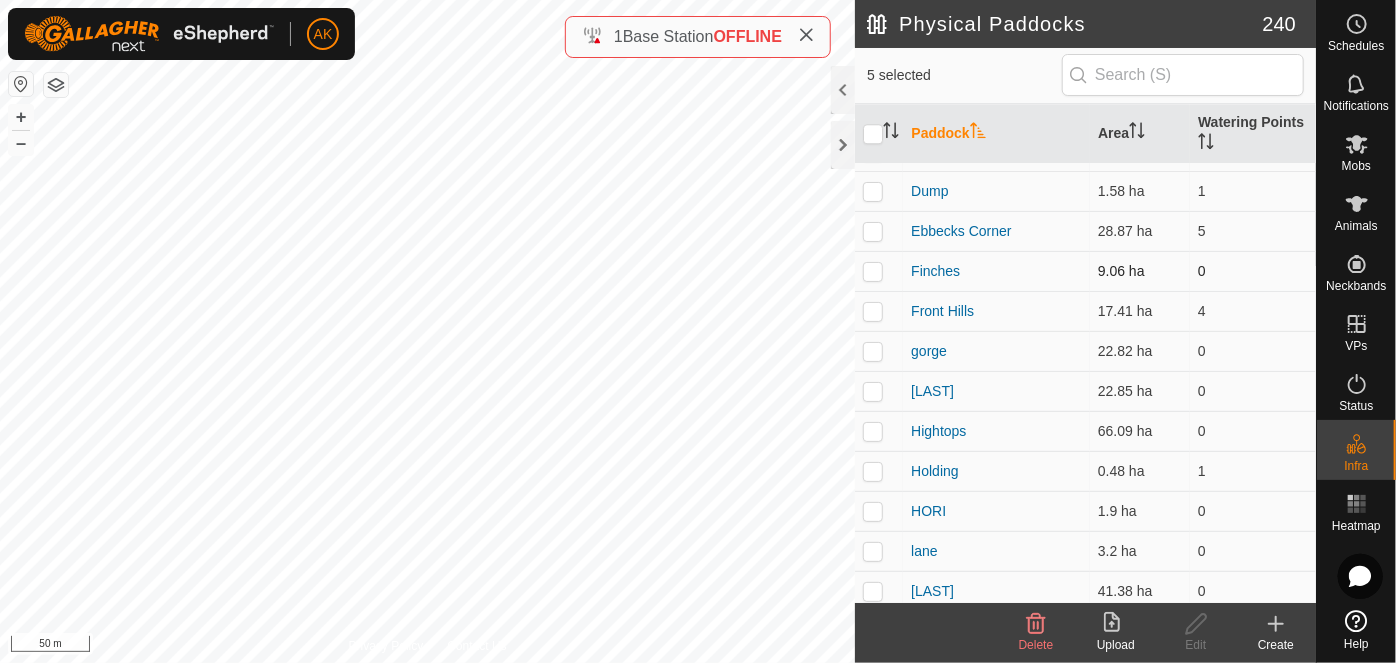 scroll, scrollTop: 6636, scrollLeft: 0, axis: vertical 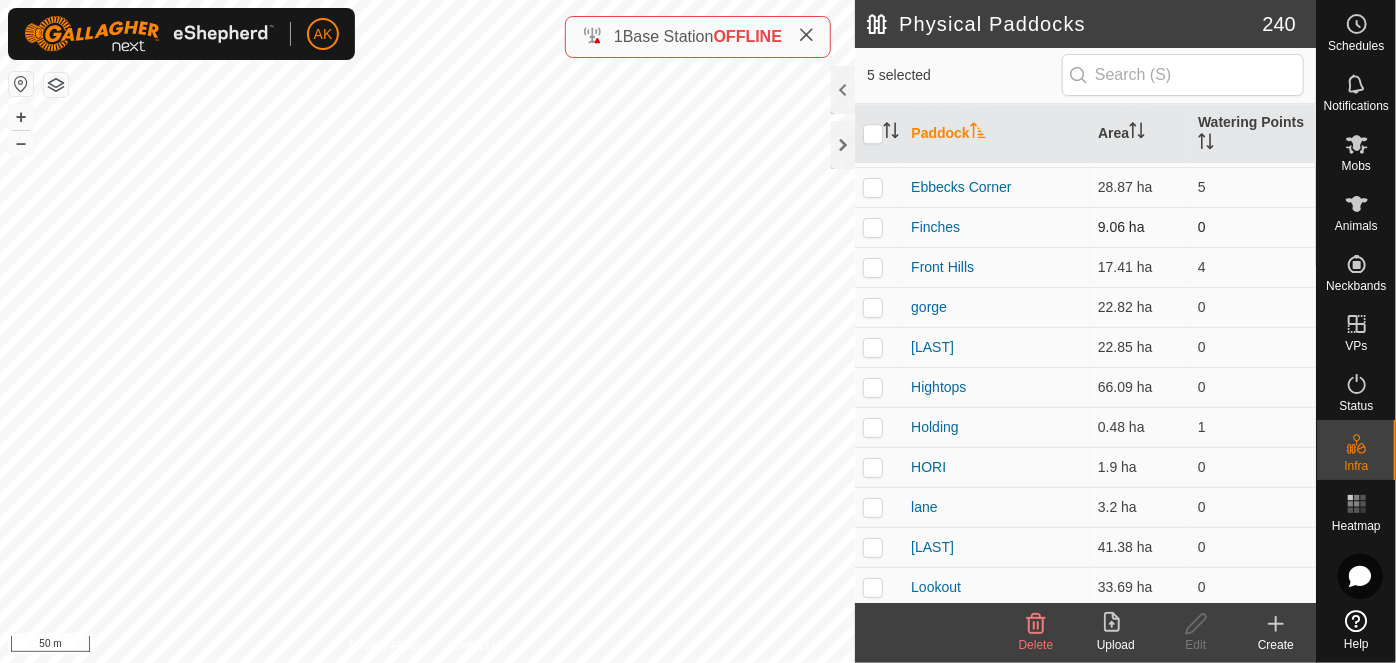 click at bounding box center [873, 227] 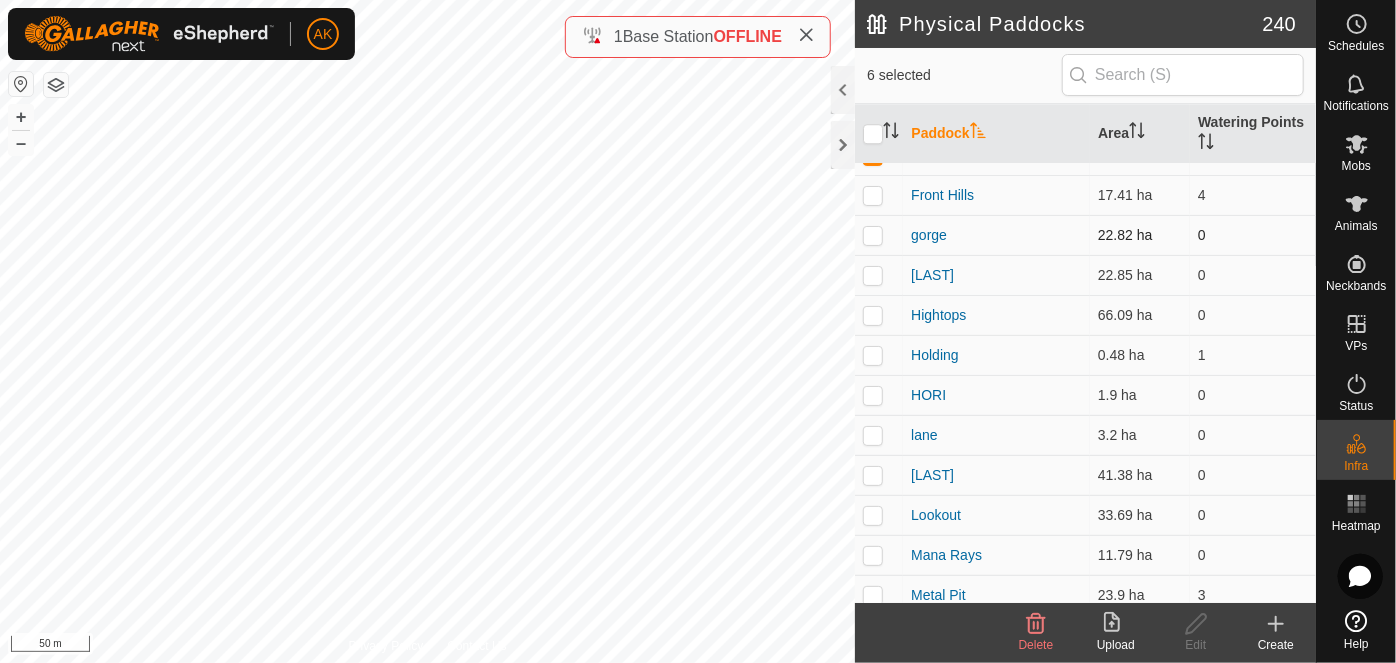 scroll, scrollTop: 6727, scrollLeft: 0, axis: vertical 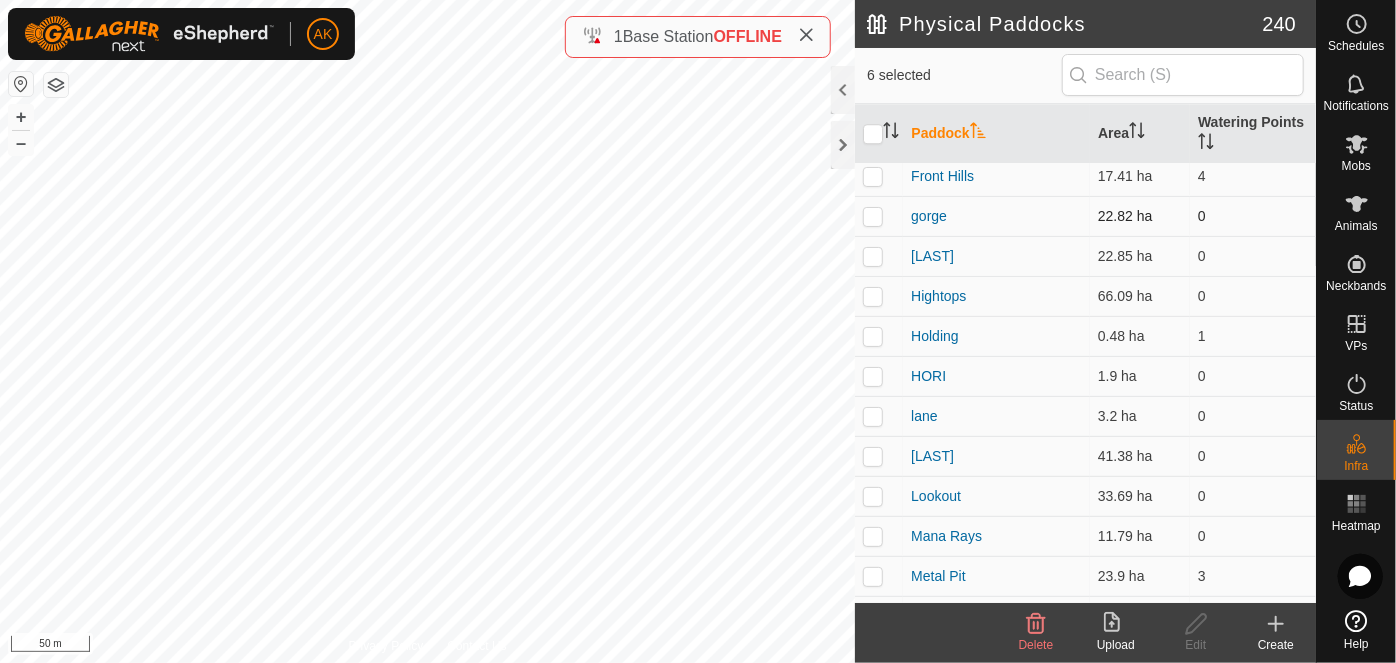 click at bounding box center [873, 216] 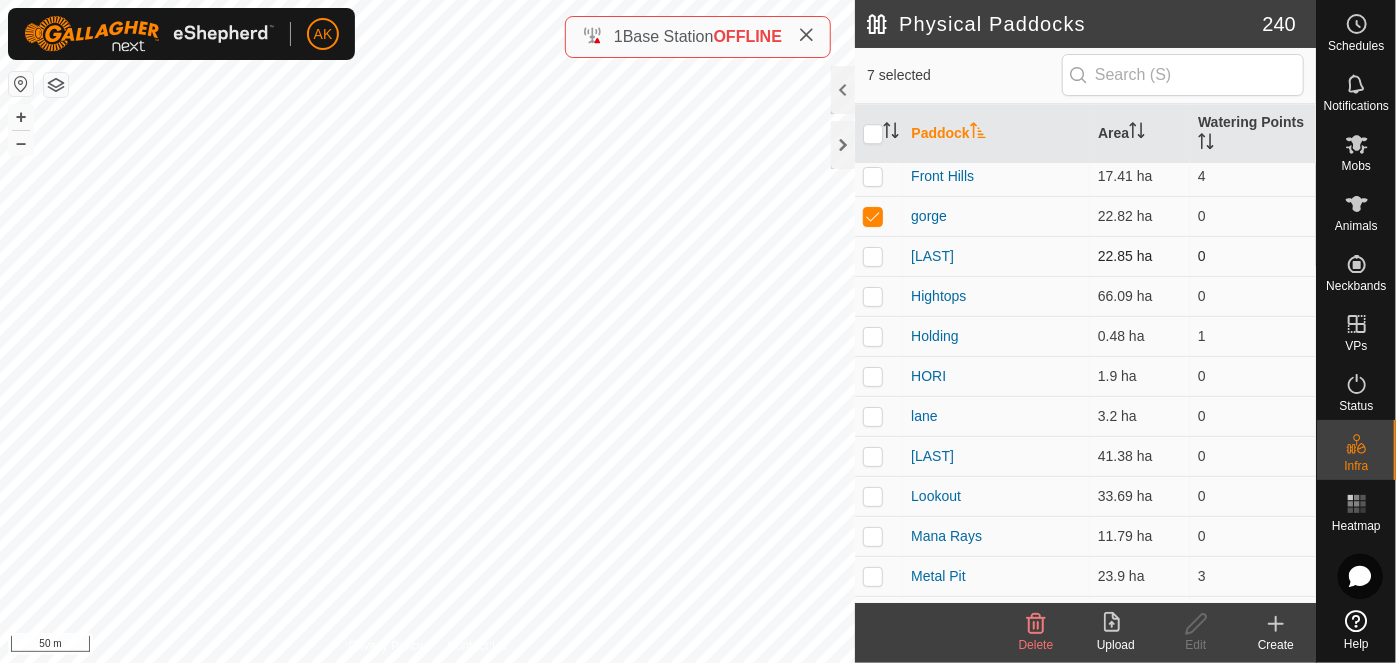 click at bounding box center [879, 256] 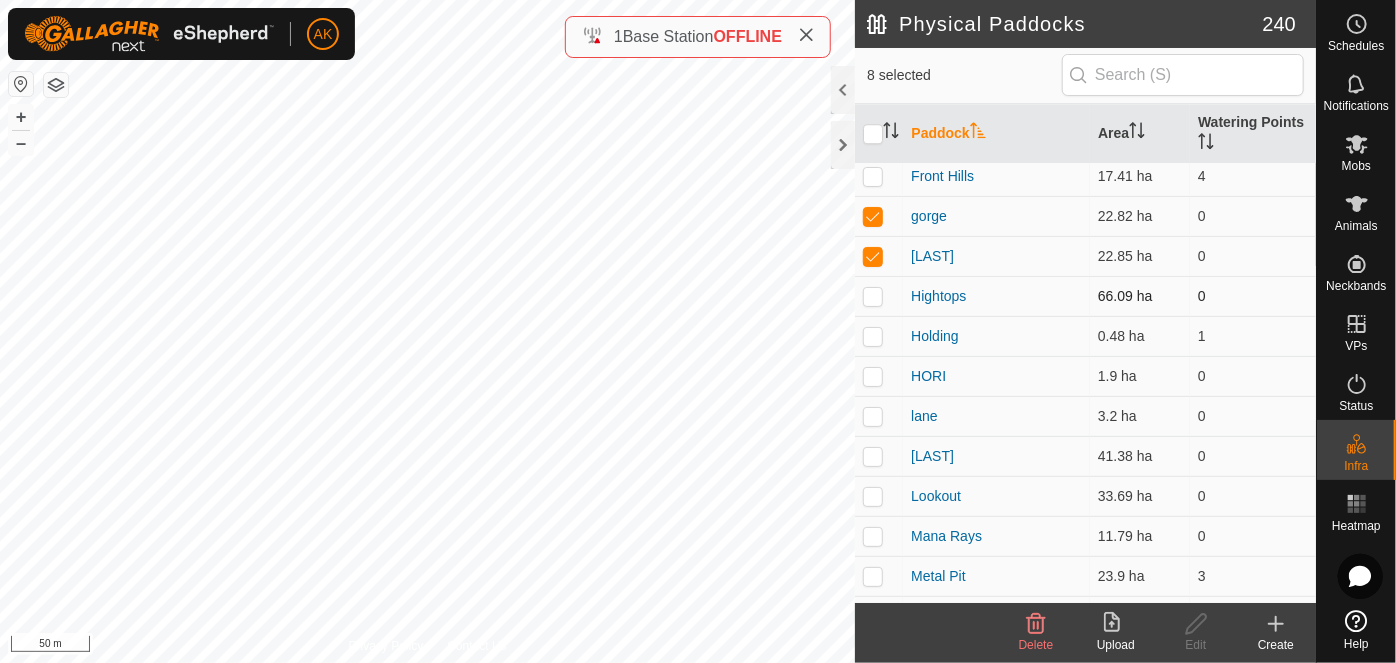 click at bounding box center [879, 296] 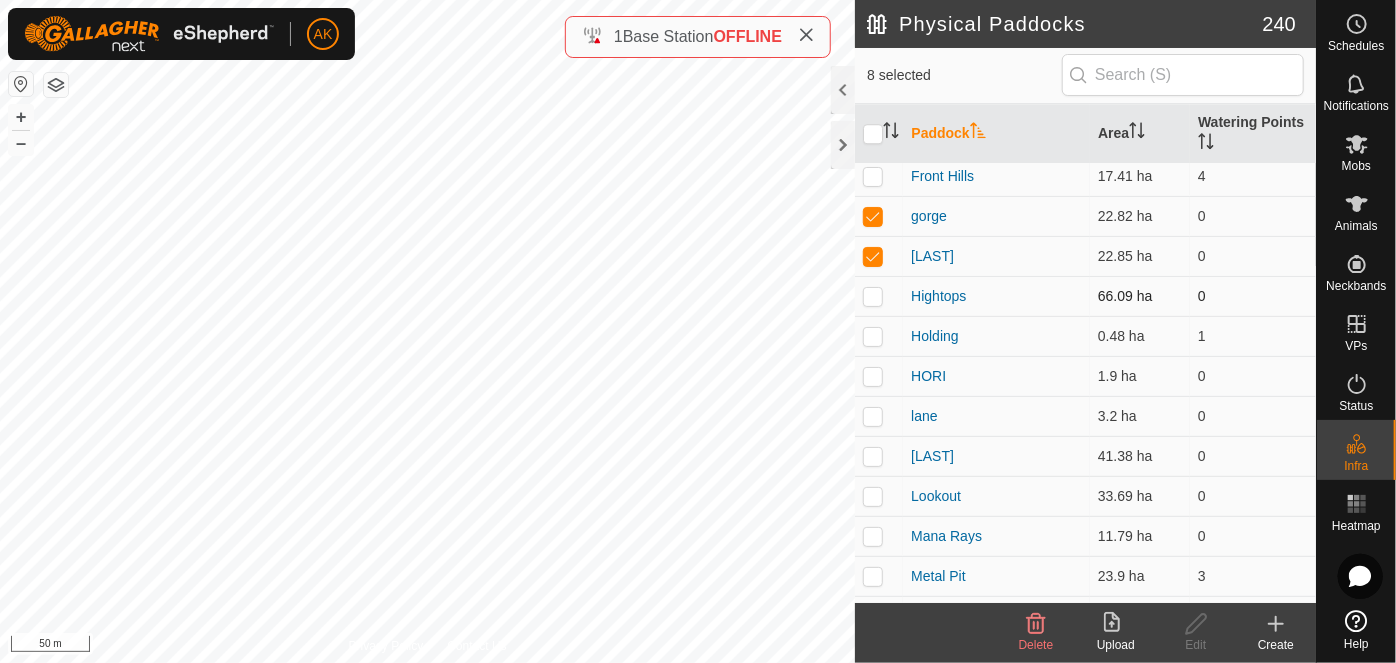 checkbox on "true" 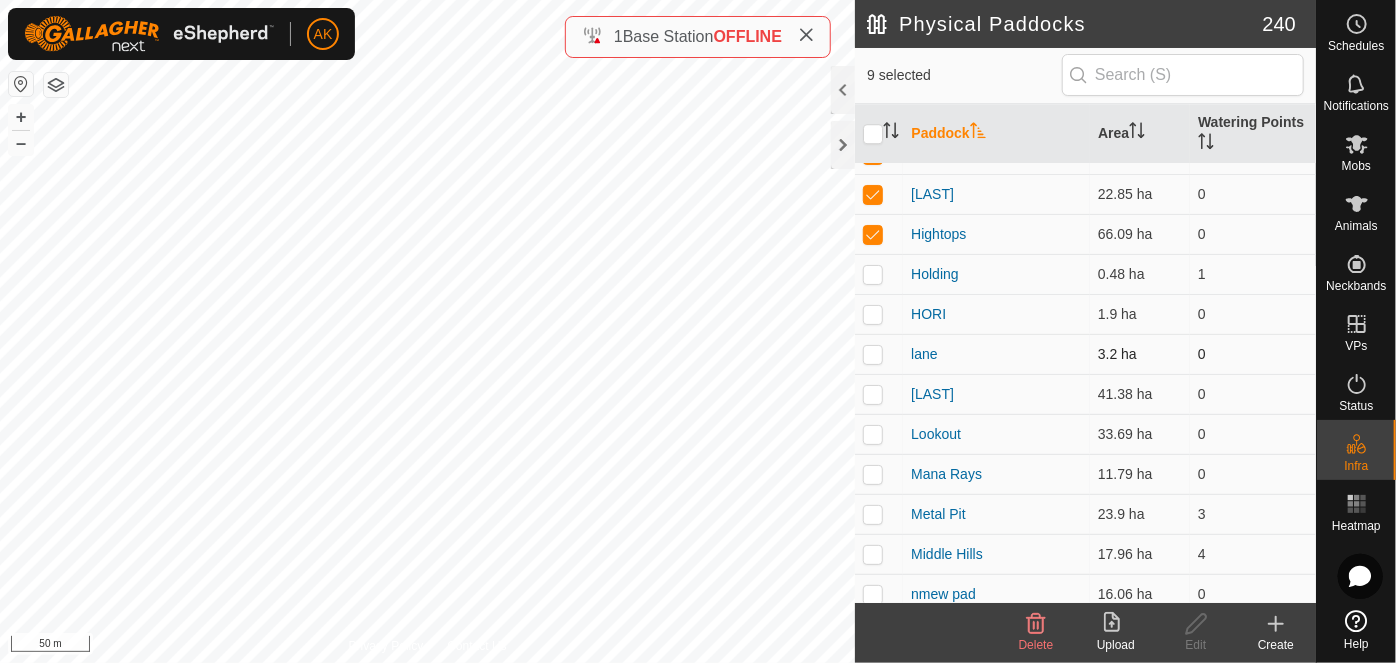scroll, scrollTop: 6818, scrollLeft: 0, axis: vertical 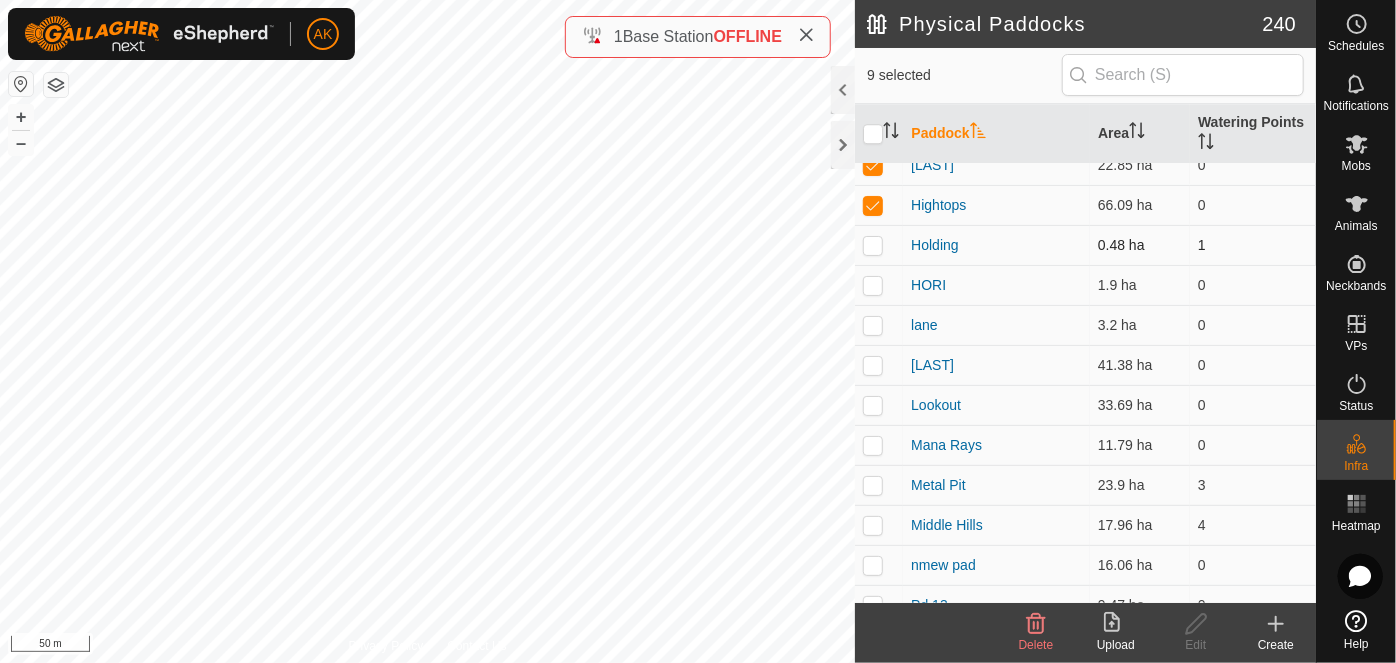 click at bounding box center [873, 245] 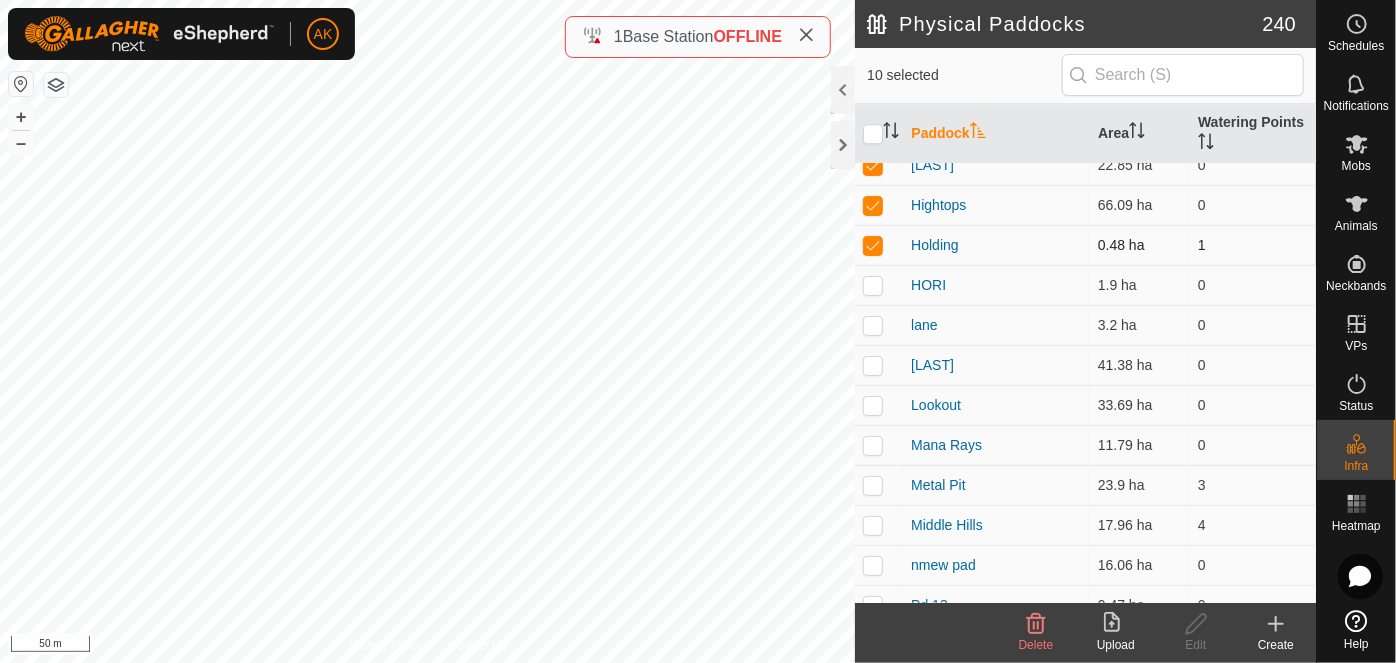 click at bounding box center [873, 245] 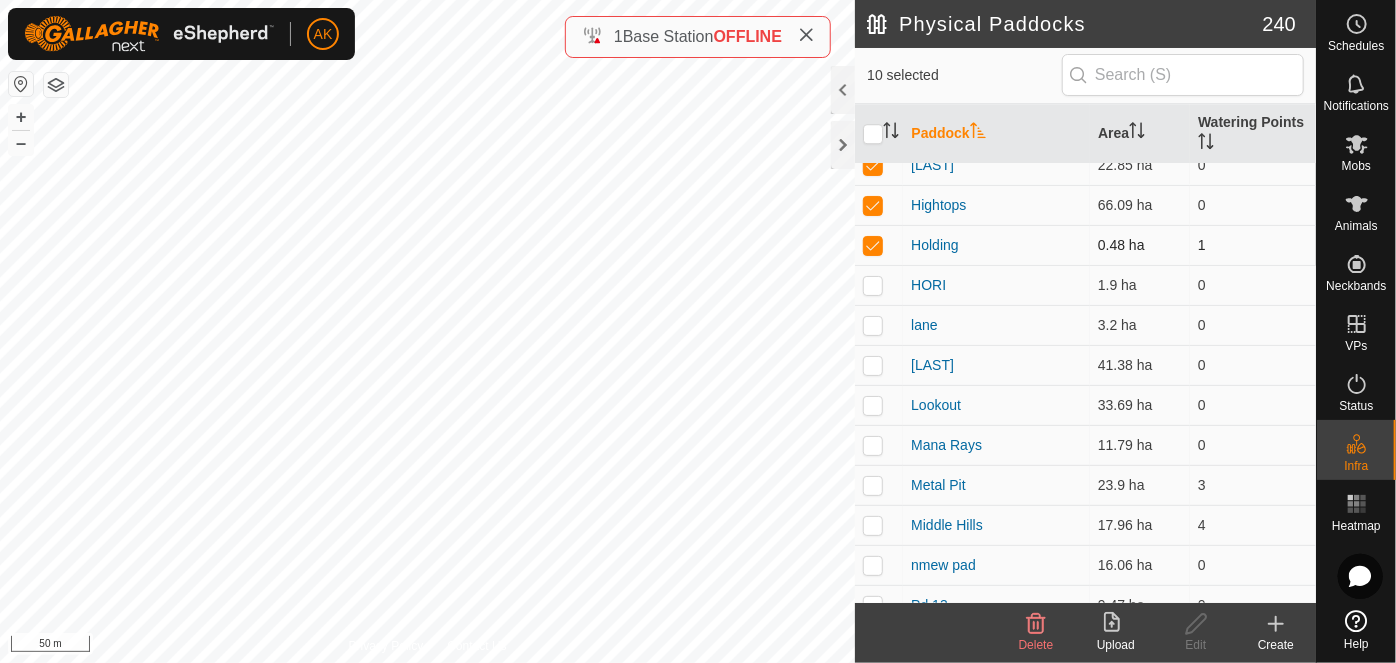 checkbox on "false" 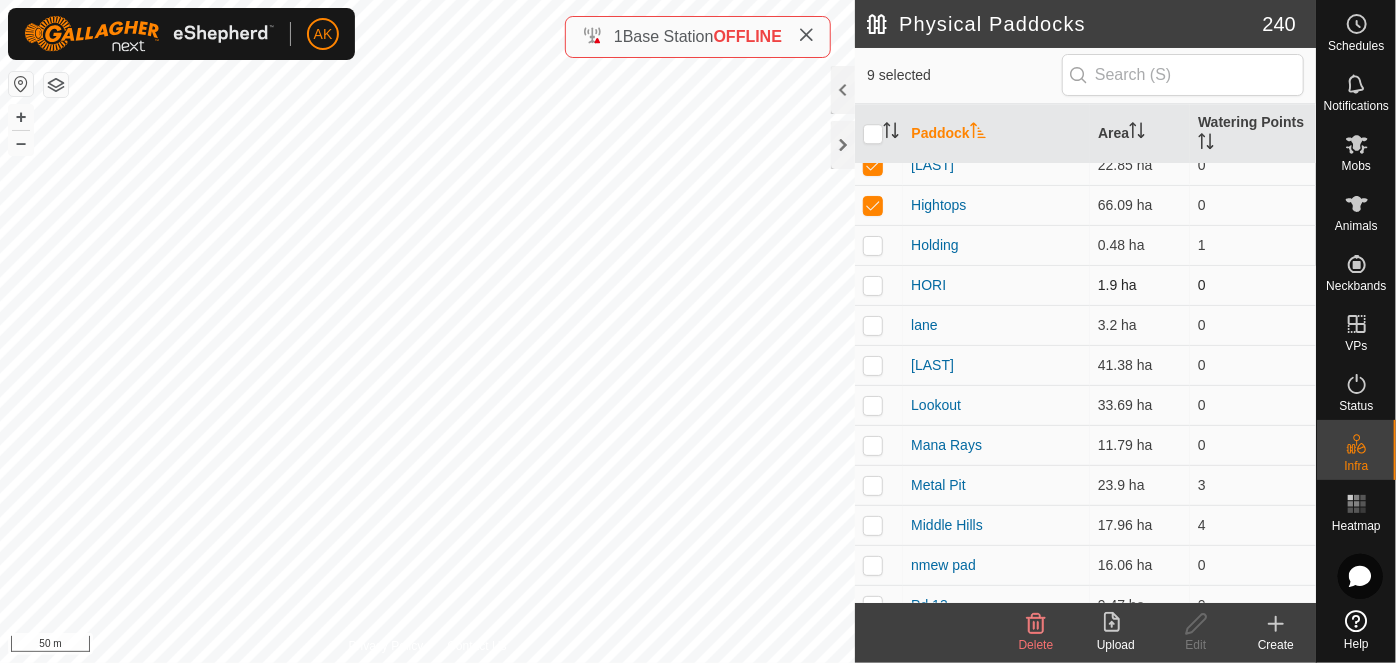 scroll, scrollTop: 6909, scrollLeft: 0, axis: vertical 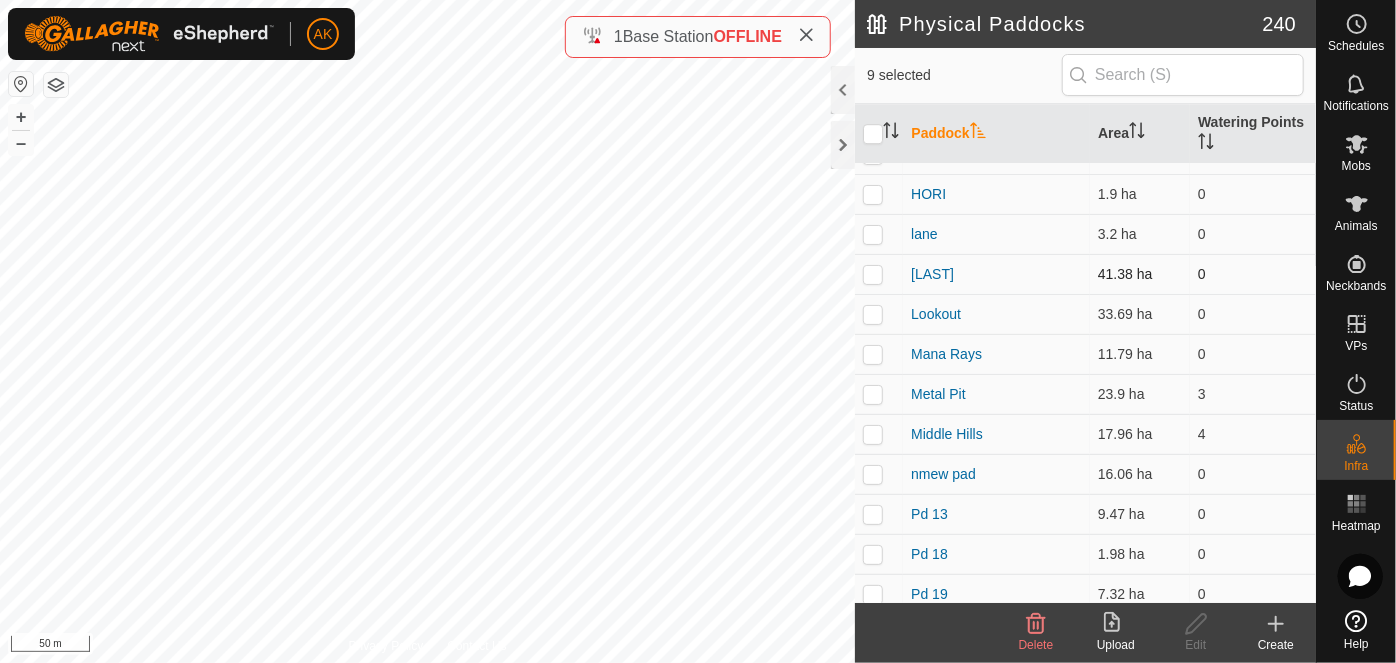 click at bounding box center (873, 274) 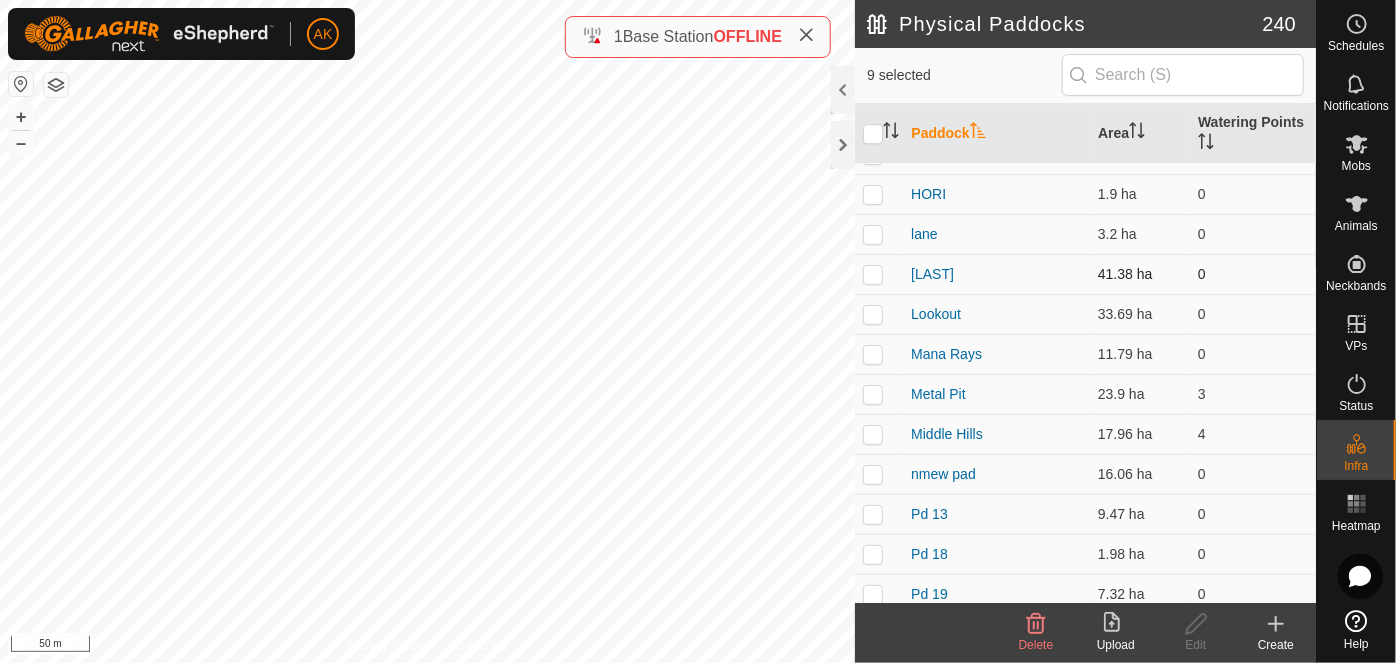 checkbox on "true" 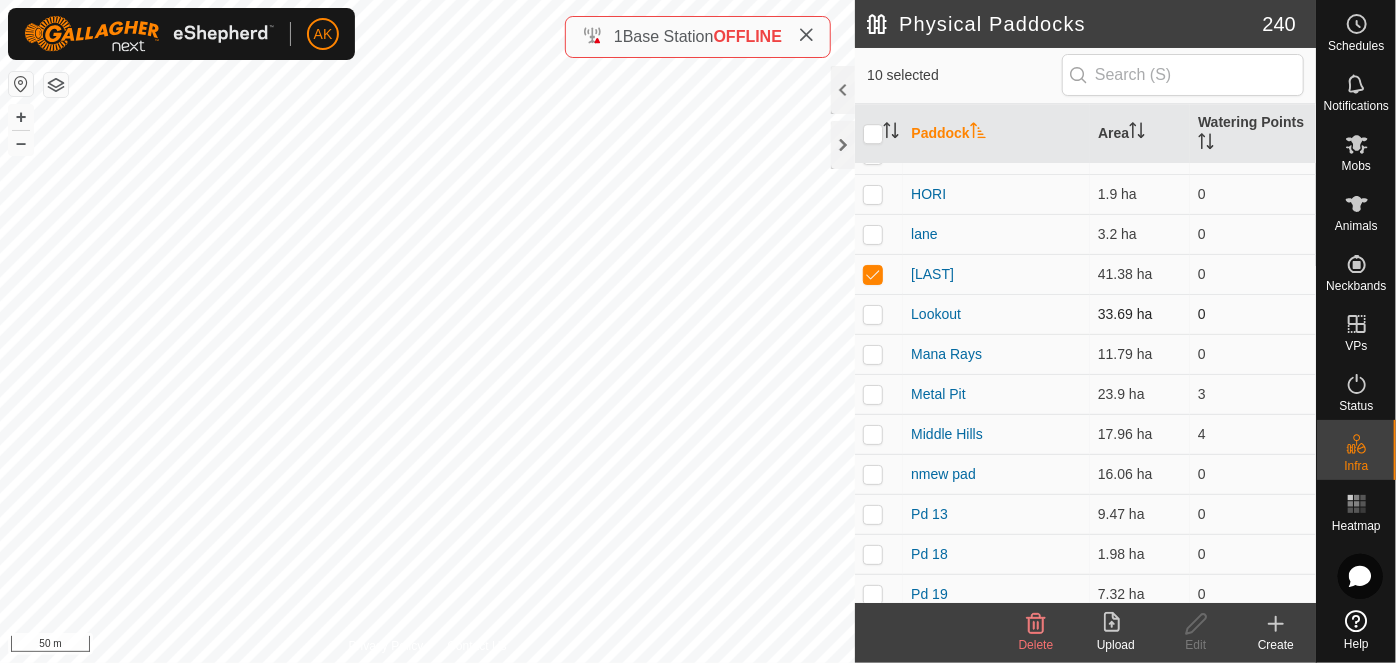 click at bounding box center (873, 314) 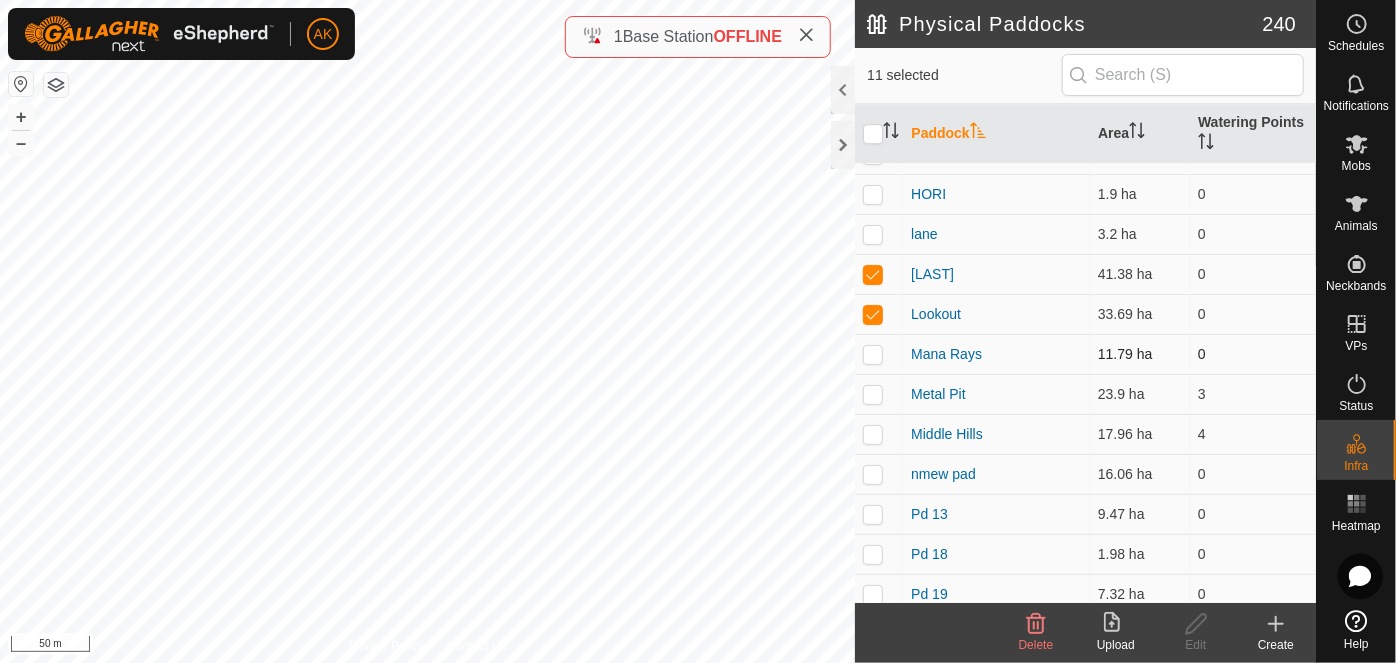 click at bounding box center [873, 354] 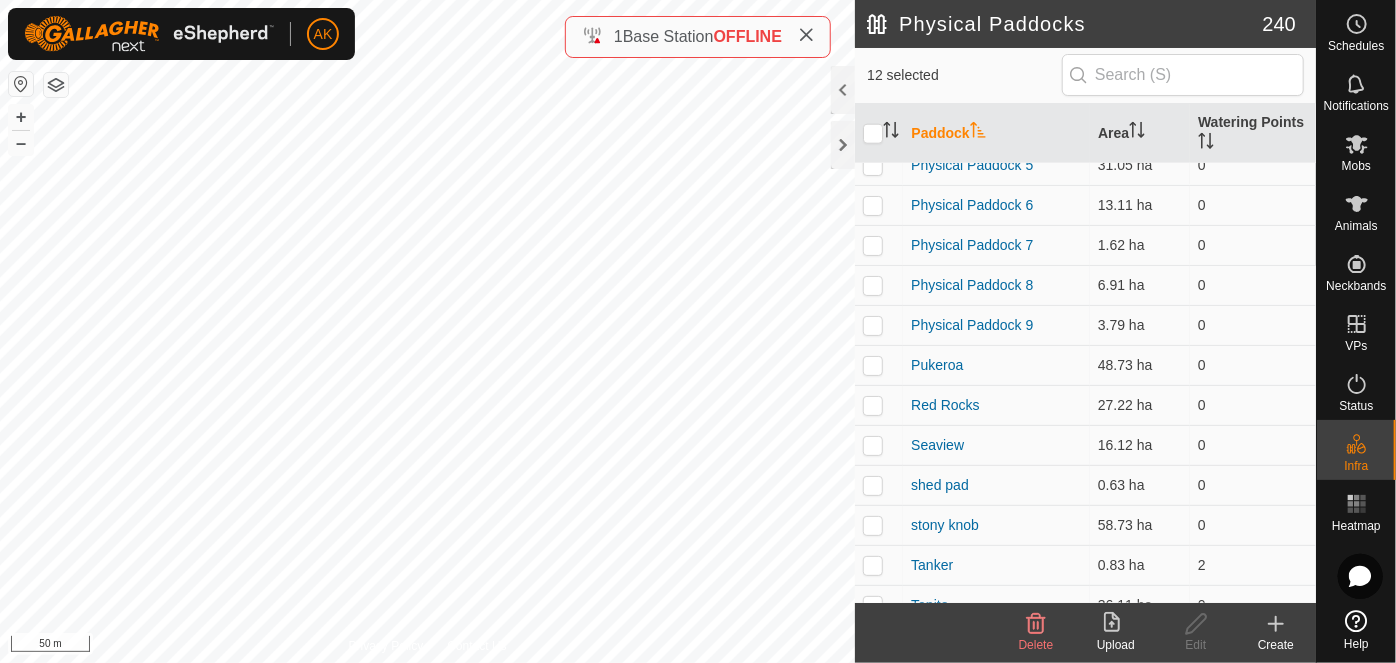 scroll, scrollTop: 8909, scrollLeft: 0, axis: vertical 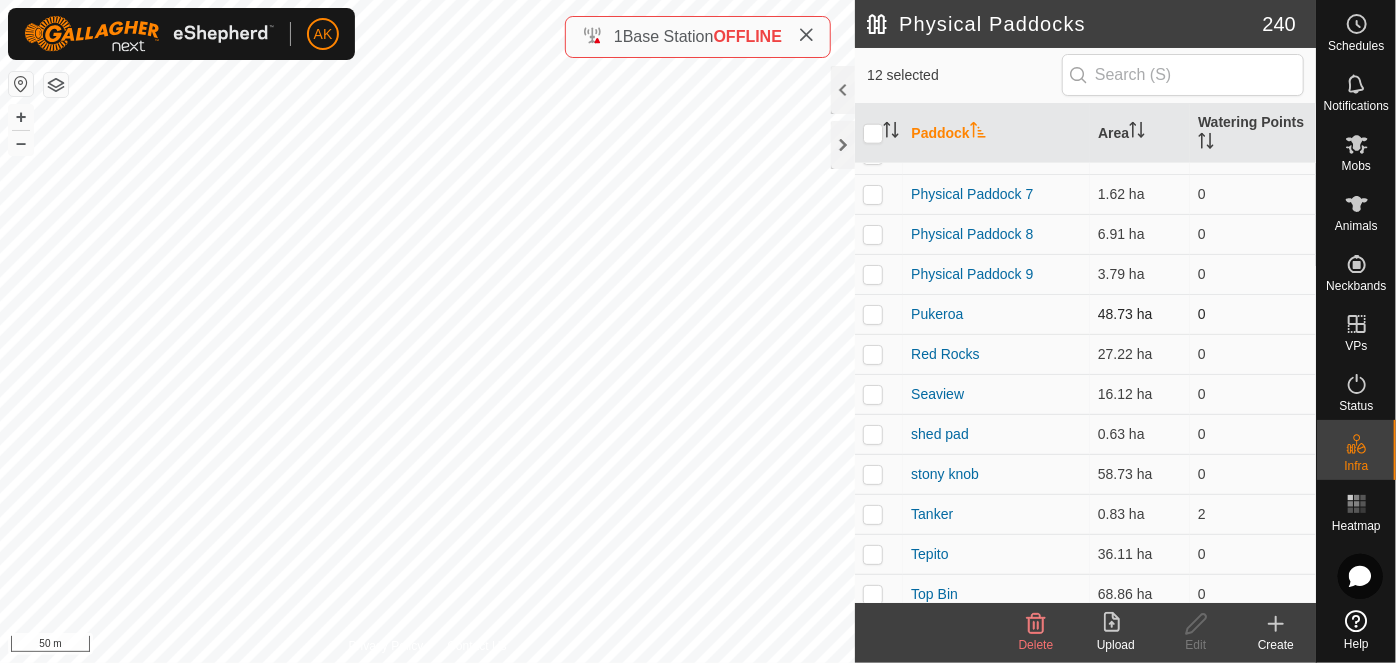 click at bounding box center (873, 314) 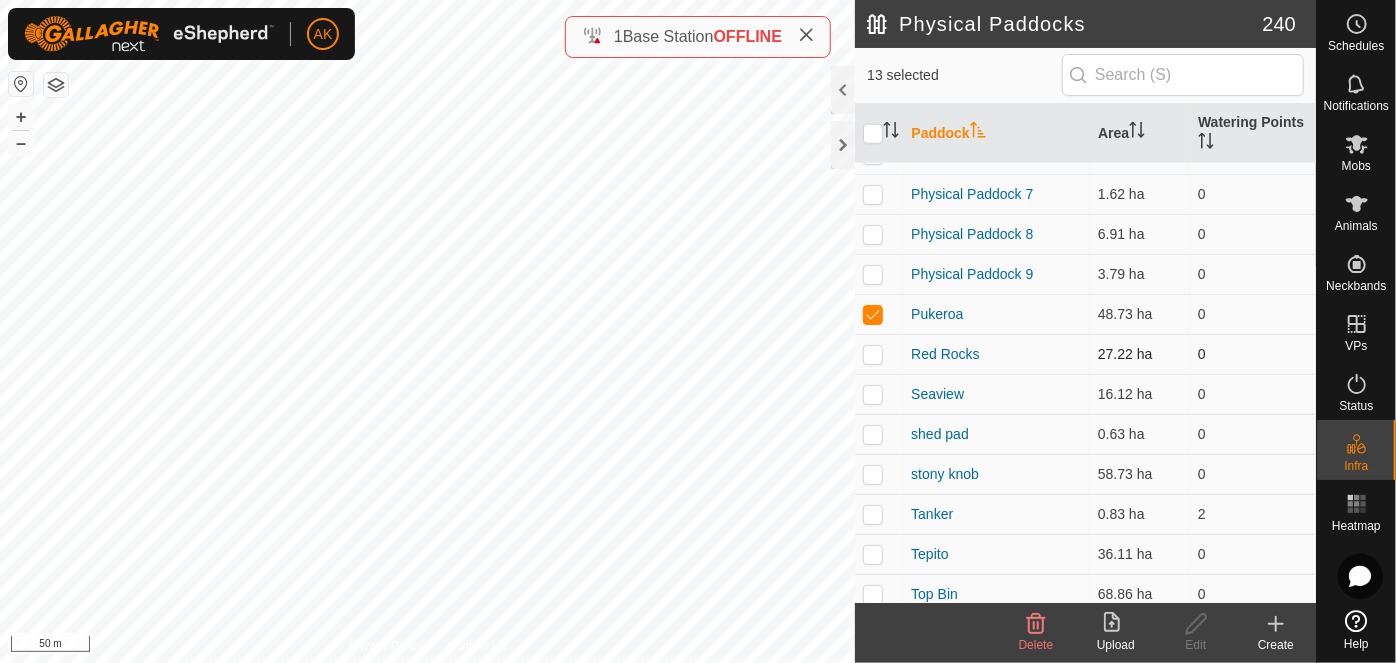 click at bounding box center (873, 354) 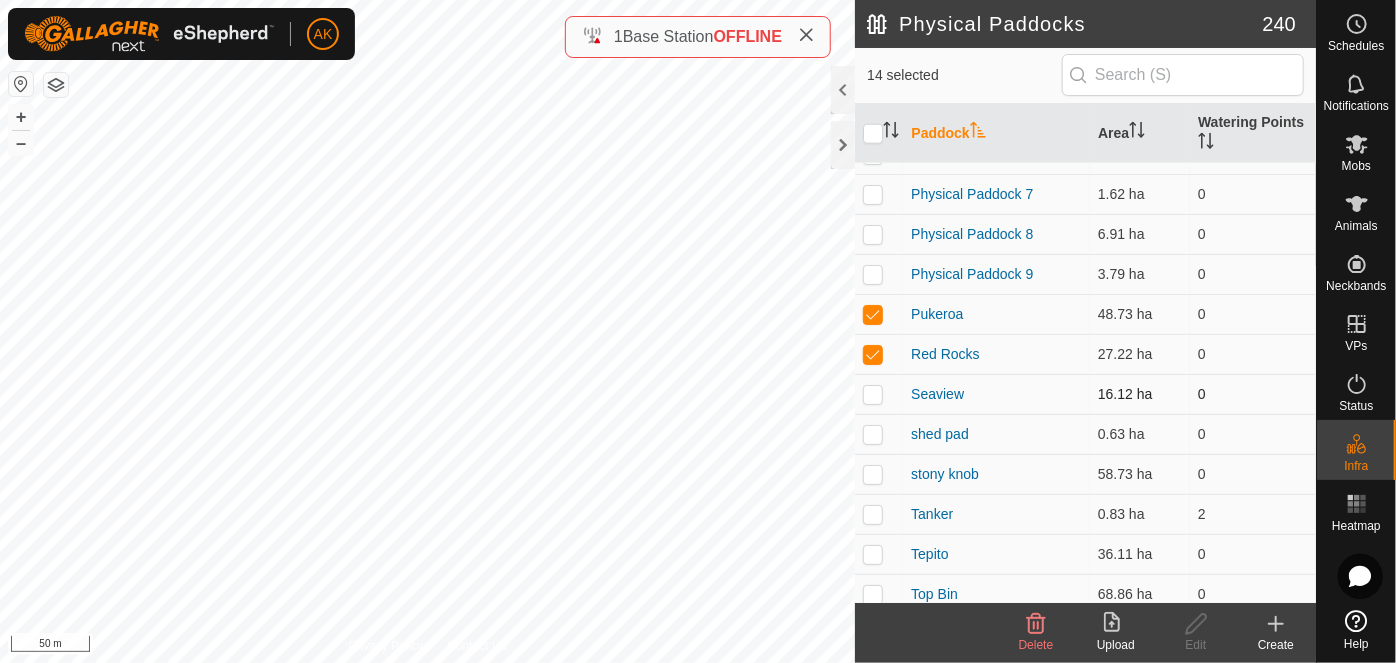 click at bounding box center [879, 394] 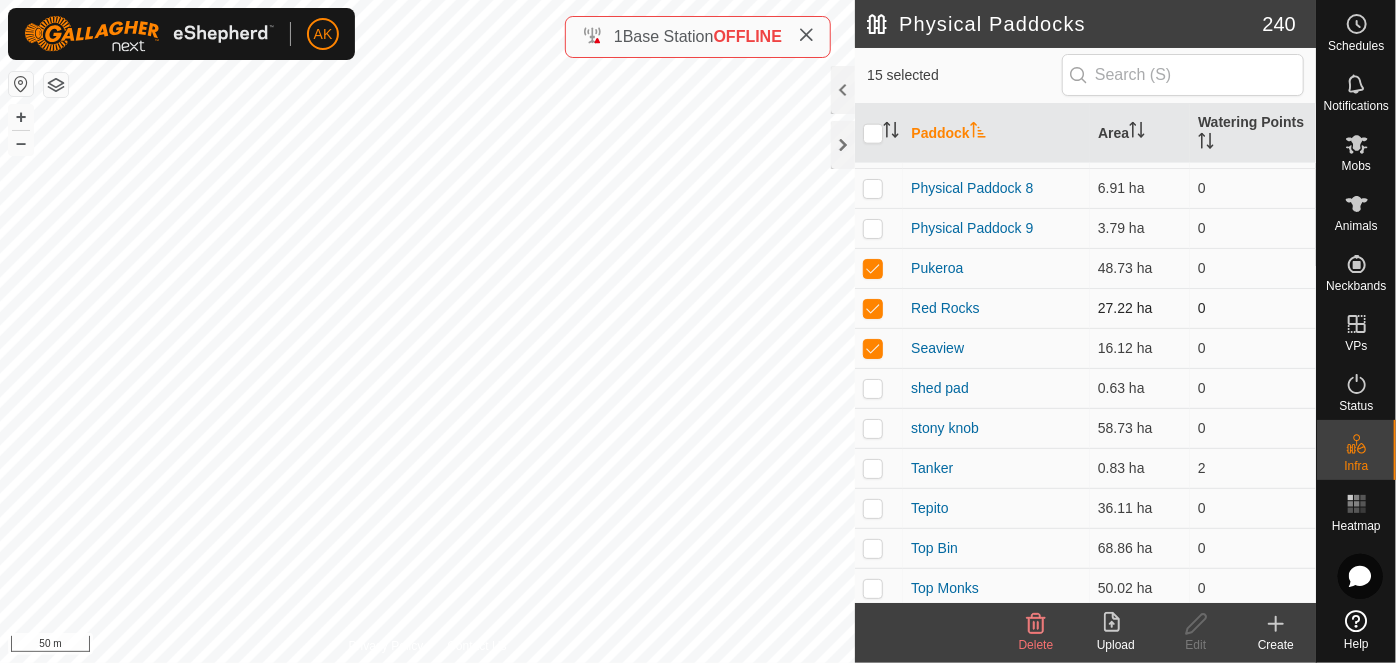 scroll, scrollTop: 9000, scrollLeft: 0, axis: vertical 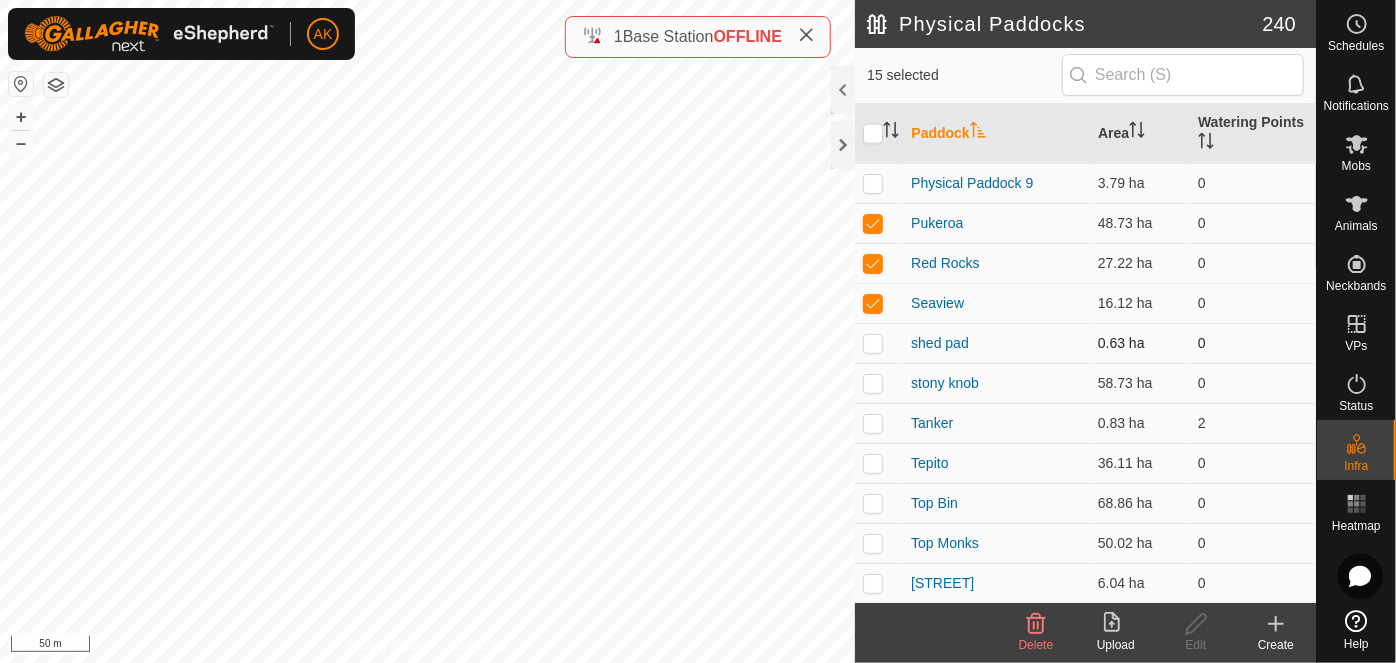 click at bounding box center (873, 343) 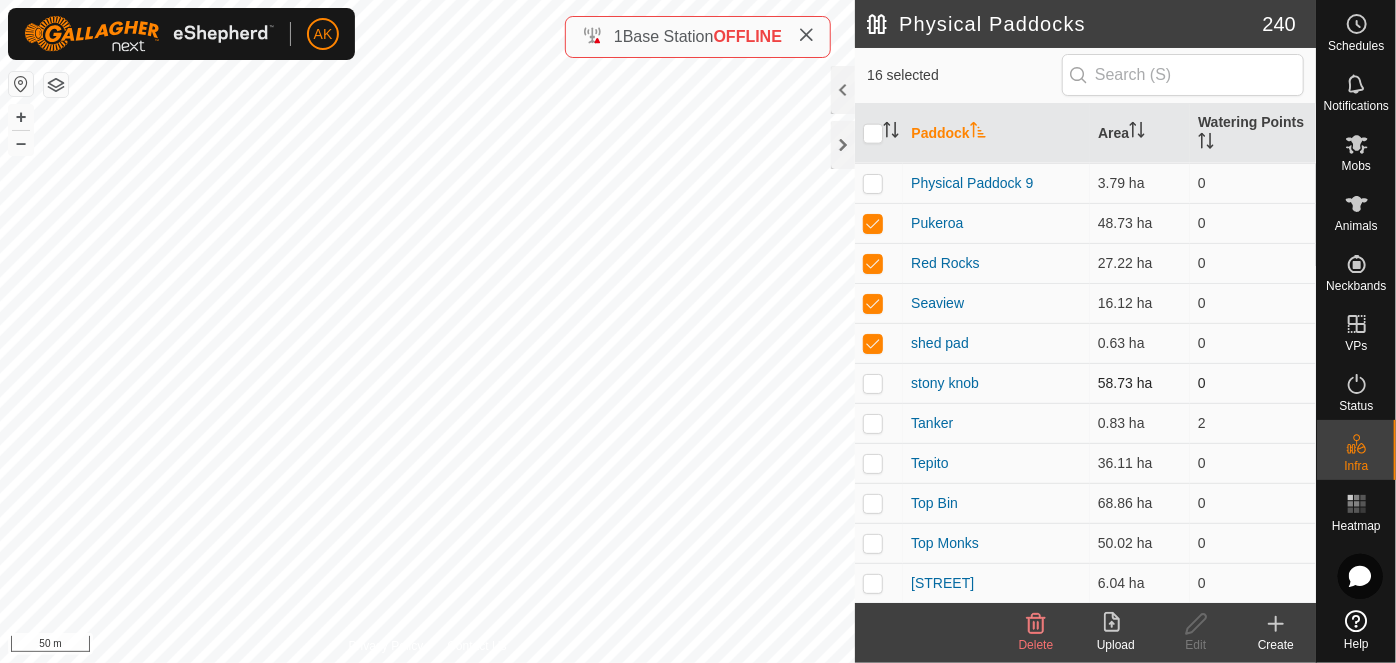 click at bounding box center (873, 383) 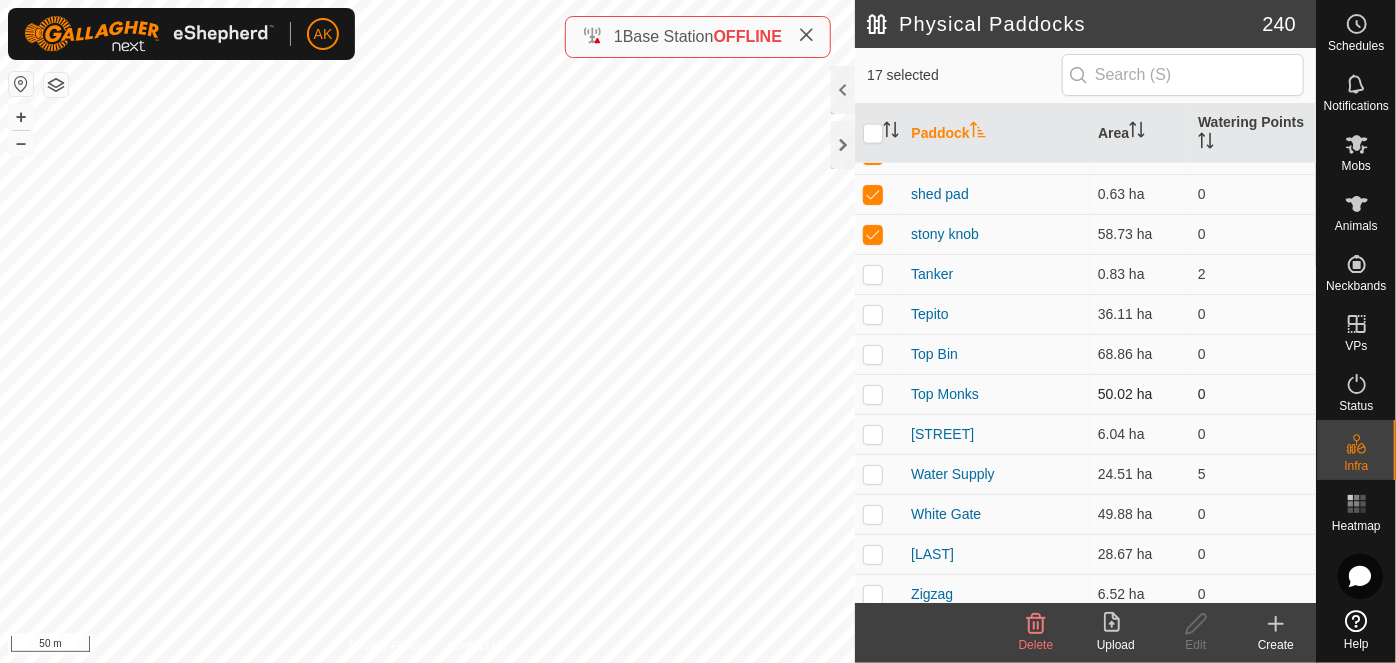 scroll, scrollTop: 9159, scrollLeft: 0, axis: vertical 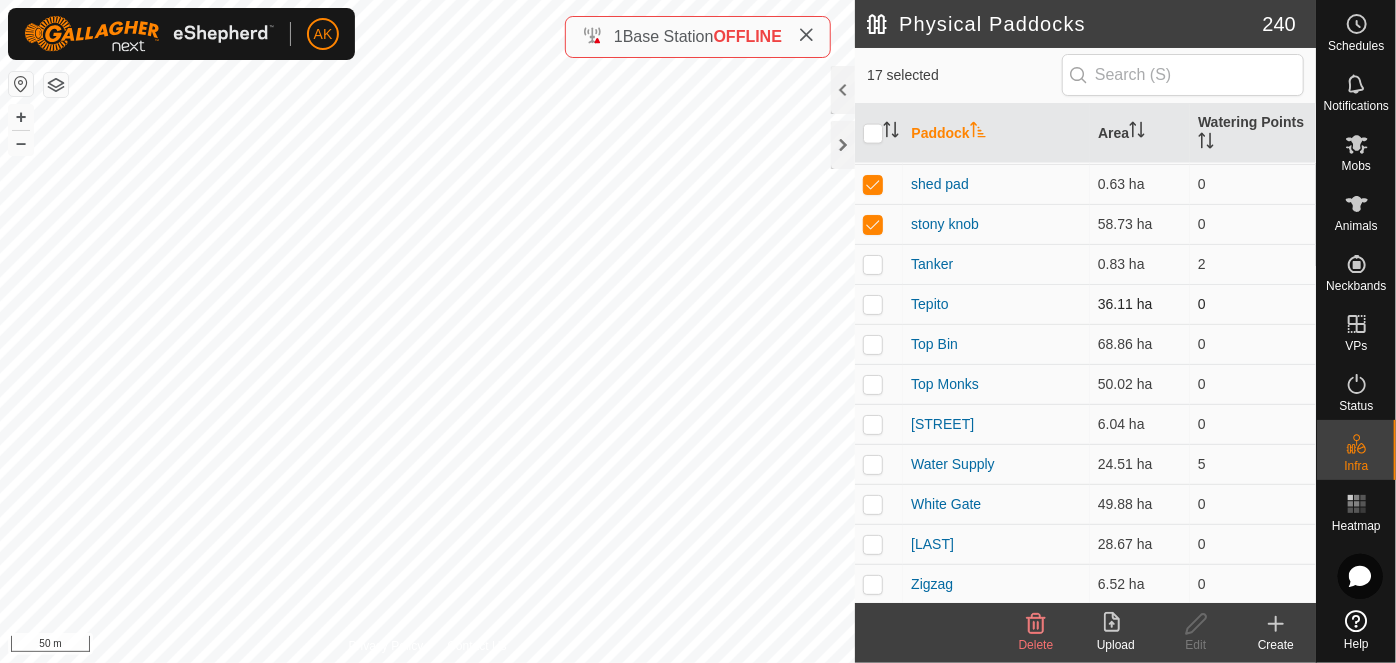 click at bounding box center (873, 304) 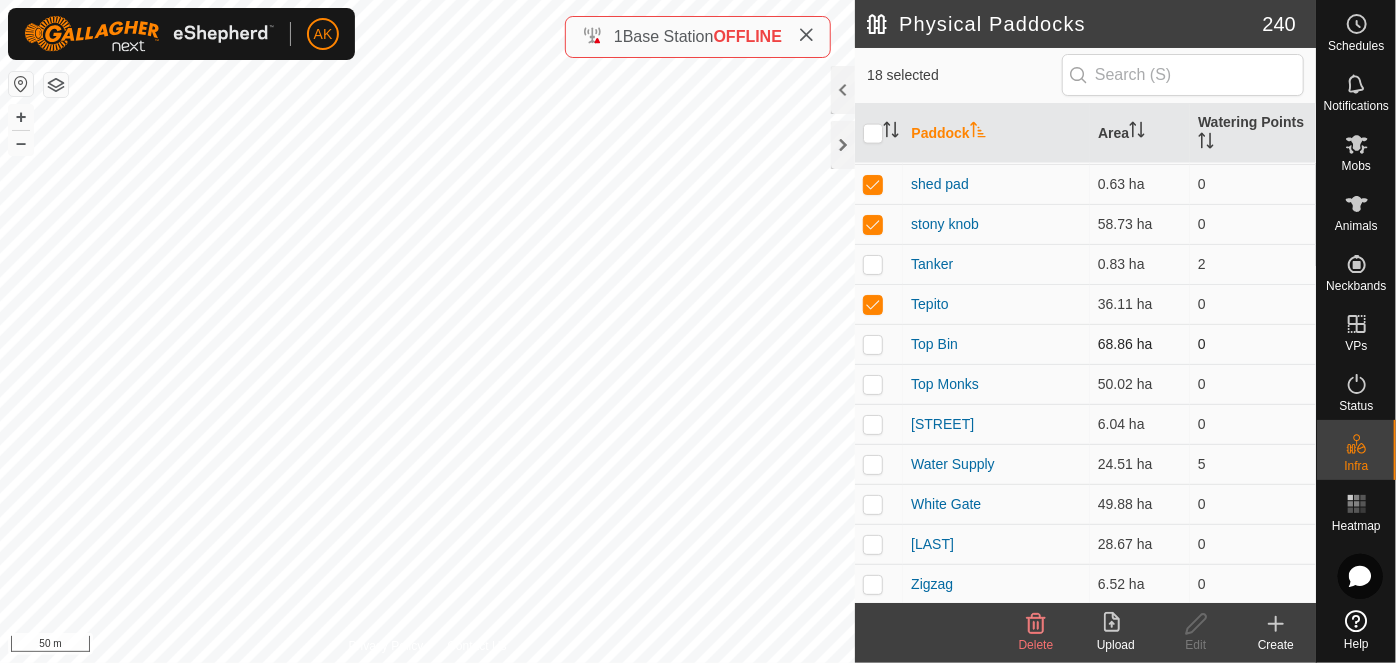click at bounding box center [873, 344] 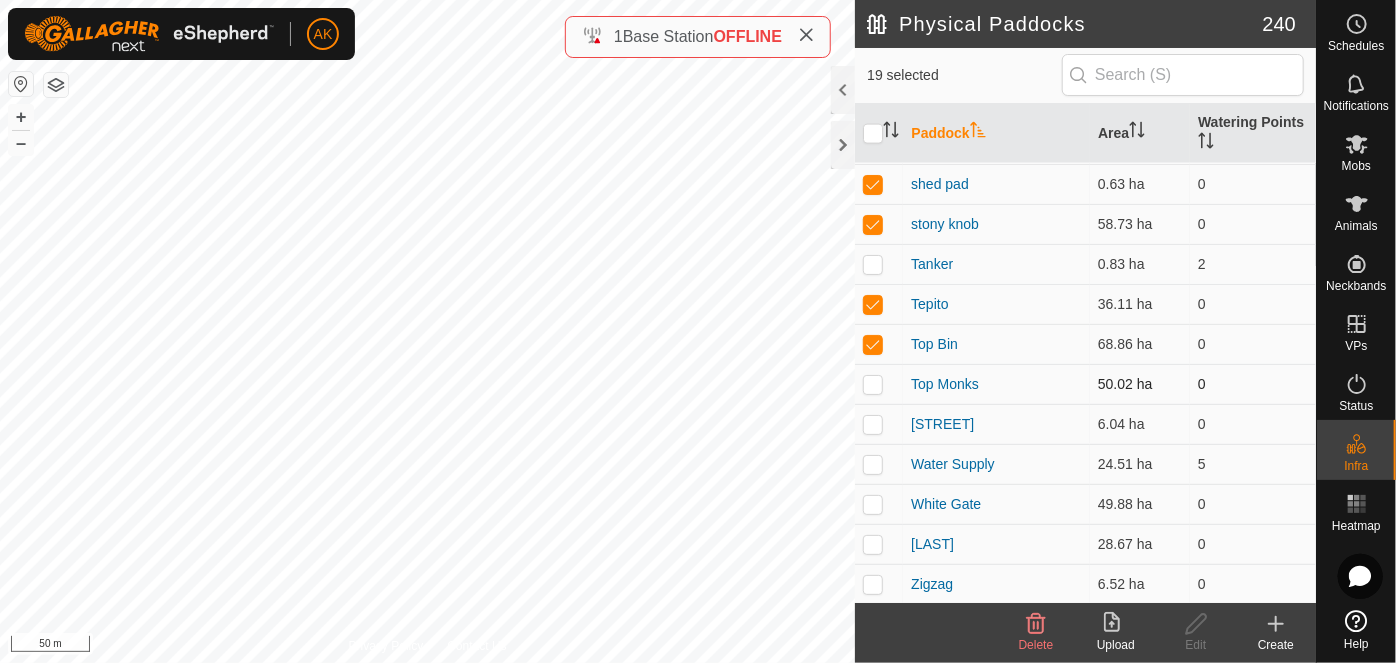 click at bounding box center [879, 384] 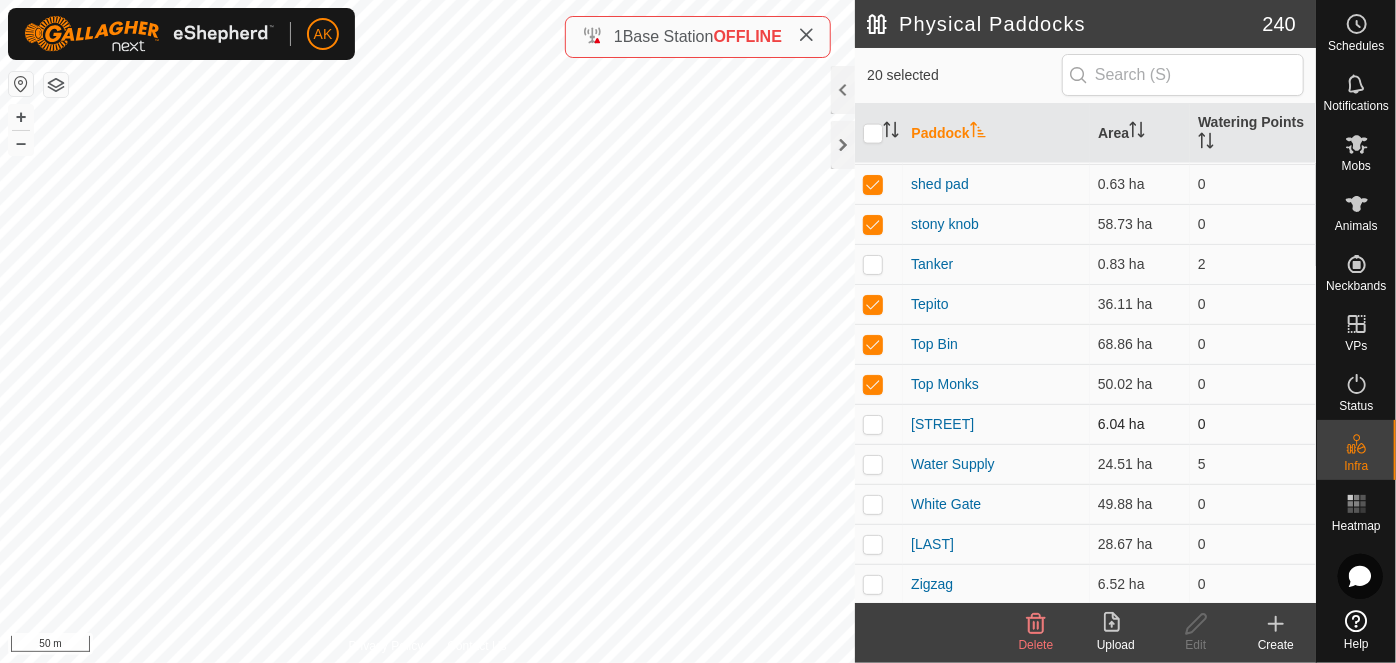 click at bounding box center (873, 424) 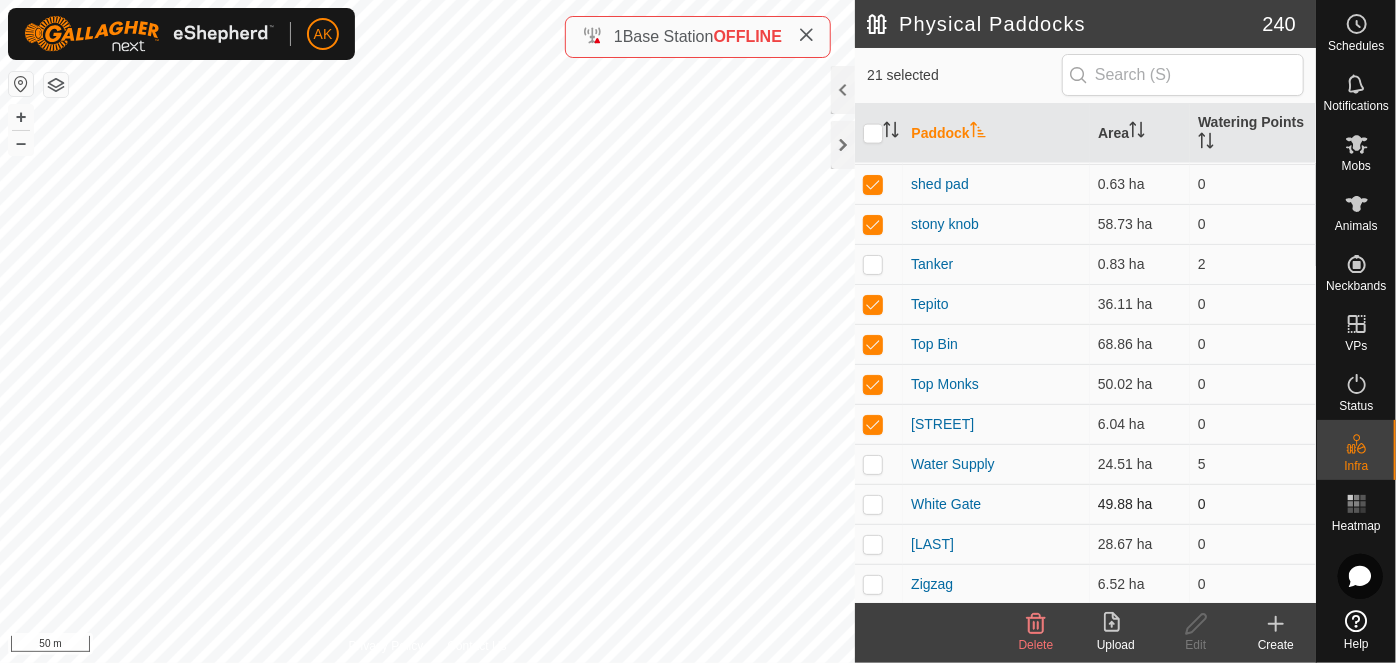 click at bounding box center (873, 504) 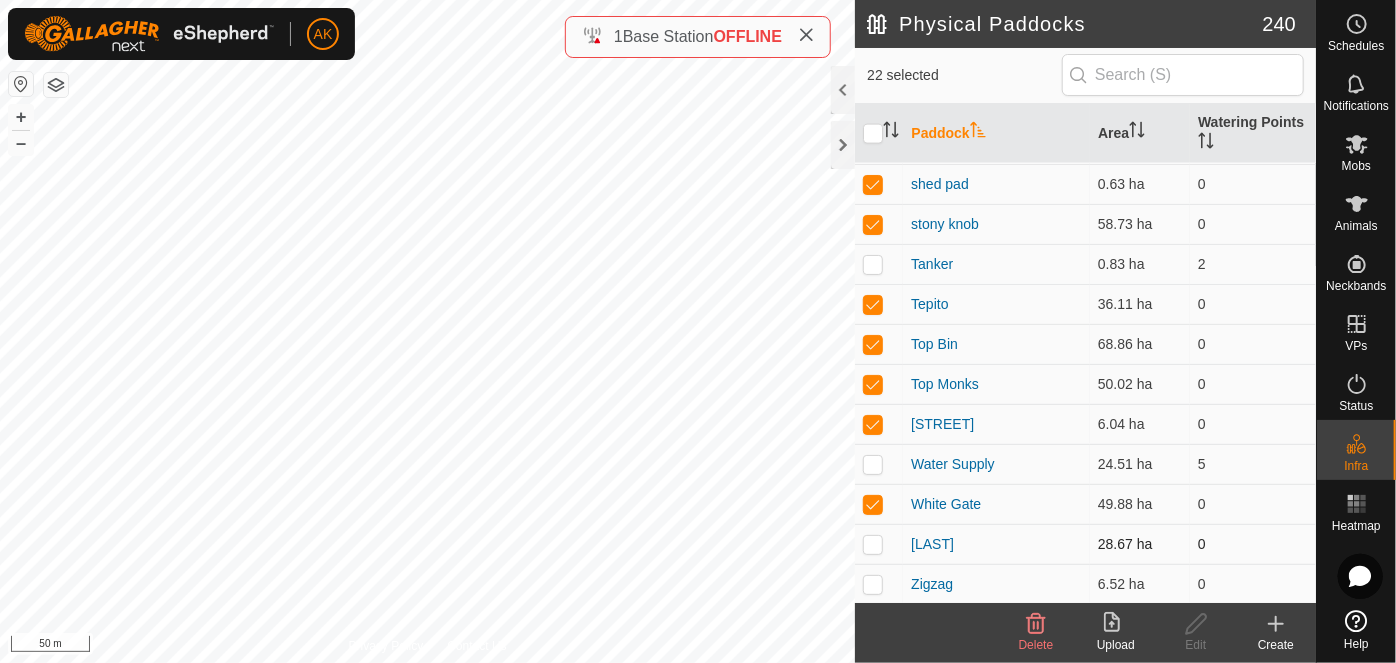 click at bounding box center [873, 544] 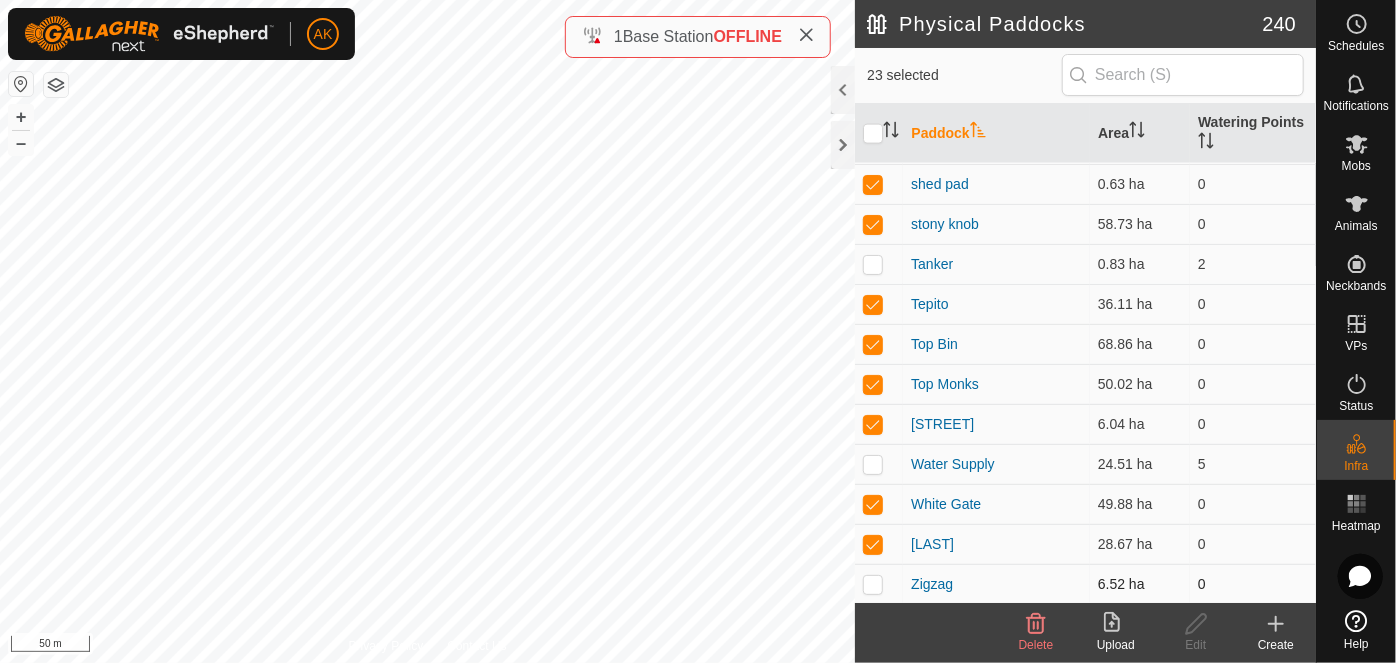 click at bounding box center [873, 584] 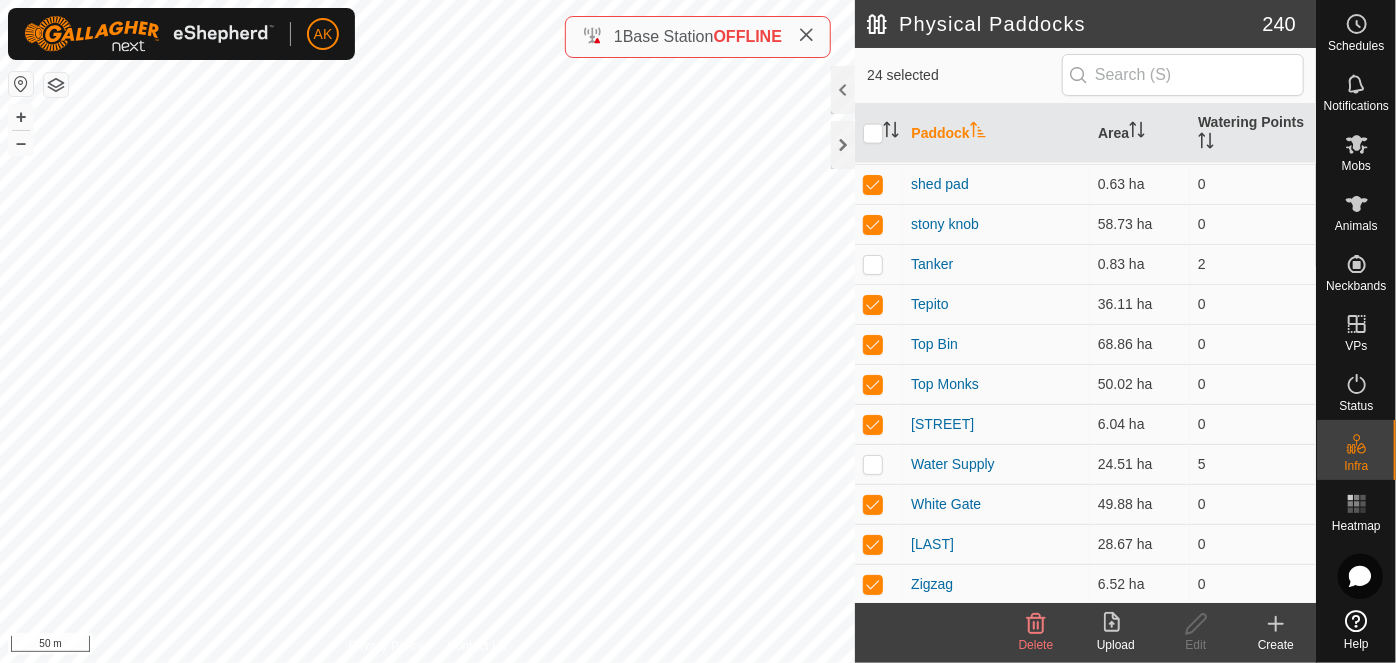 click 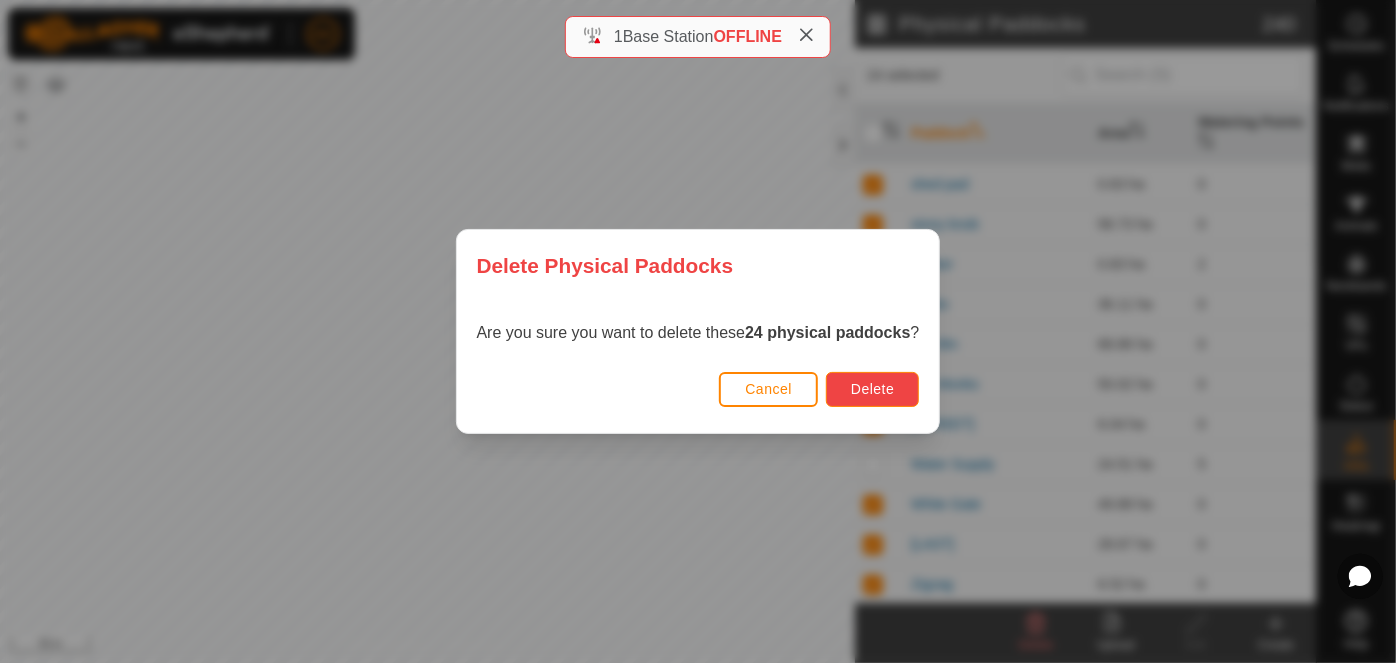 click on "Delete" at bounding box center [872, 389] 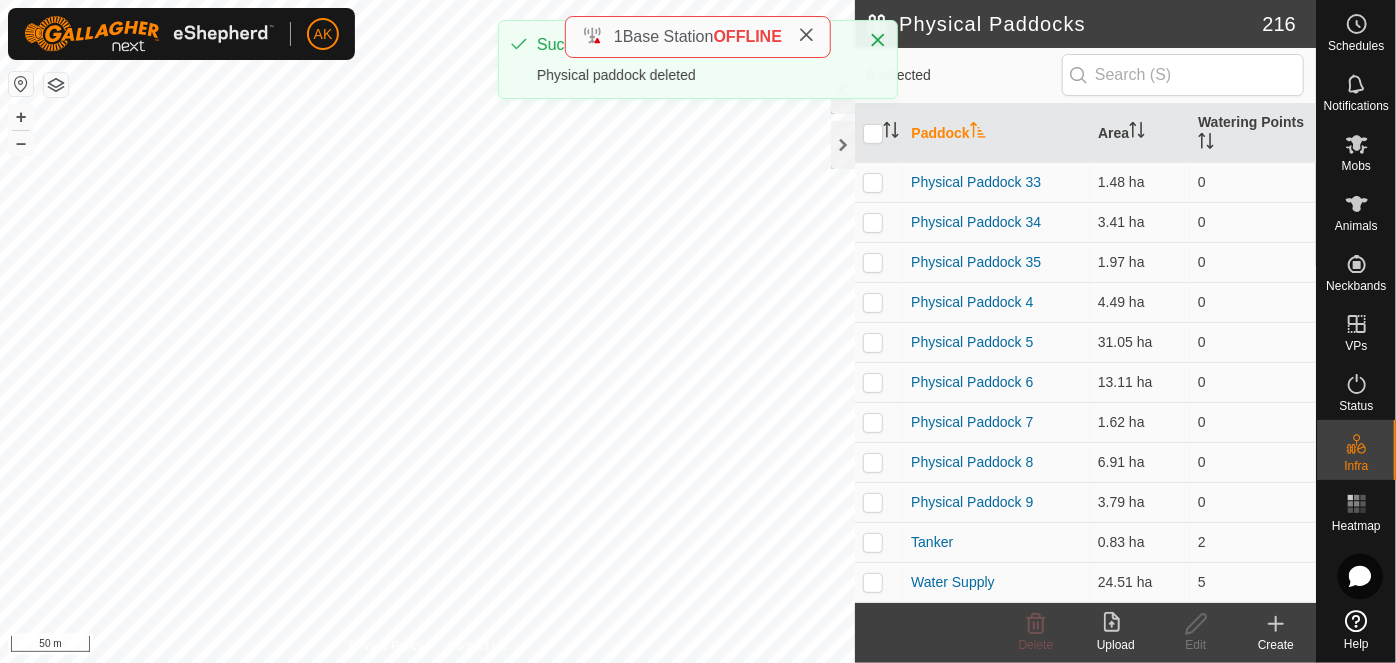 scroll, scrollTop: 8200, scrollLeft: 0, axis: vertical 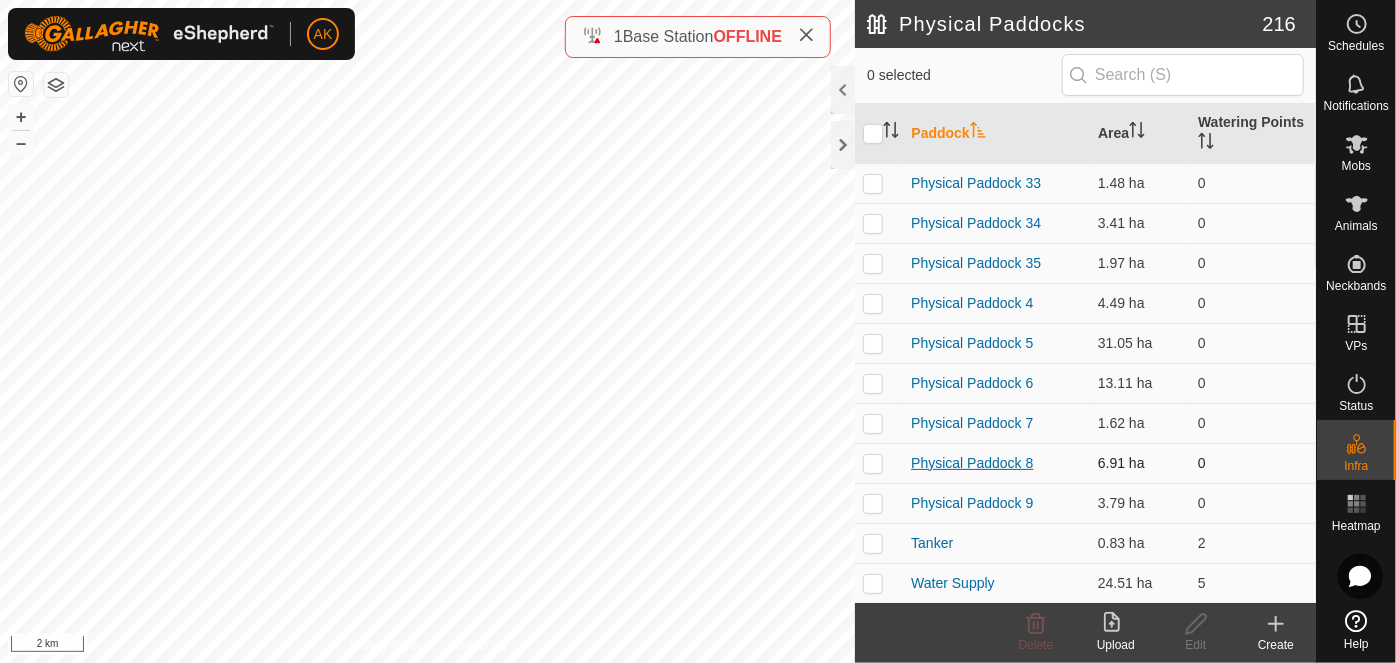 click on "Physical Paddock 8" at bounding box center (972, 463) 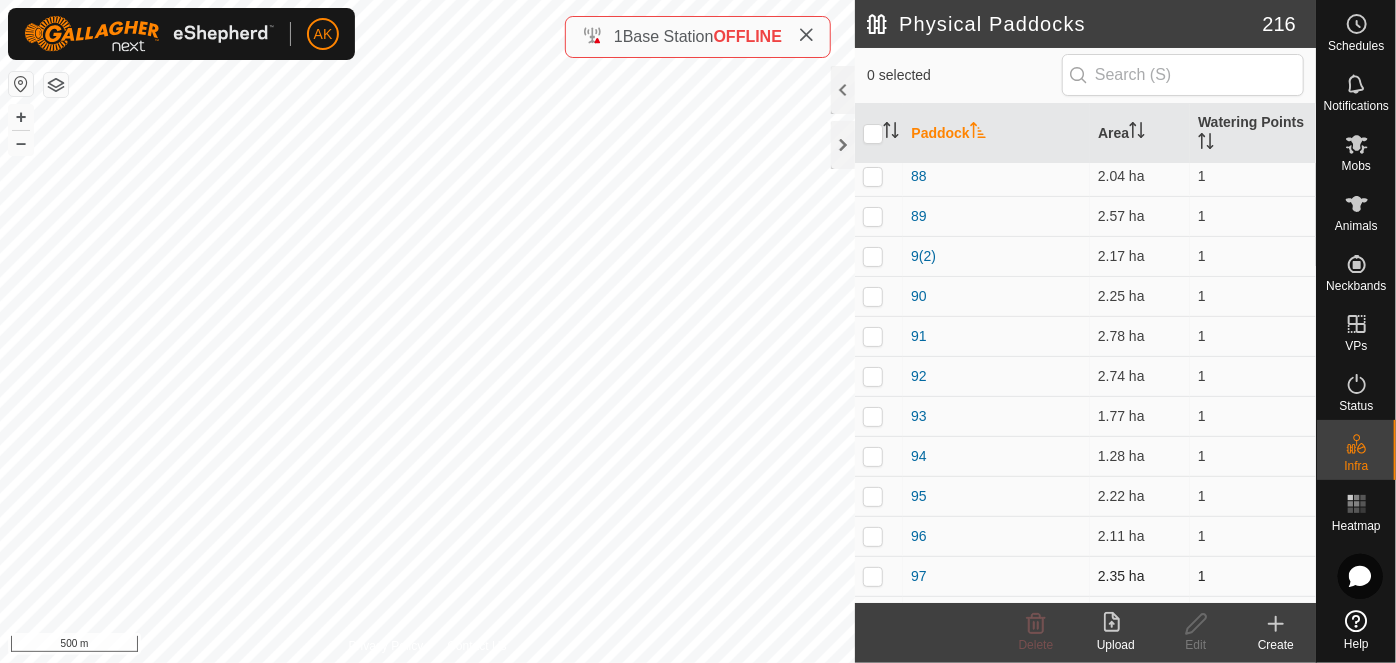 scroll, scrollTop: 3909, scrollLeft: 0, axis: vertical 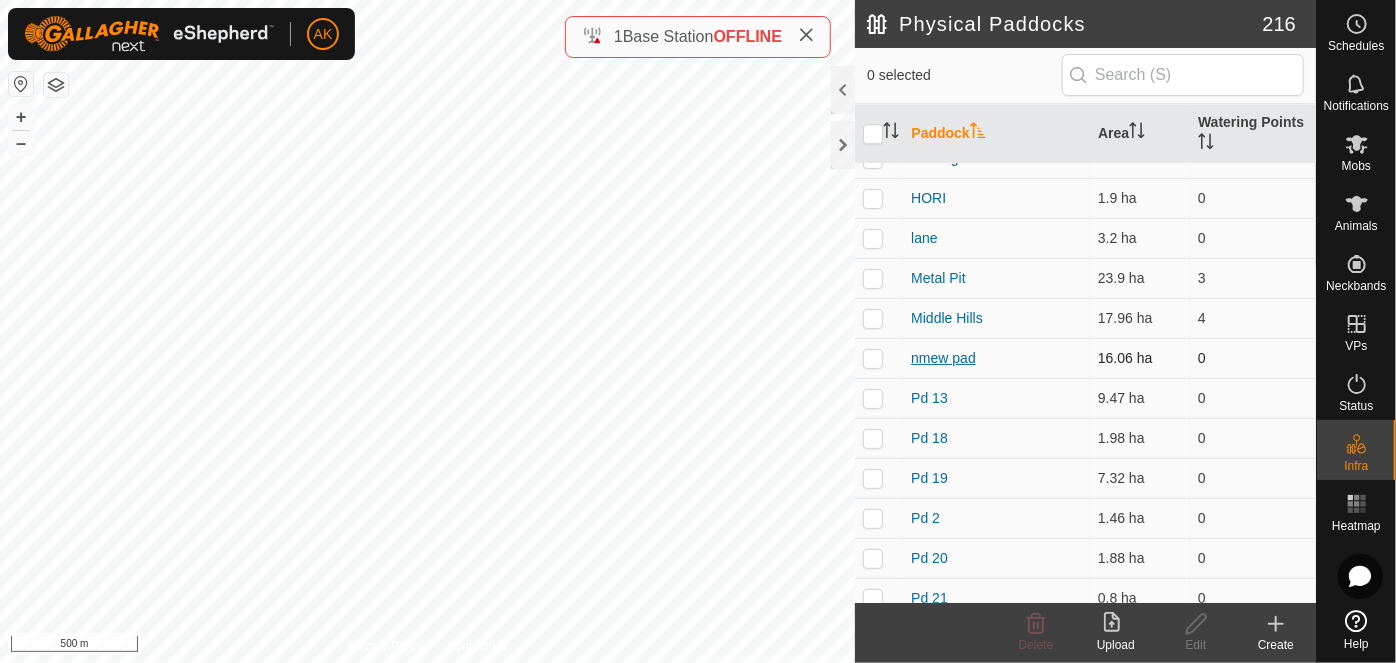 click on "nmew pad" at bounding box center (943, 358) 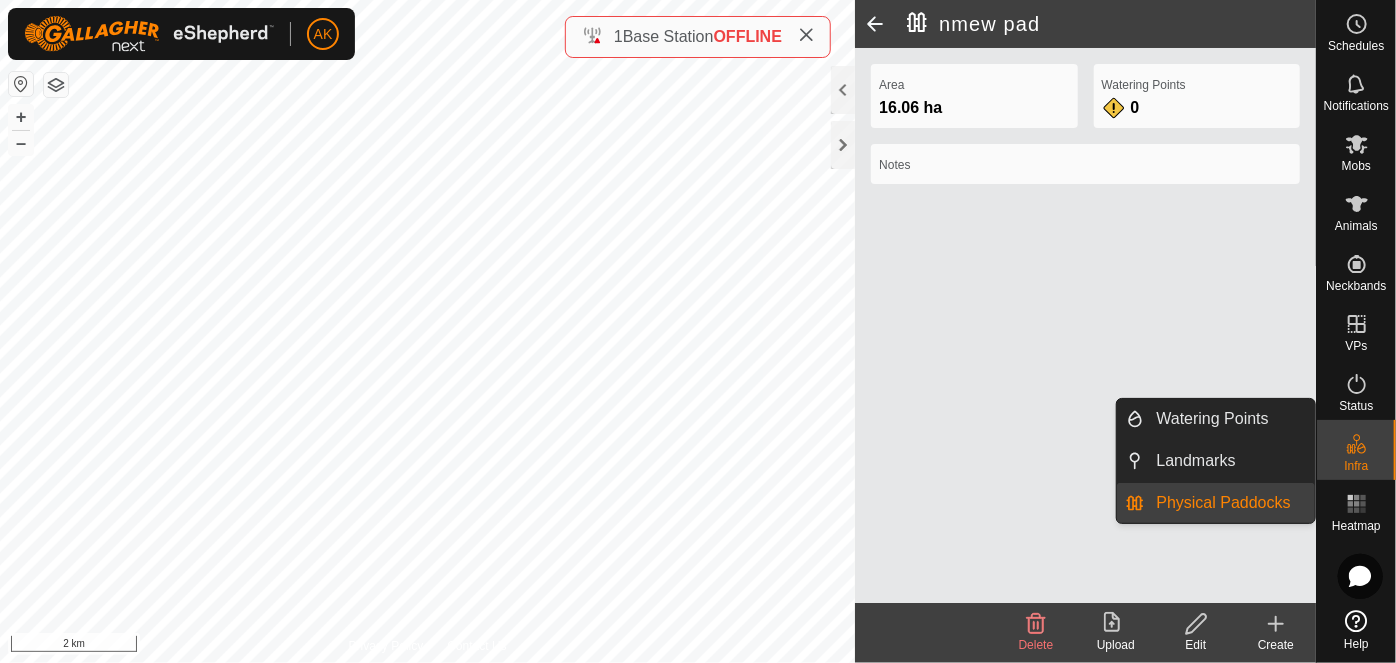 click 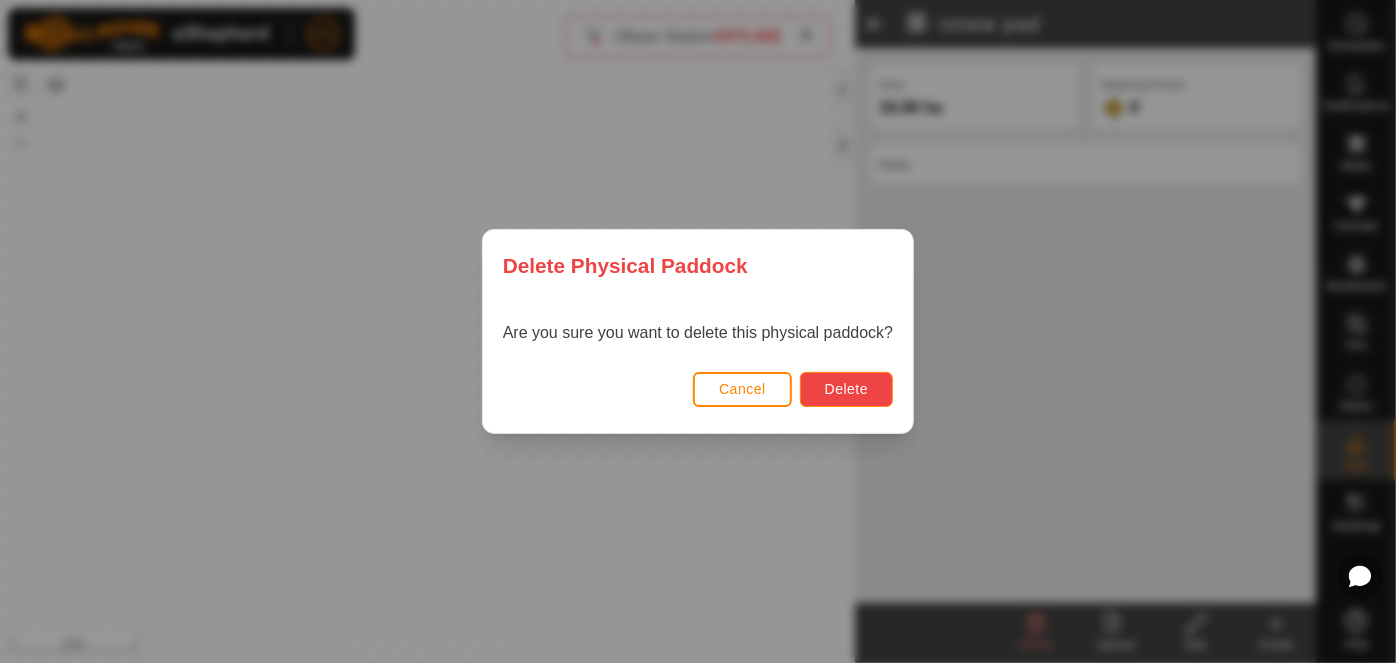 click on "Delete" at bounding box center [846, 389] 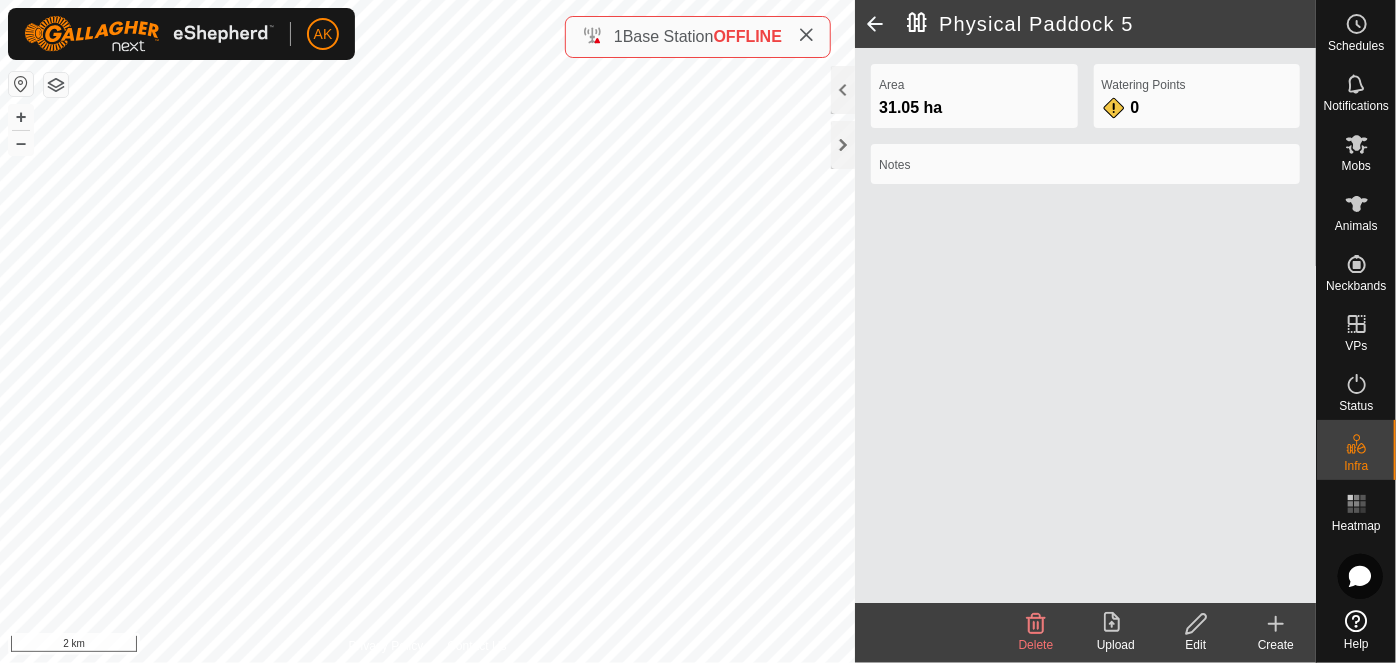 click 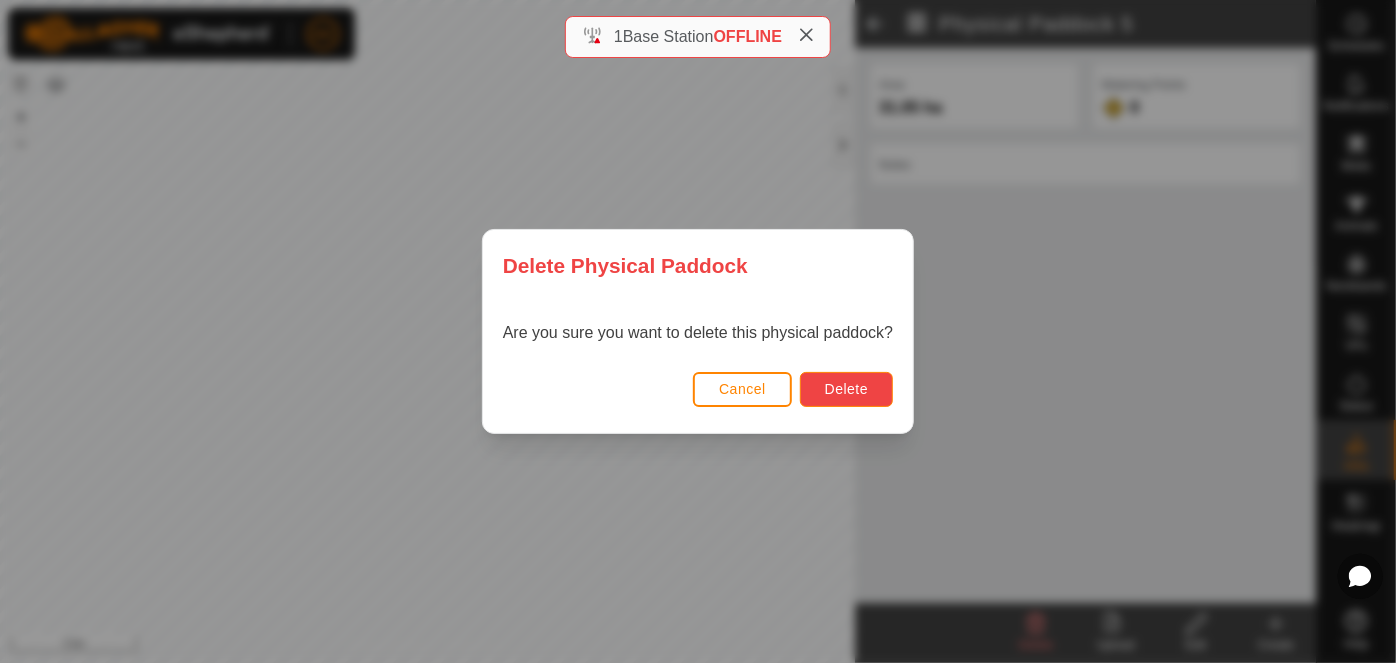 click on "Delete" at bounding box center (846, 389) 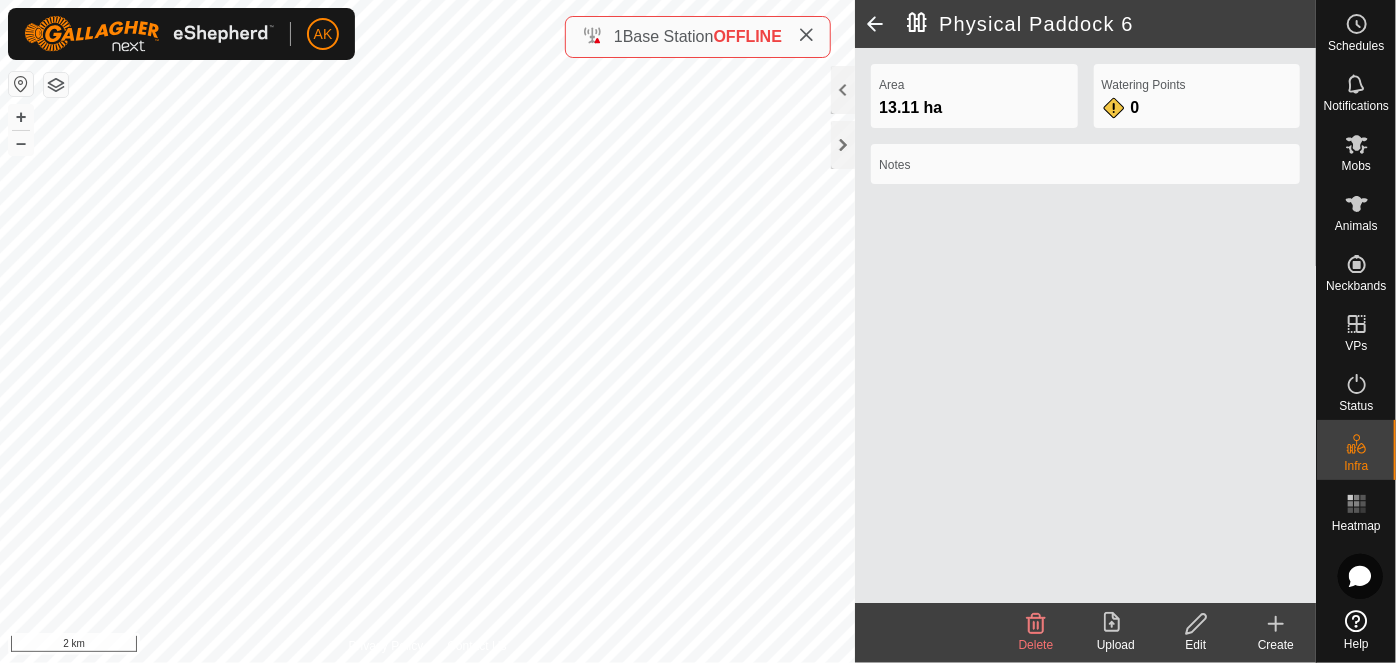 click 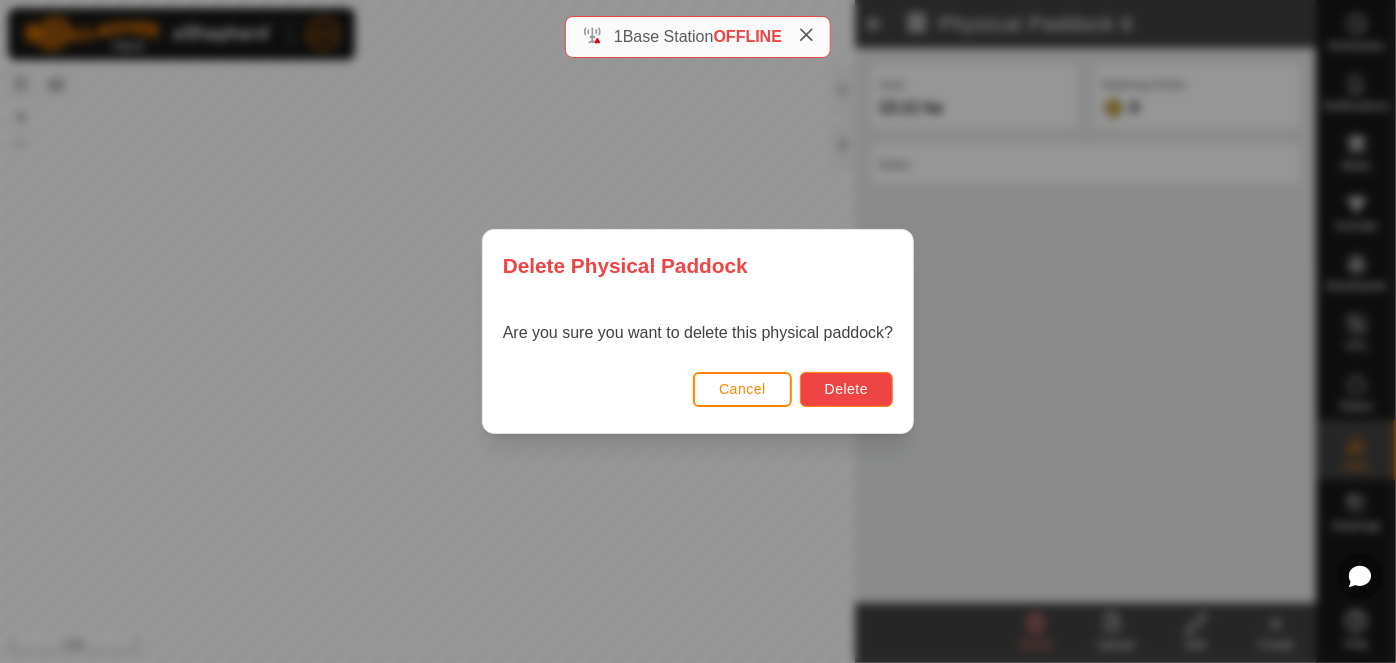click on "Delete" at bounding box center [846, 389] 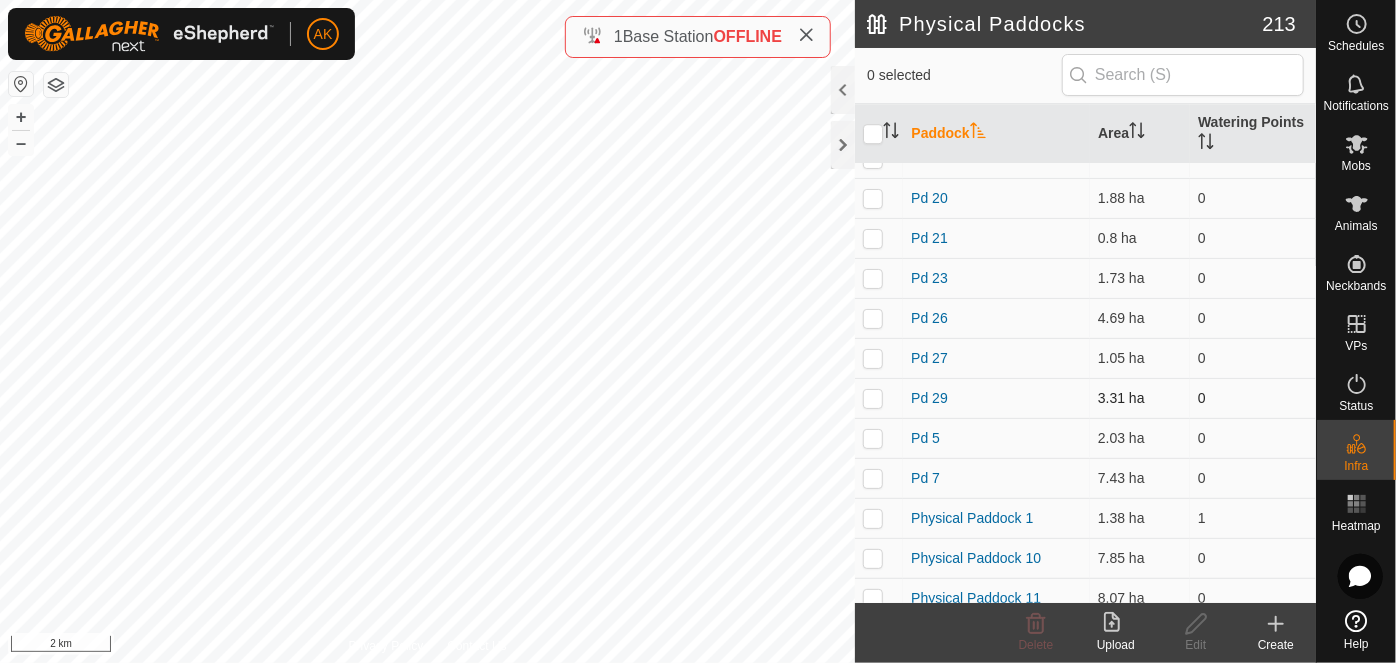 scroll, scrollTop: 6909, scrollLeft: 0, axis: vertical 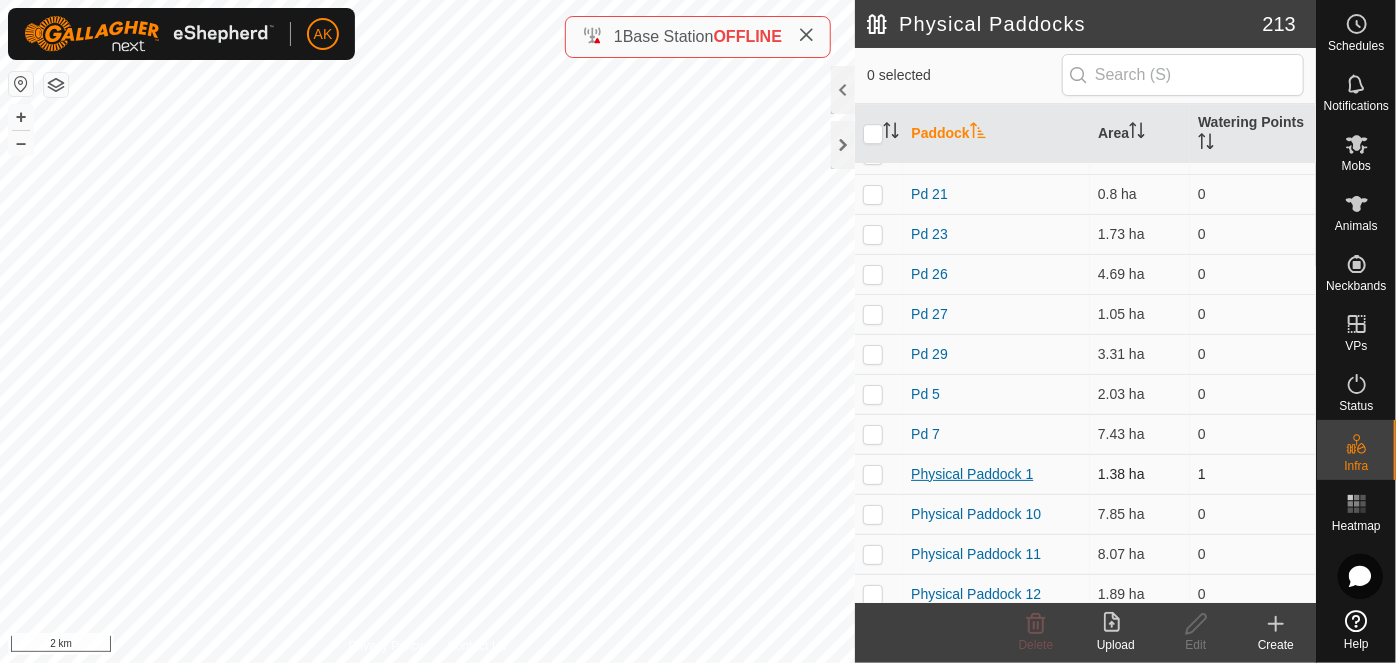 click on "Physical Paddock 1" at bounding box center [972, 474] 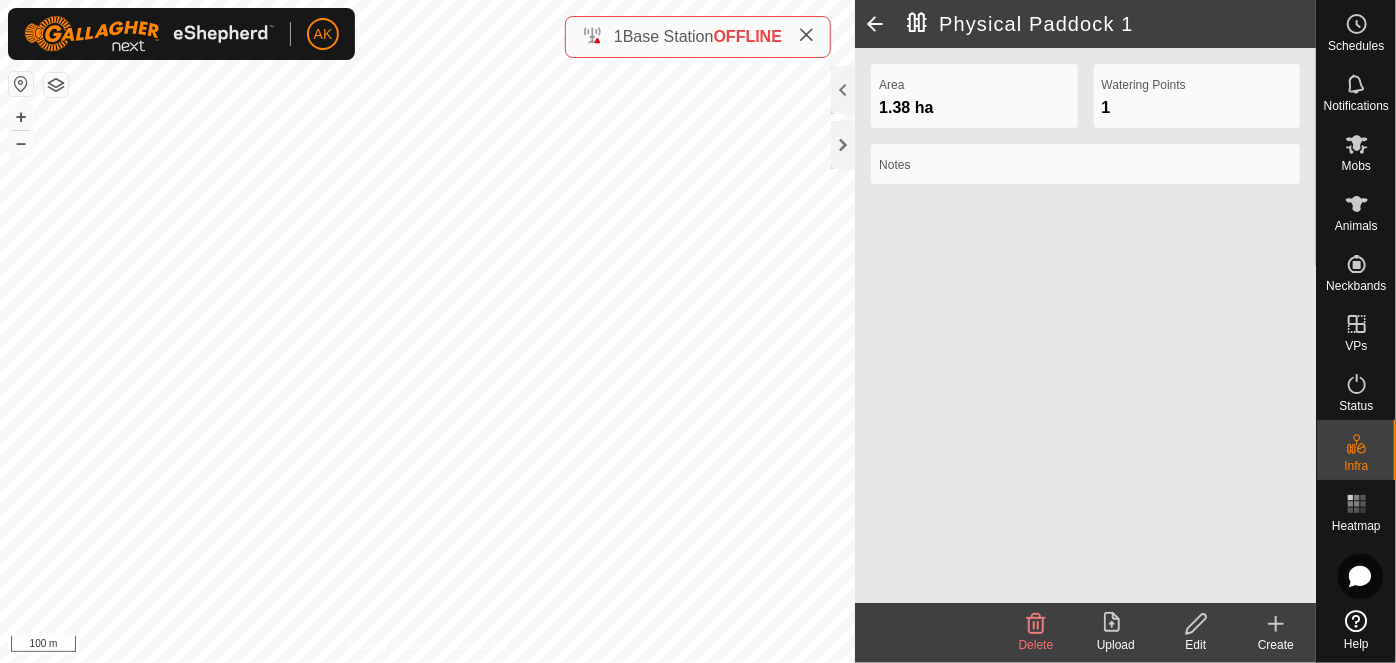 click 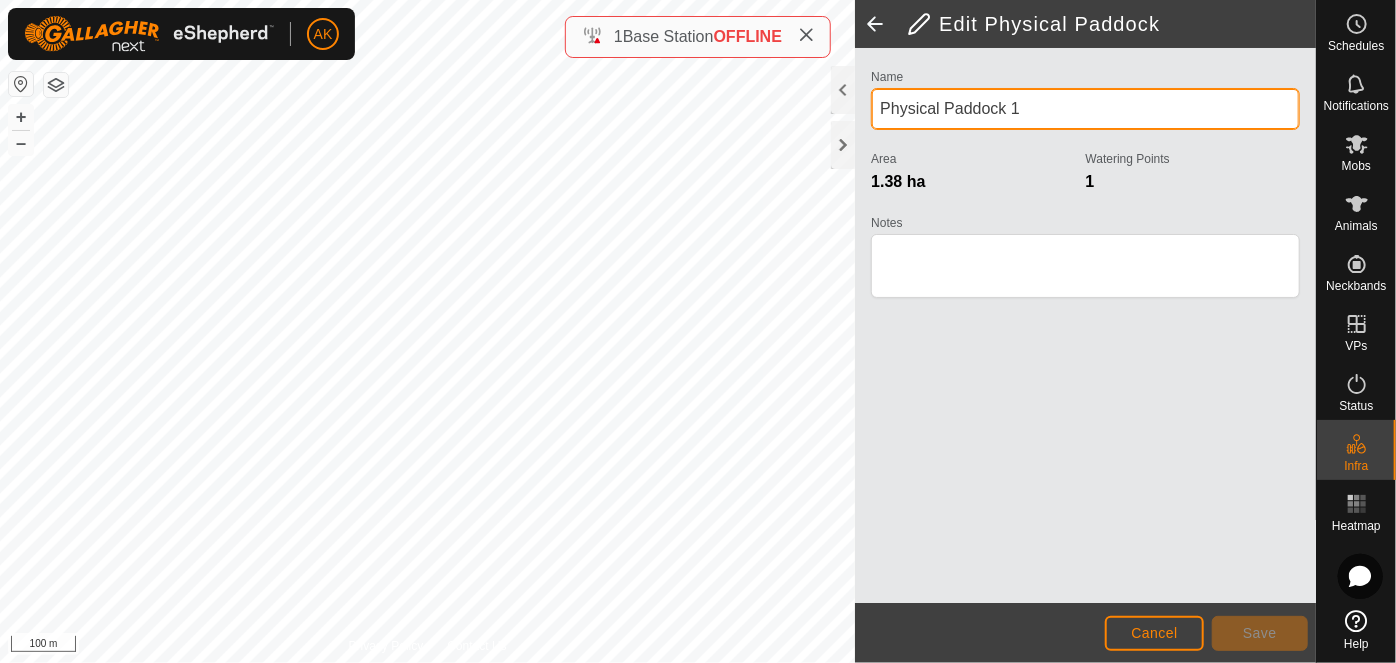 click on "Physical Paddock 1" at bounding box center (1085, 109) 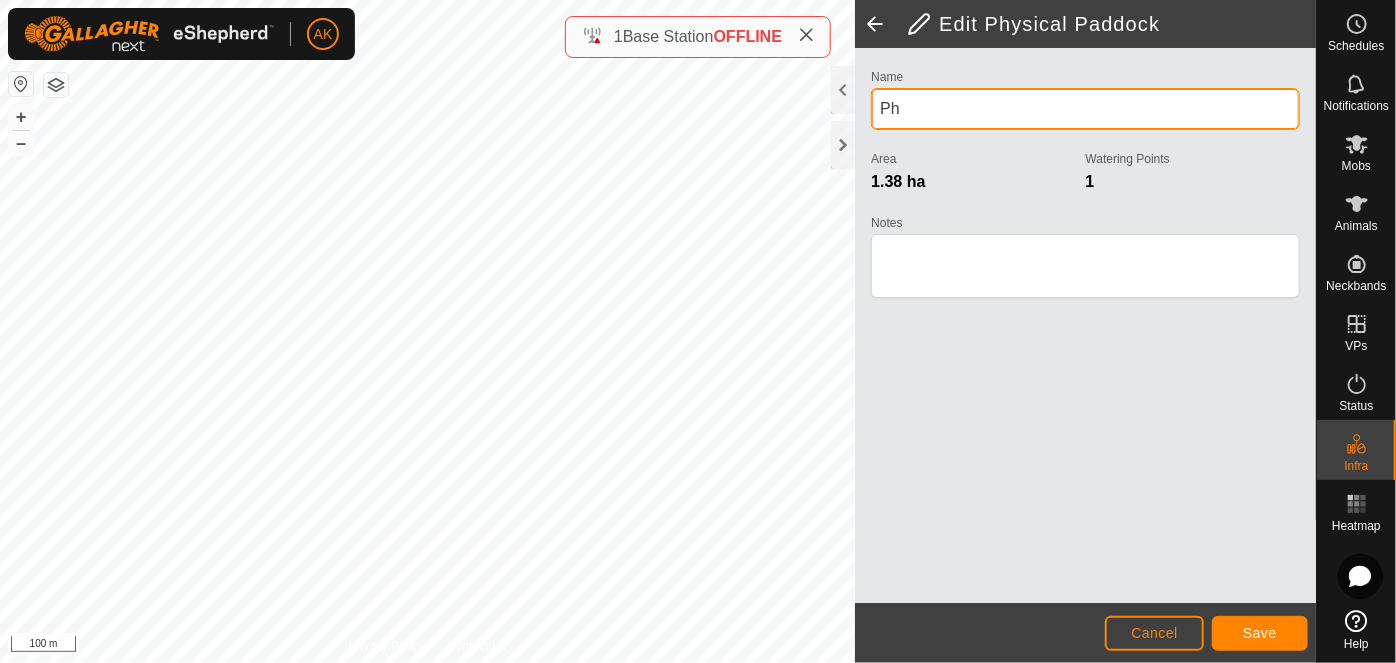 type on "P" 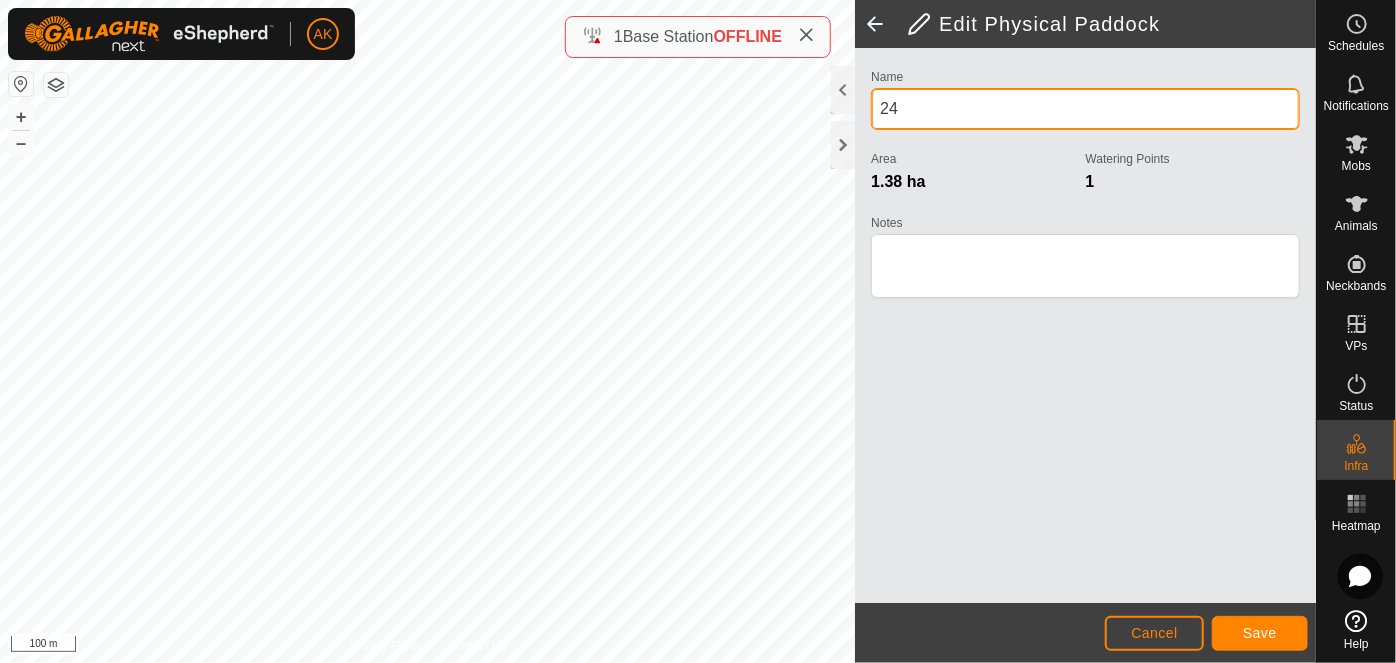 type on "24" 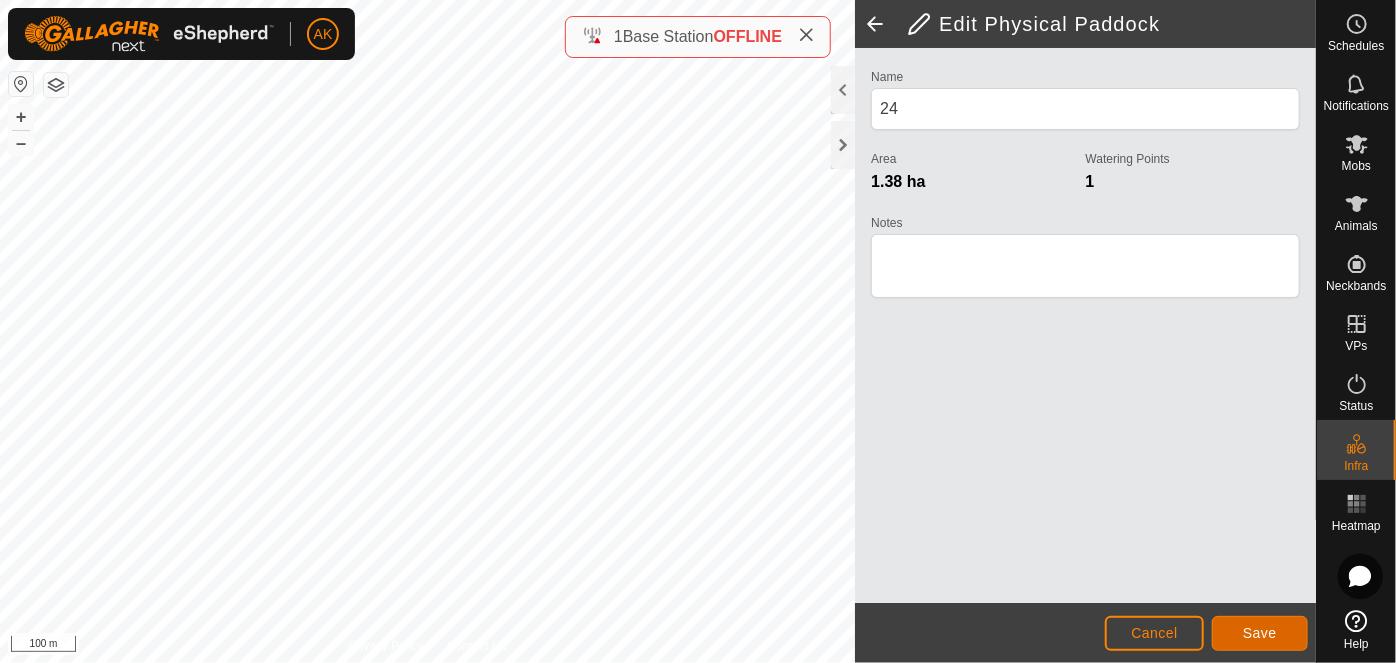 click on "Save" 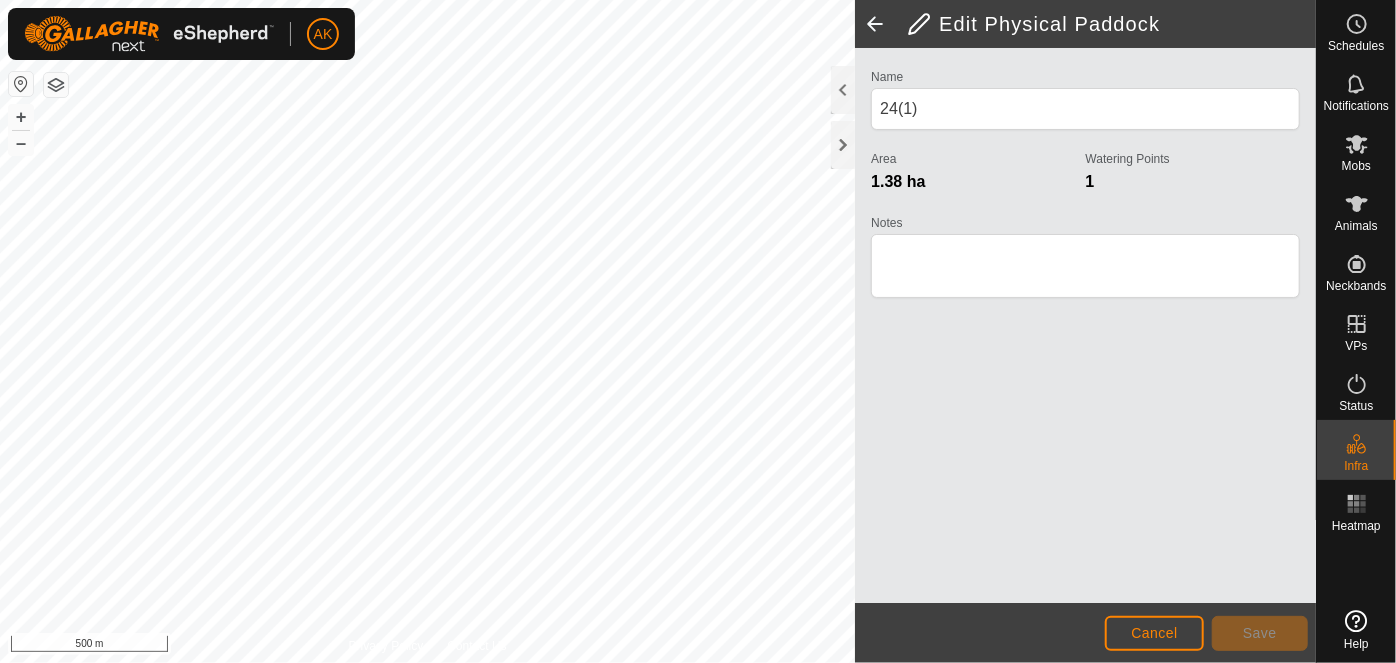 scroll, scrollTop: 0, scrollLeft: 0, axis: both 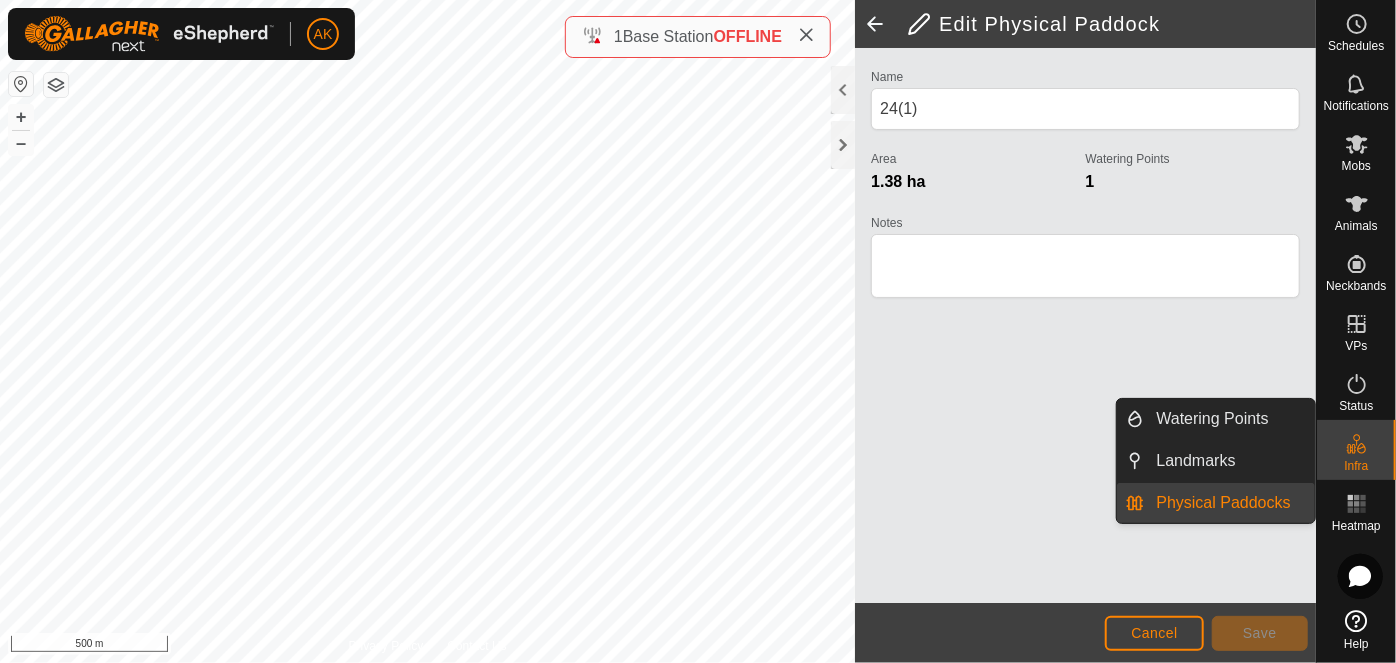 click on "Physical Paddocks" at bounding box center [1230, 503] 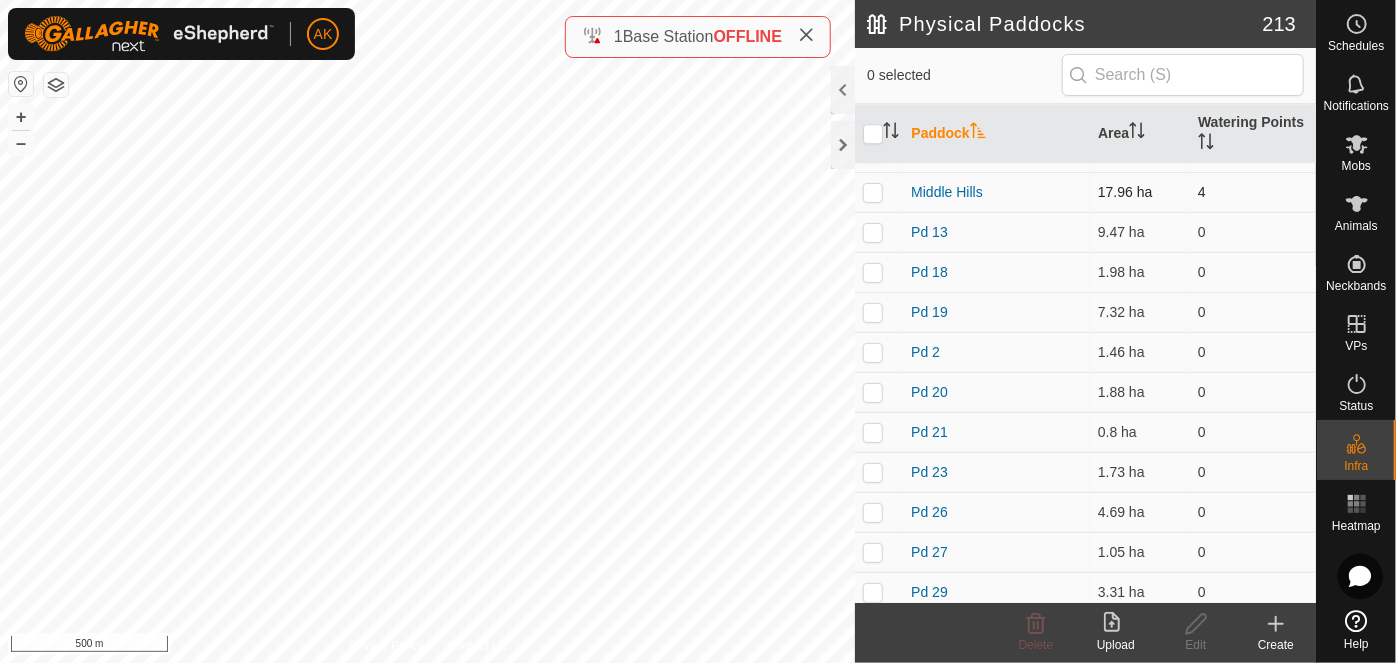 scroll, scrollTop: 6727, scrollLeft: 0, axis: vertical 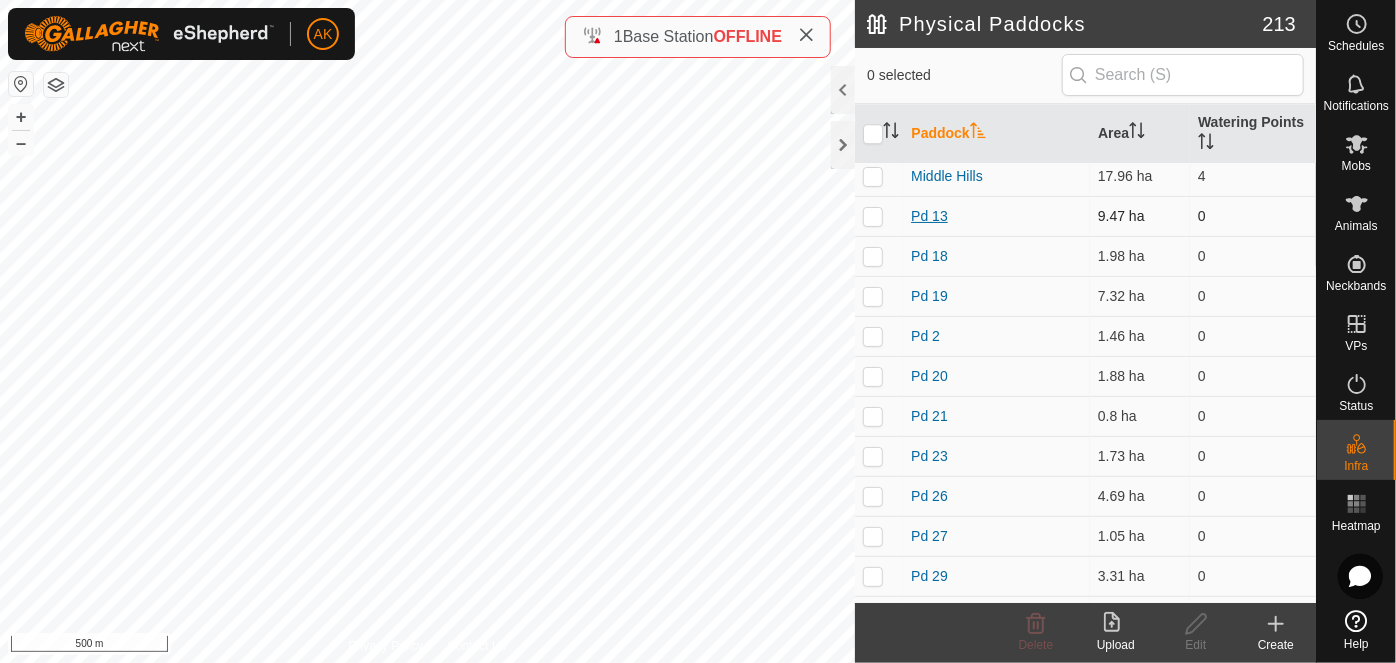 click on "Pd 13" at bounding box center [929, 216] 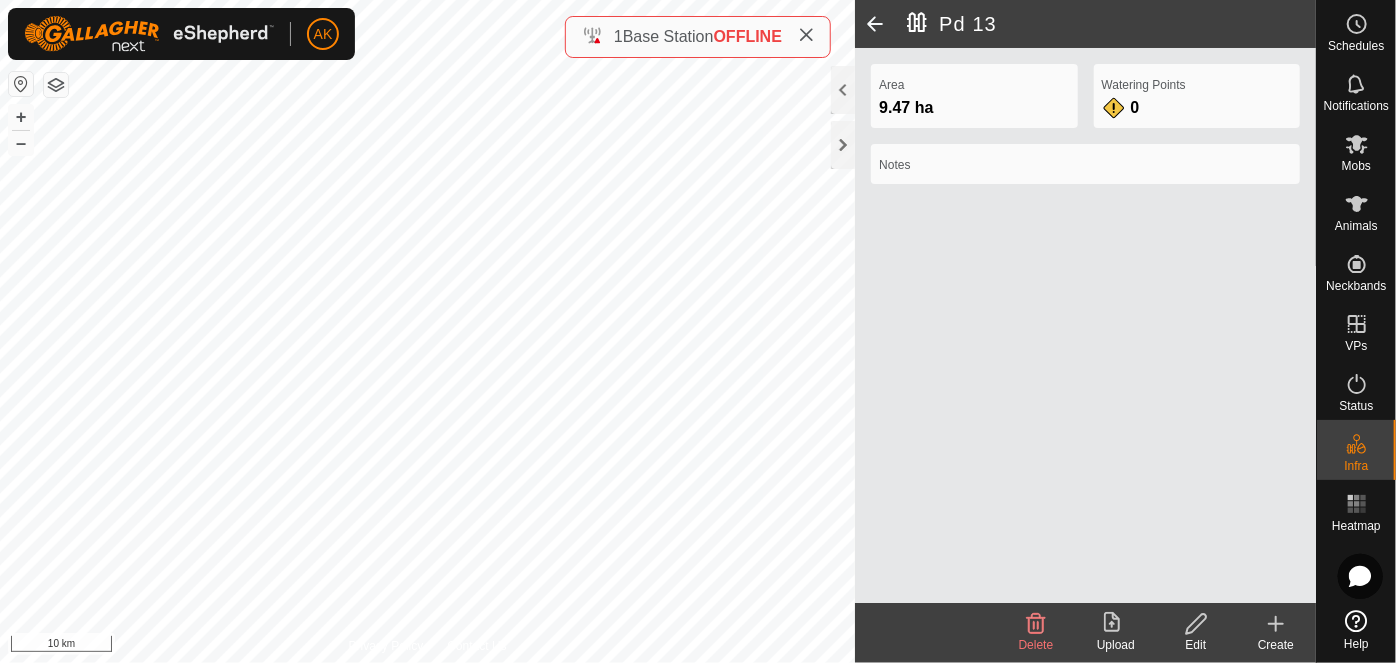 click 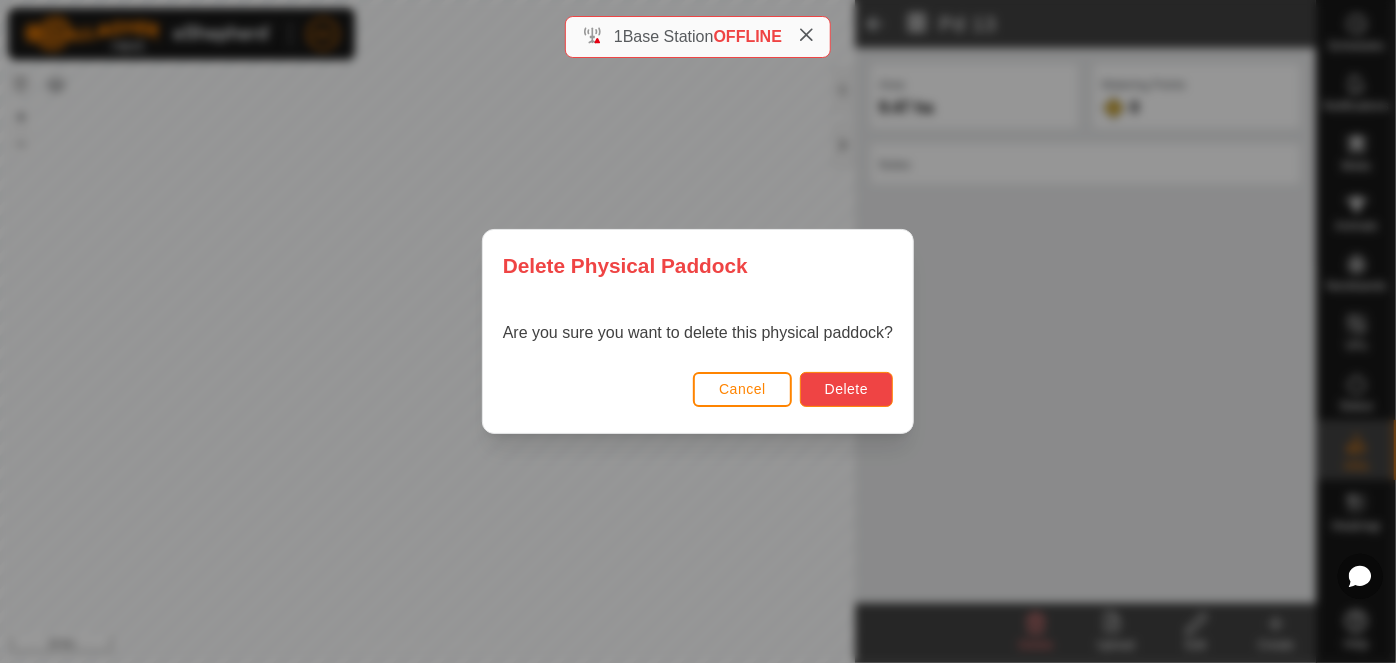 click on "Delete" at bounding box center [846, 389] 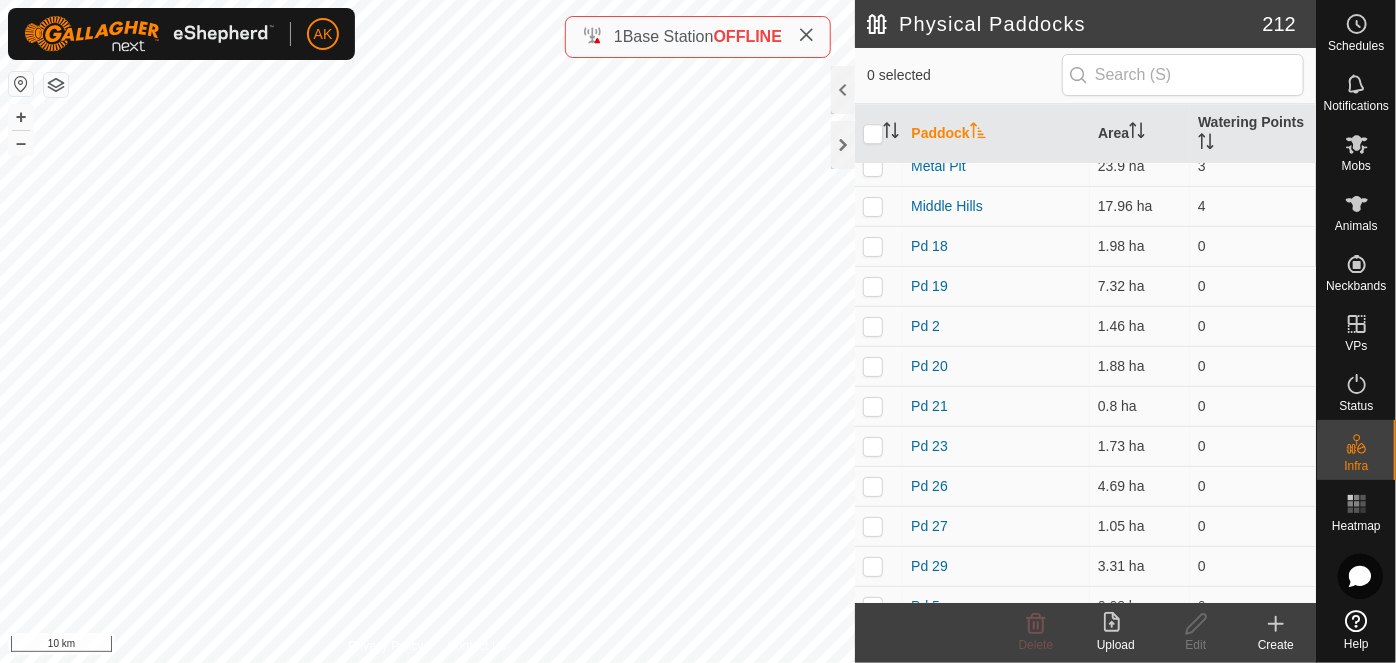 scroll, scrollTop: 6818, scrollLeft: 0, axis: vertical 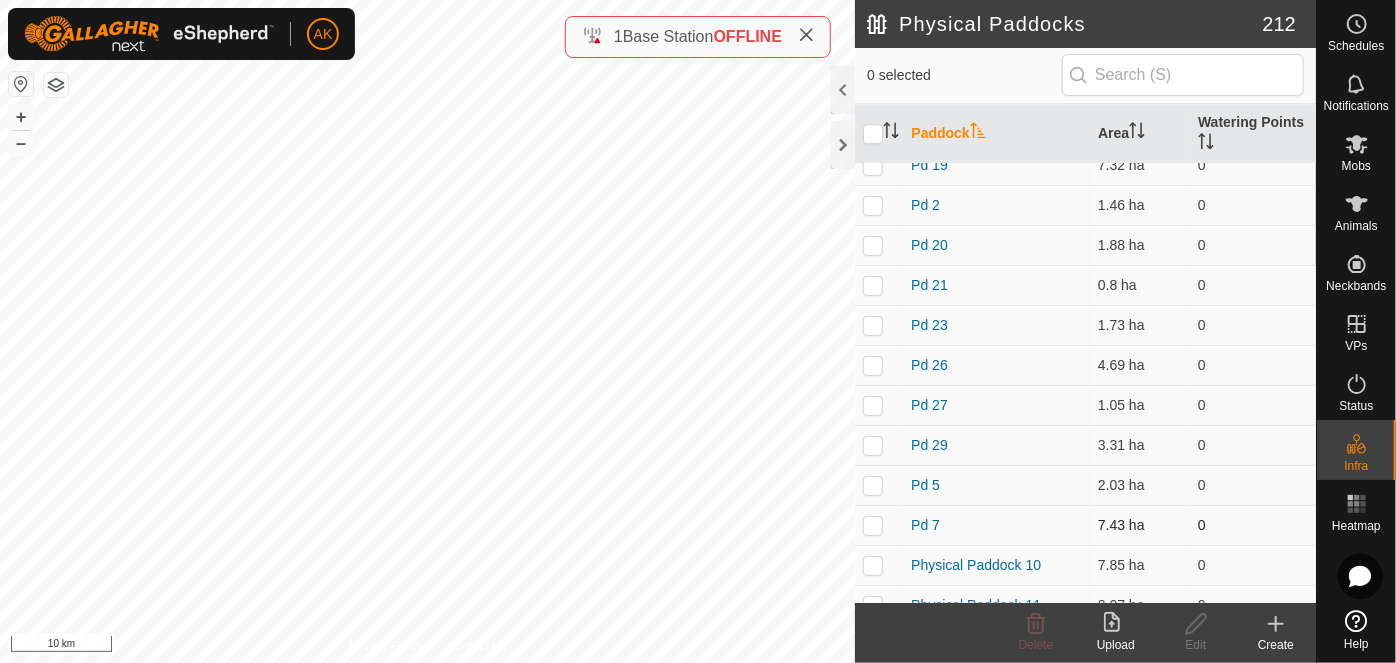 click at bounding box center [873, 525] 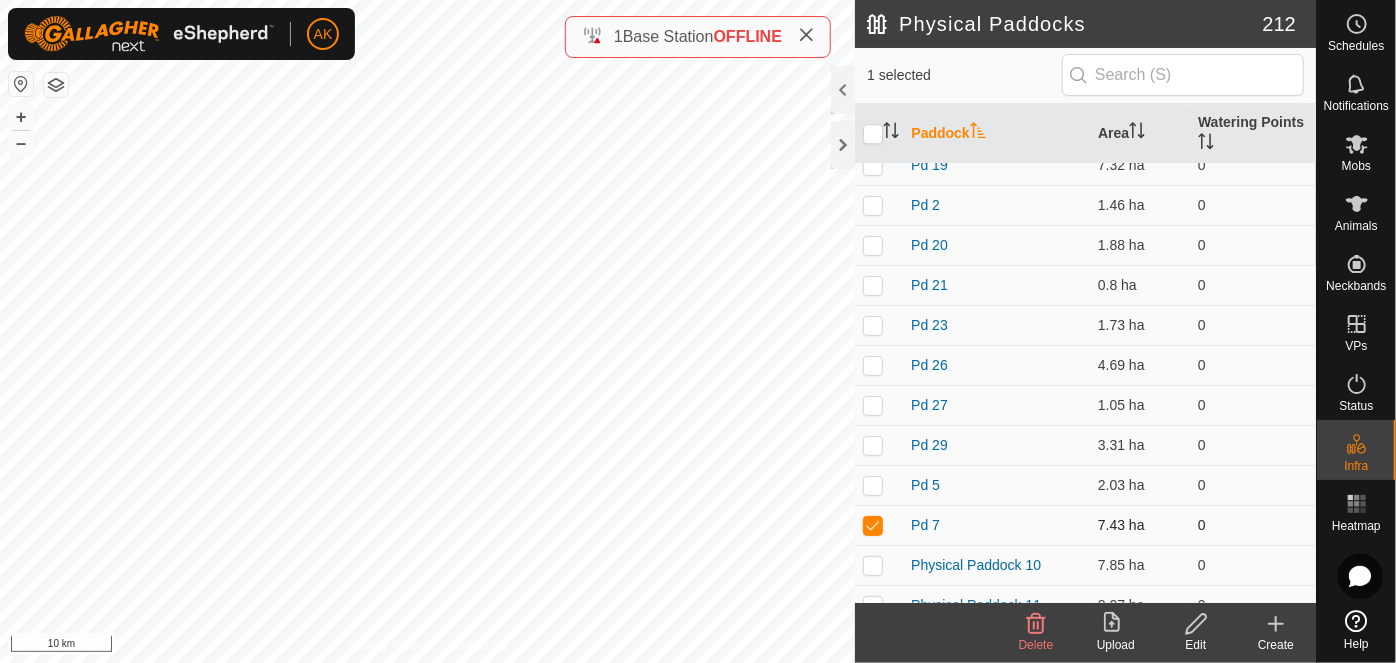 checkbox on "true" 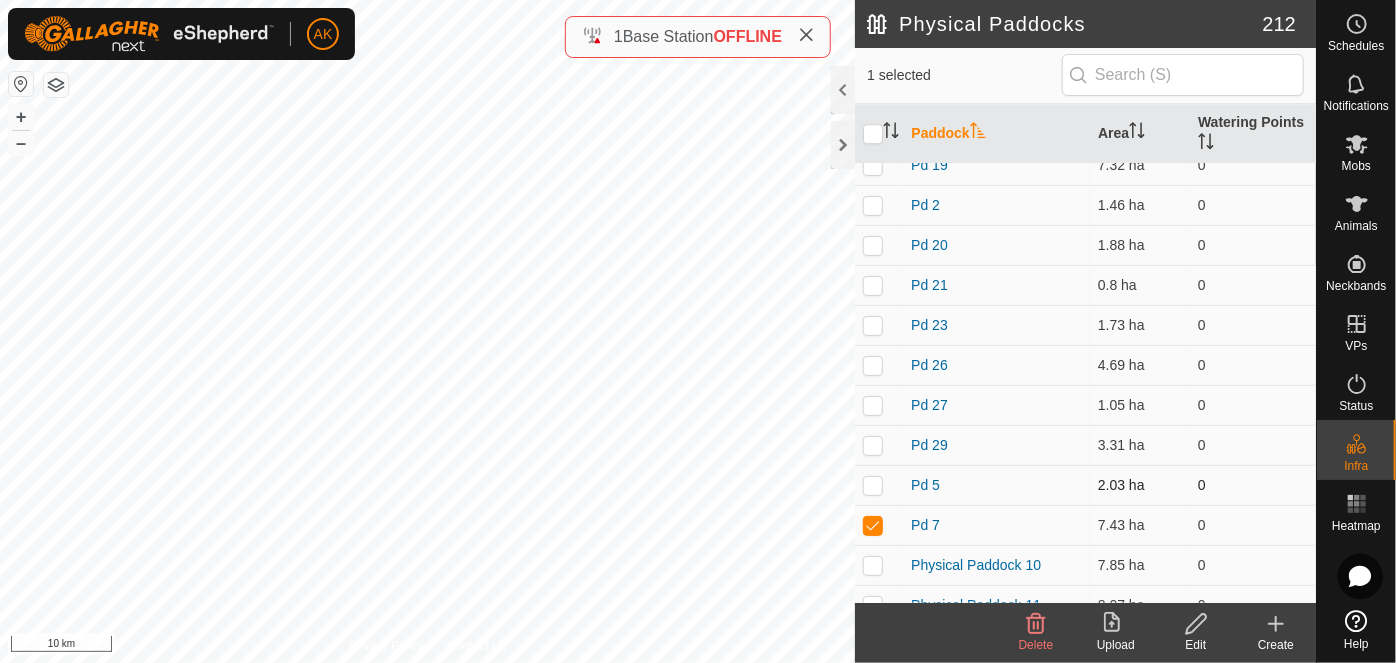 click at bounding box center [873, 485] 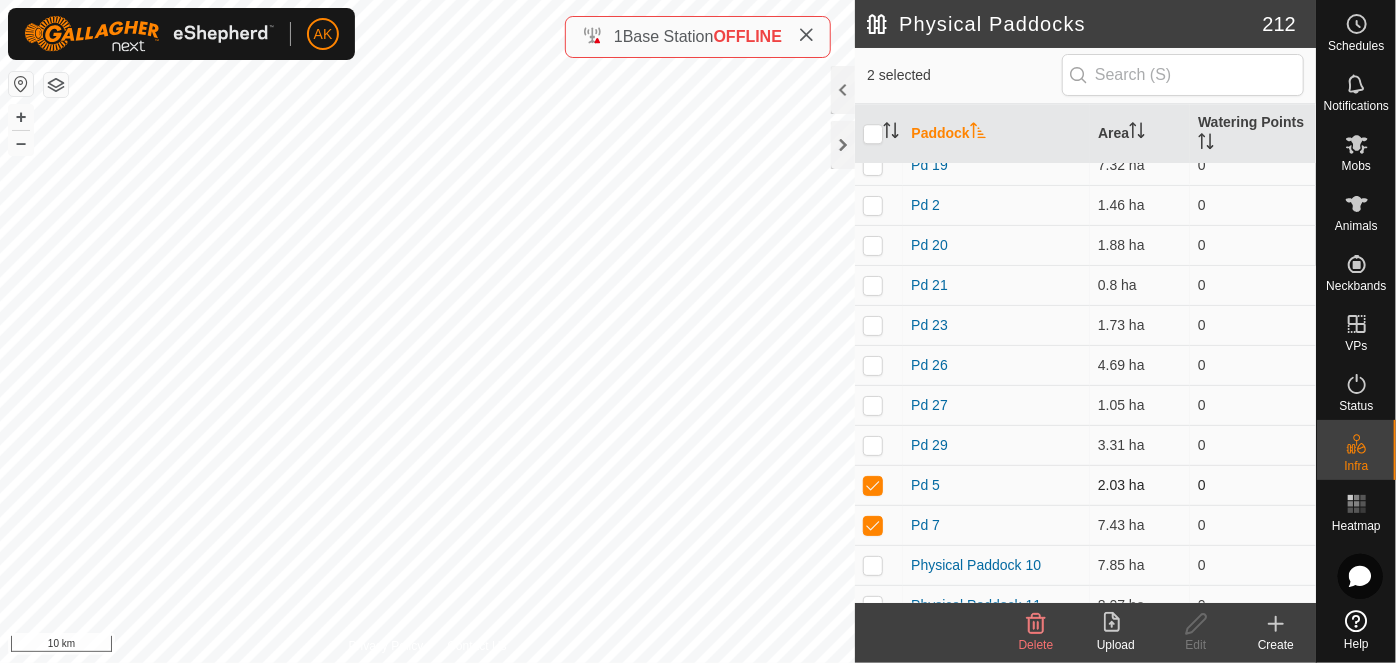 click at bounding box center [873, 485] 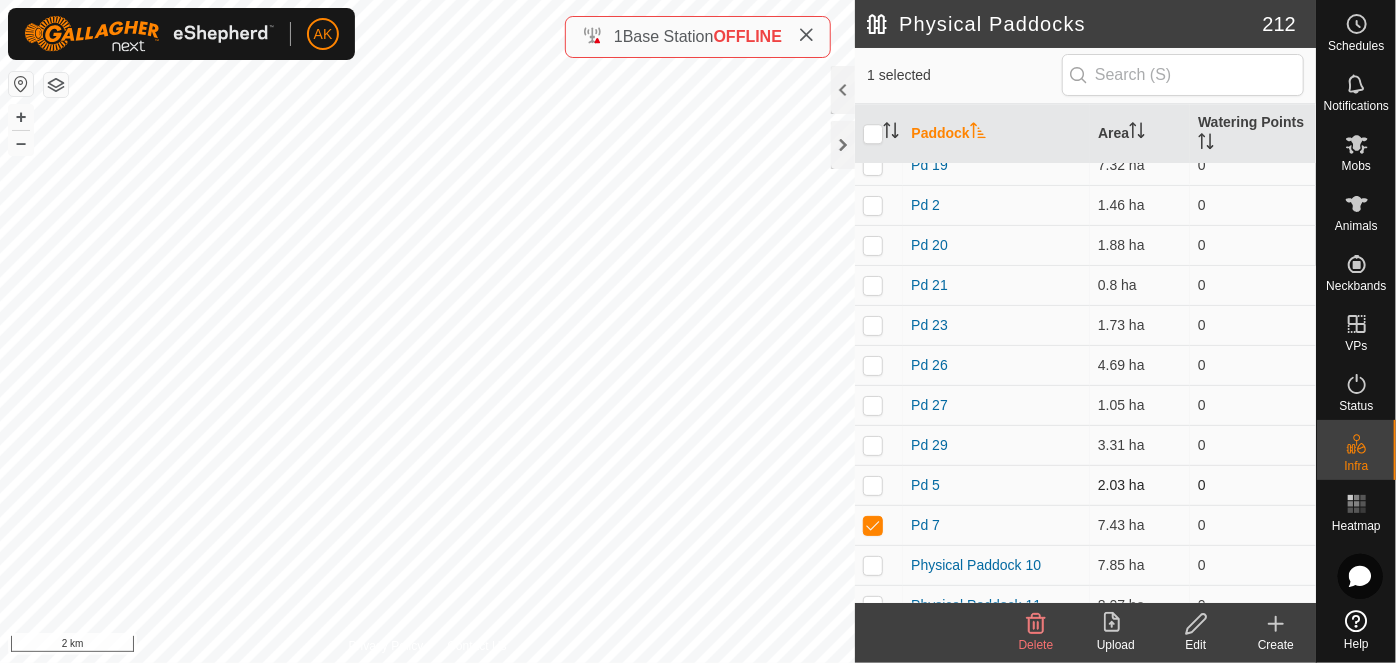 click at bounding box center (873, 485) 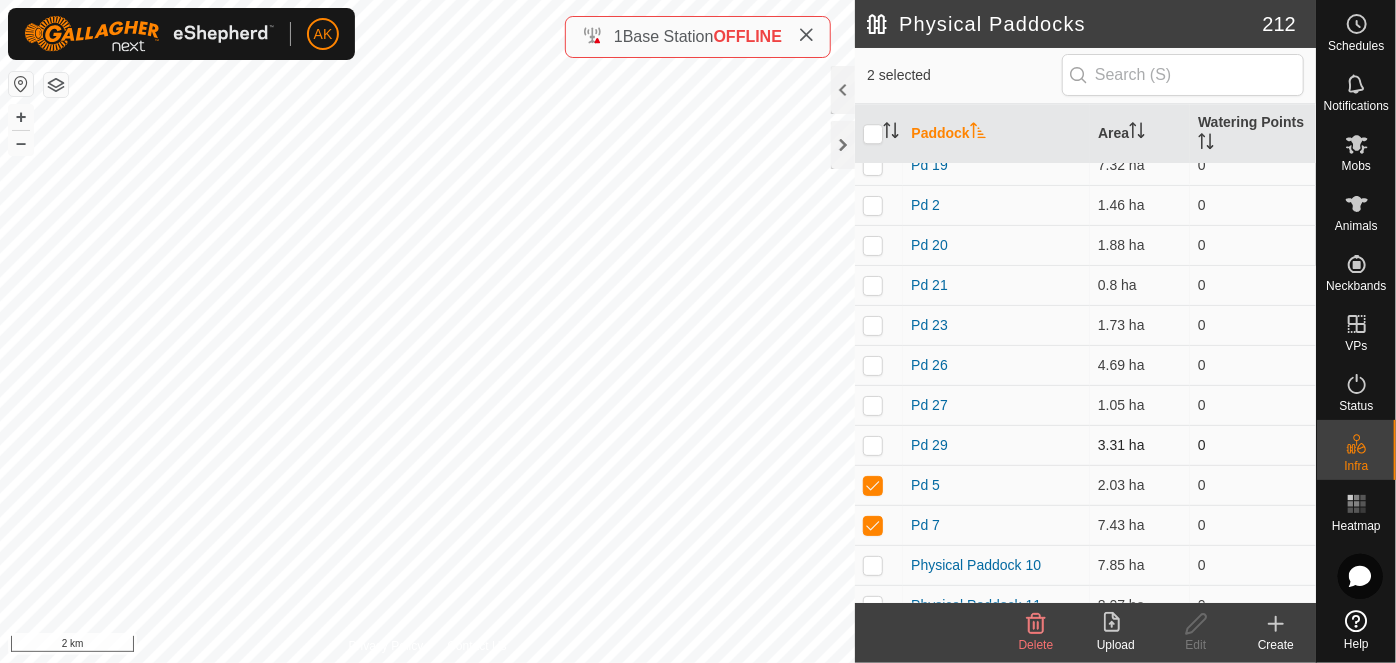 click at bounding box center [873, 445] 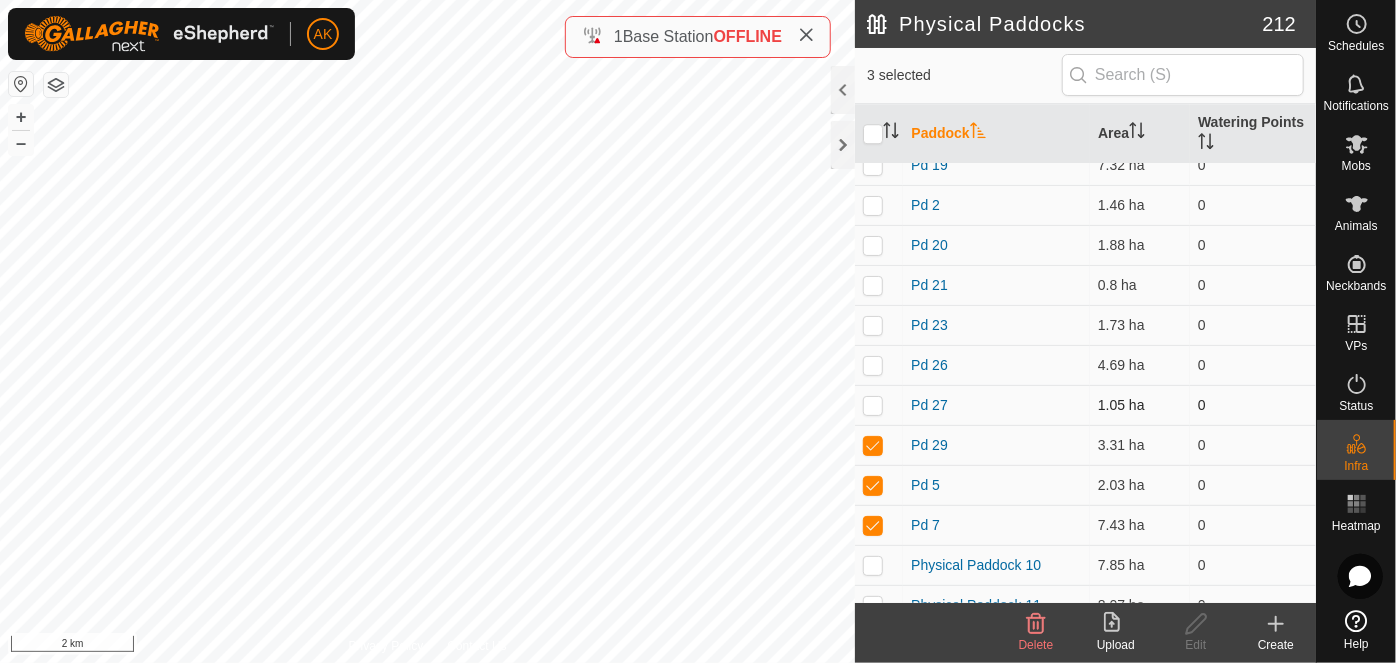 click at bounding box center (873, 405) 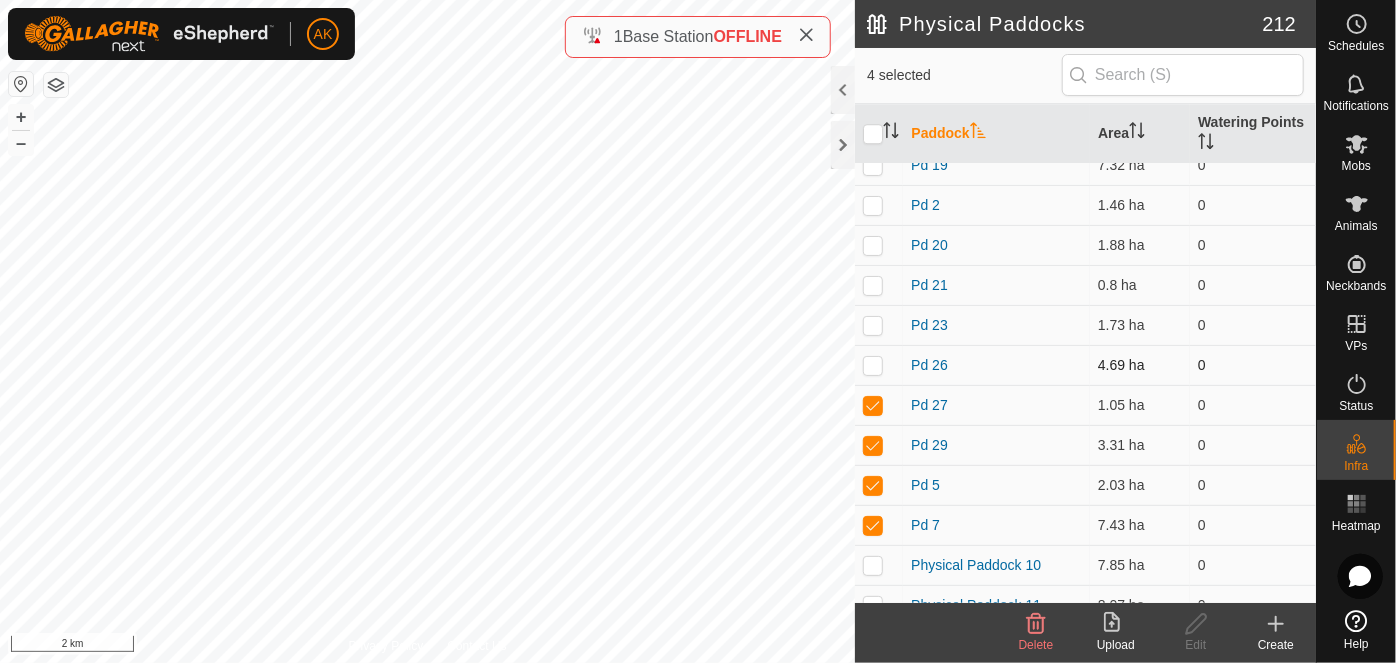 click at bounding box center (873, 365) 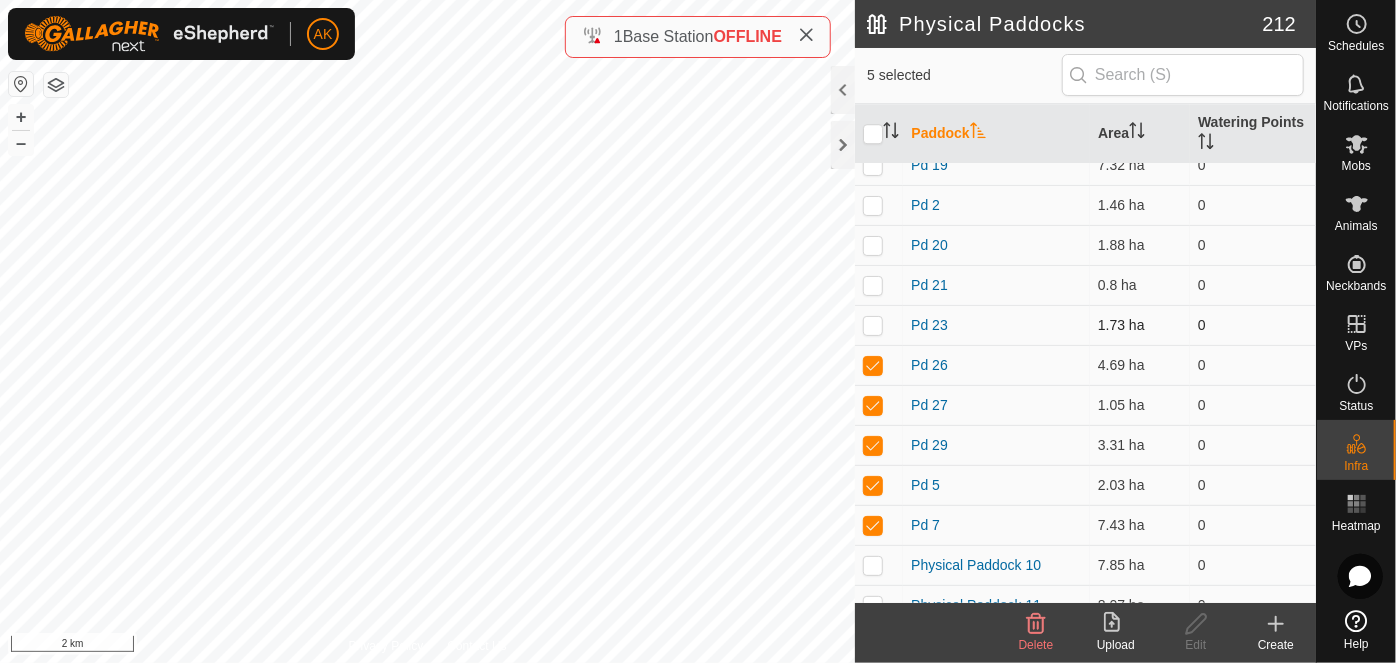 click at bounding box center (873, 325) 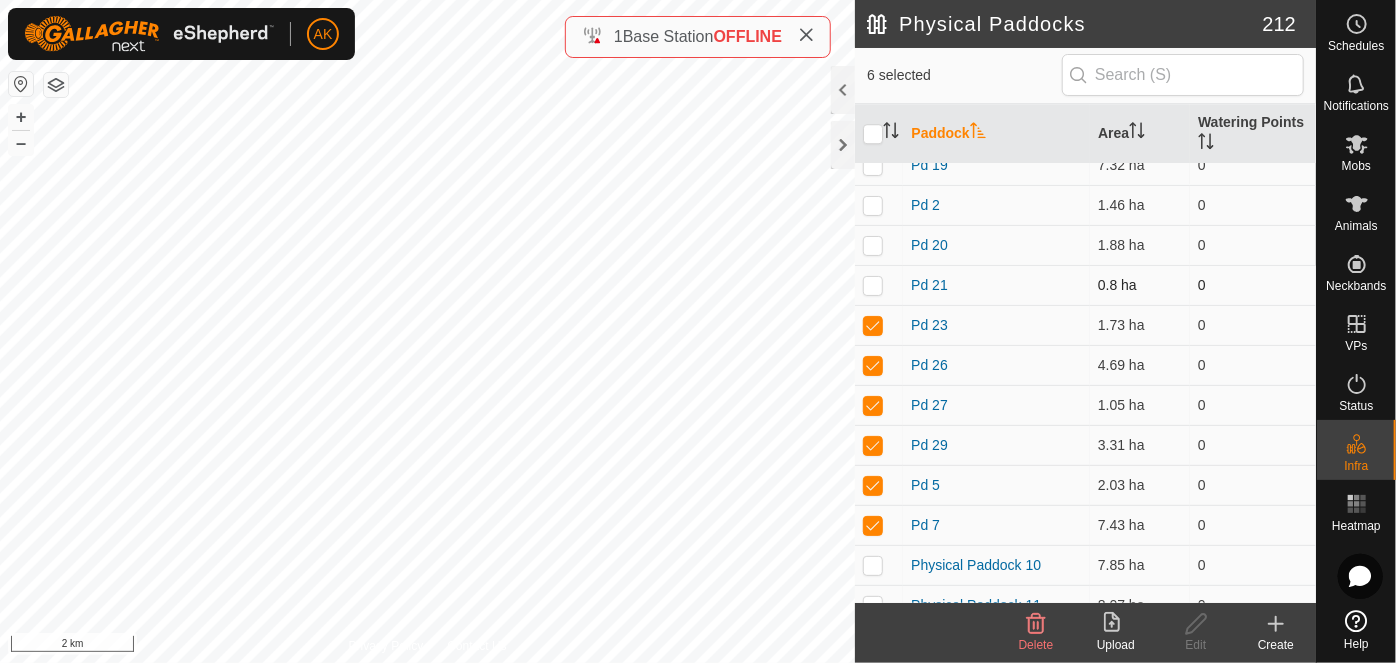 click at bounding box center [873, 285] 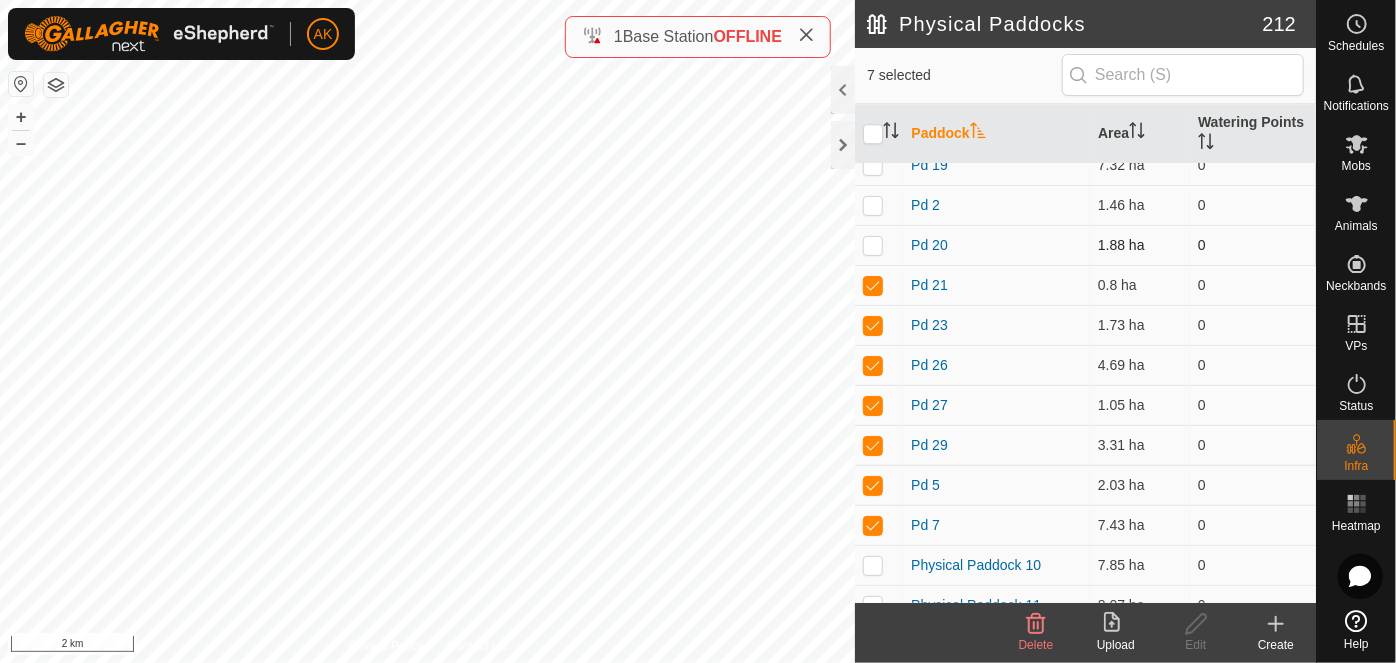 click at bounding box center [873, 245] 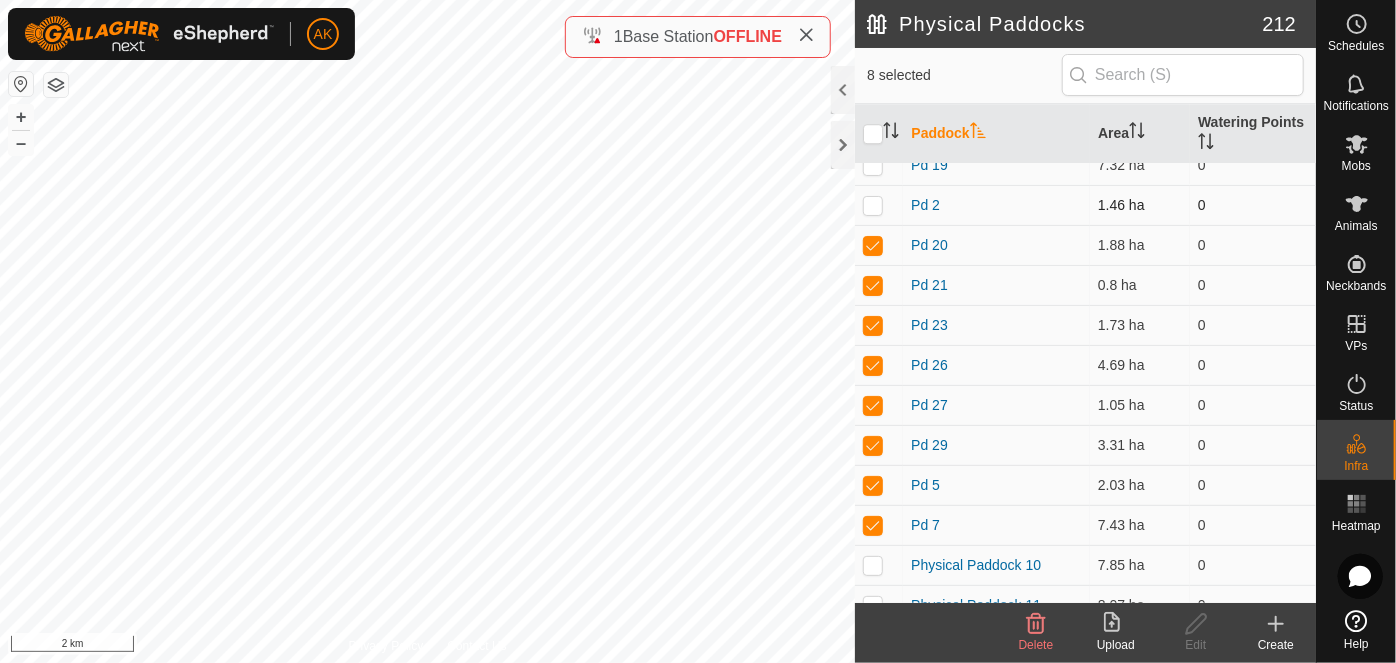 click at bounding box center [873, 205] 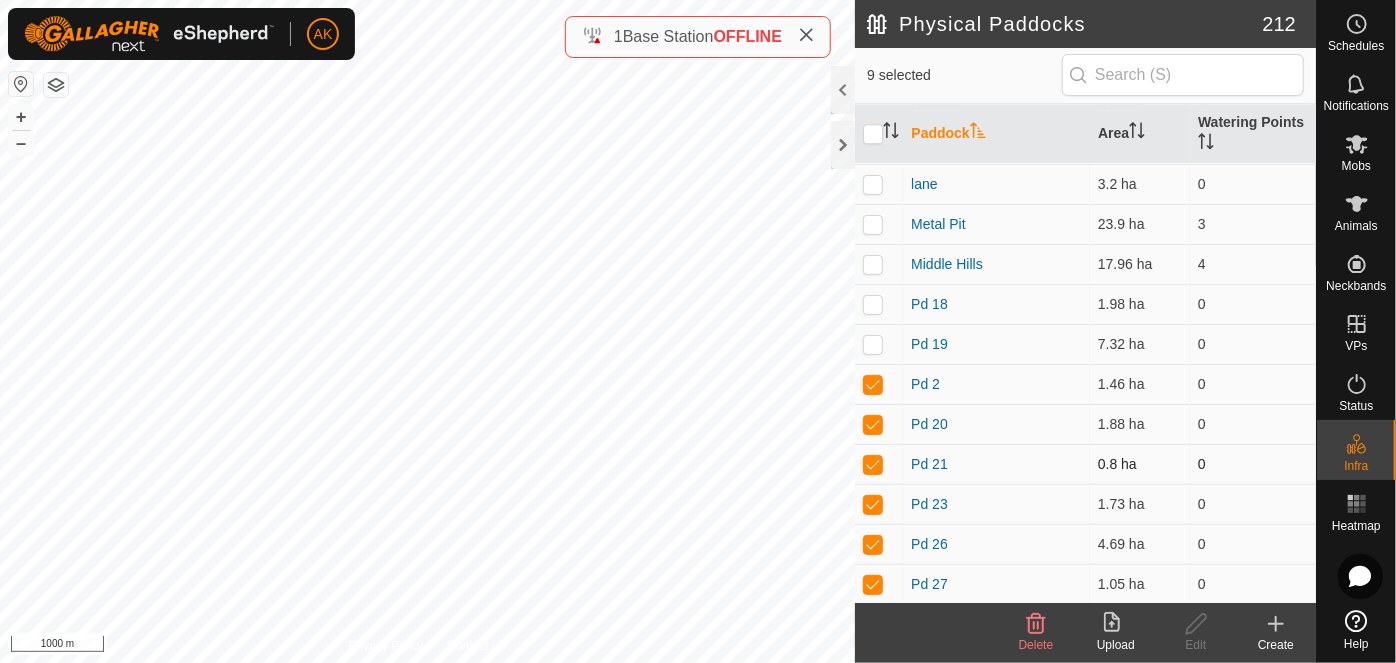 scroll, scrollTop: 6545, scrollLeft: 0, axis: vertical 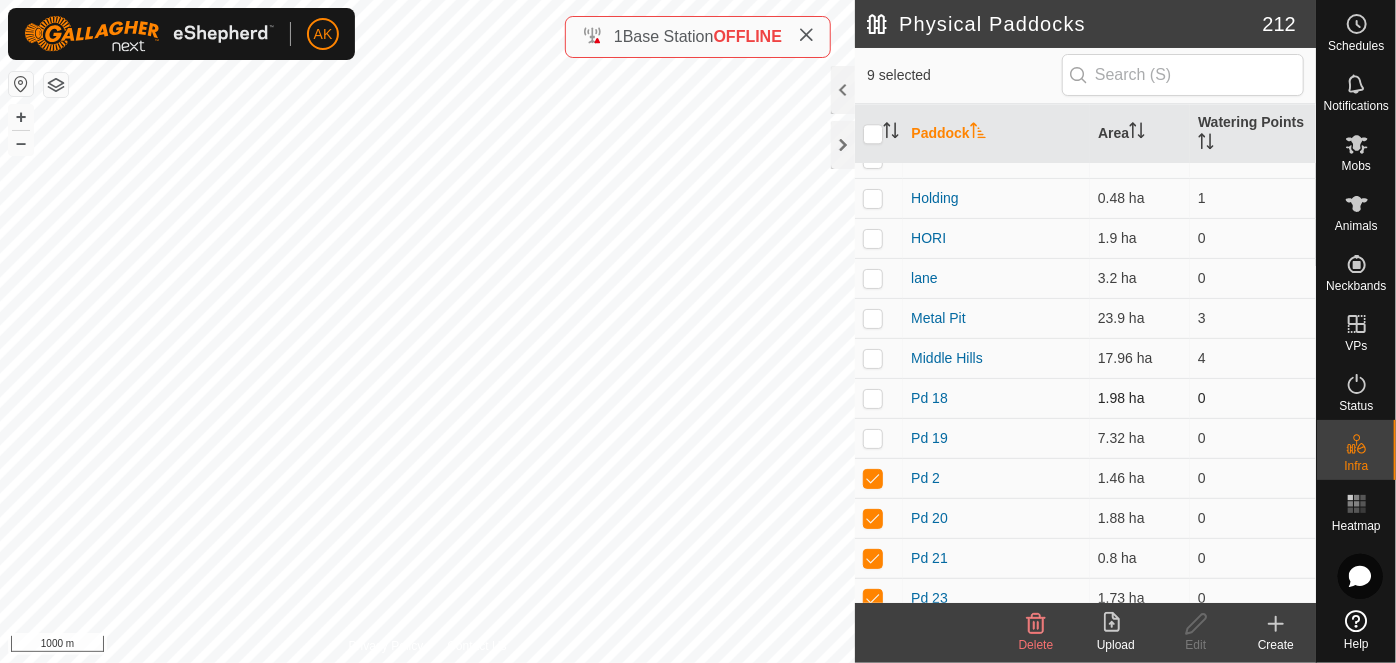 click at bounding box center [873, 398] 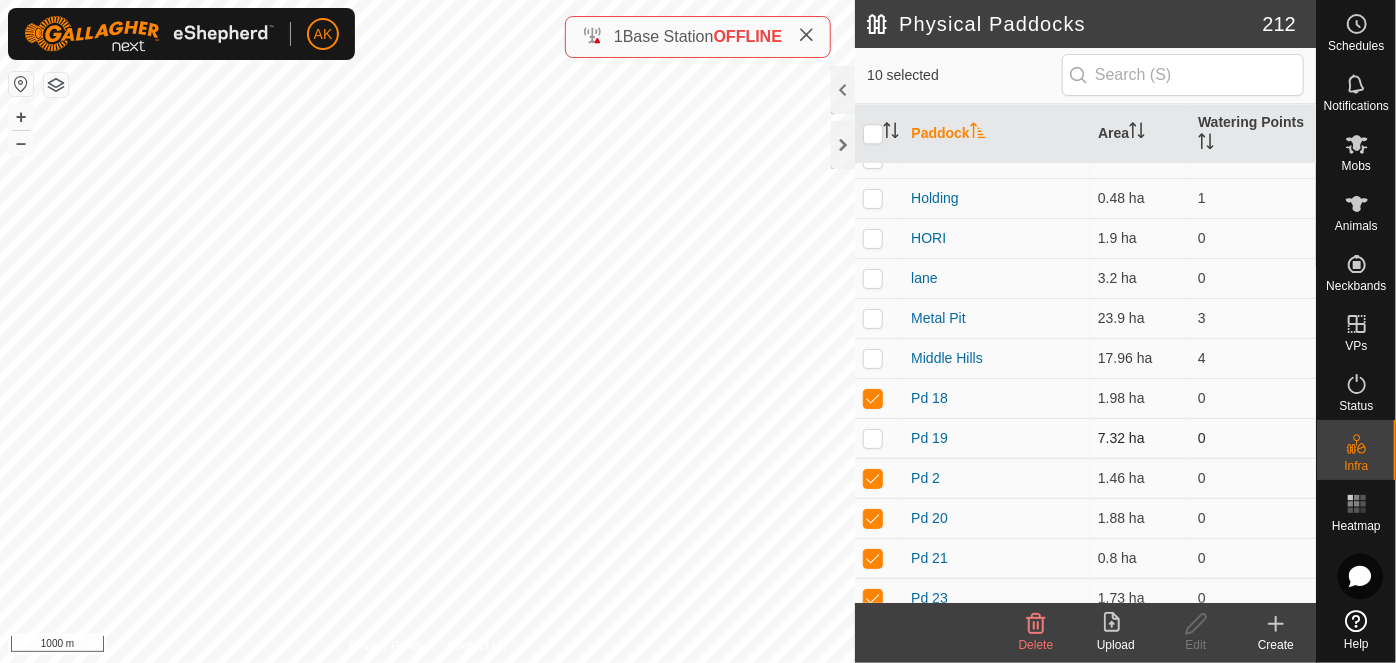 click at bounding box center (873, 438) 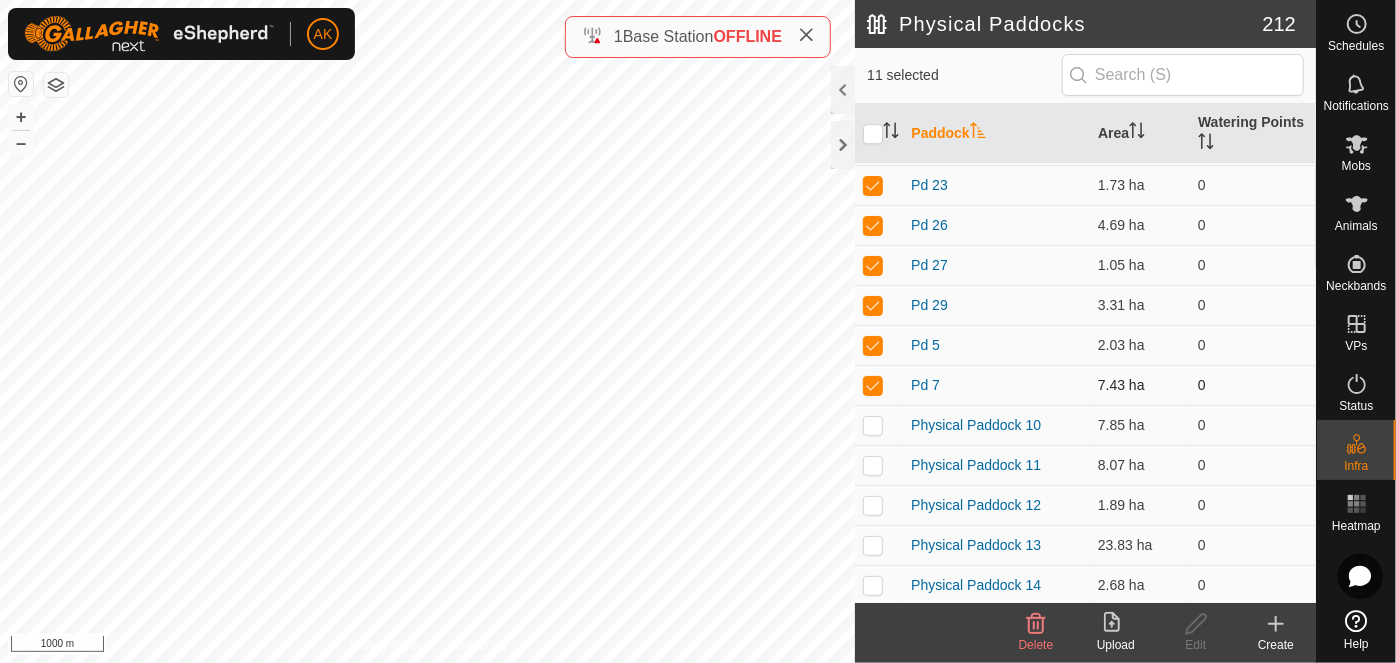scroll, scrollTop: 7000, scrollLeft: 0, axis: vertical 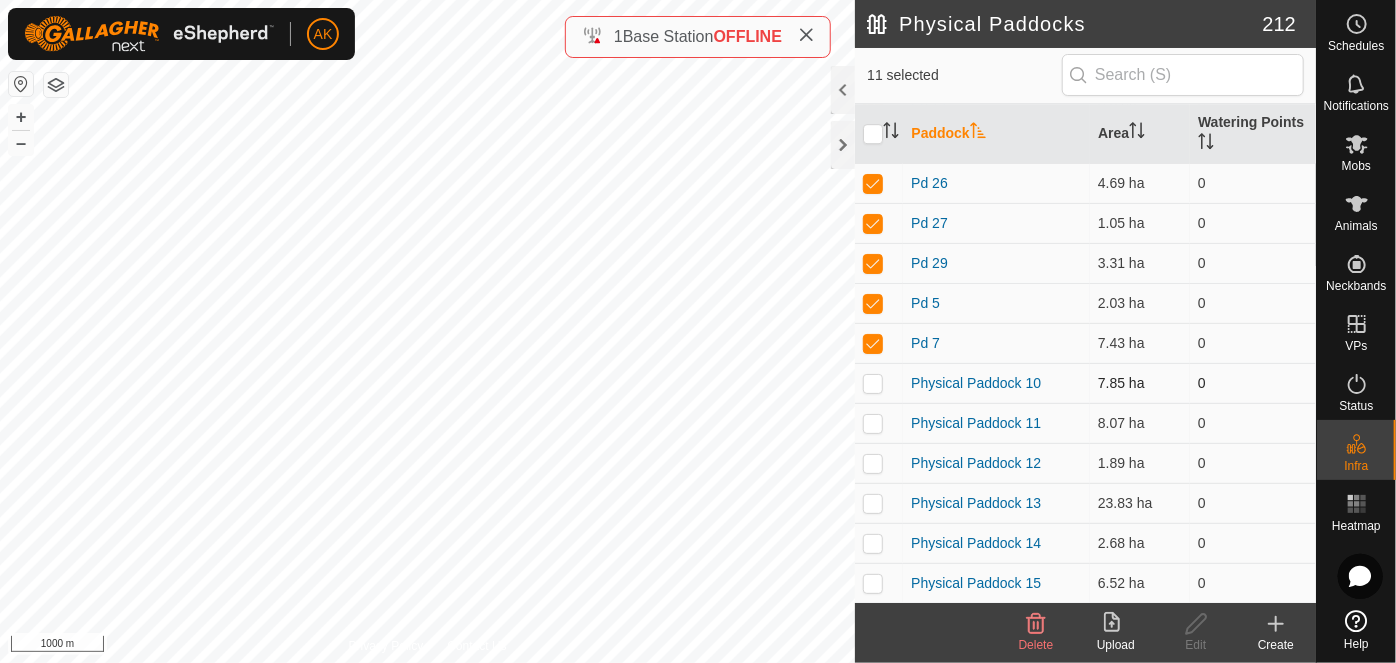 click at bounding box center [873, 383] 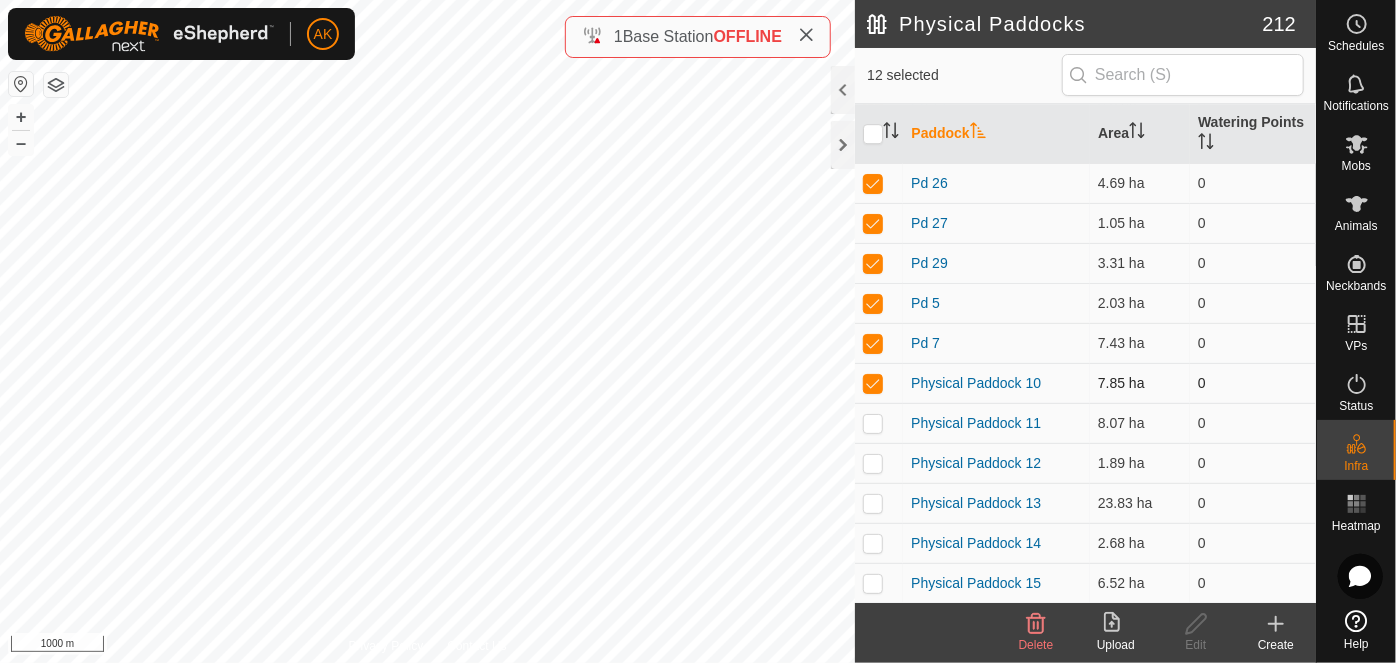 click at bounding box center (873, 383) 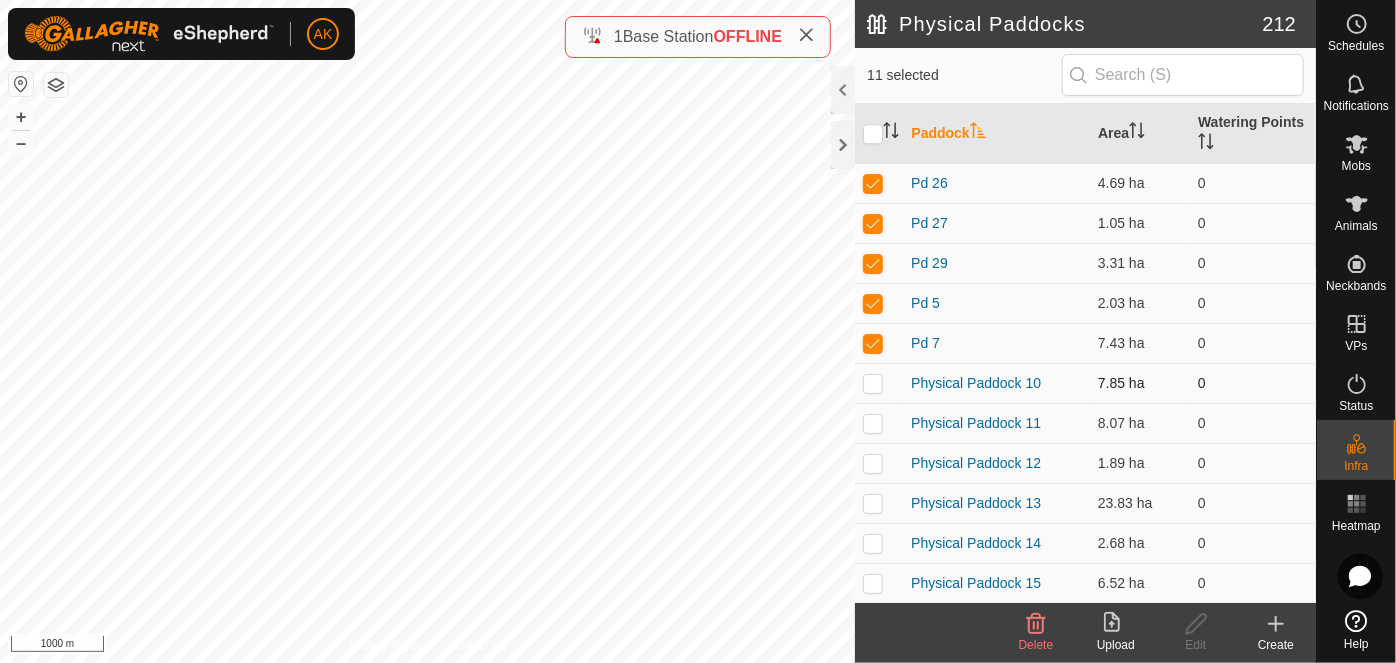 click at bounding box center [873, 383] 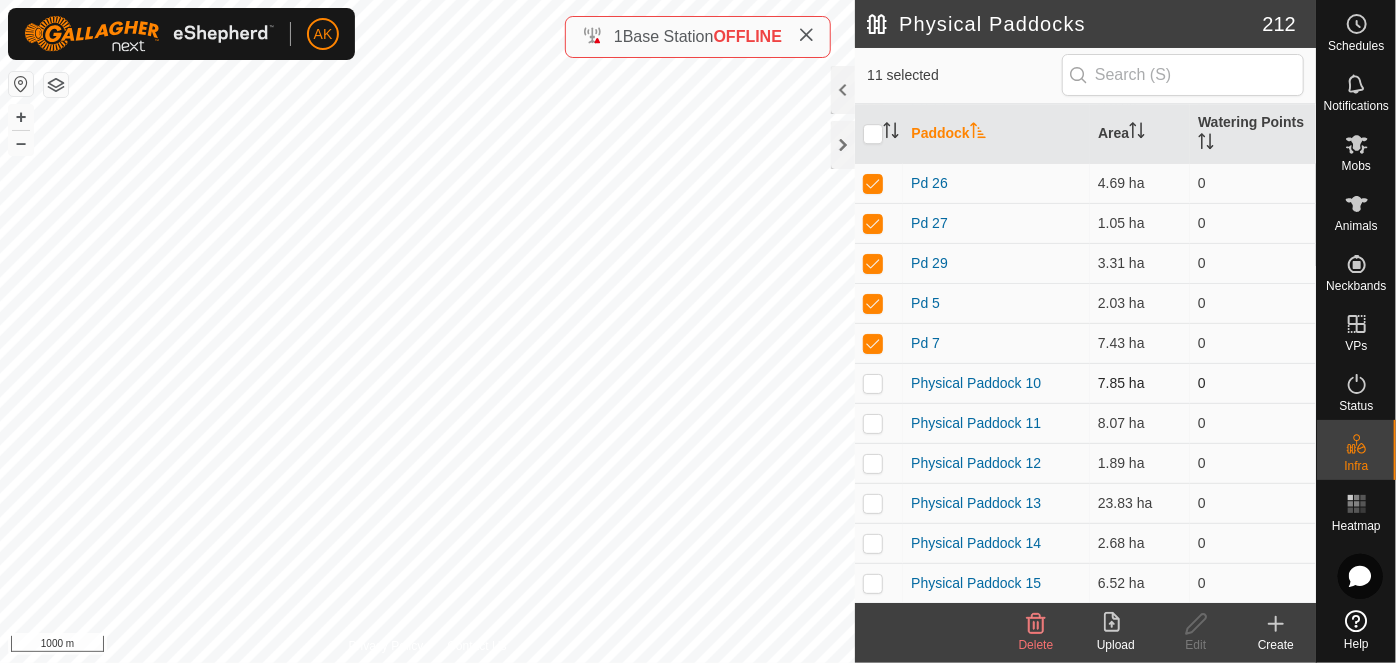 checkbox on "true" 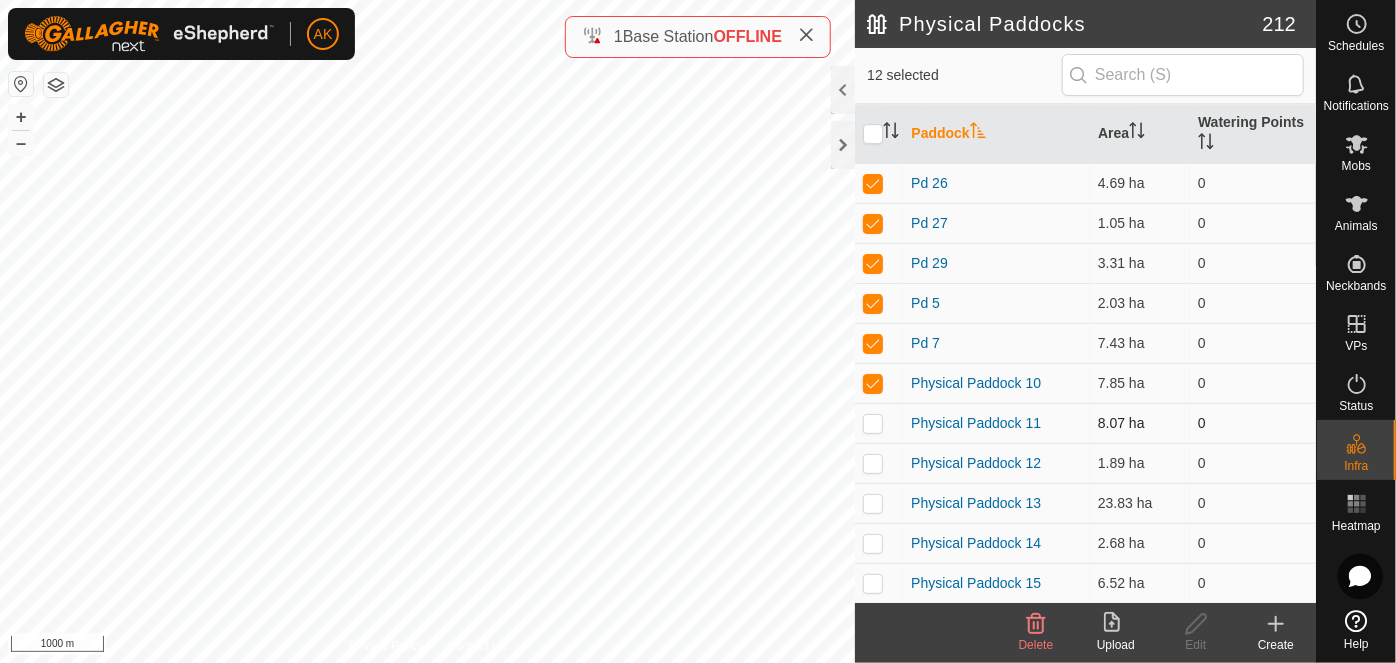 click at bounding box center [873, 423] 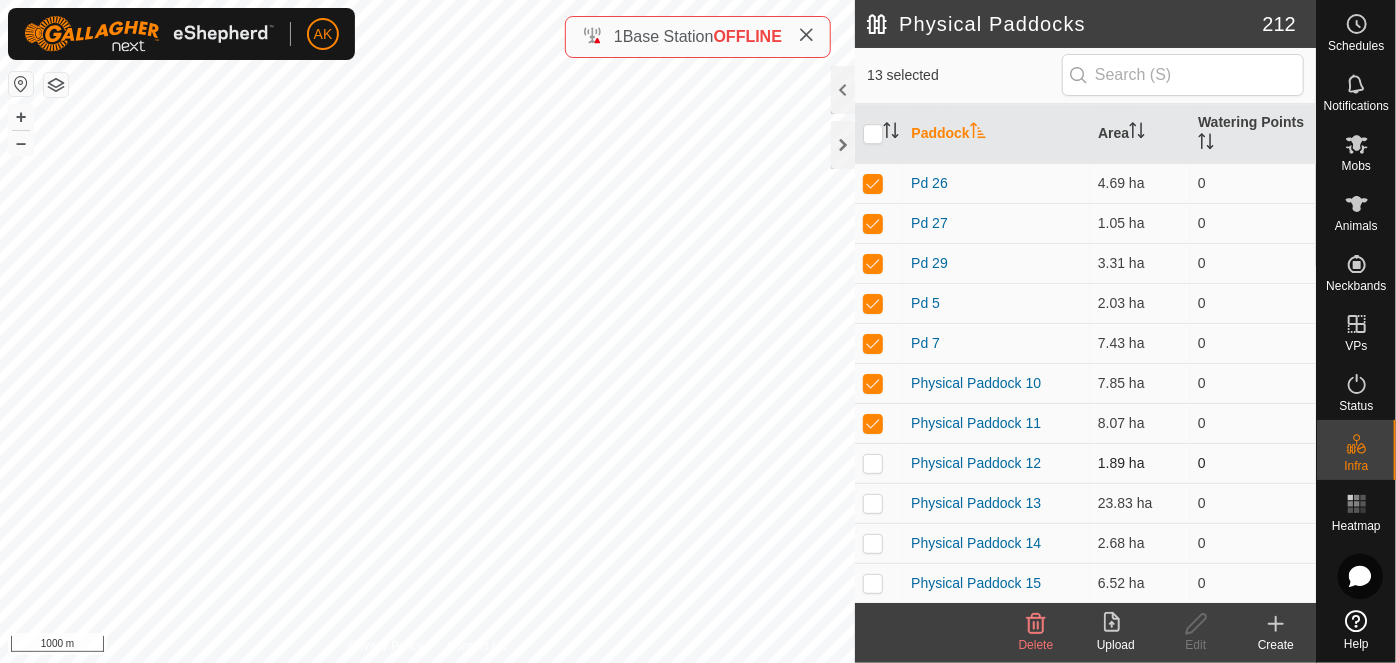 click at bounding box center (873, 463) 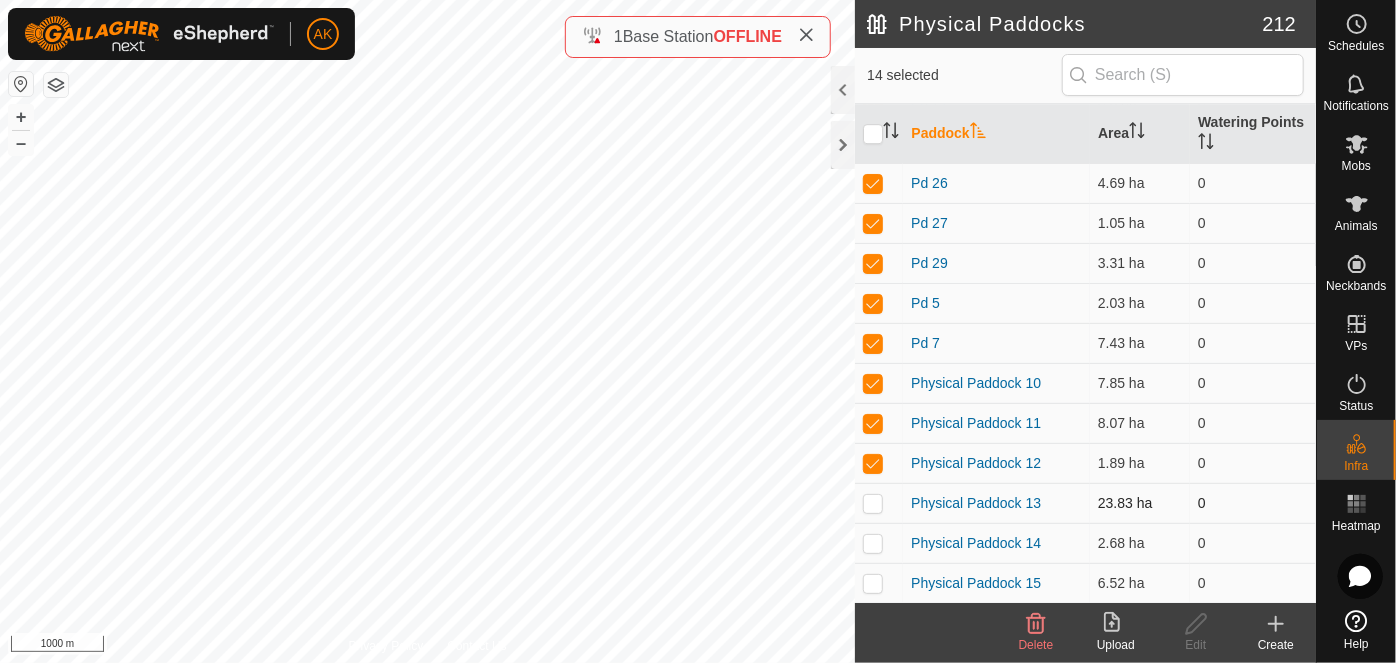 click at bounding box center [873, 503] 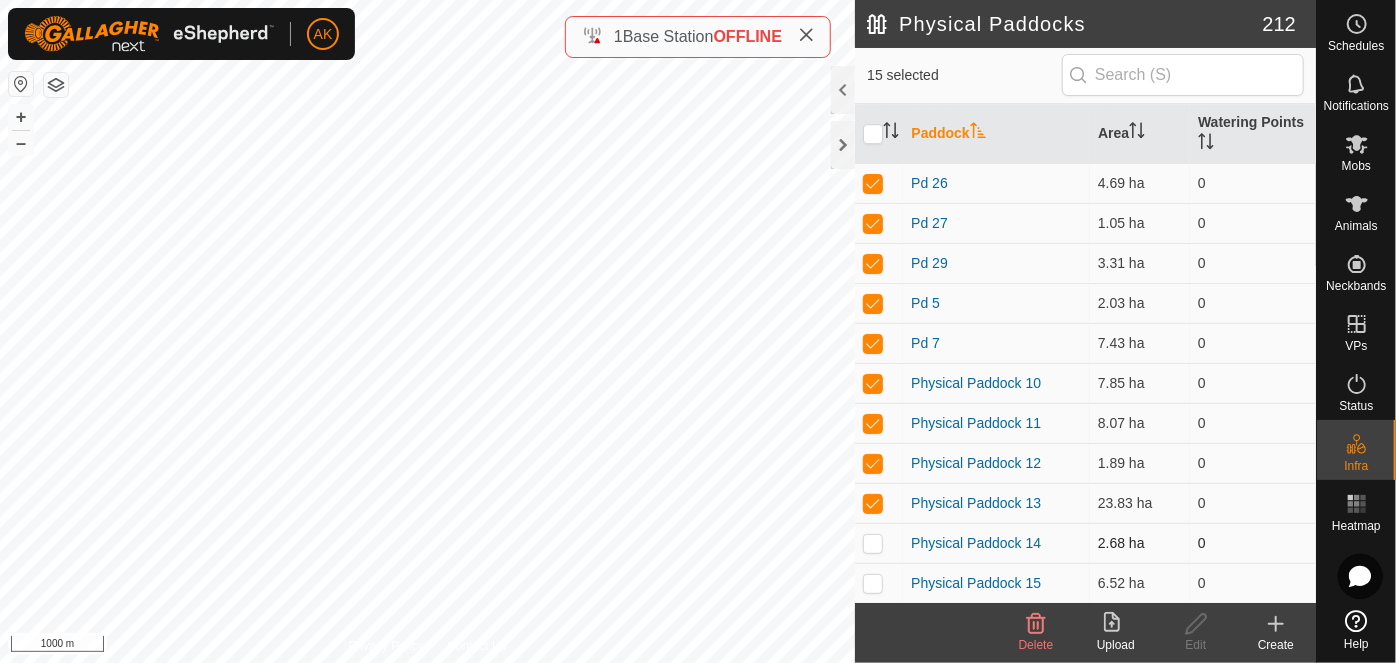 click at bounding box center (873, 543) 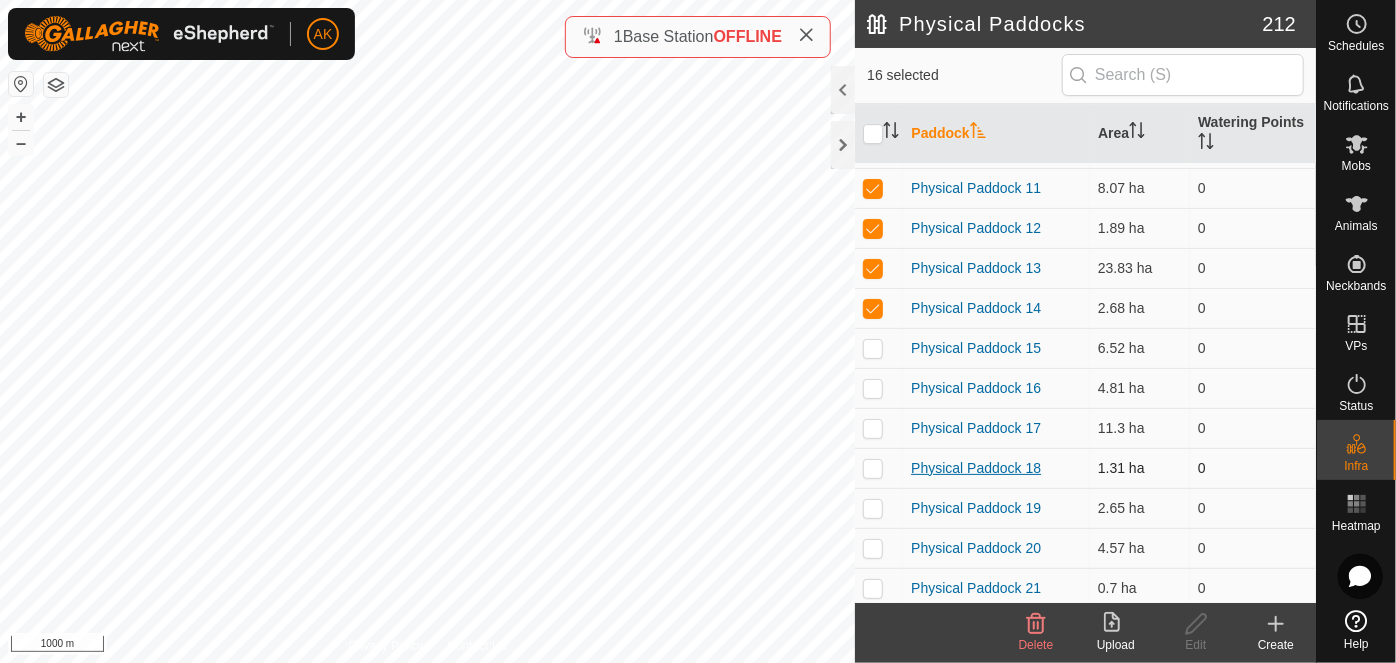scroll, scrollTop: 7272, scrollLeft: 0, axis: vertical 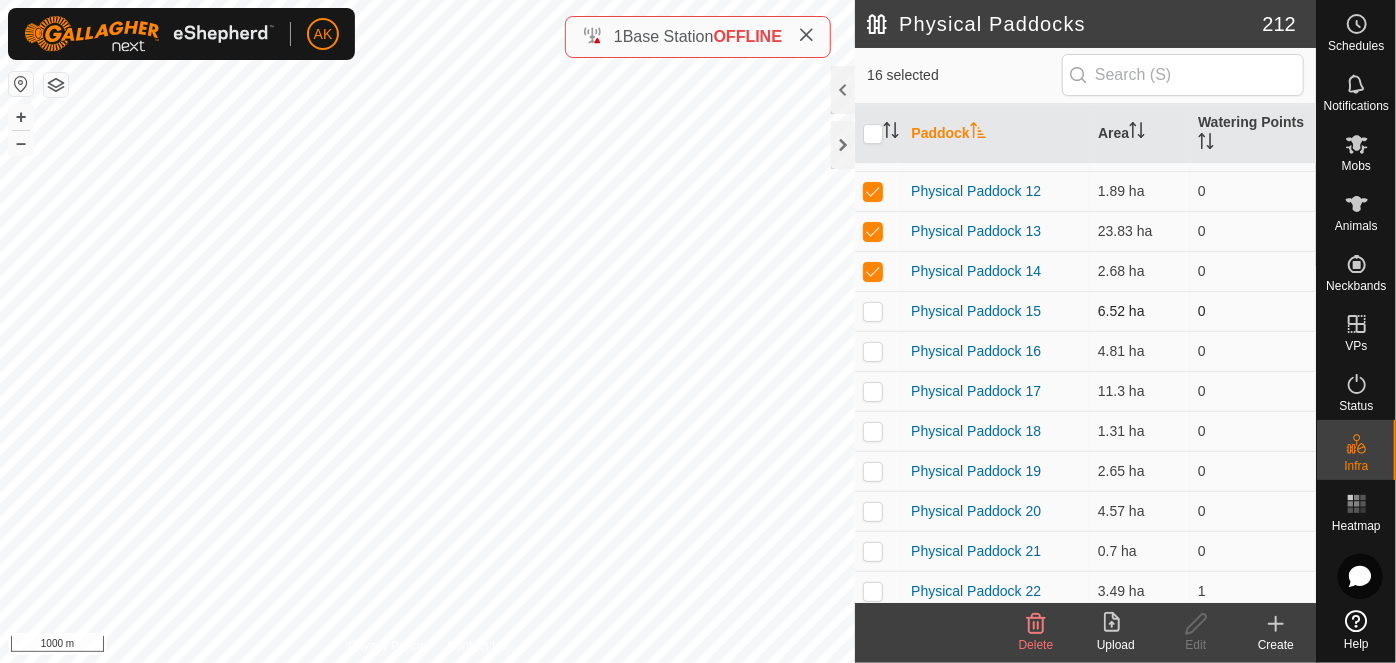 click at bounding box center (873, 311) 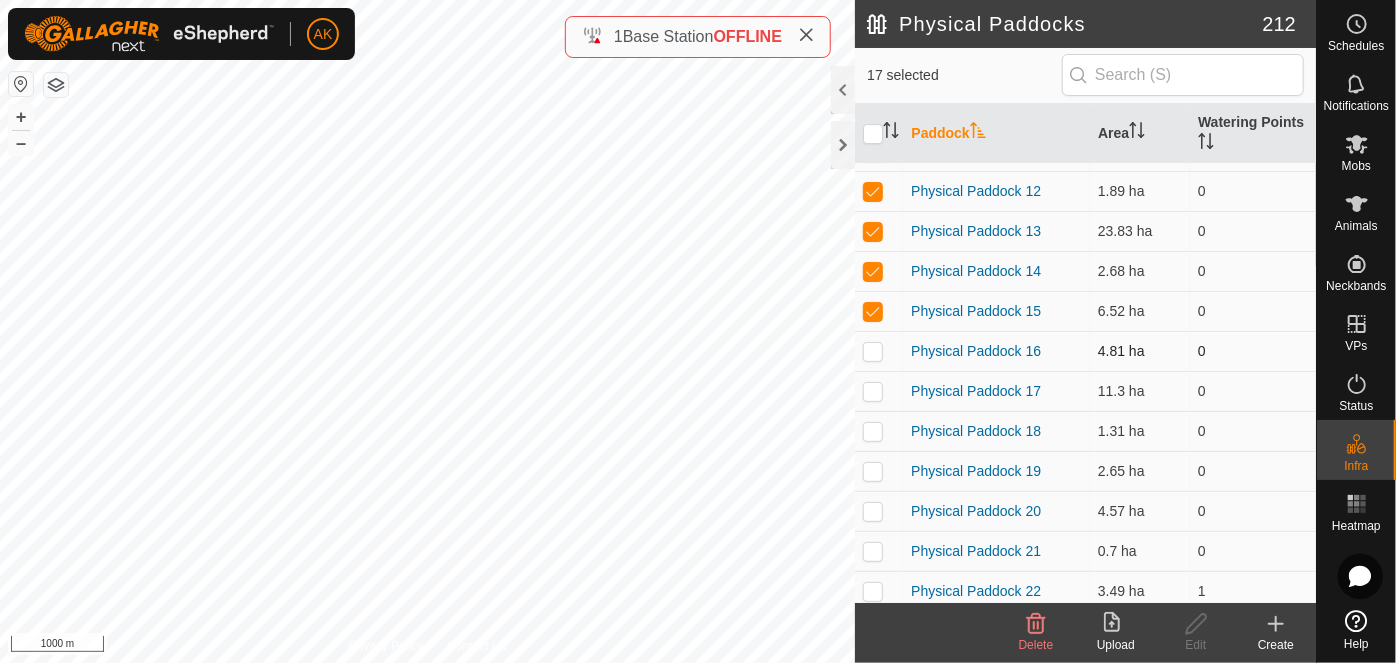 click at bounding box center (873, 351) 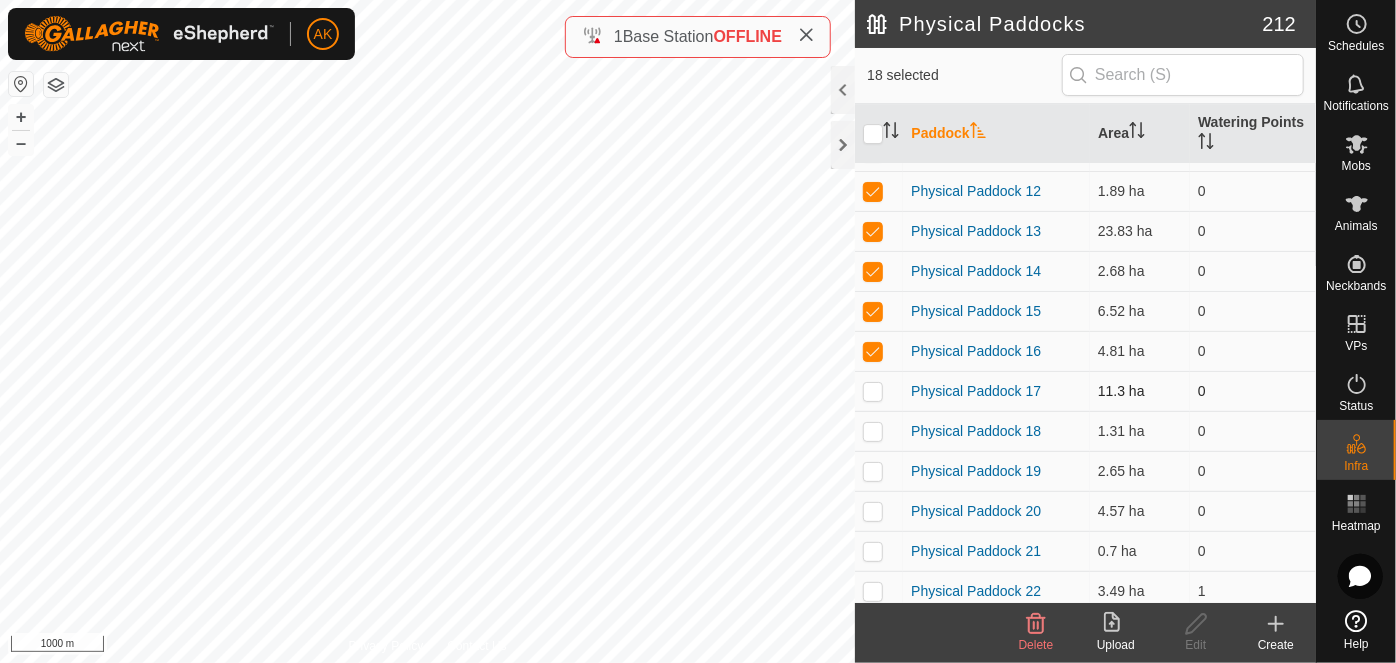 click at bounding box center (879, 391) 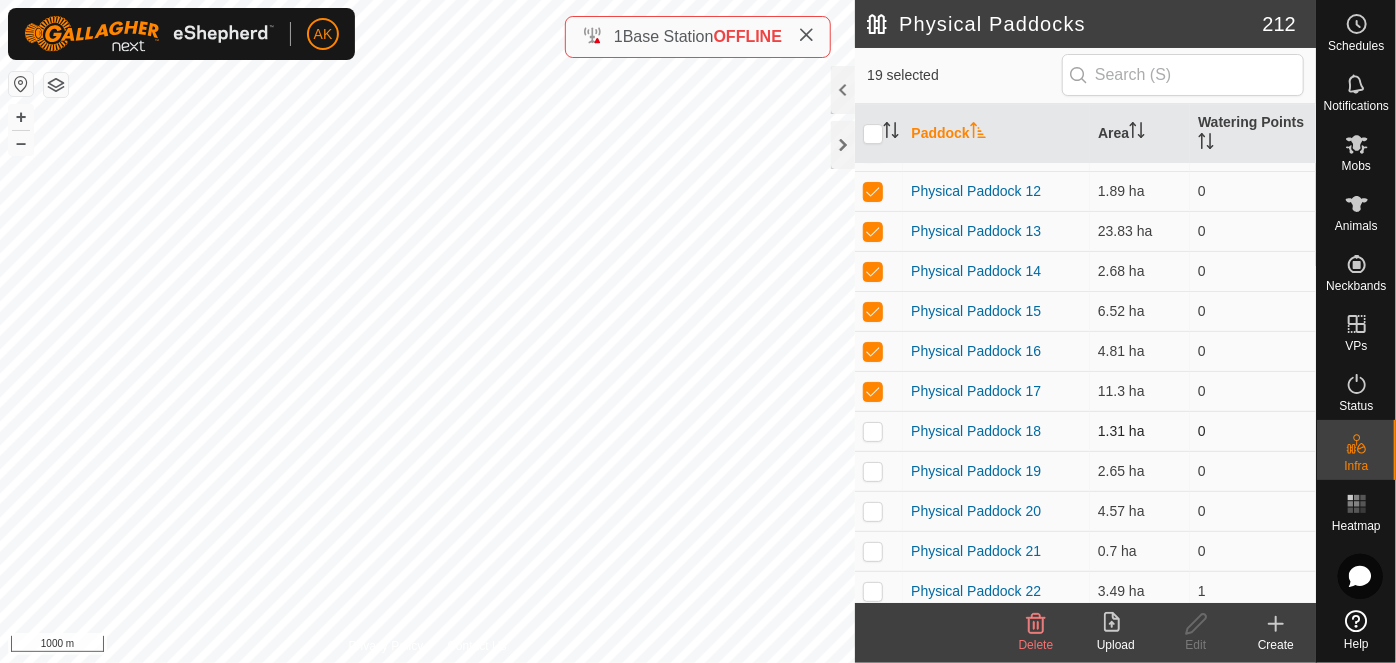click at bounding box center (873, 431) 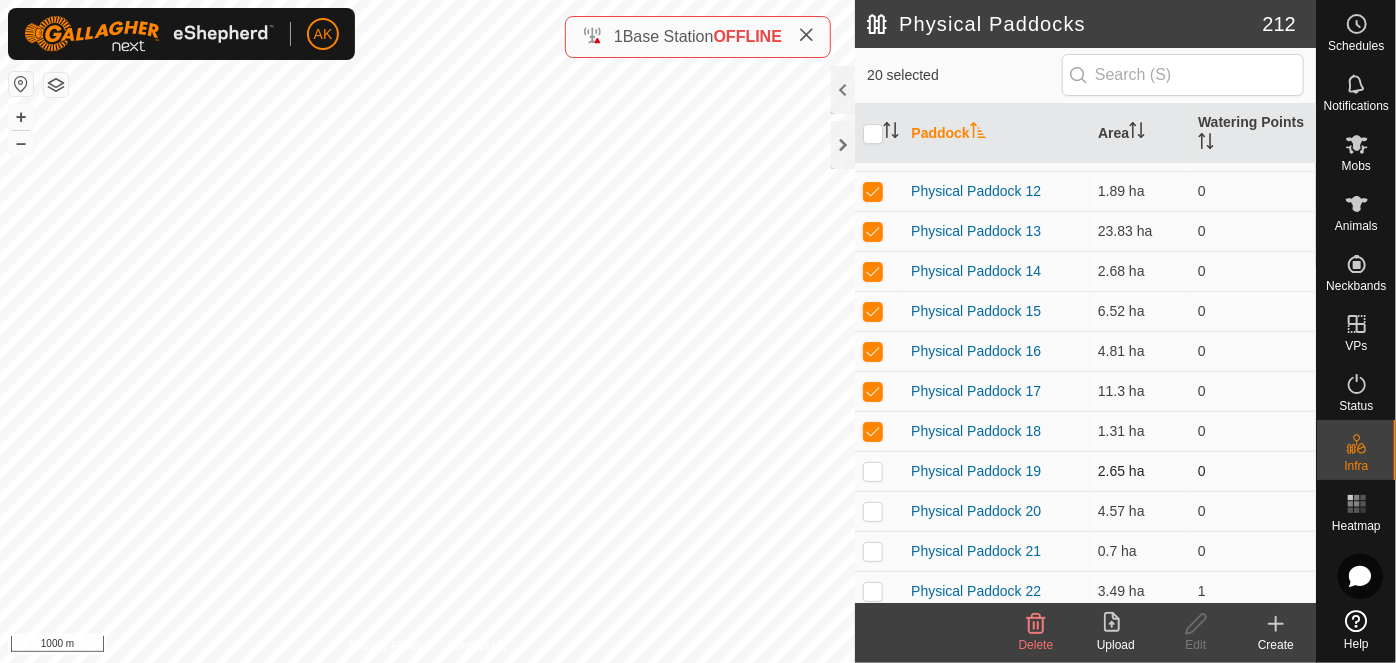 click at bounding box center [873, 471] 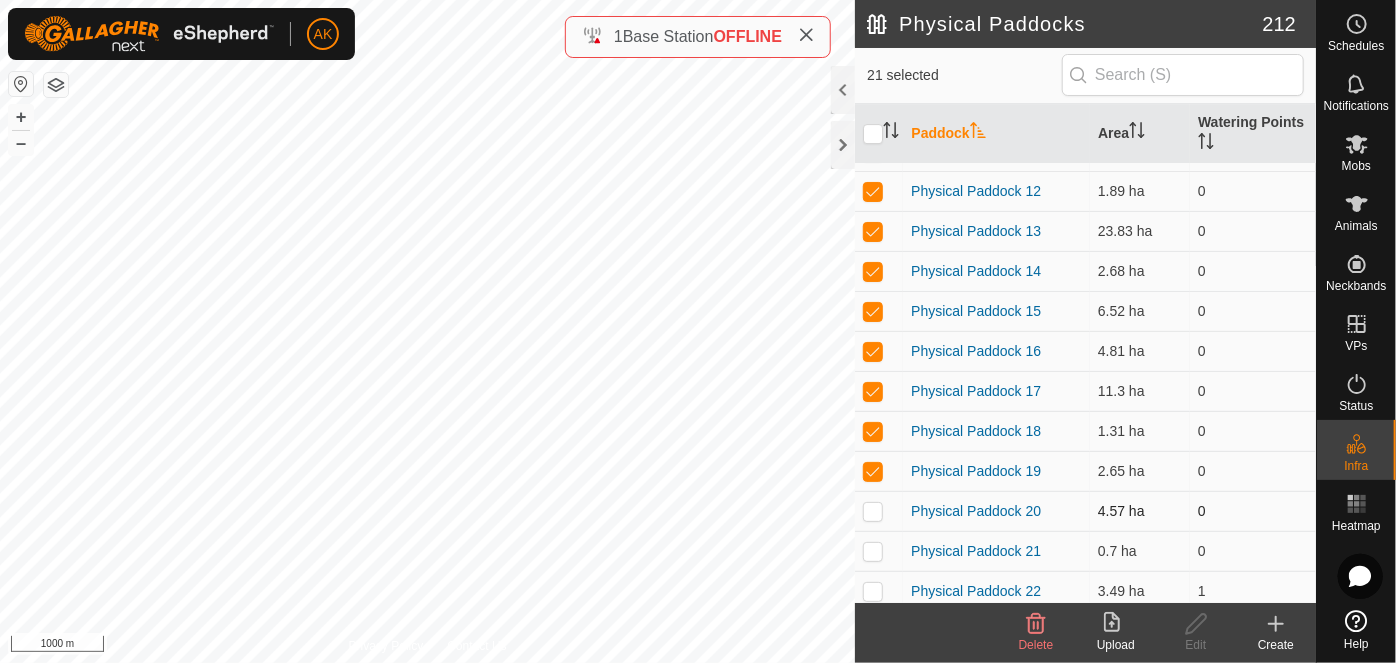 click at bounding box center [873, 511] 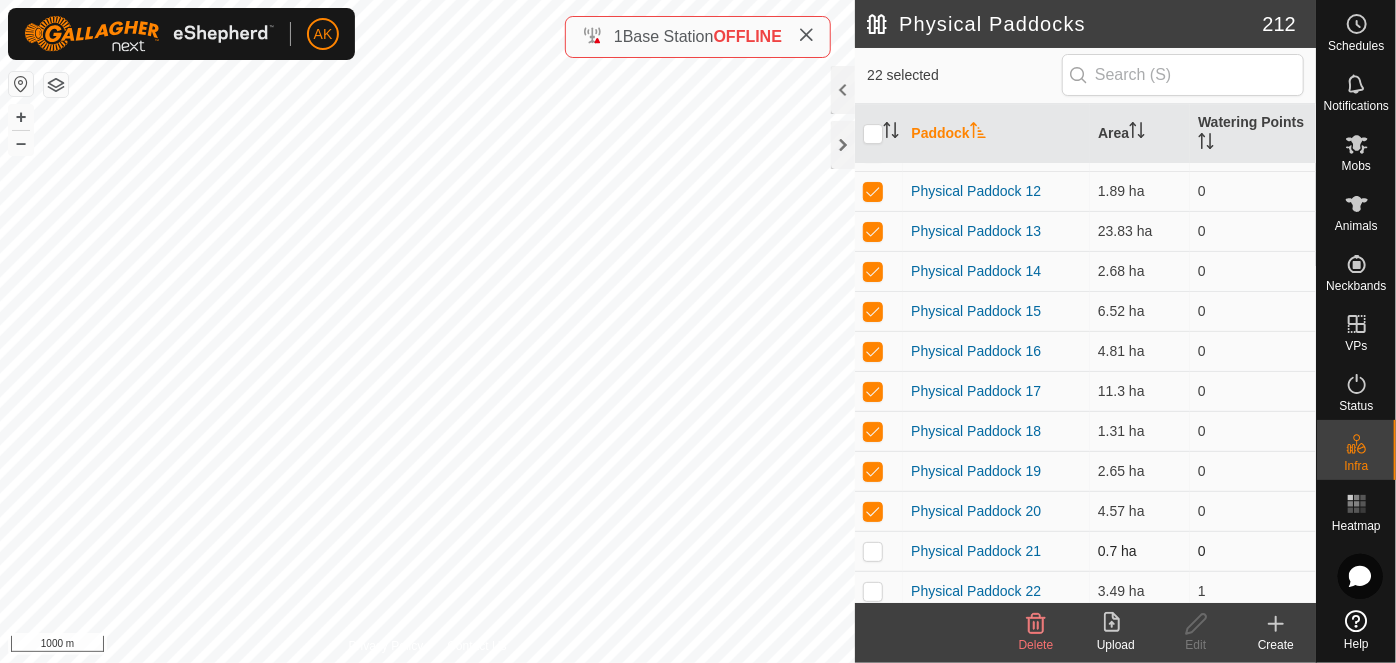 click at bounding box center (873, 551) 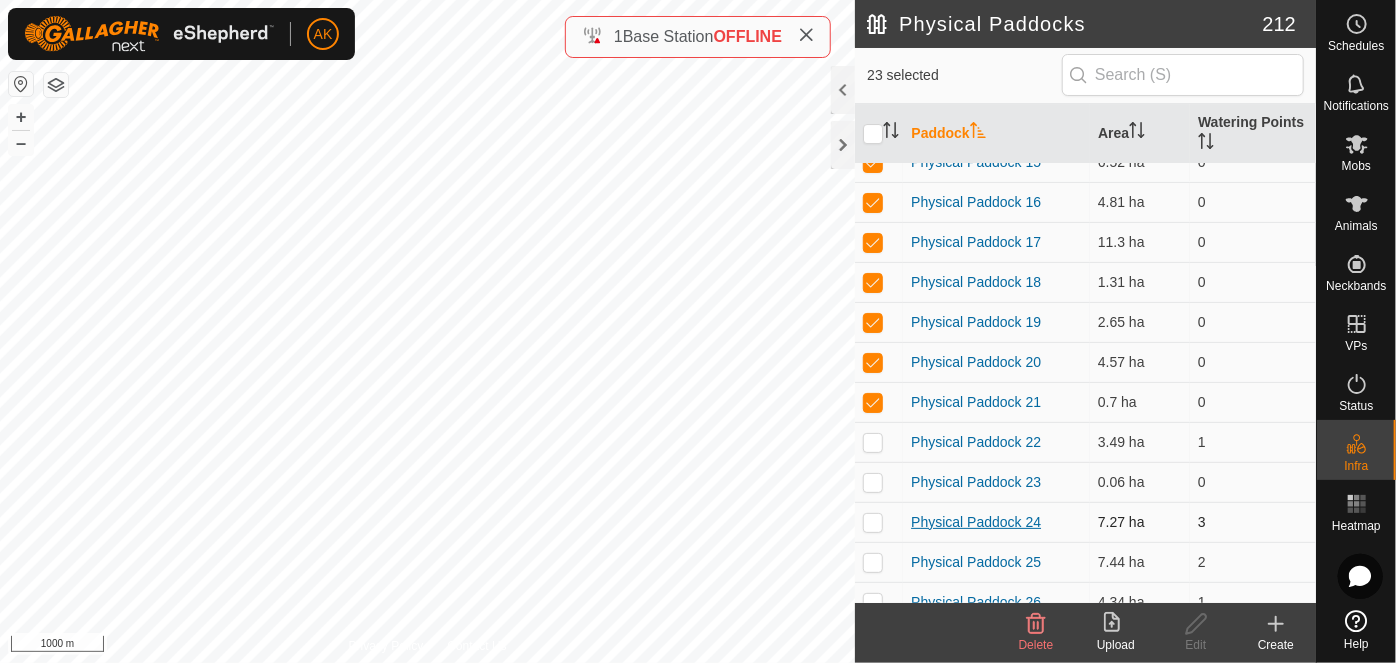 scroll, scrollTop: 7454, scrollLeft: 0, axis: vertical 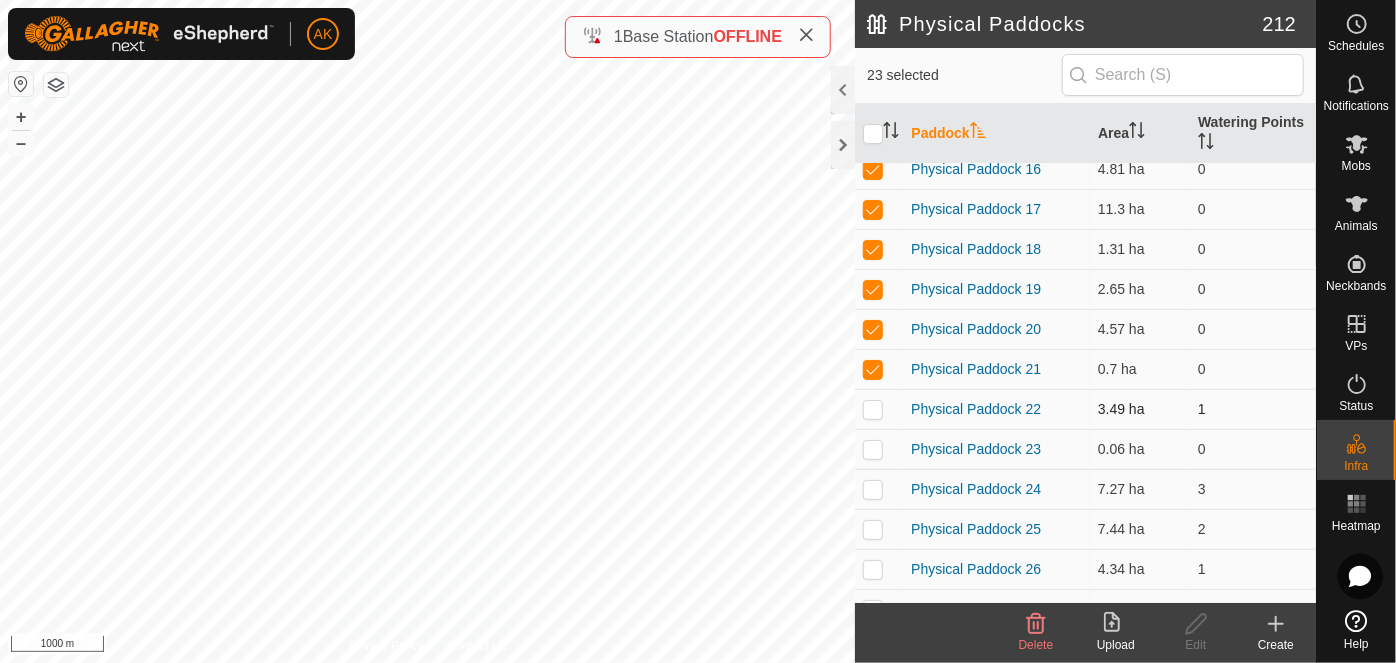 click at bounding box center [873, 409] 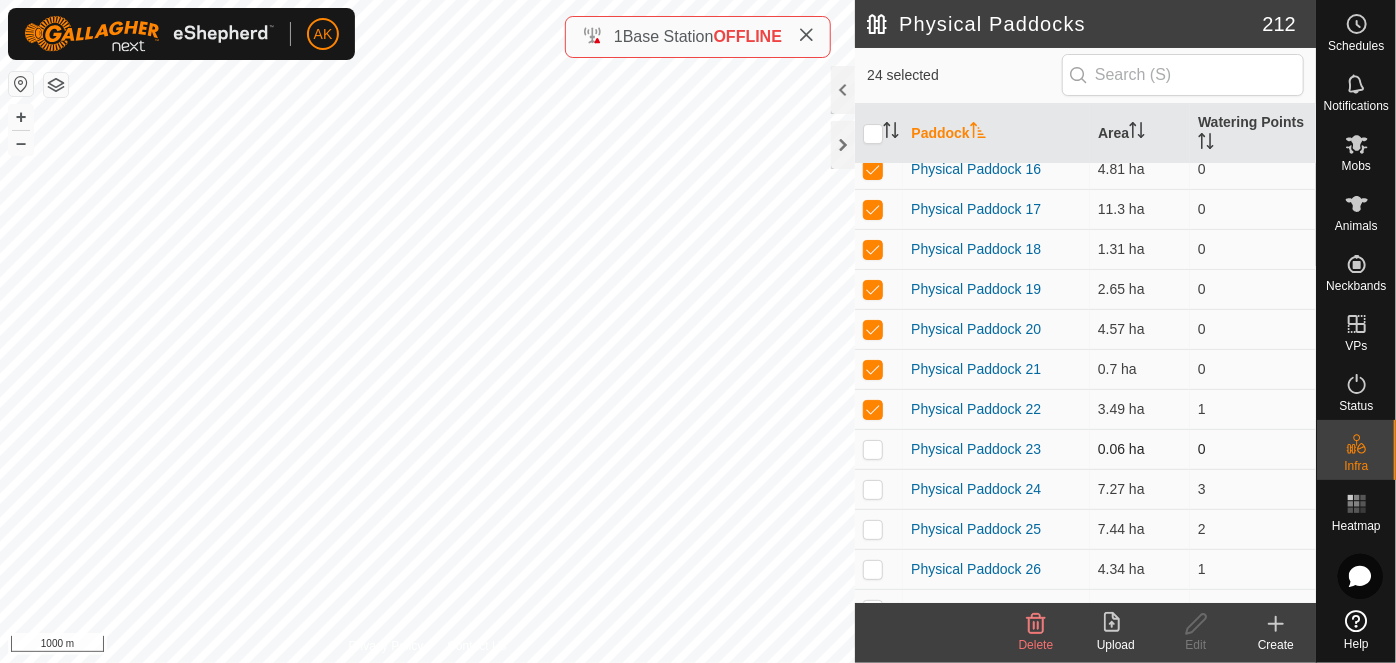 click at bounding box center [873, 449] 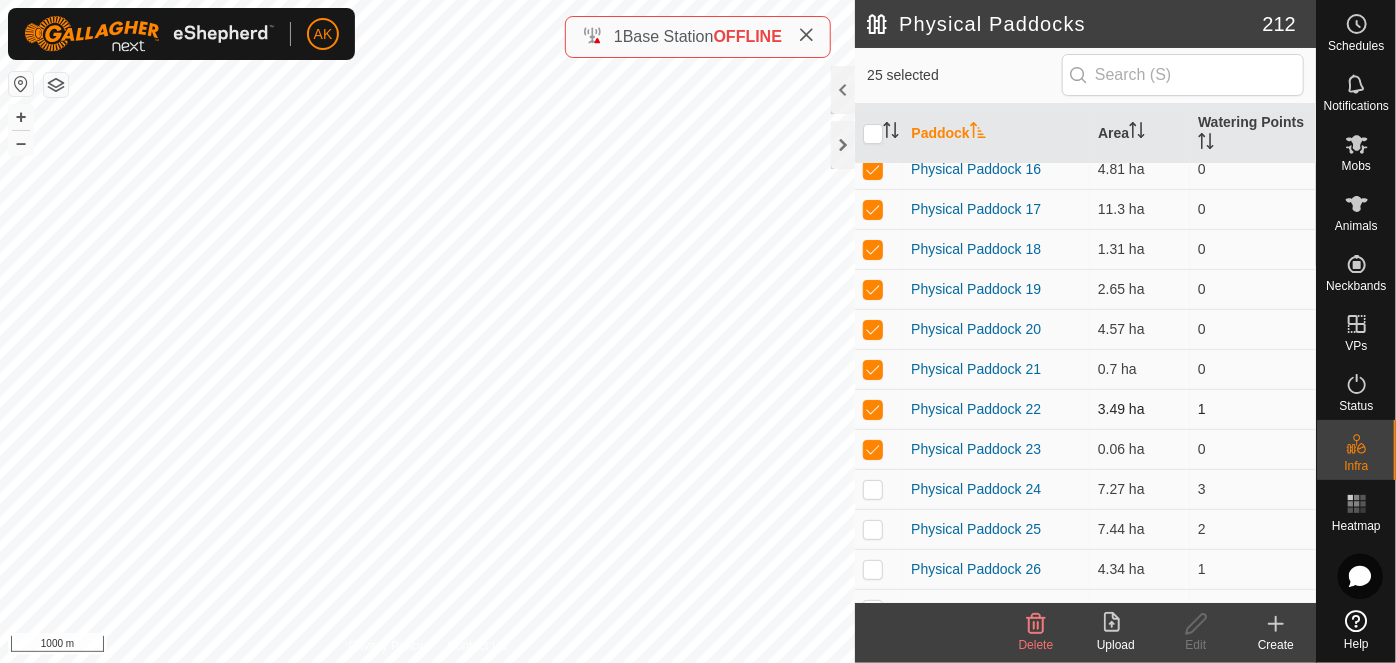 click at bounding box center (873, 409) 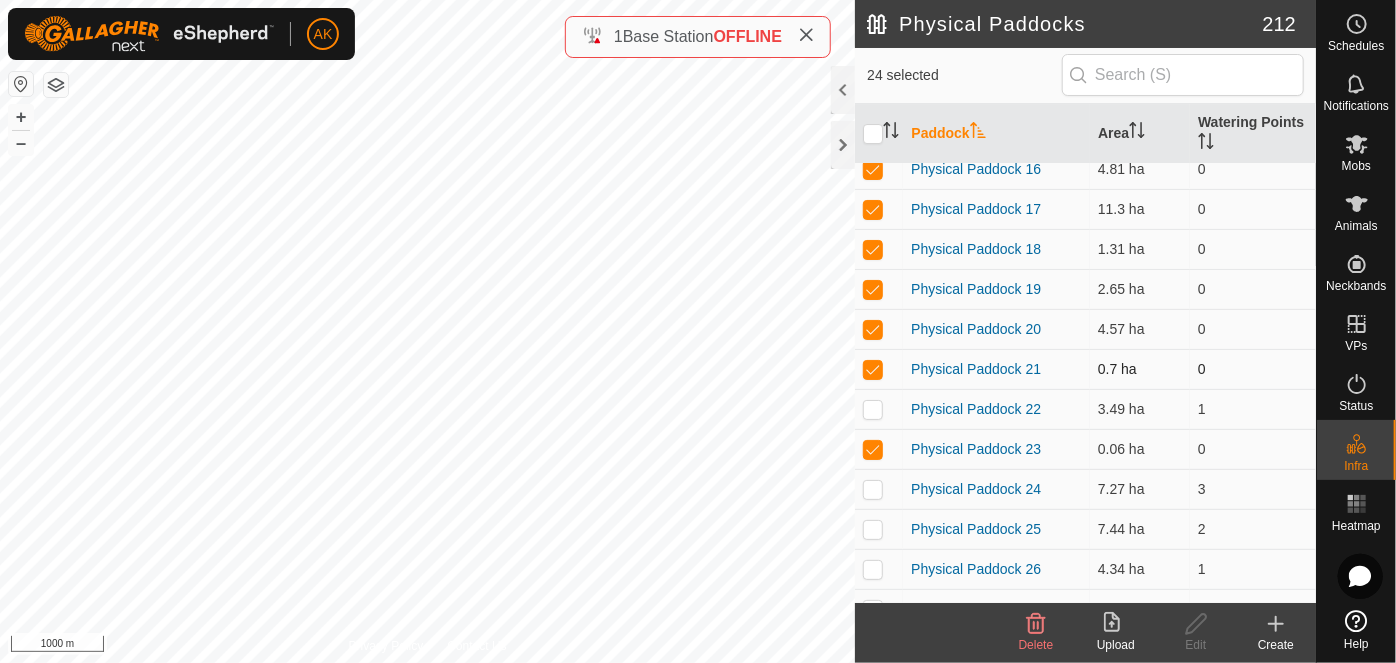 click at bounding box center [873, 369] 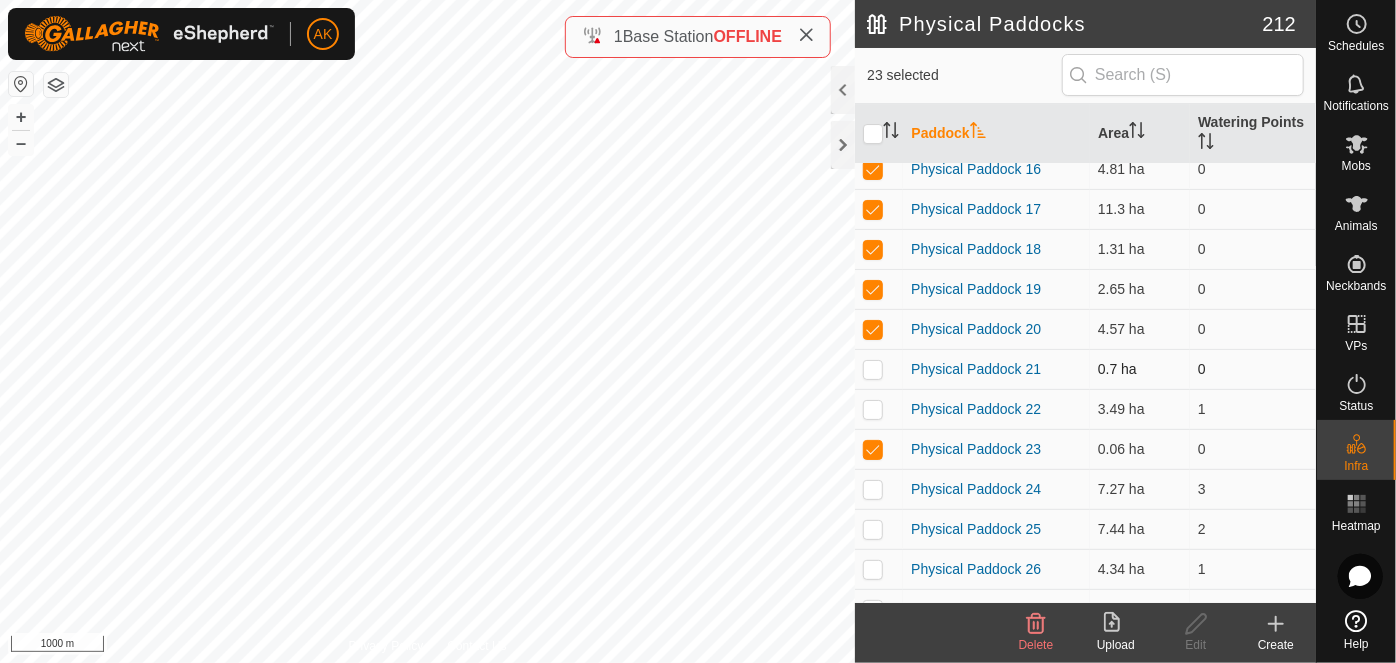 click at bounding box center (873, 369) 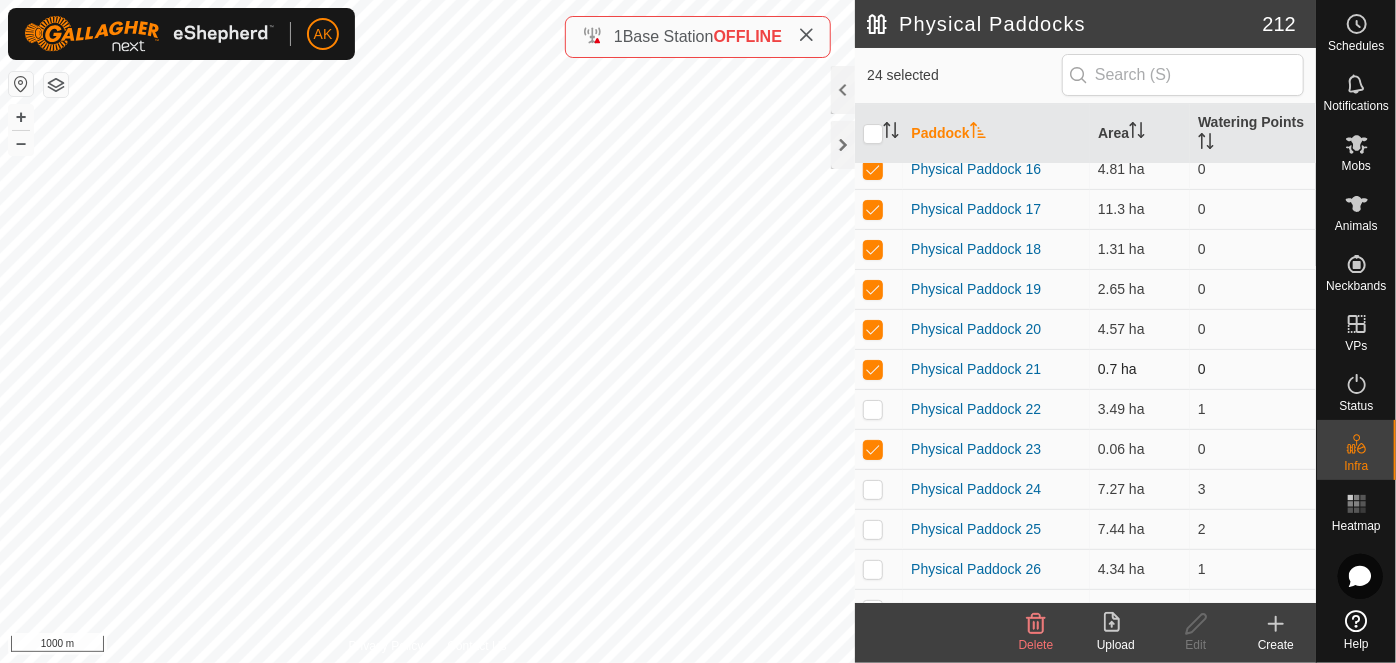 click at bounding box center (873, 369) 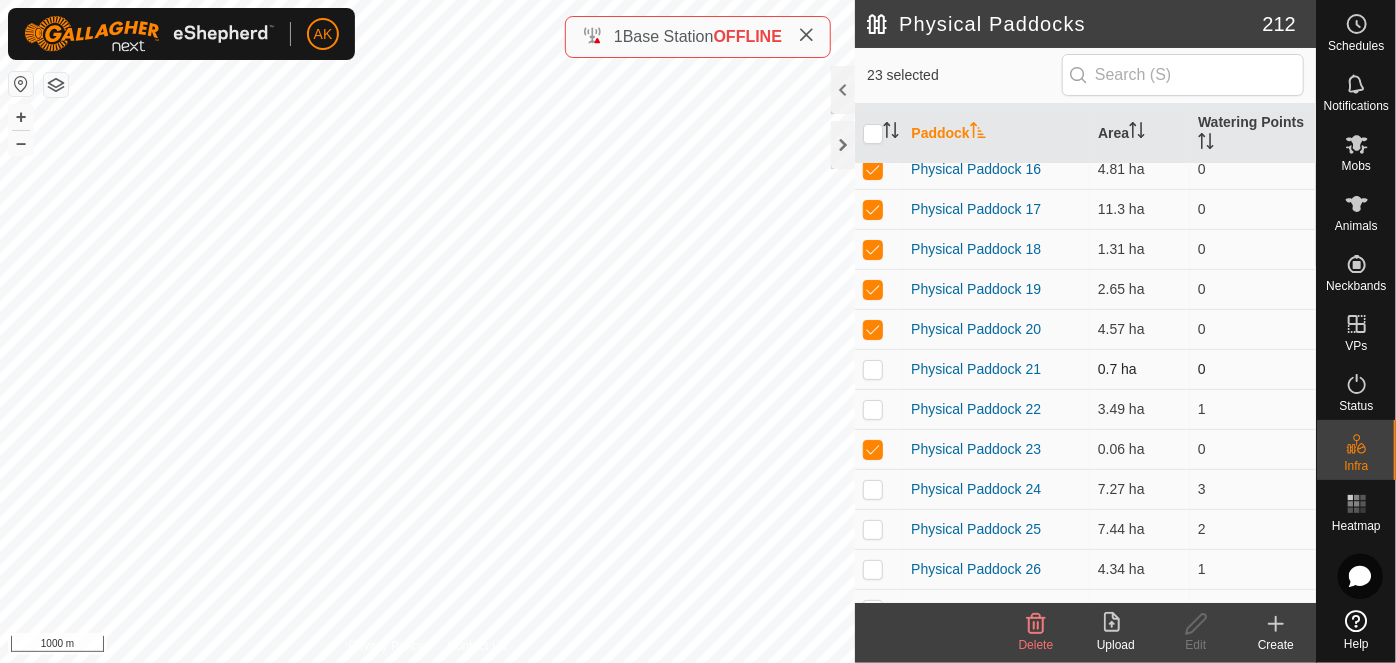 checkbox on "false" 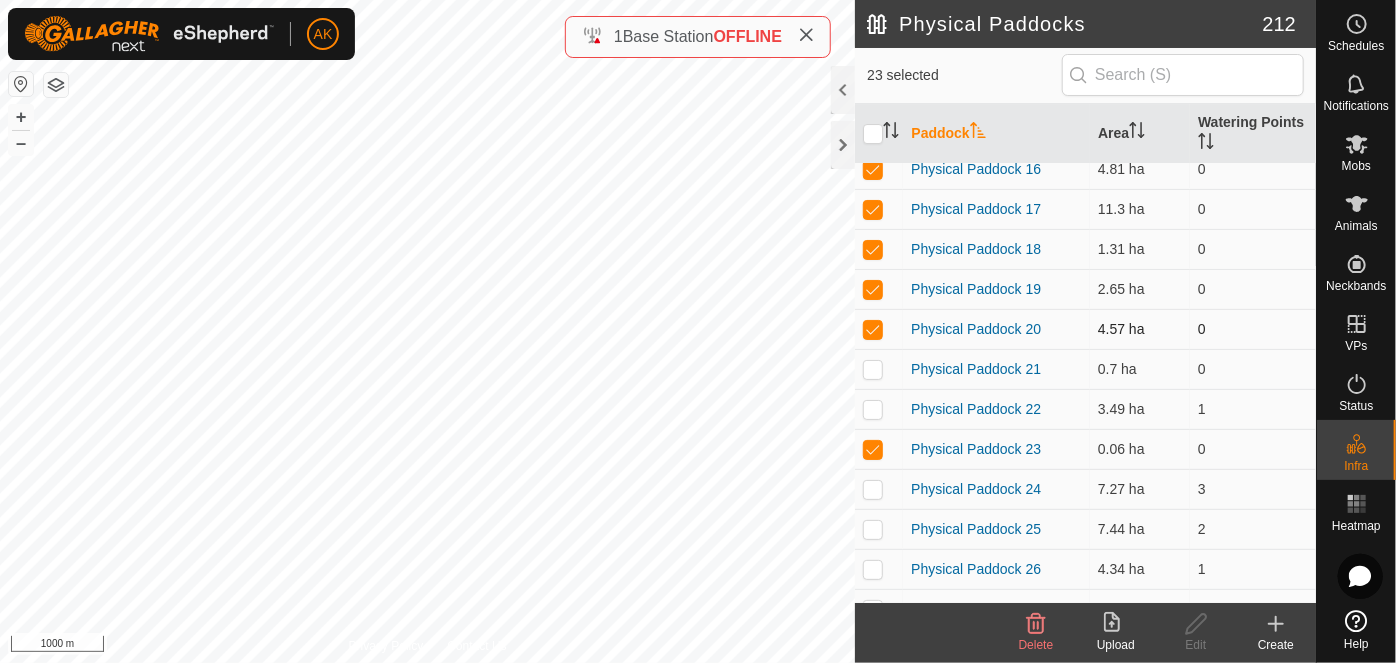 click at bounding box center [873, 329] 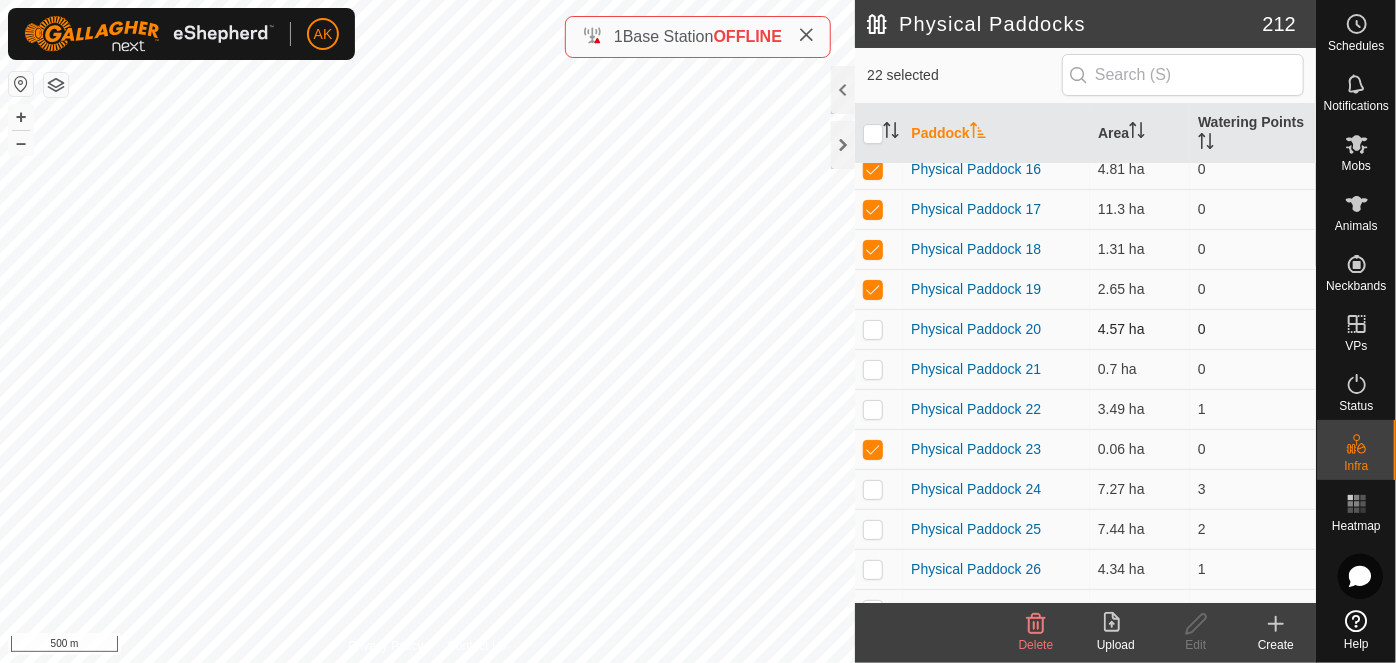 click at bounding box center (873, 329) 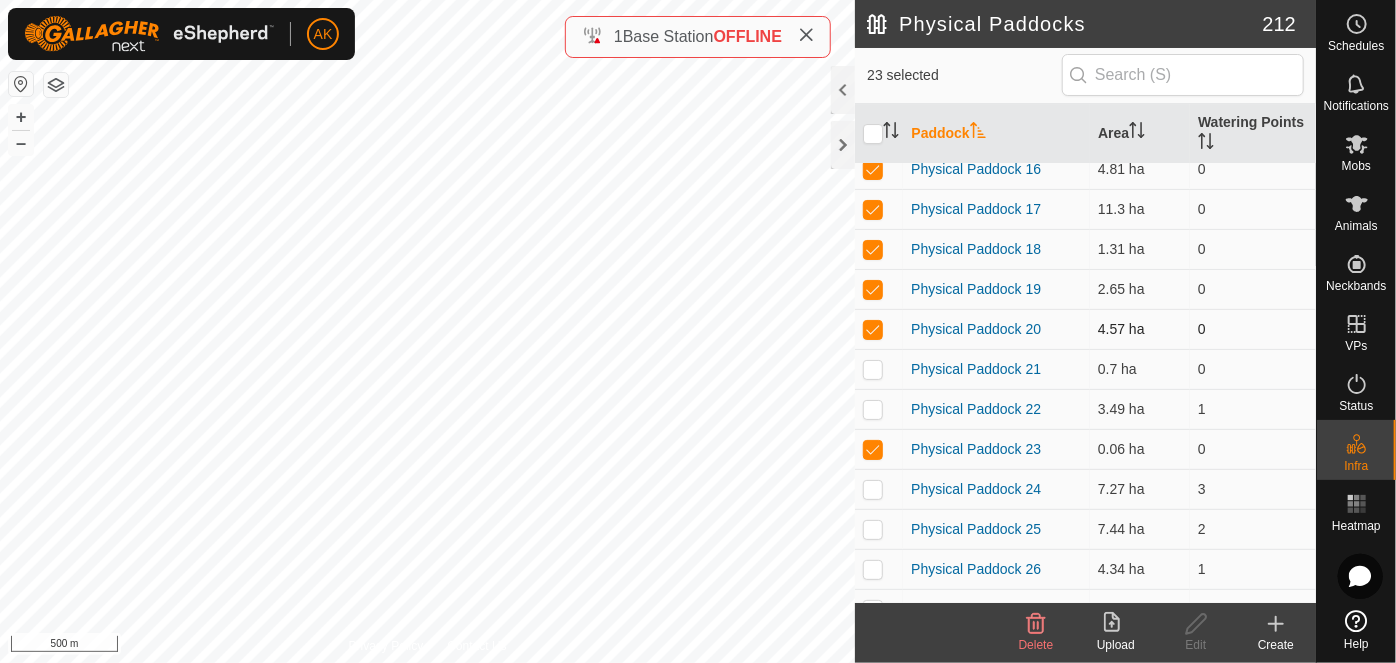 click at bounding box center (873, 329) 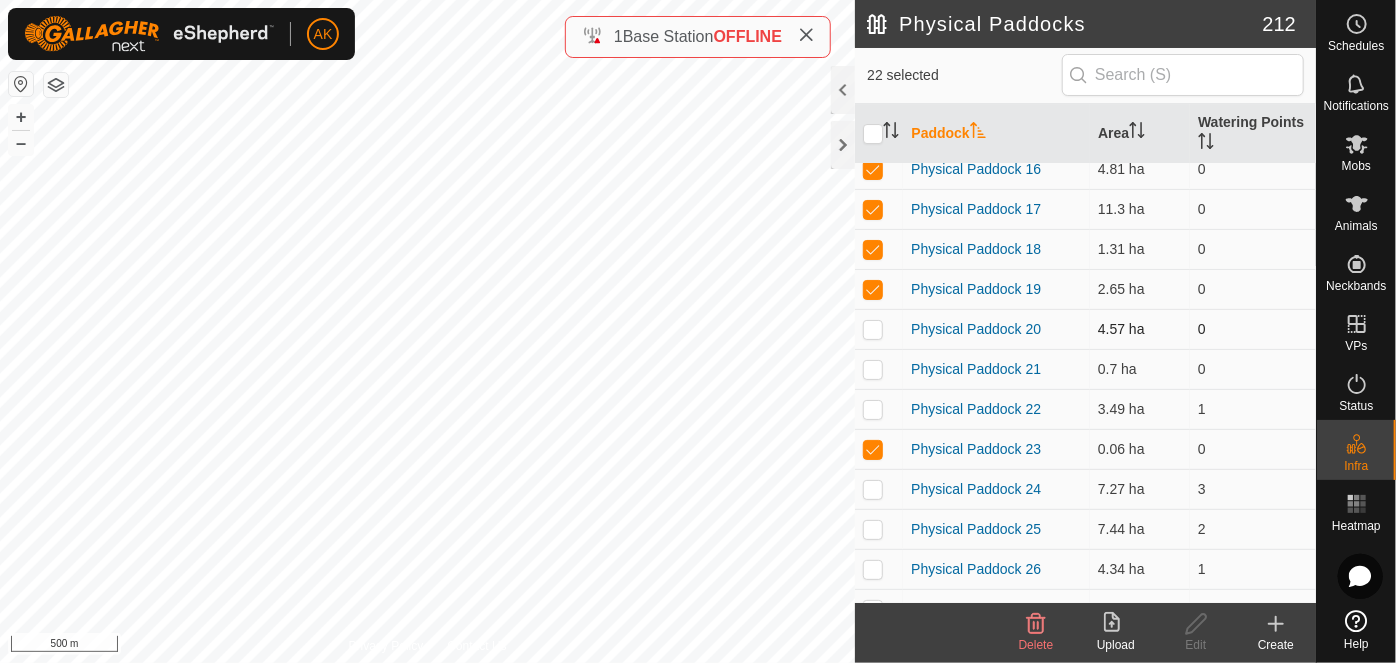 click at bounding box center (873, 329) 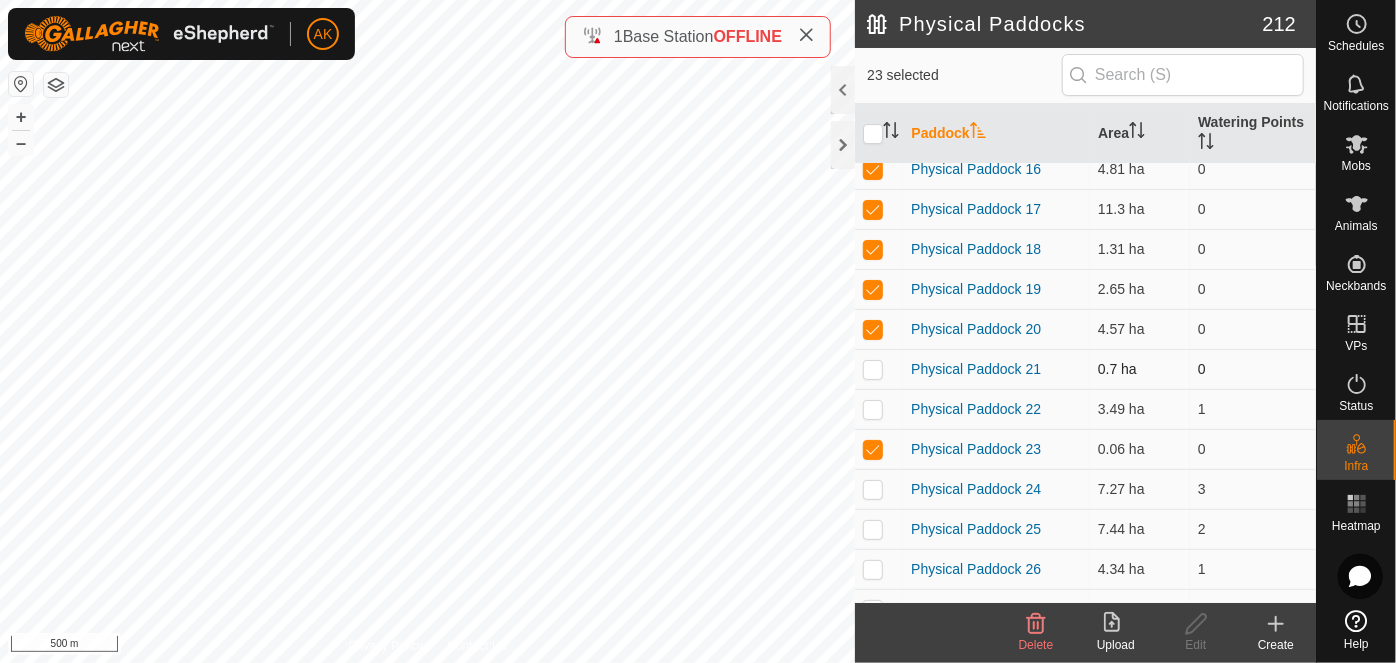 click at bounding box center [873, 369] 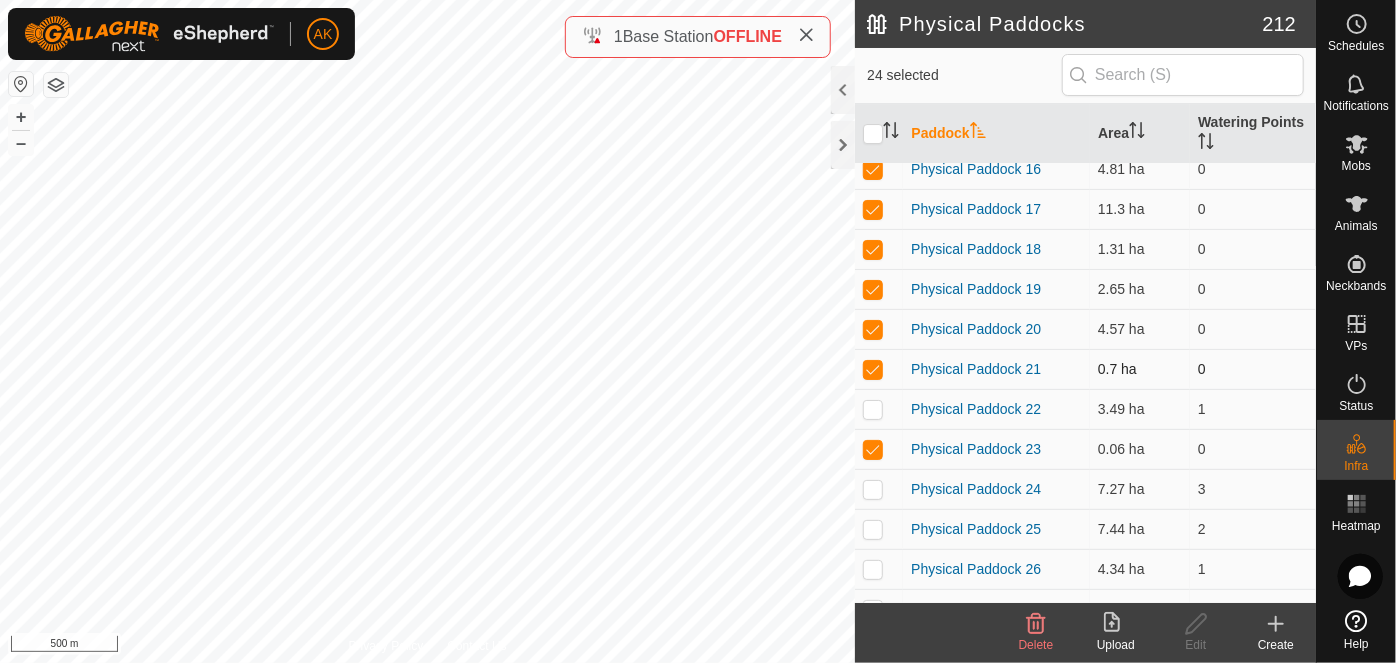 click at bounding box center (873, 369) 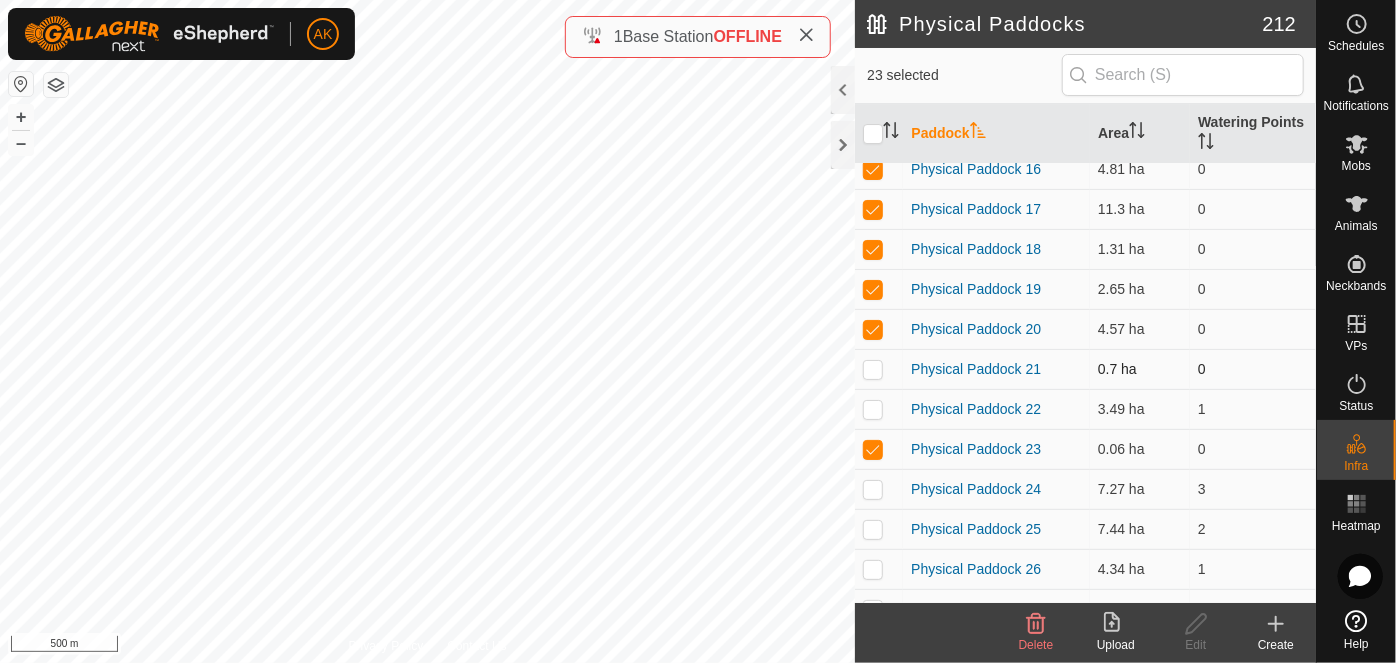 click at bounding box center (873, 369) 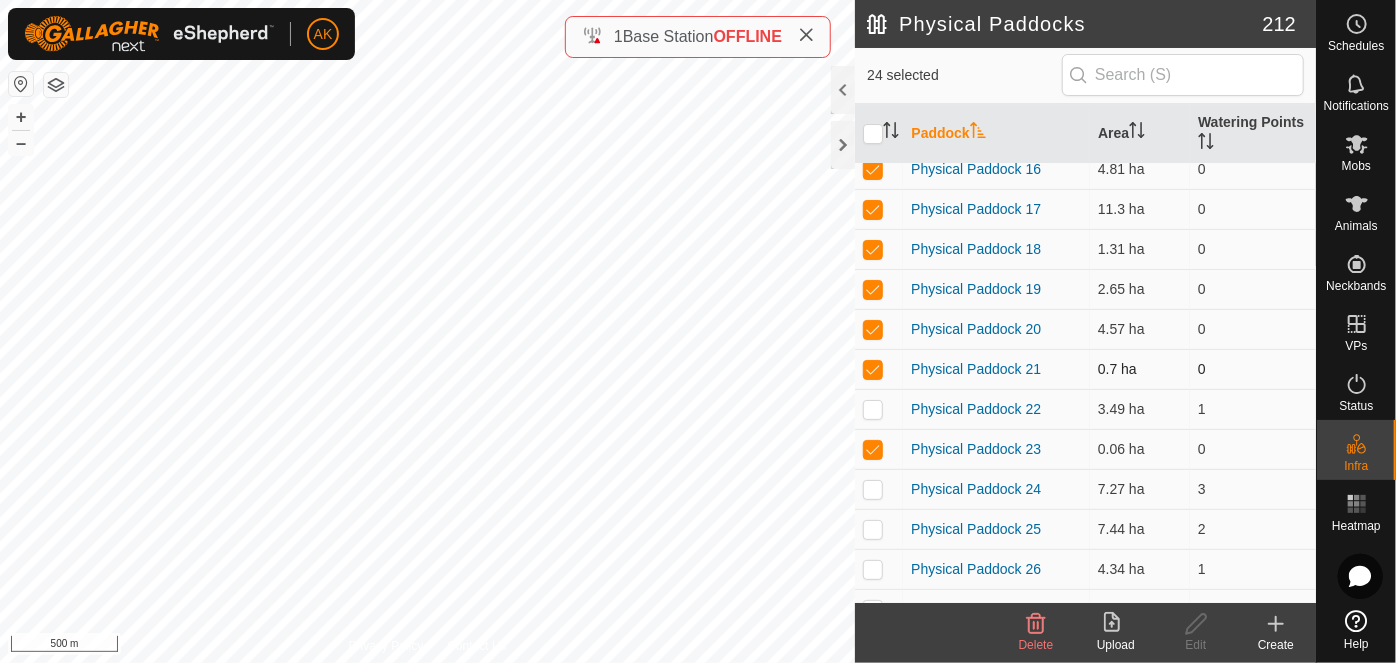 click at bounding box center [873, 369] 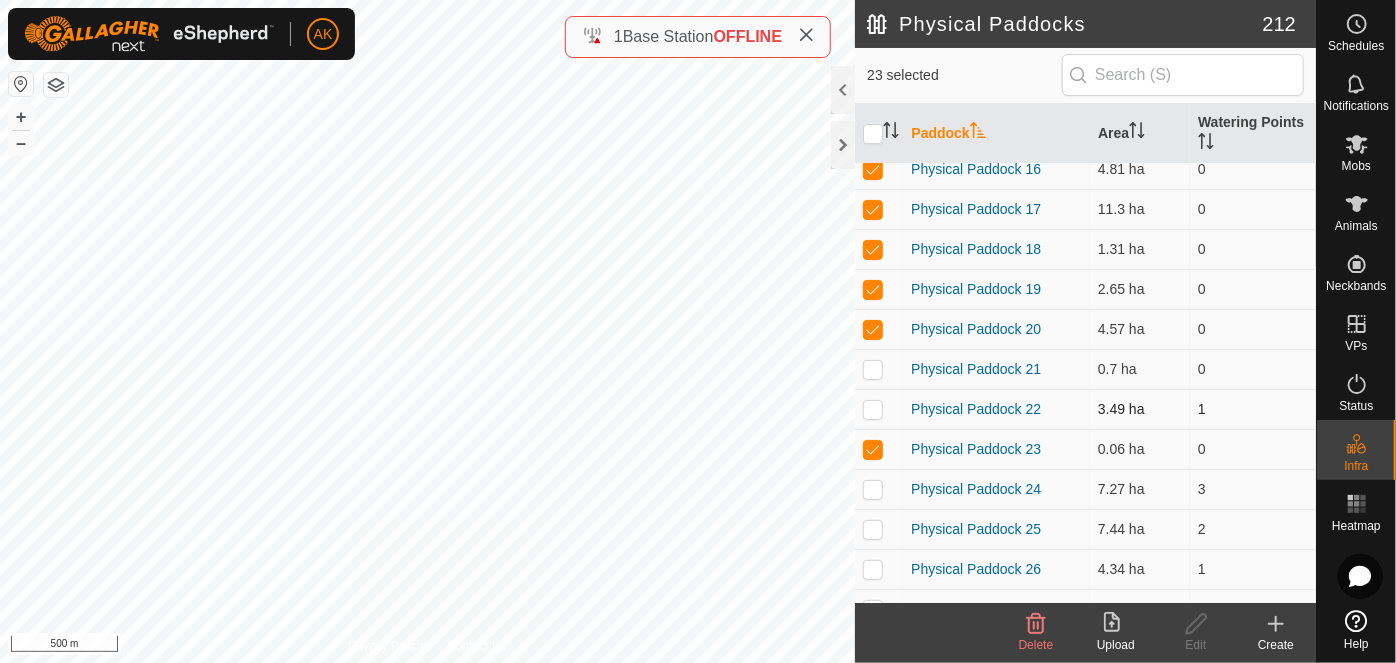 click at bounding box center [873, 409] 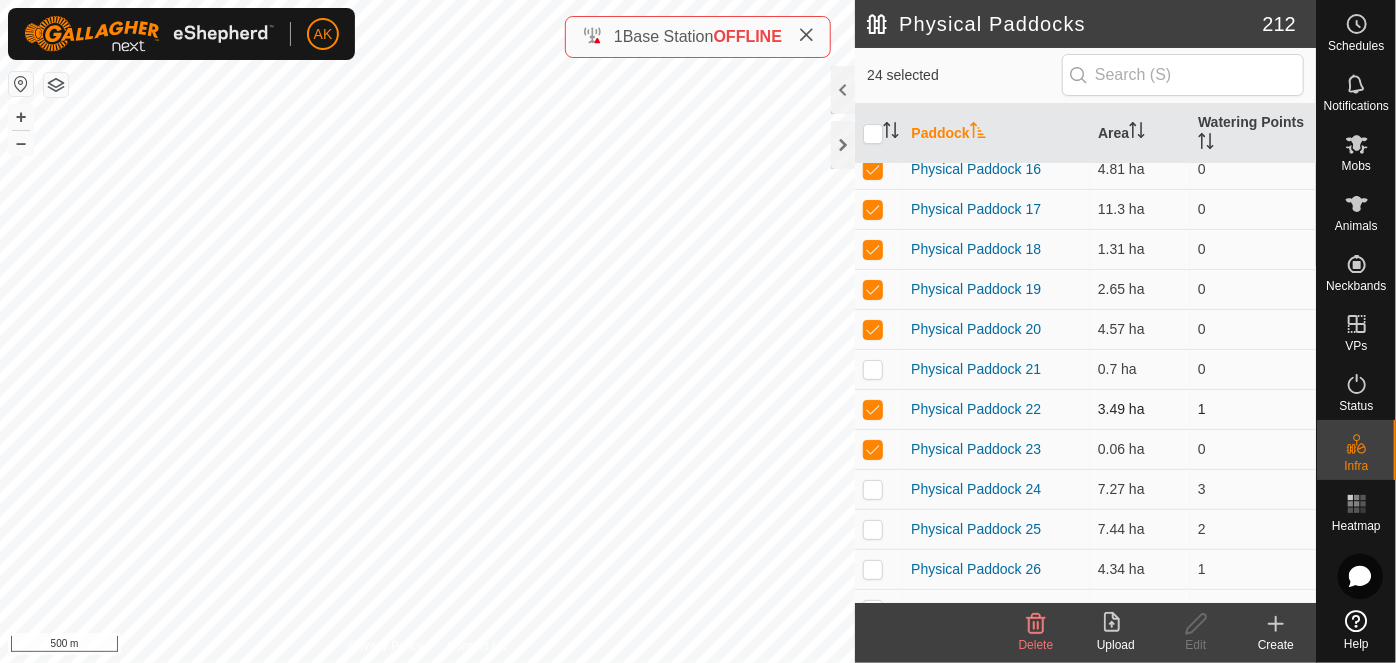 click at bounding box center (873, 409) 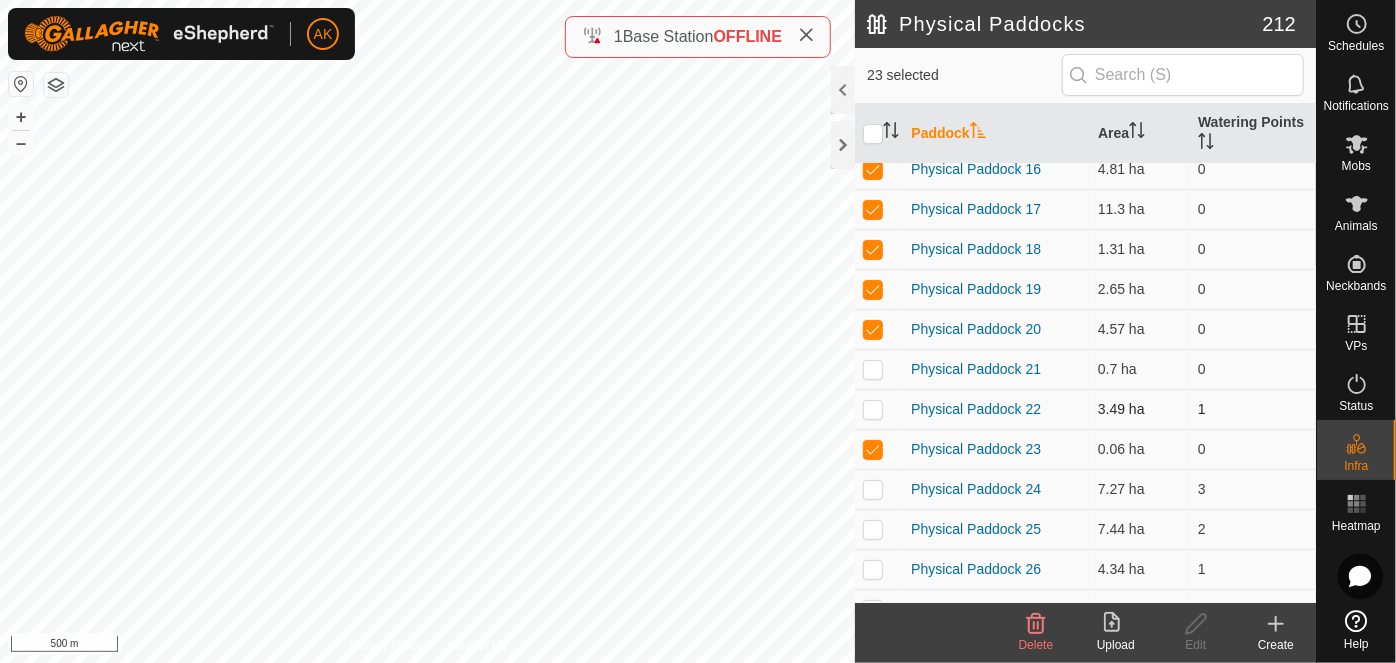 click at bounding box center (873, 409) 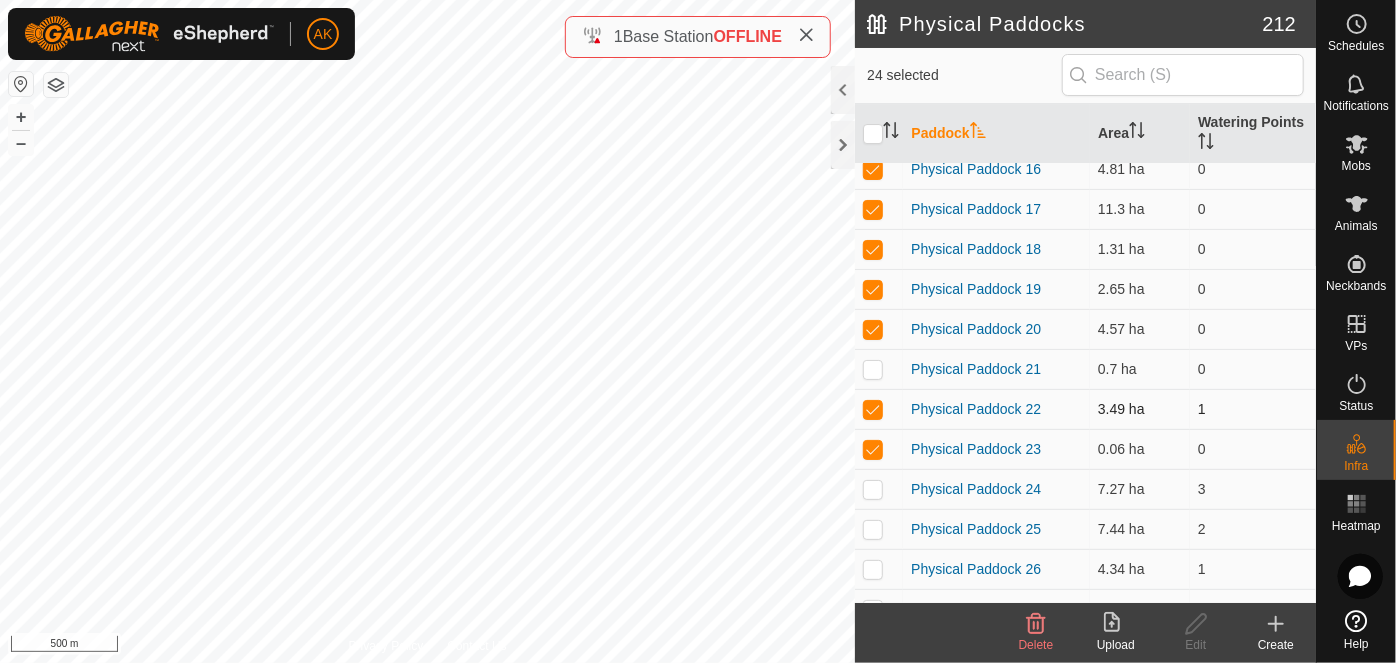 click at bounding box center [873, 409] 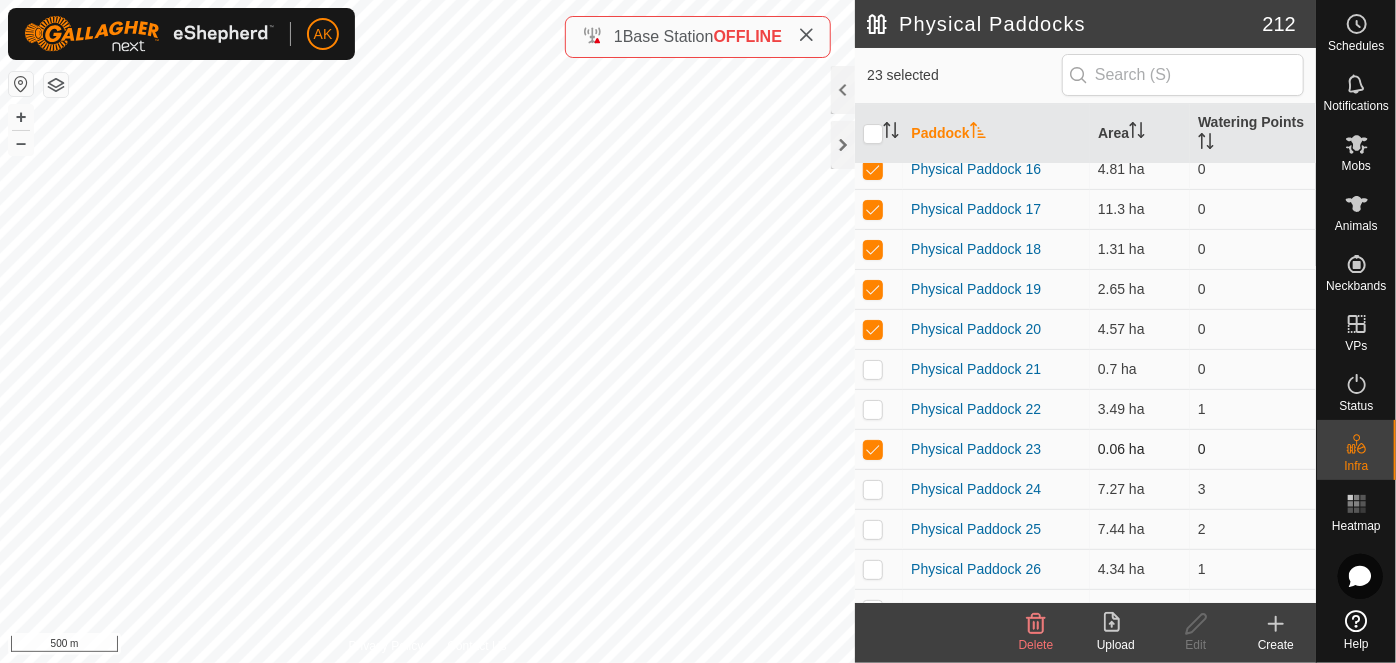 click at bounding box center [873, 449] 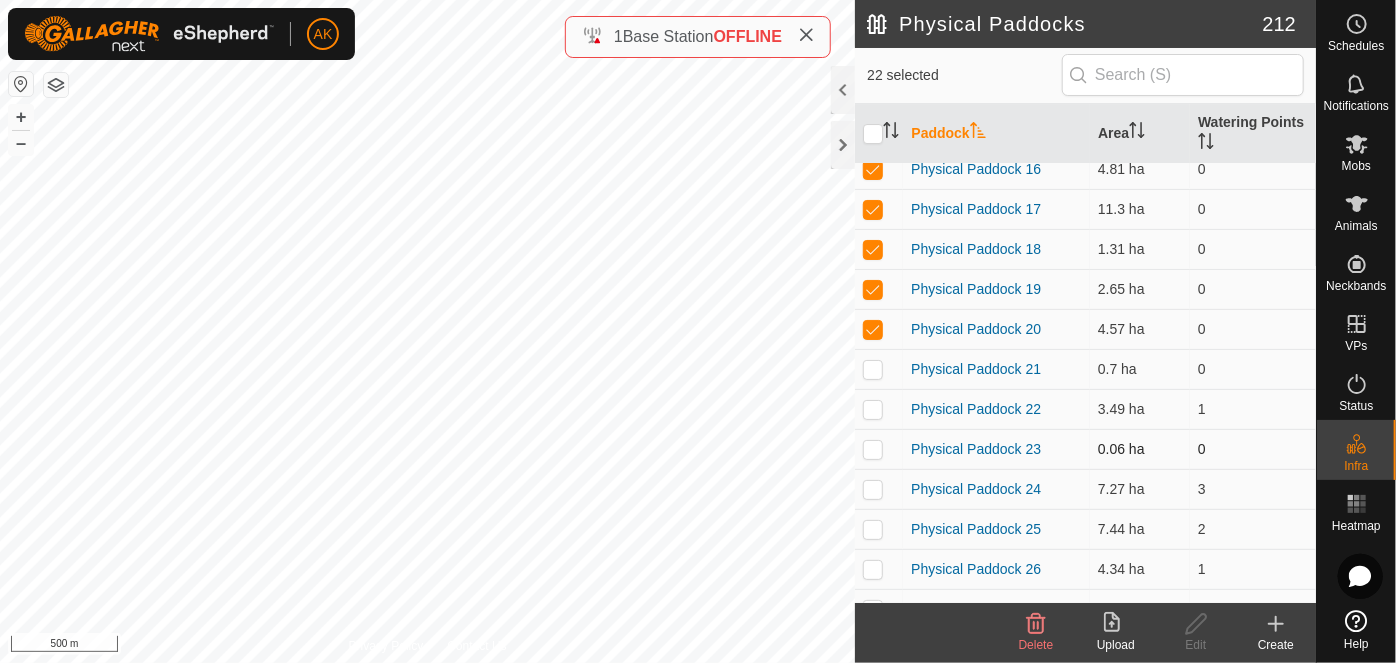 click at bounding box center [873, 449] 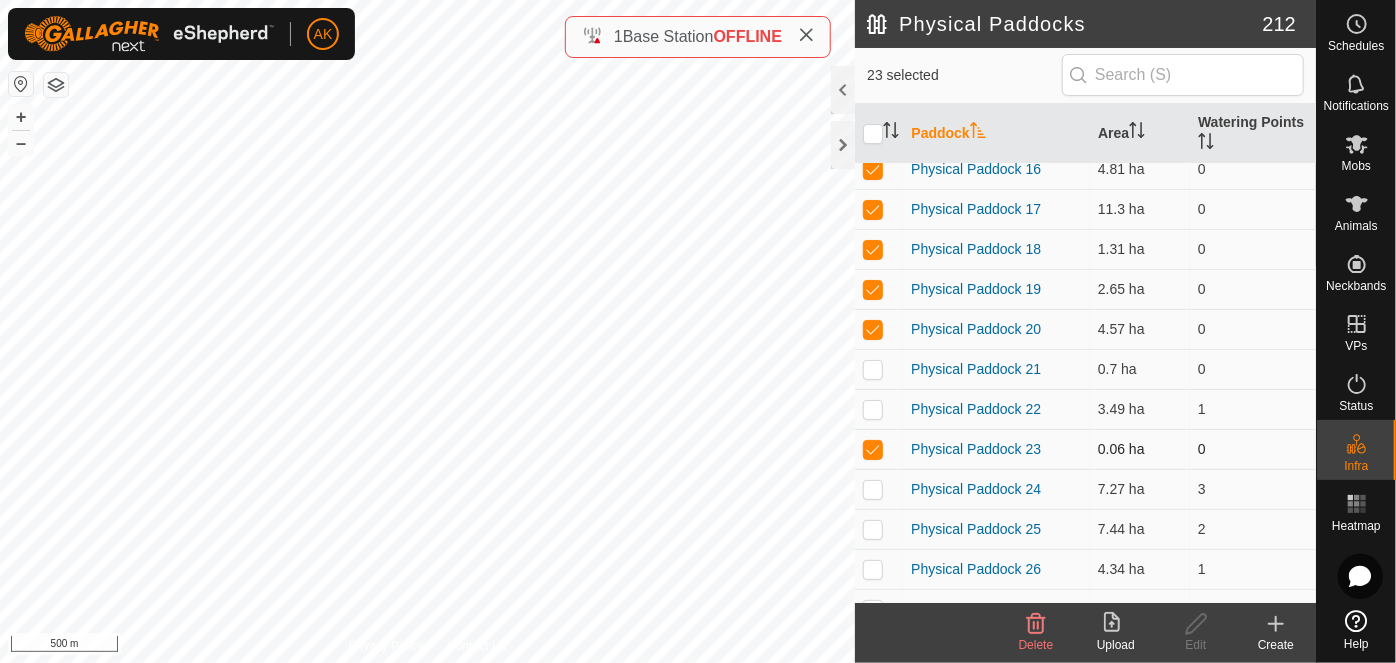 click at bounding box center [873, 449] 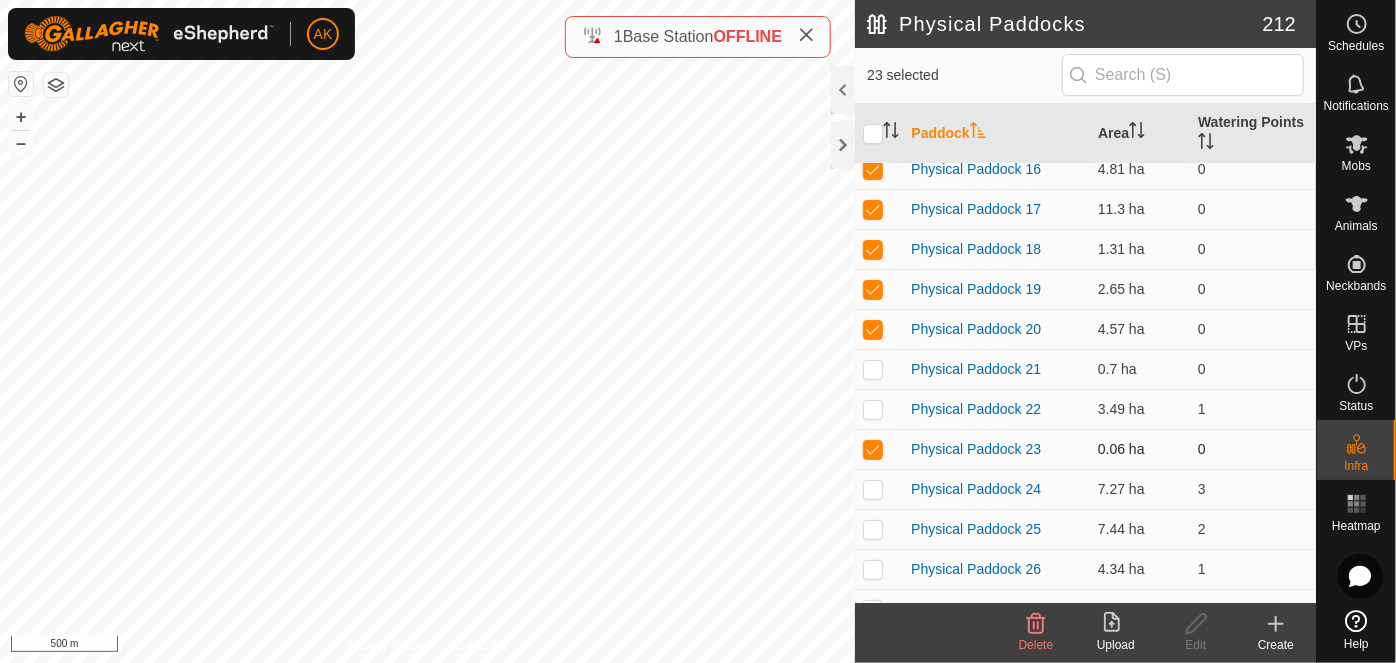 checkbox on "false" 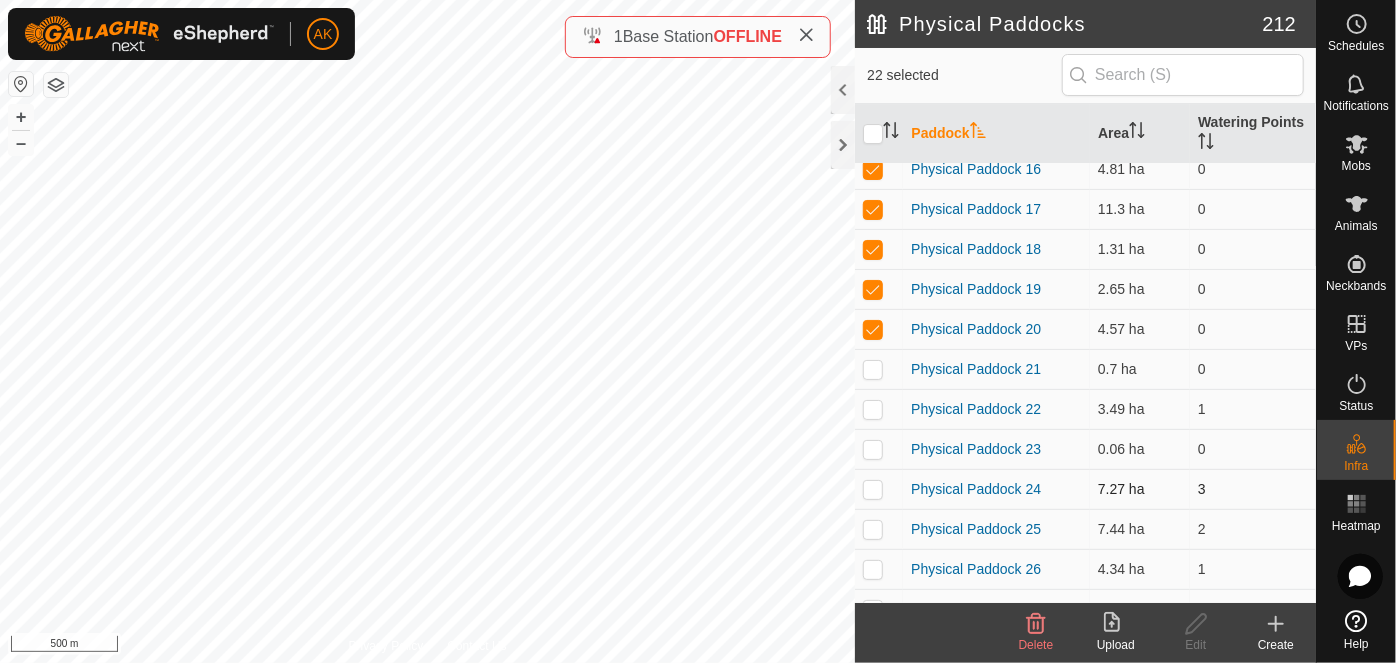 click at bounding box center (873, 489) 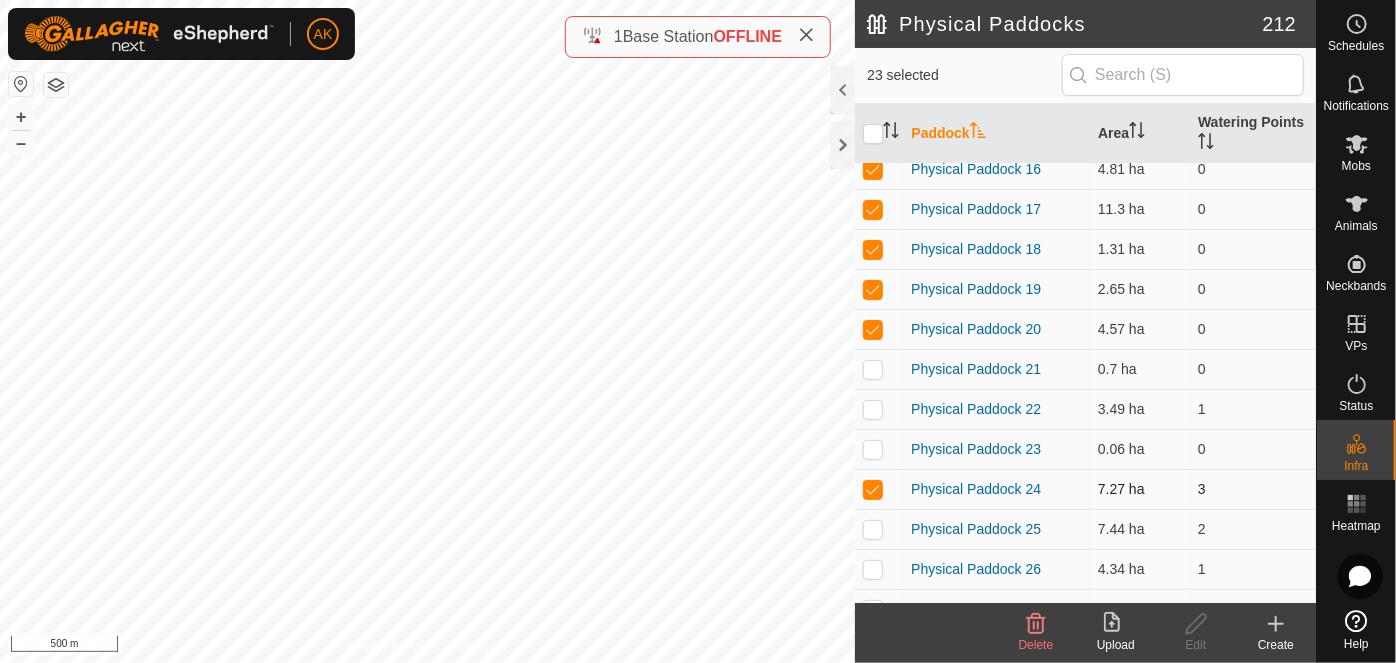click at bounding box center [873, 489] 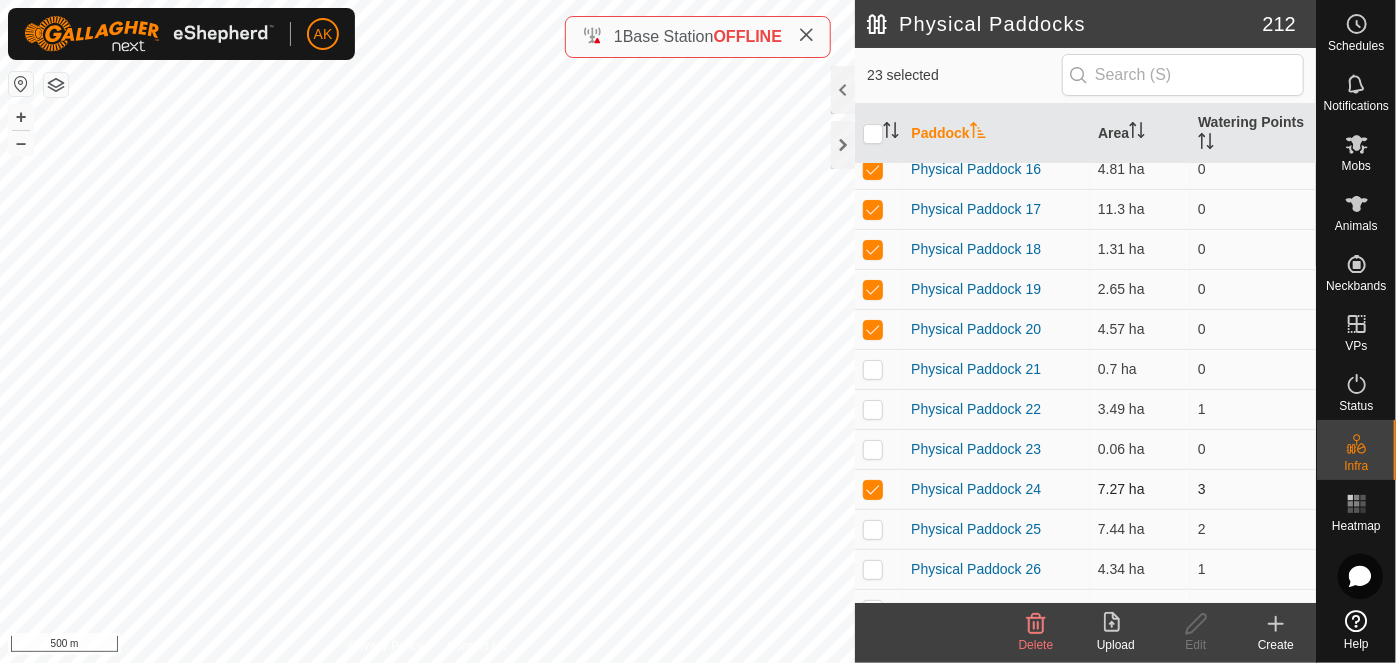 checkbox on "false" 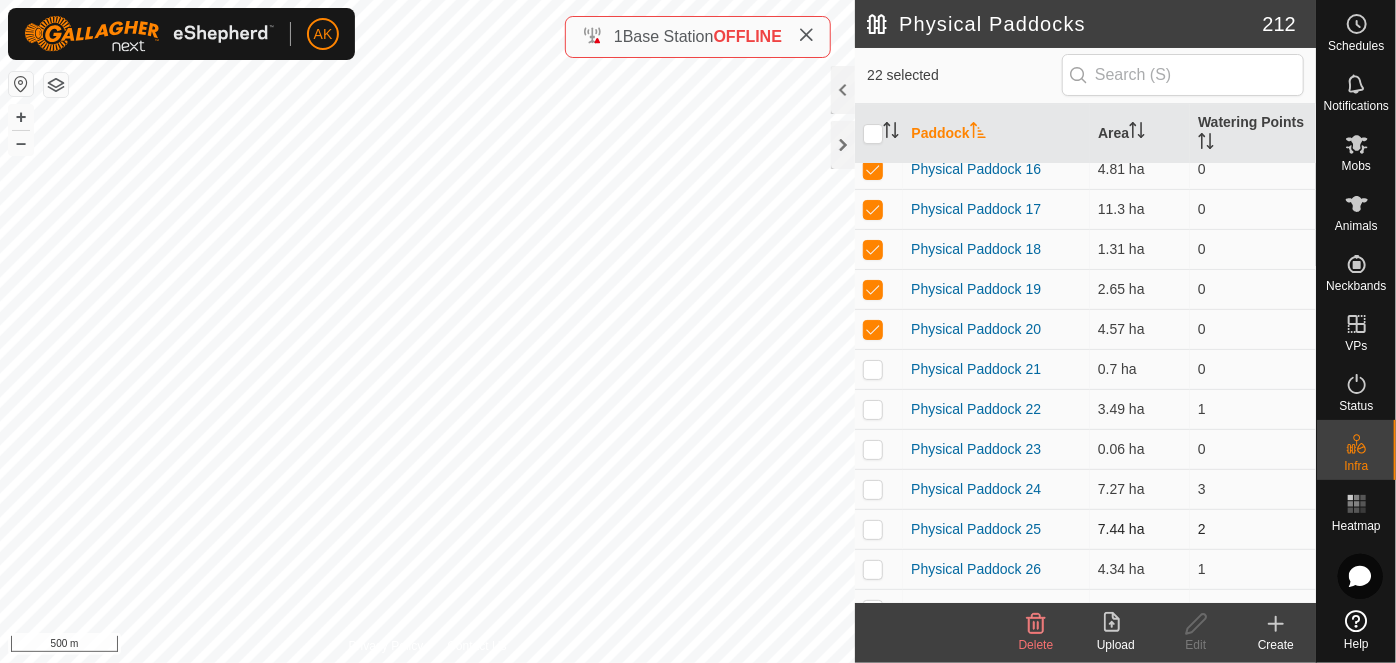 click at bounding box center (873, 529) 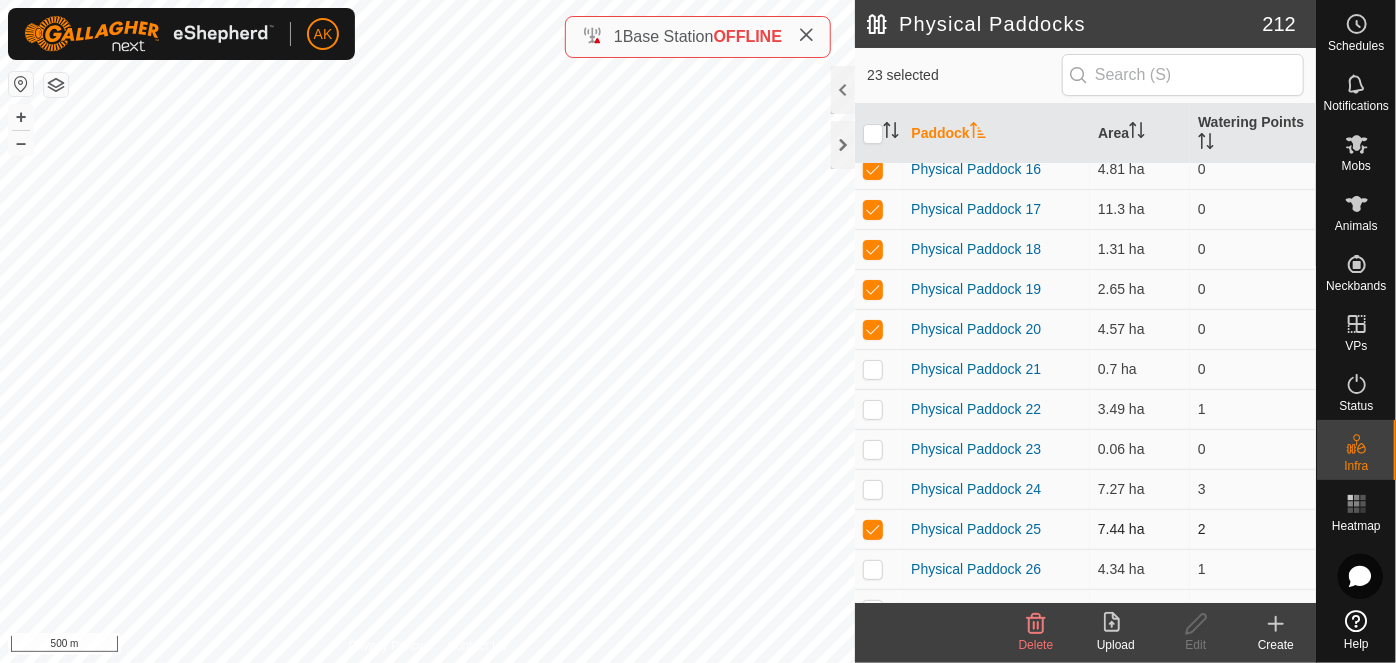 click at bounding box center [873, 529] 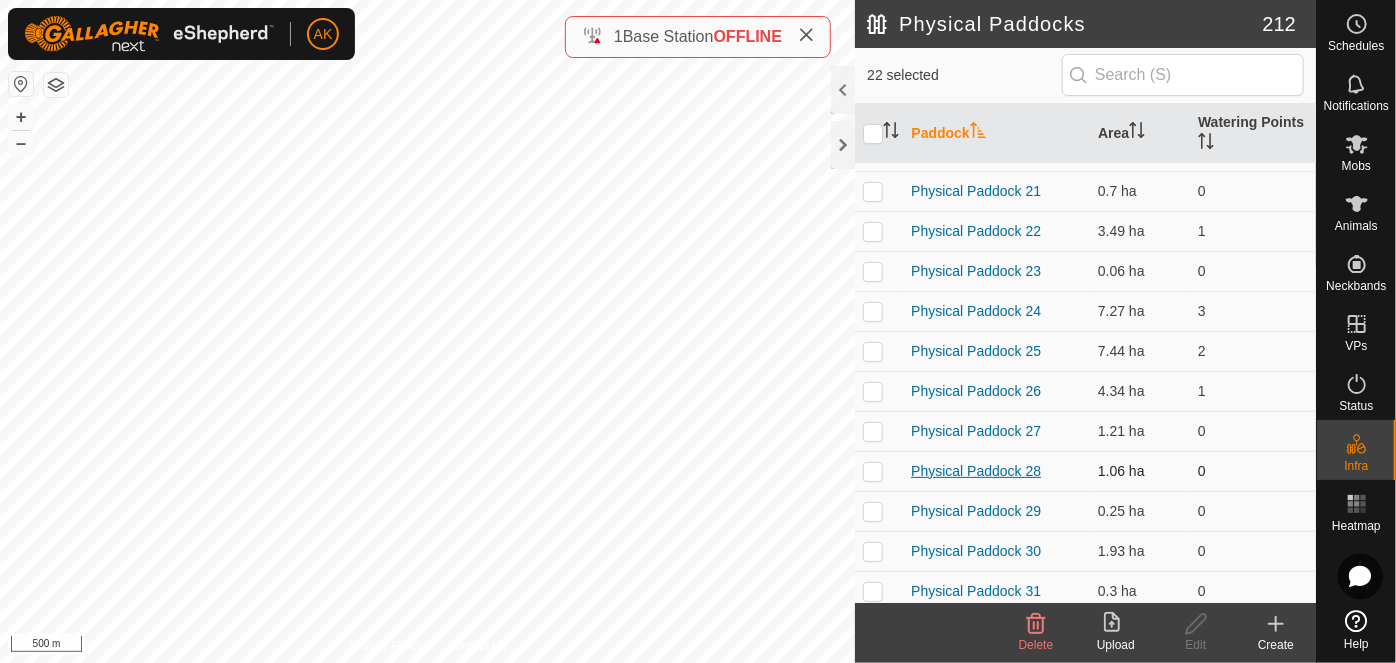 scroll, scrollTop: 7636, scrollLeft: 0, axis: vertical 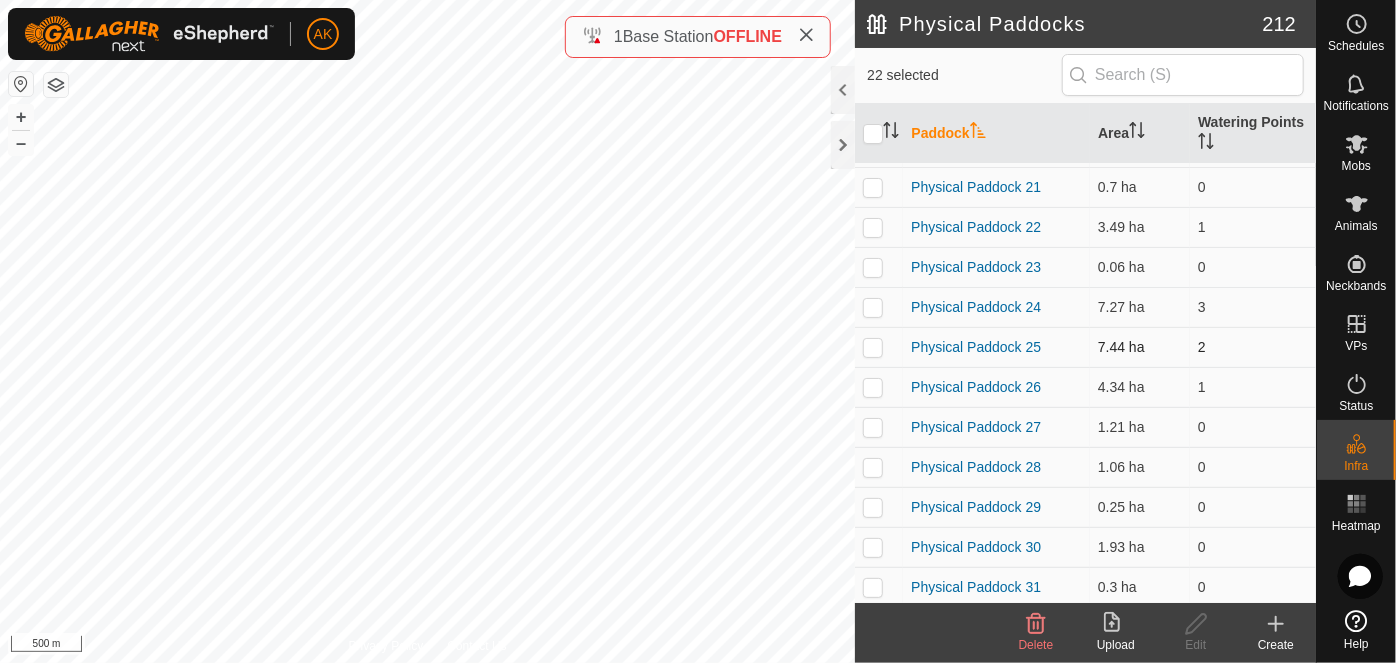 click at bounding box center (873, 347) 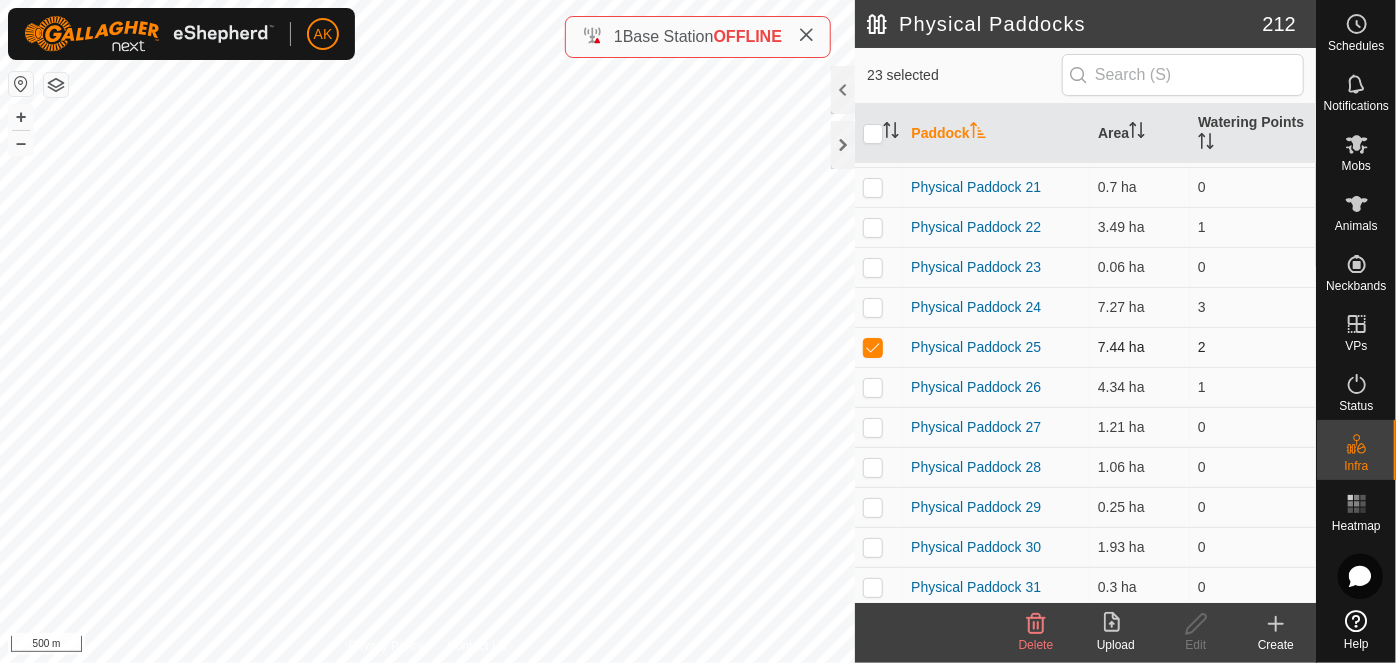 click at bounding box center (873, 347) 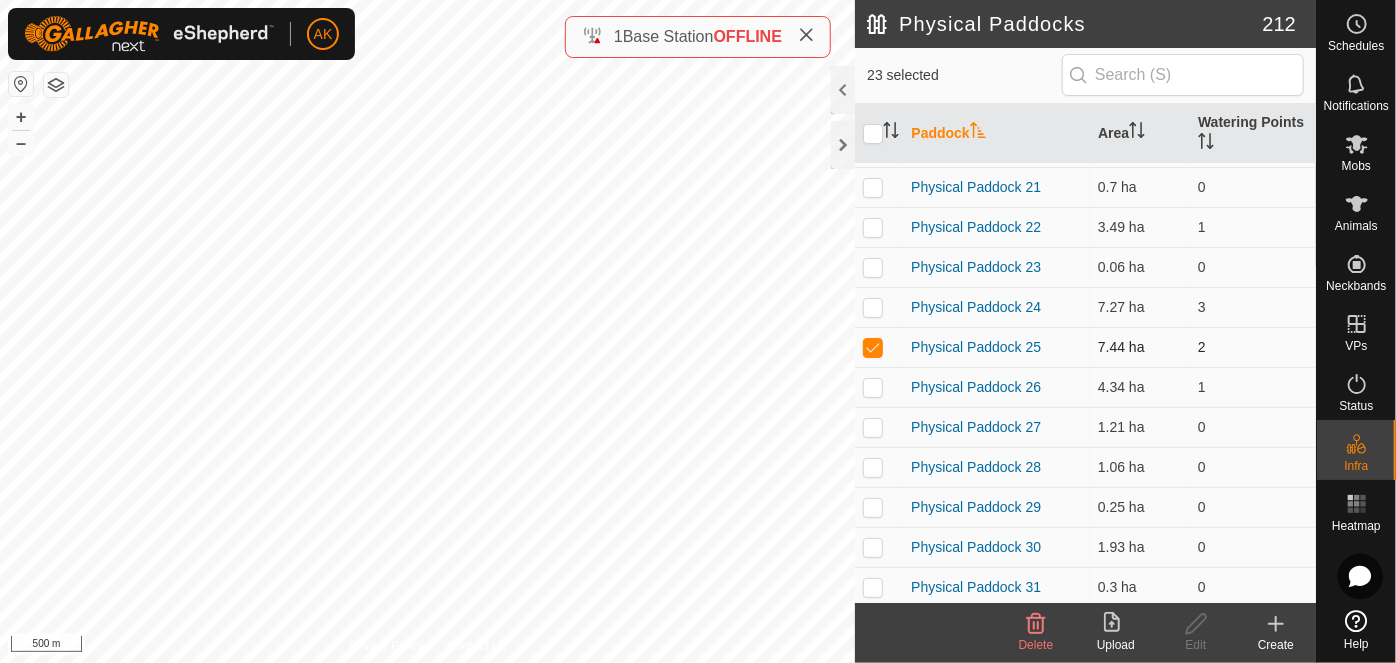 checkbox on "false" 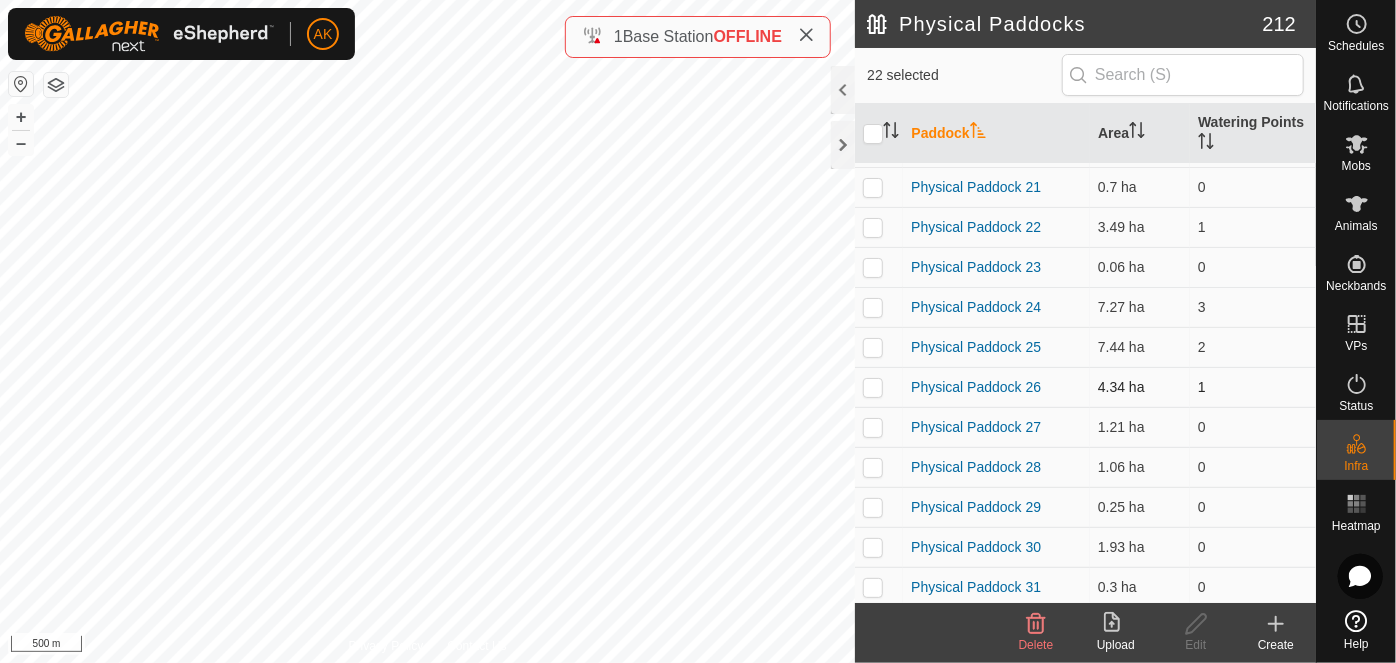 click at bounding box center [873, 387] 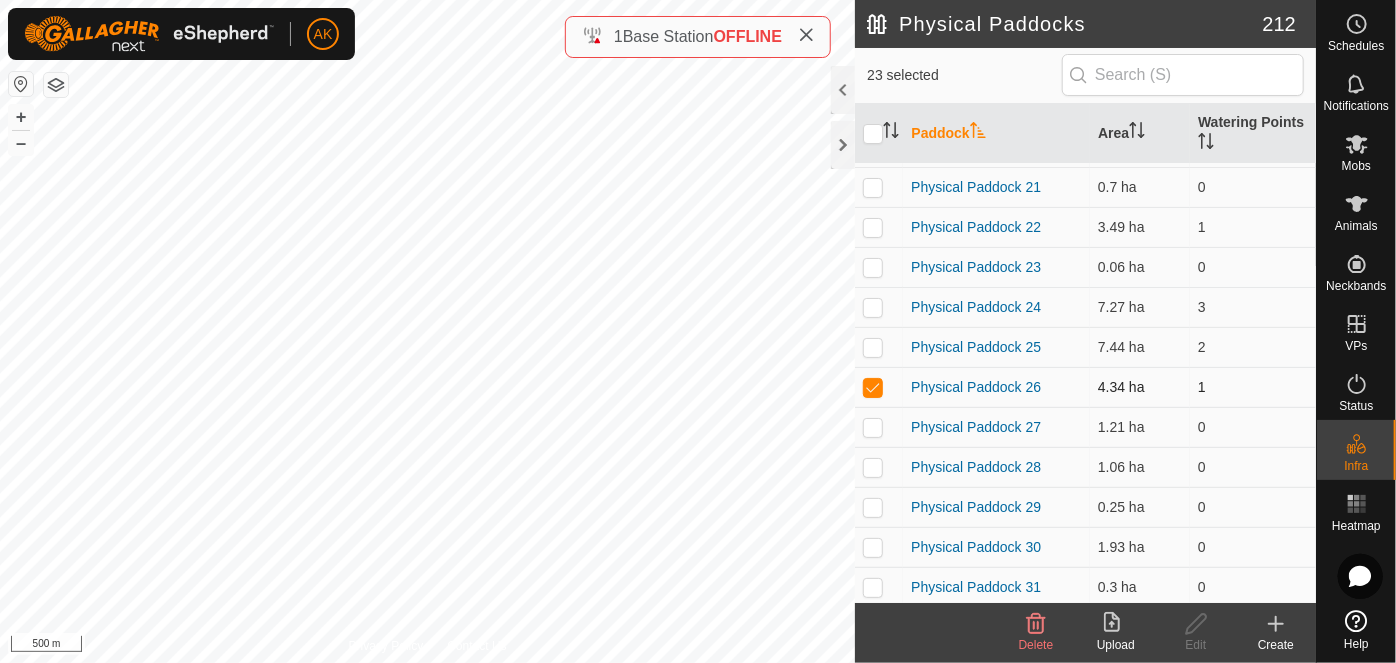 click at bounding box center (873, 387) 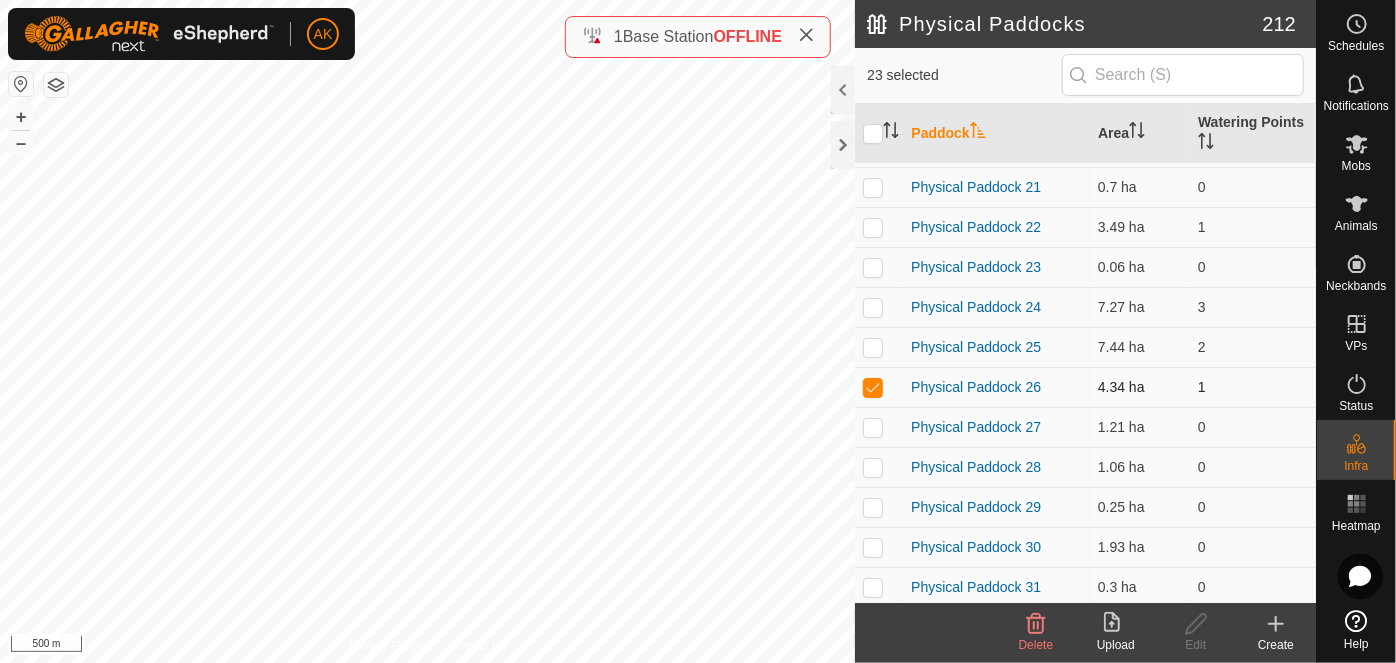 checkbox on "false" 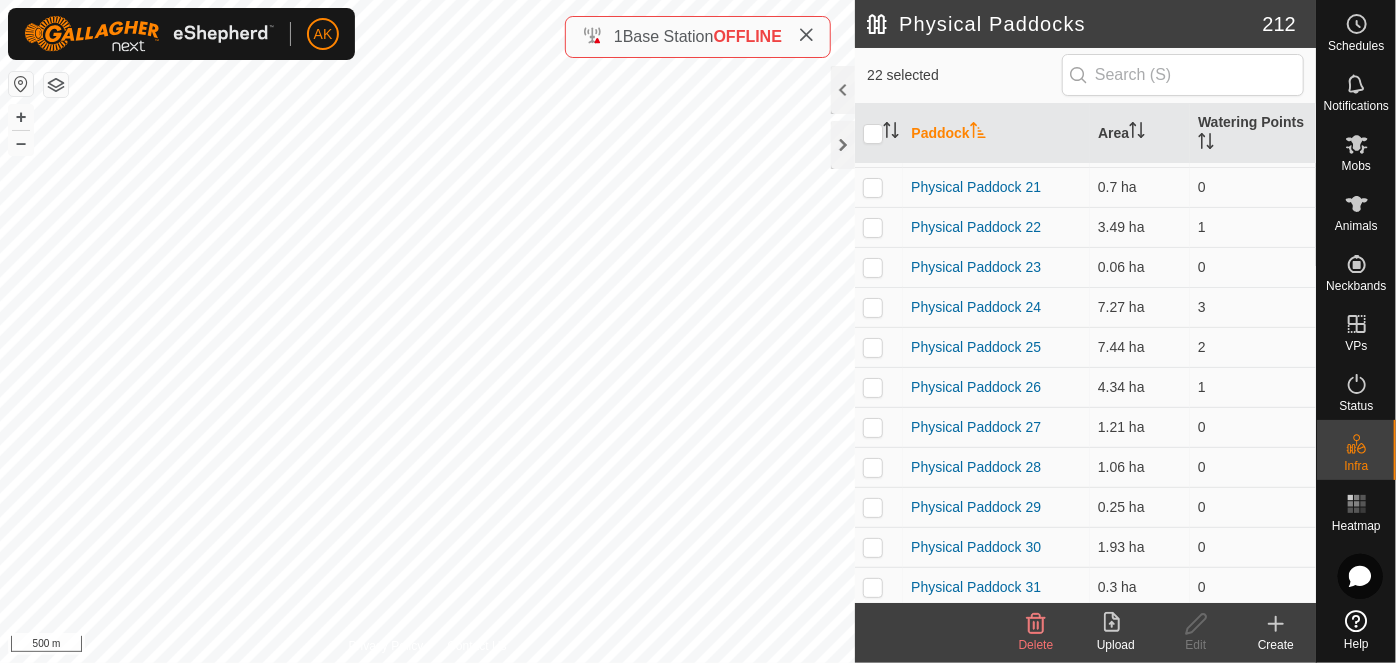 click 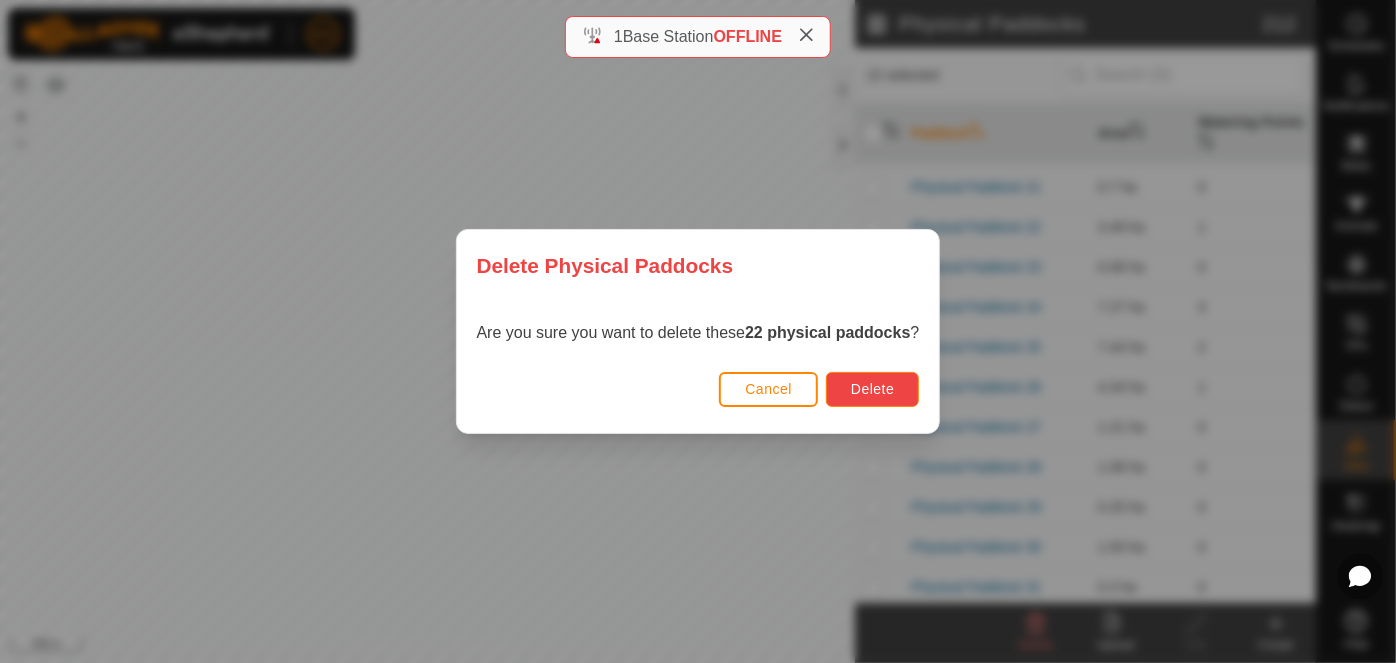 click on "Delete" at bounding box center [872, 389] 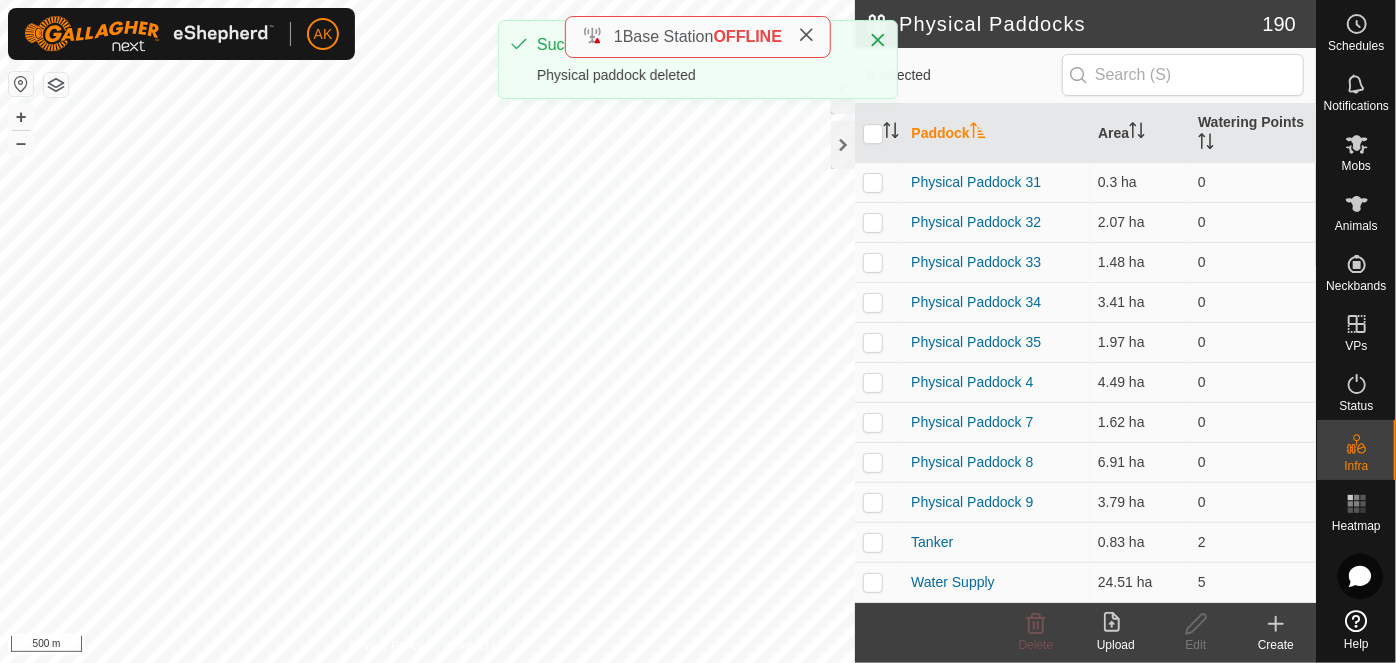 scroll, scrollTop: 7160, scrollLeft: 0, axis: vertical 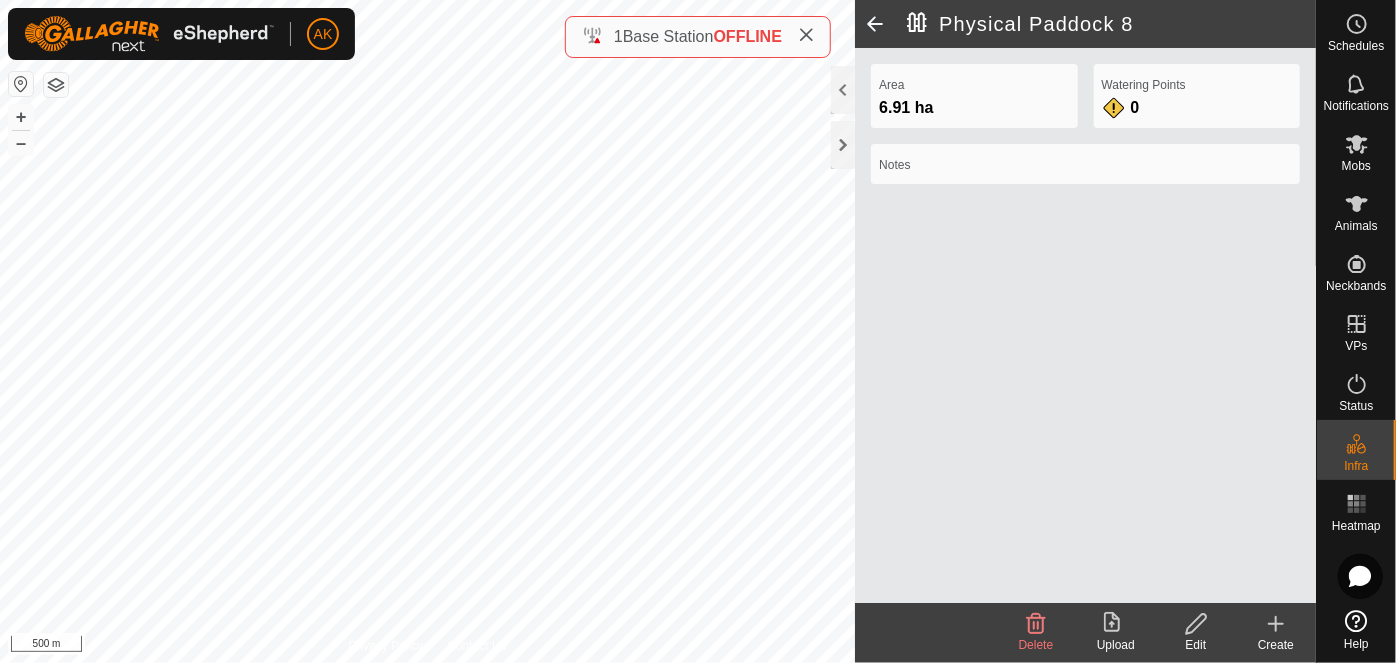click 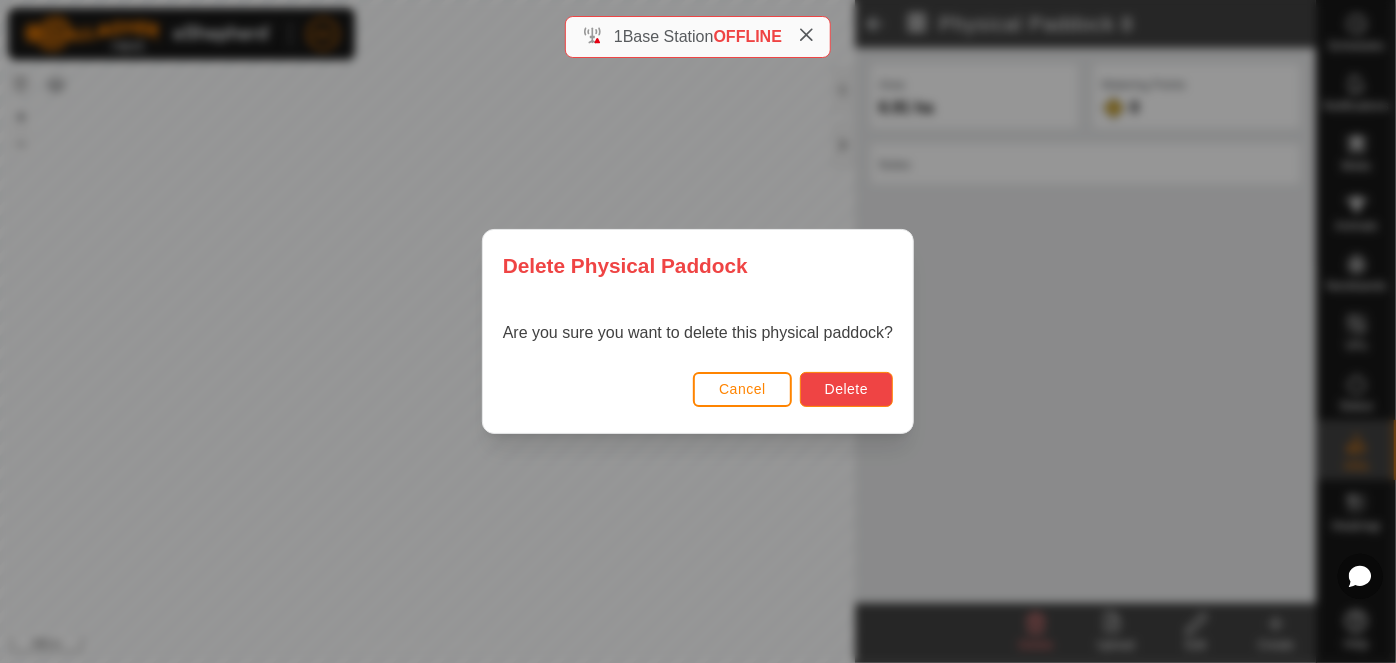 click on "Delete" at bounding box center [846, 389] 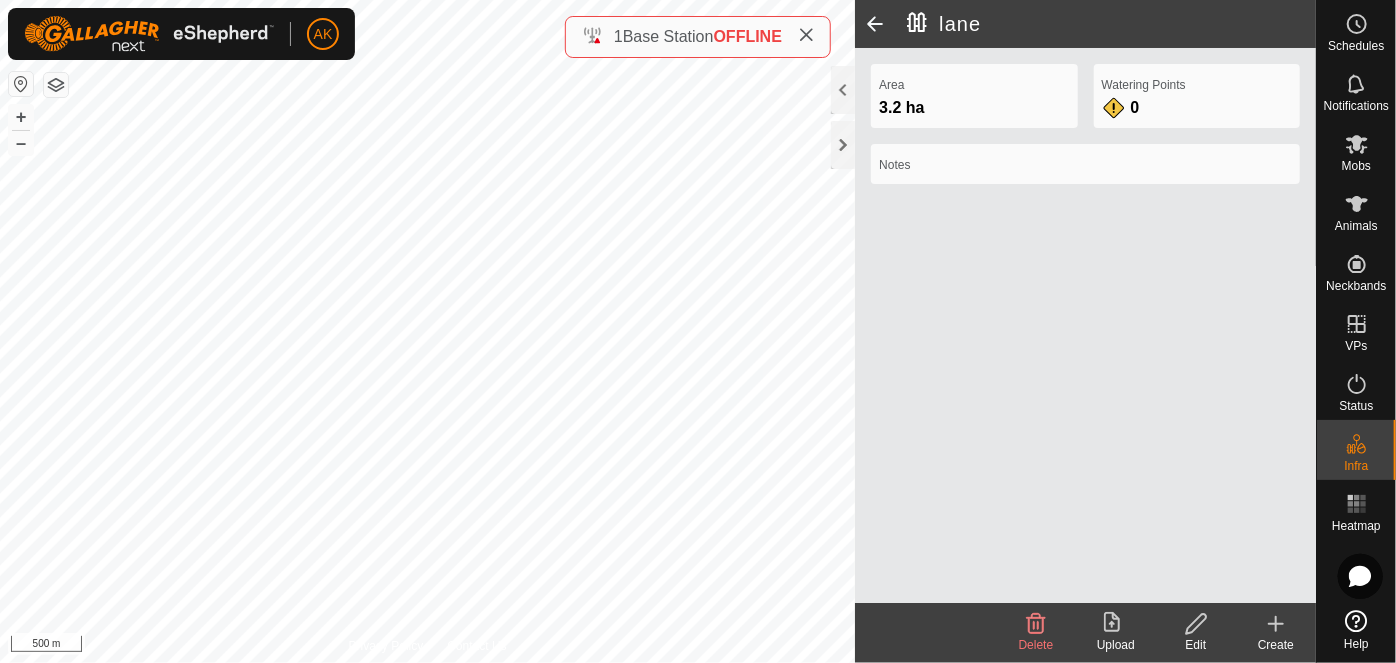 click 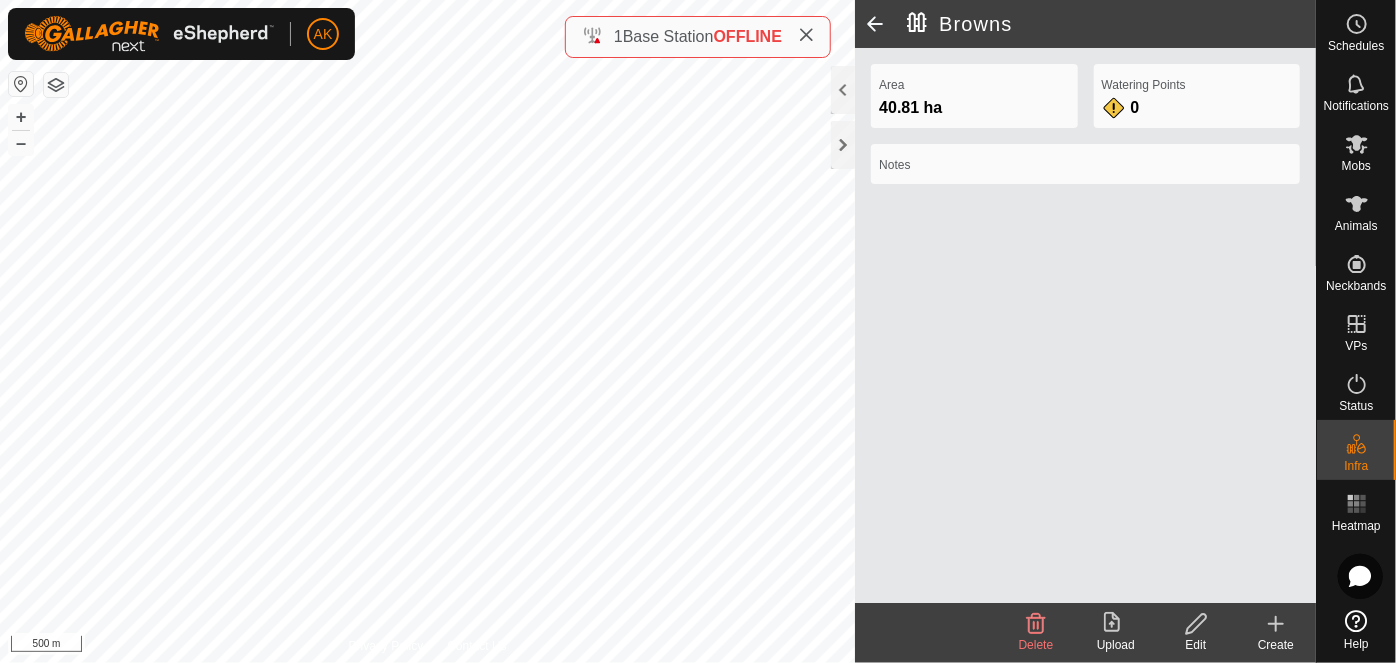 click 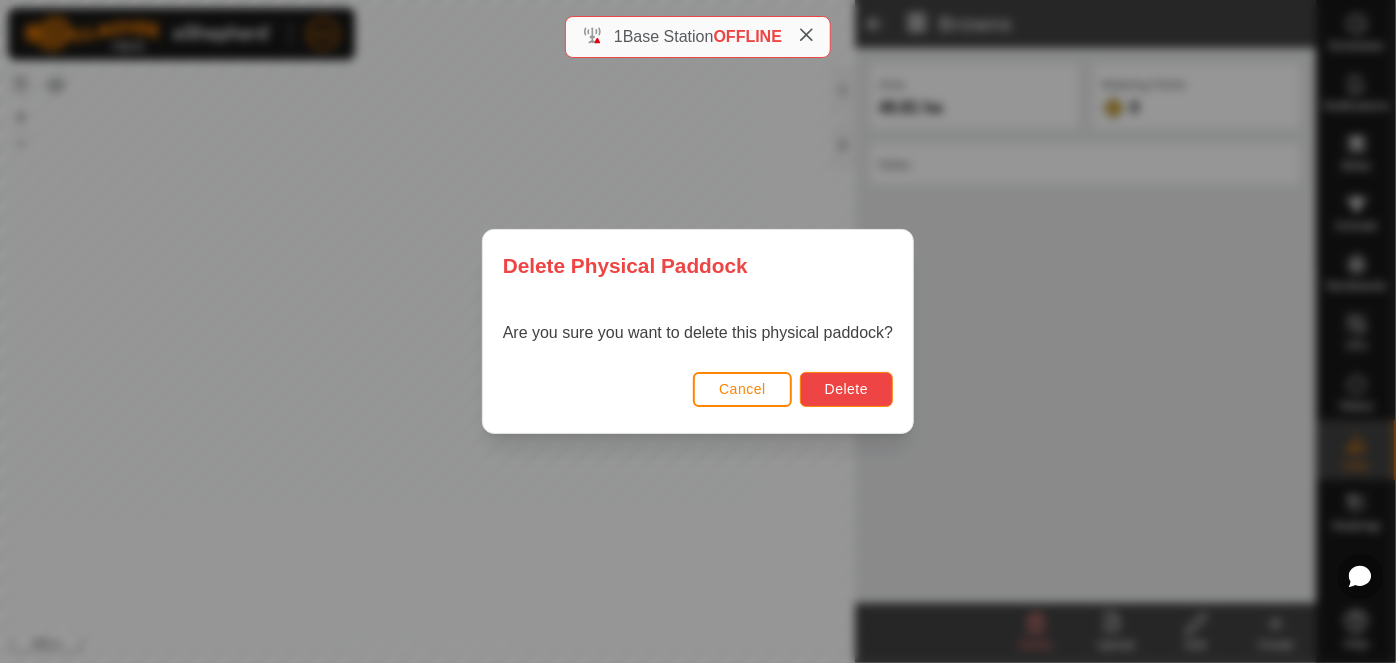 click on "Delete" at bounding box center (846, 389) 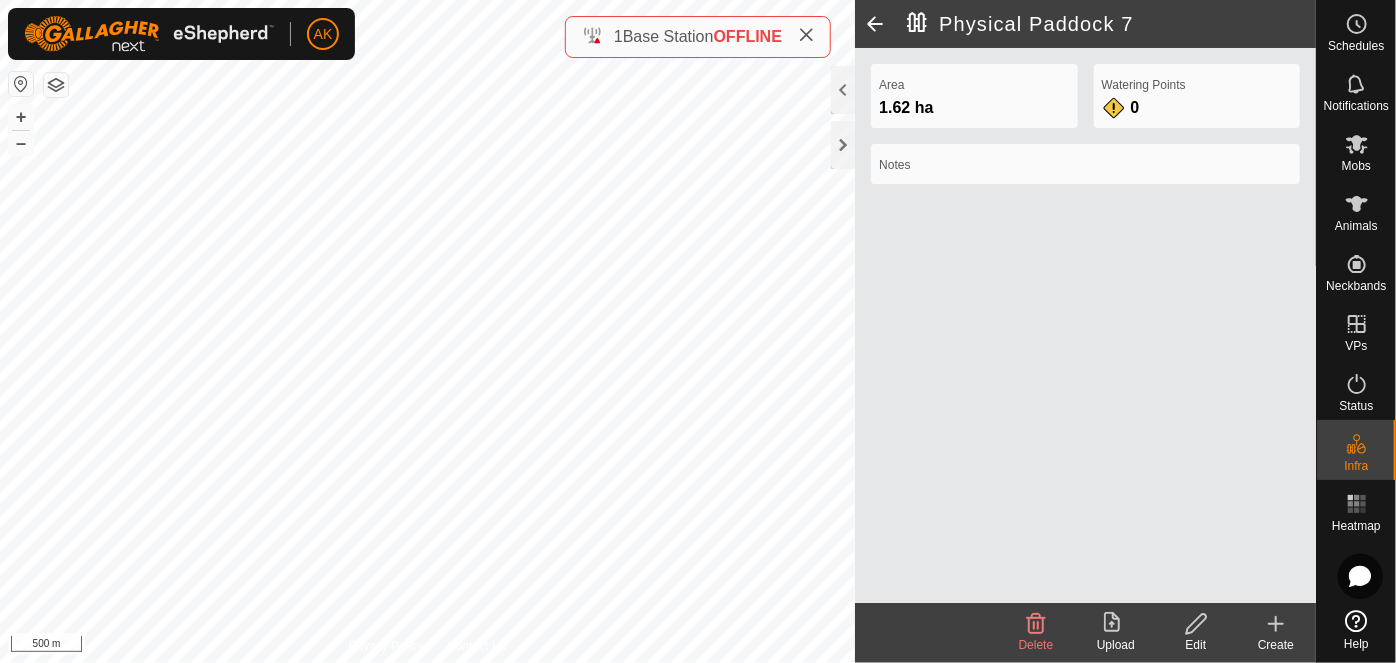 click 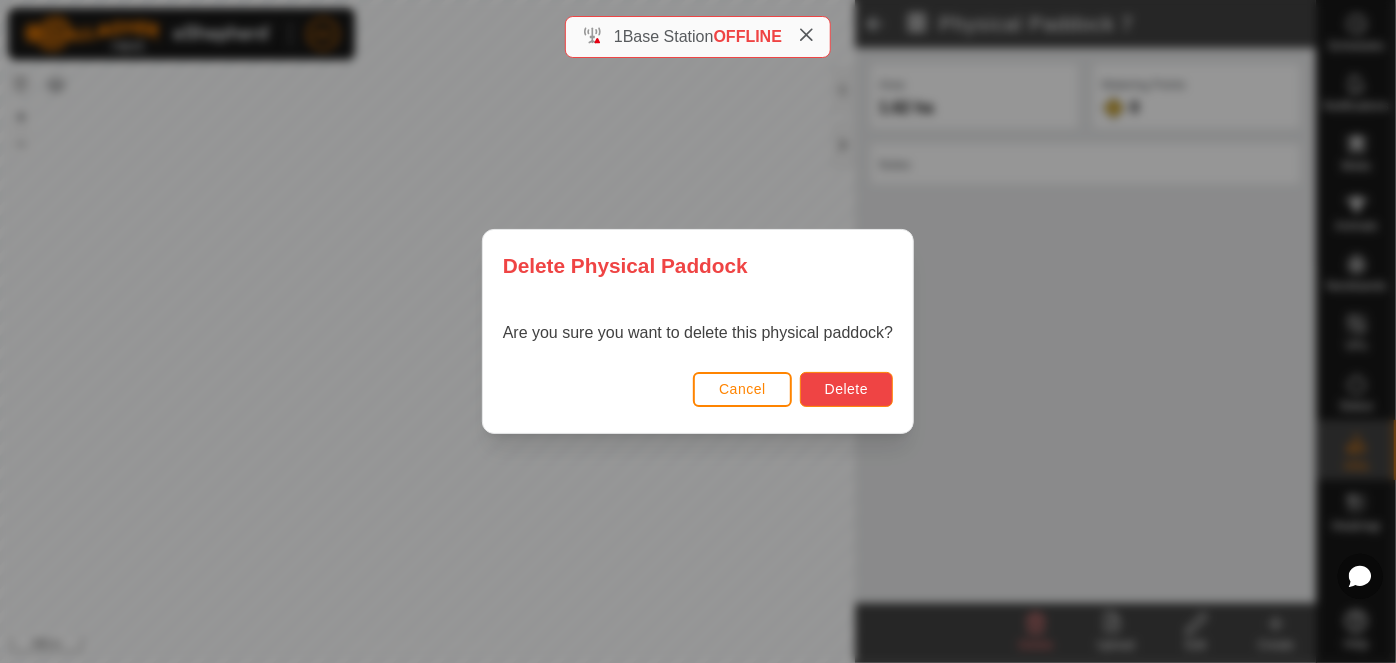click on "Delete" at bounding box center [846, 389] 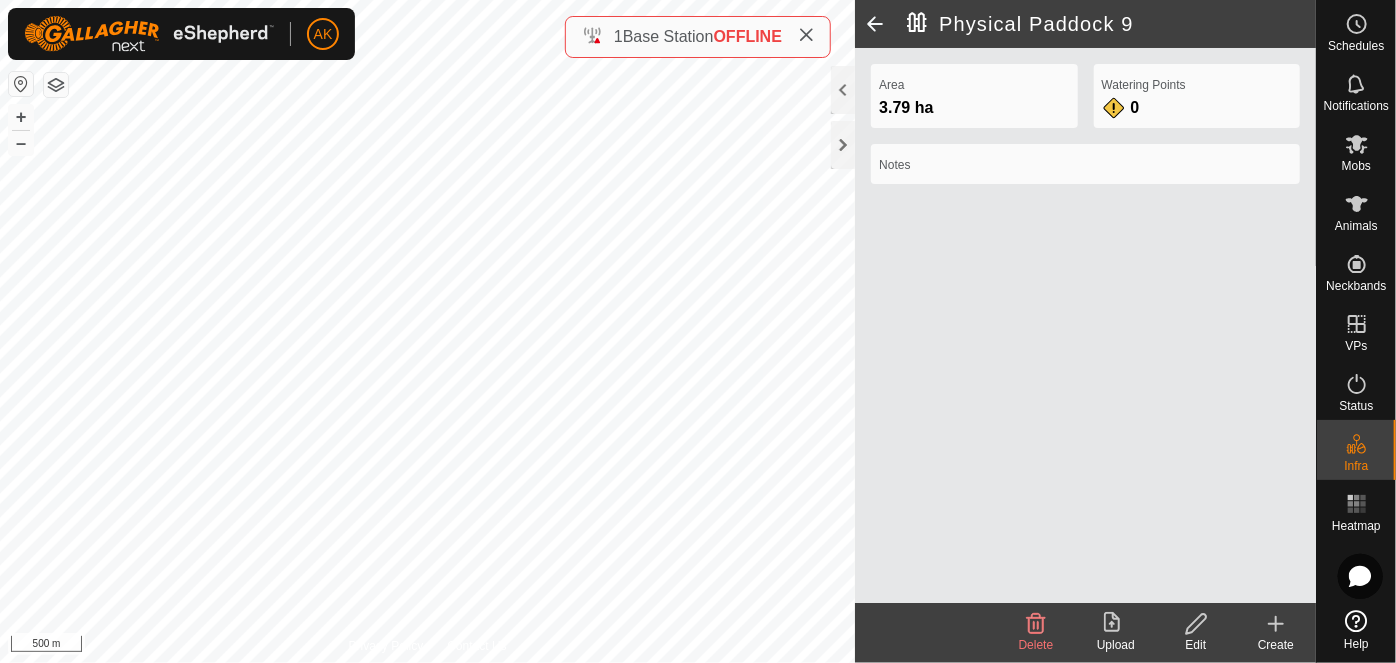 click 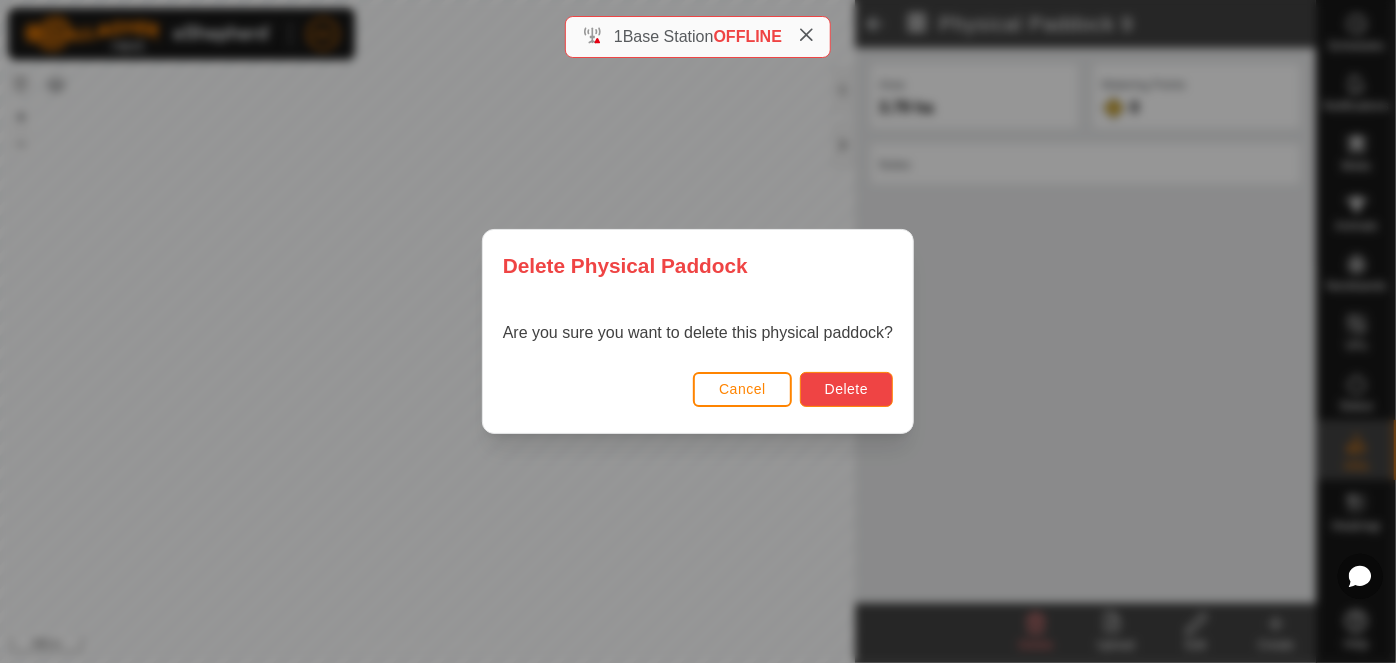 click on "Delete" at bounding box center [846, 389] 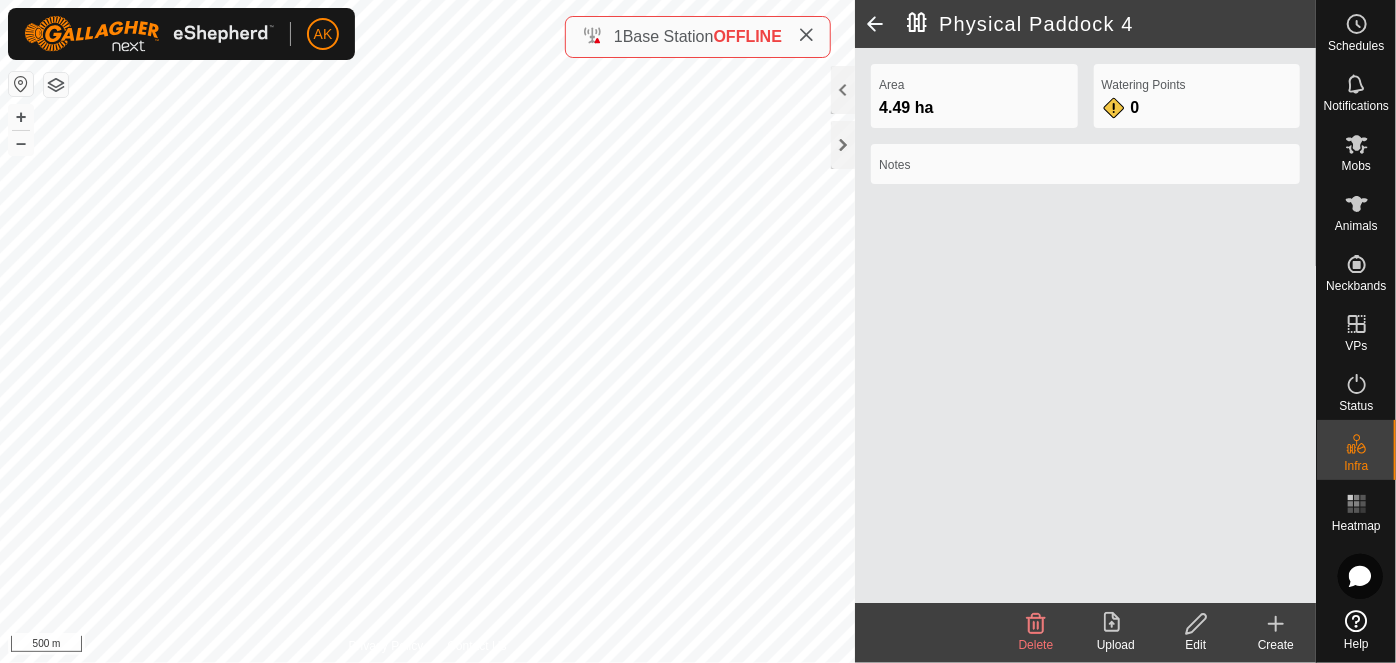 click 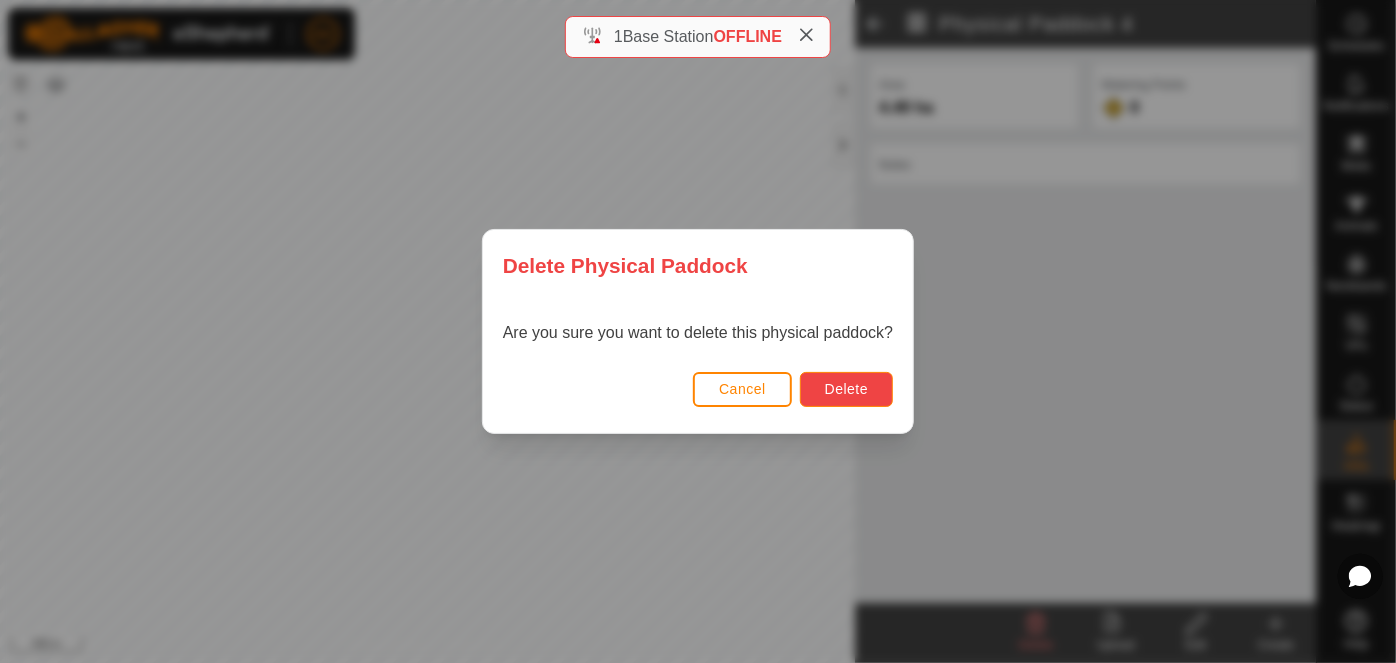 click on "Delete" at bounding box center [846, 389] 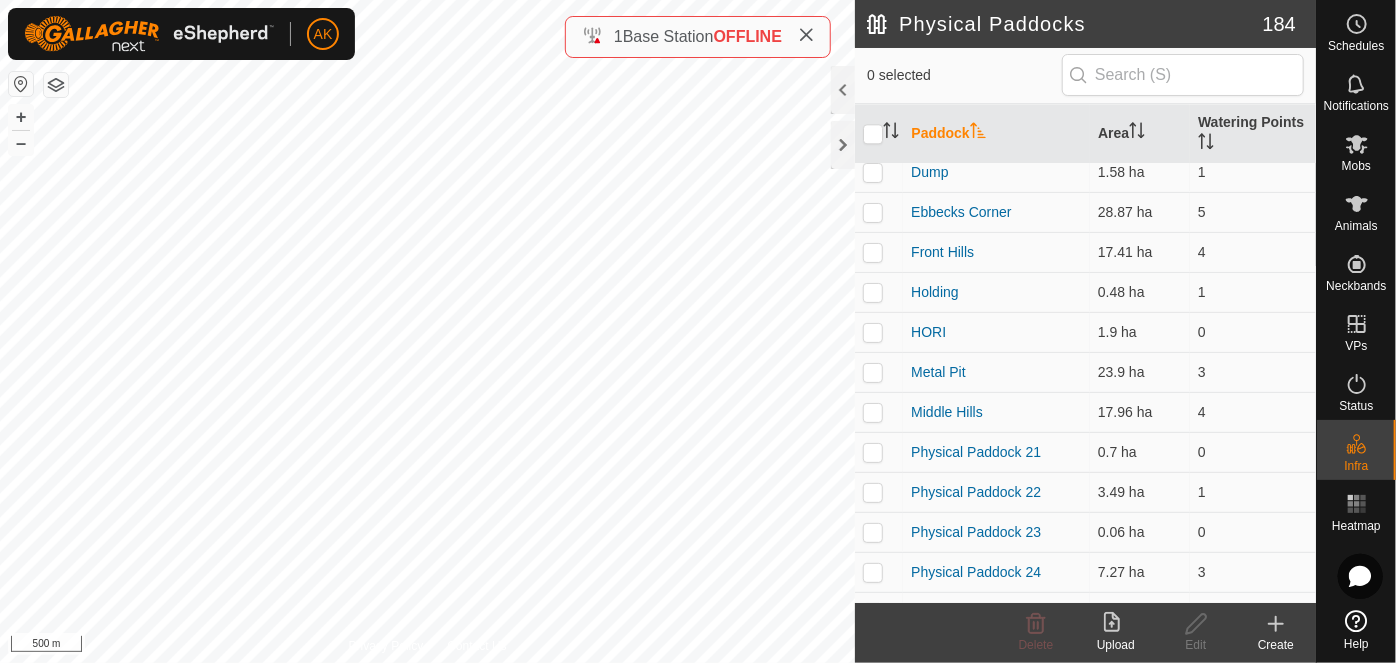 scroll, scrollTop: 6545, scrollLeft: 0, axis: vertical 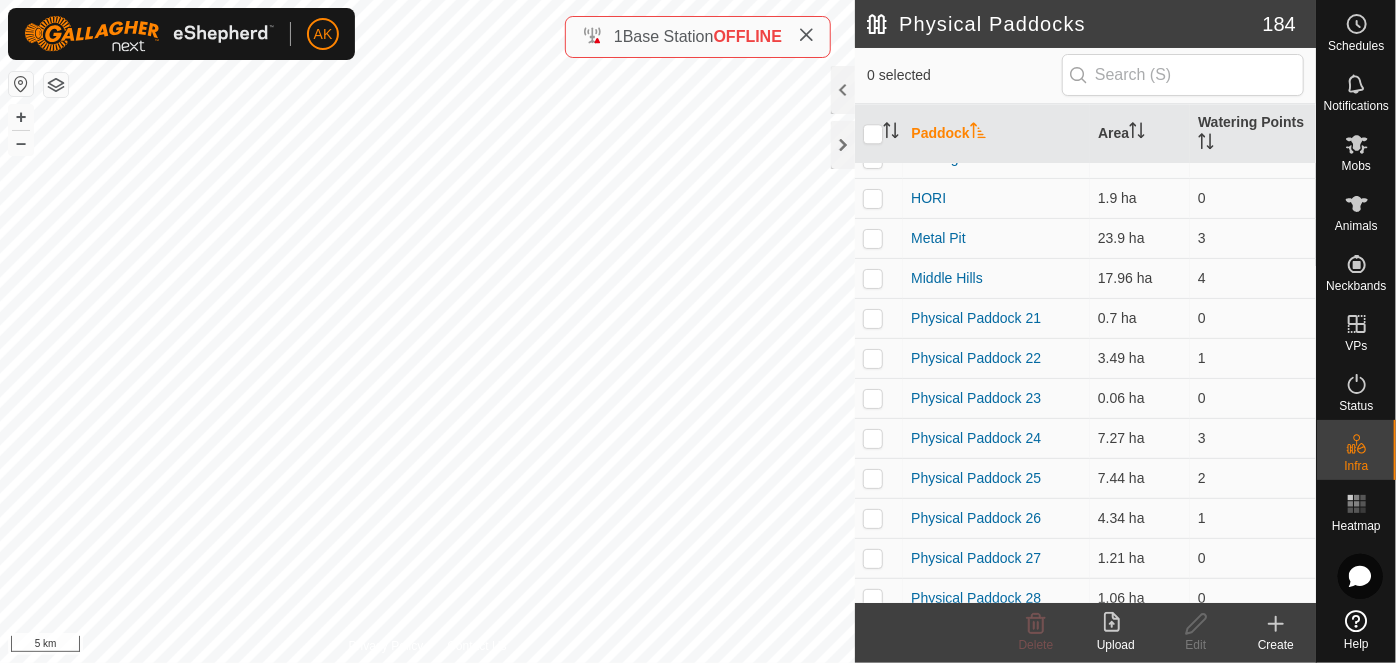 click on "AK Schedules Notifications Mobs Animals Neckbands VPs Status Infra Heatmap Help Physical Paddocks 184 0 selected  Paddock   Area   Watering Points   1(2)   1.32 ha   1   10   1.39 ha   1   100   1.48 ha   1   101   2.54 ha   1   102   2 ha   1   103   2.12 ha   1   104   2.07 ha   1   105   2.52 ha   1   106   2.46 ha   1   107   2.14 ha   1   108   2.14 ha   1   109   1.91 ha   1   11(1)   1.24 ha   1   12(1)   1.22 ha   1   13(1)   1.29 ha   1   14(1)   1.27 ha   1   15(1)   1.34 ha   1   16(1)   1.28 ha   1   17   1.95 ha   1   18(1)   1.22 ha   1   19(1)   1.39 ha   1   2(1)   1.43 ha   1   20(1)   1.27 ha   1   21(1)   1.48 ha   1   22(1)   1.3 ha   1   23(1)   1.45 ha   1   24(1)   1.38 ha   1   25(1)   1.43 ha   1   26(1)   1.42 ha   1   27(1)   1.33 ha   1   28(1)   1.42 ha   1   29(1)   1.47 ha   1   3(2)   1.27 ha   1   30(1)   1.18 ha   1   31(1)   1.43 ha   1   32   1.32 ha   1   33   1.35 ha   1   34   1.23 ha   1   35   1.21 ha   1   36   1.1 ha   1   36B   0.66 ha   0   37   1.2 ha" at bounding box center [698, 331] 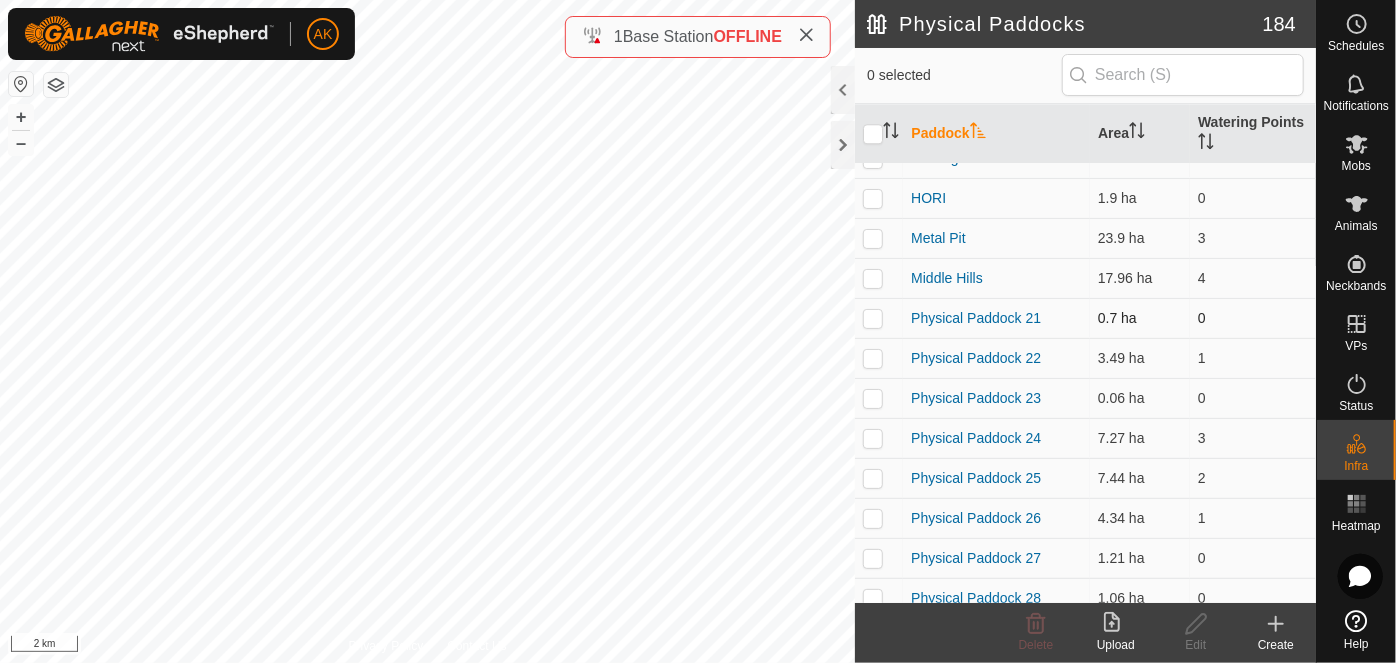 click at bounding box center [873, 318] 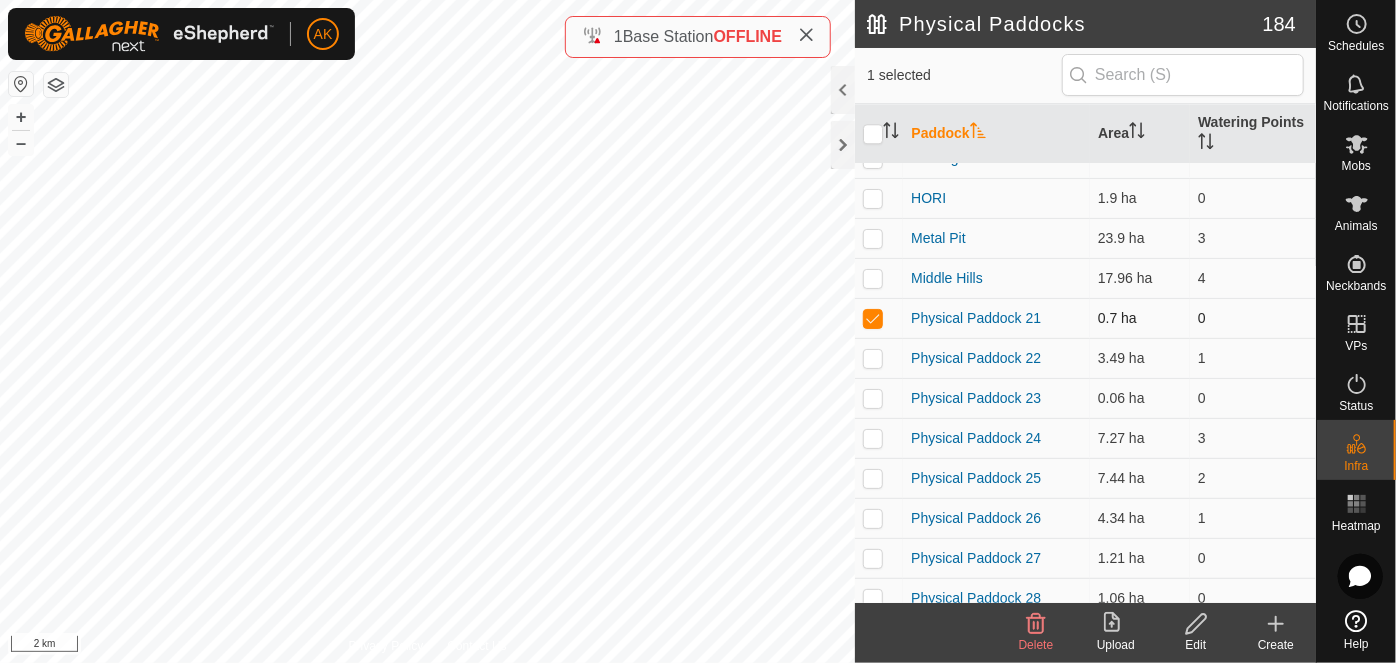 click at bounding box center [873, 318] 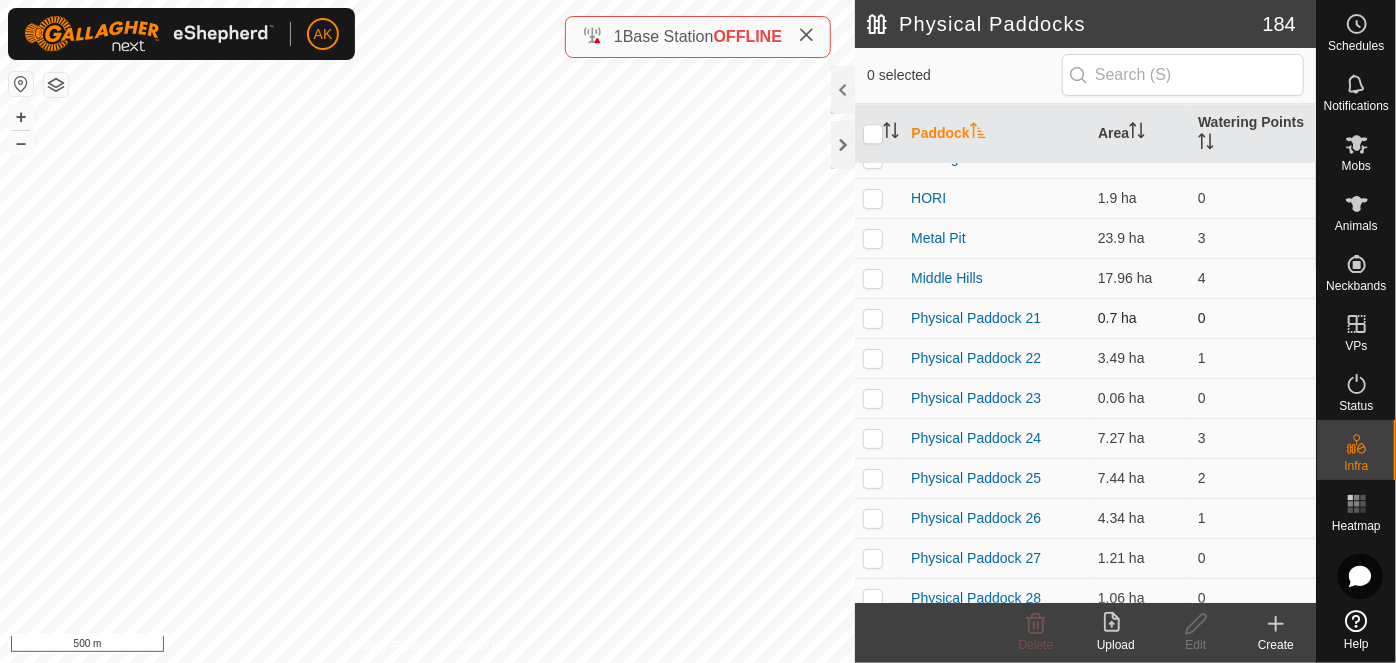click at bounding box center (873, 318) 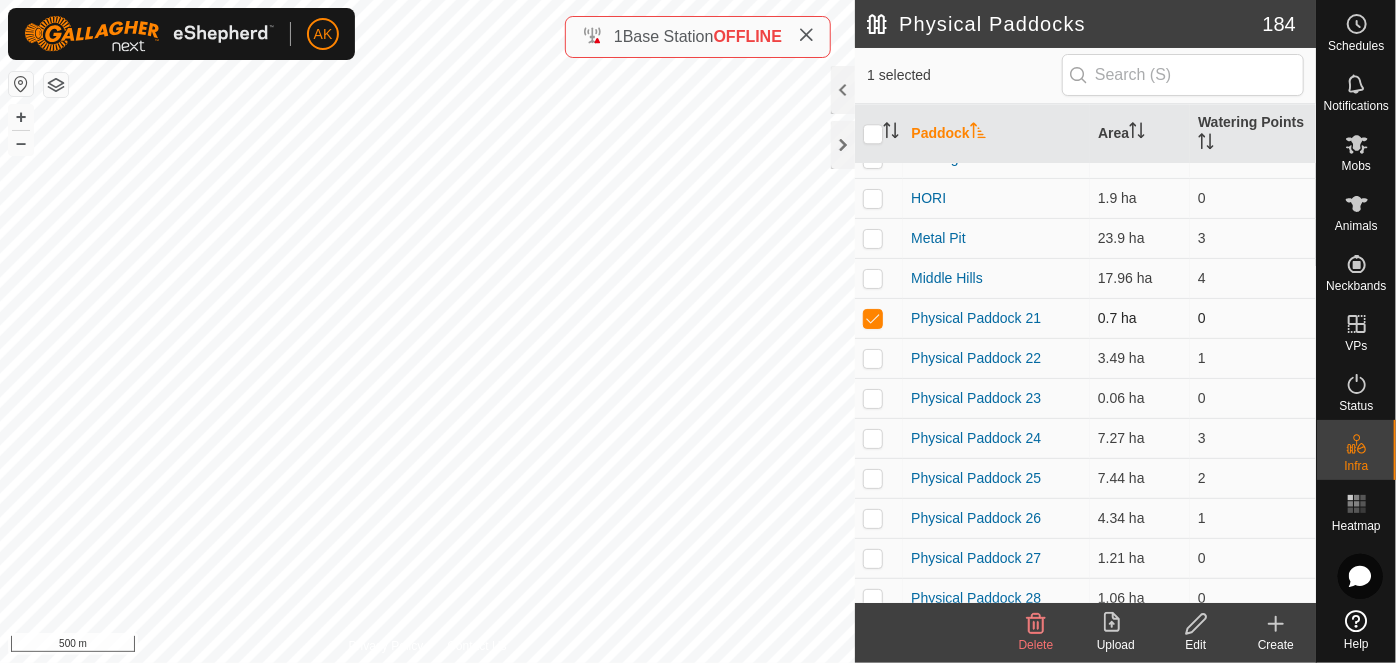 click at bounding box center [873, 318] 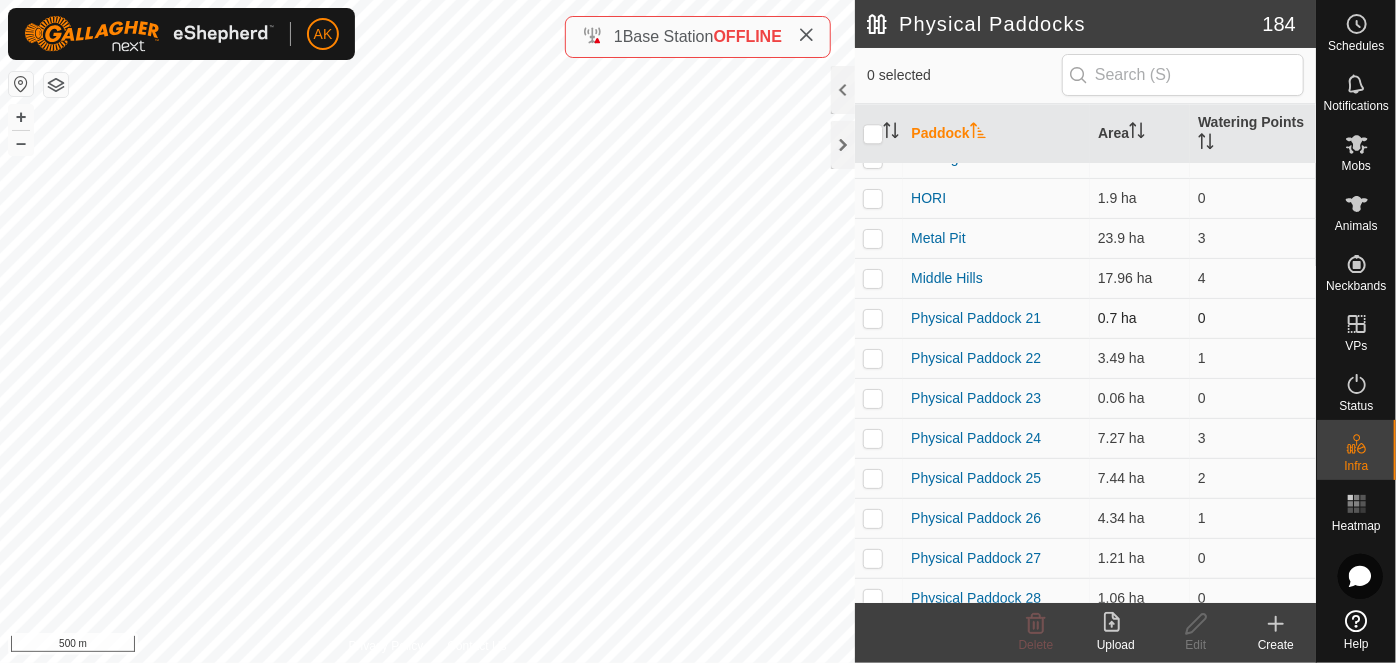 click at bounding box center (873, 318) 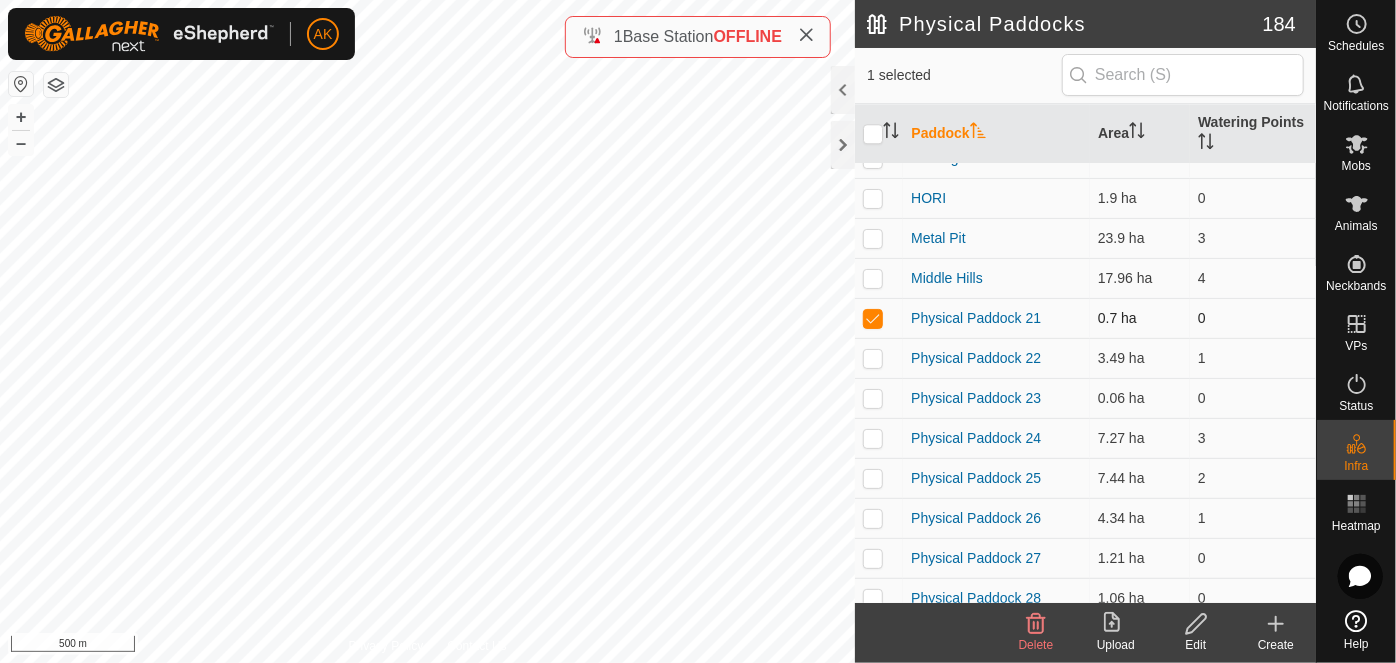 click at bounding box center (873, 318) 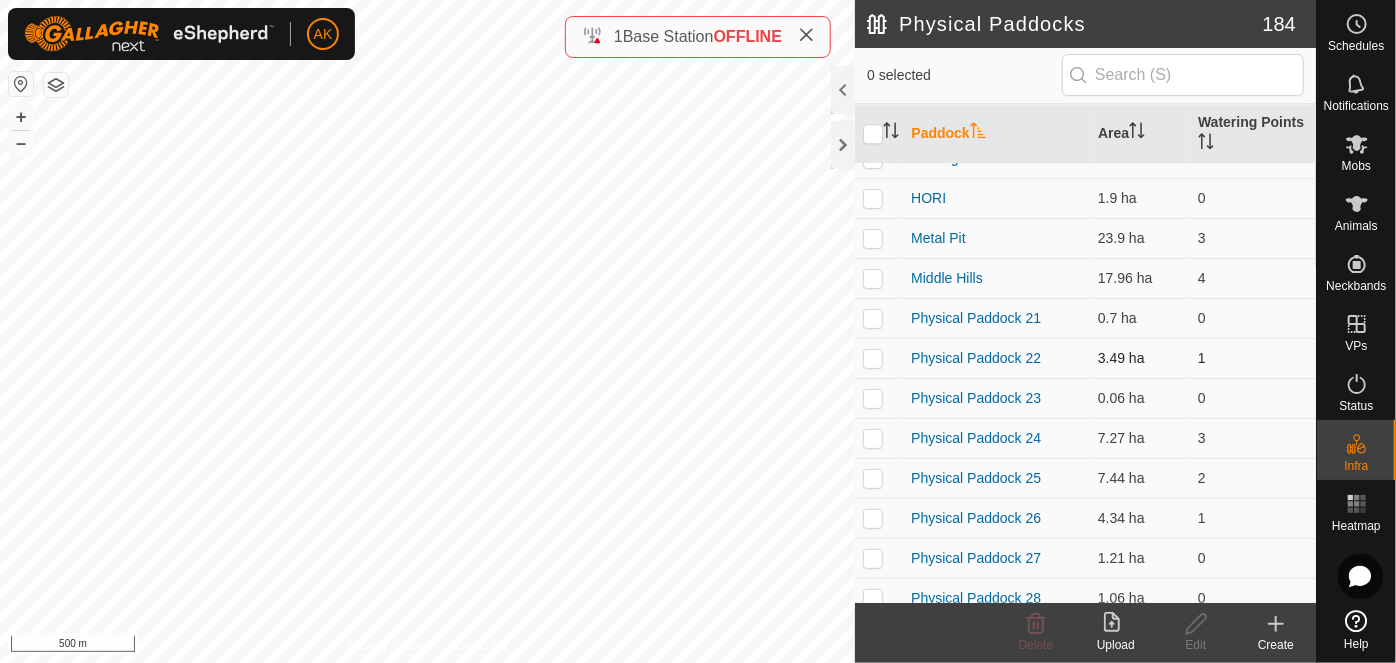 click at bounding box center [873, 358] 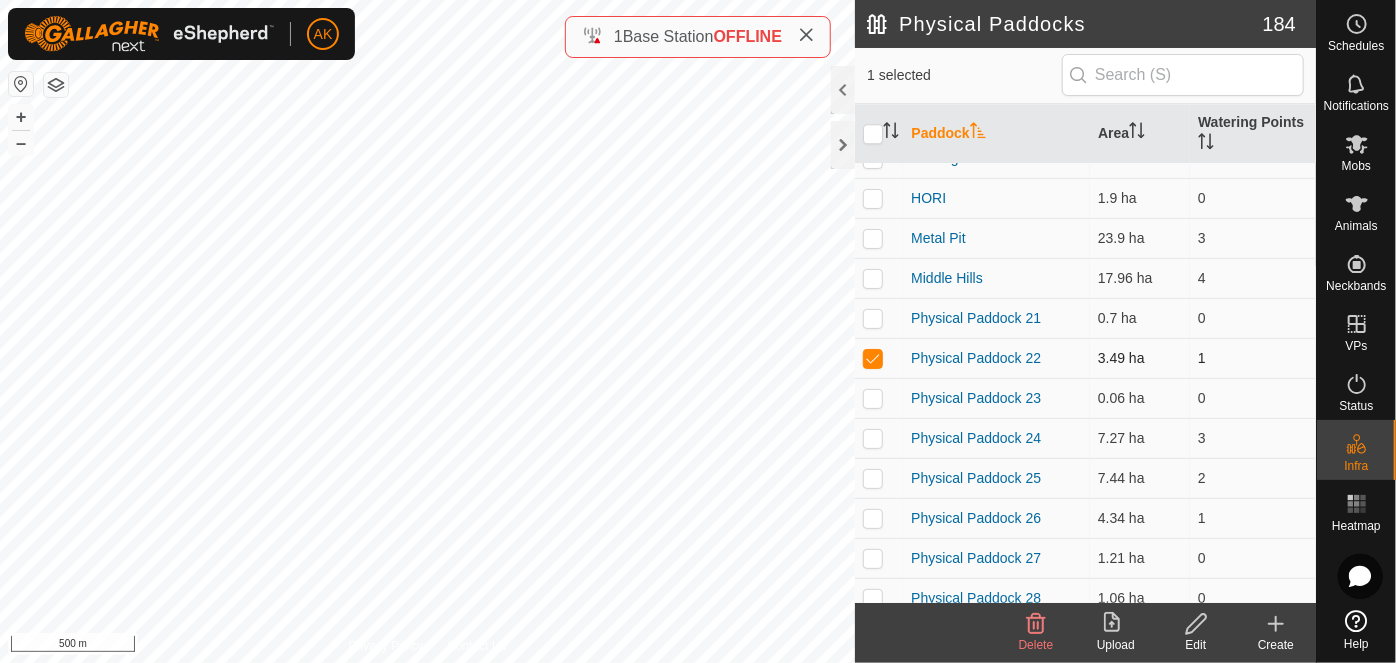 click at bounding box center (873, 358) 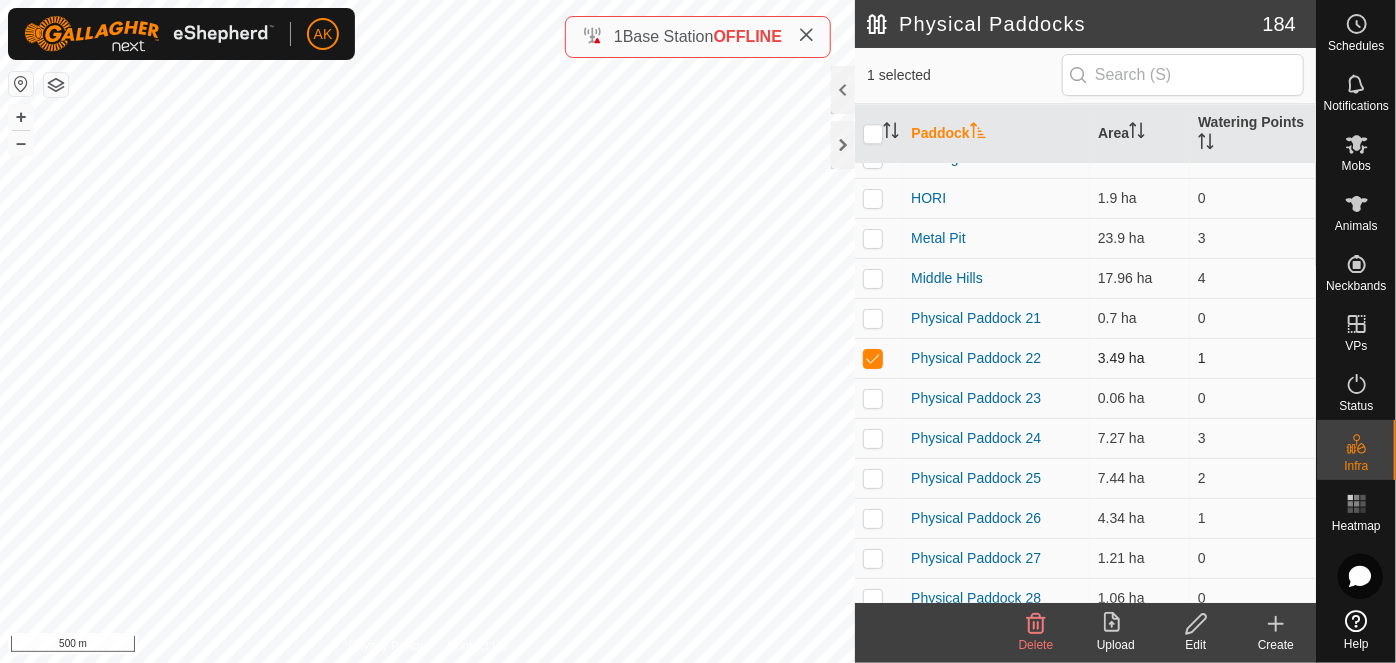 checkbox on "false" 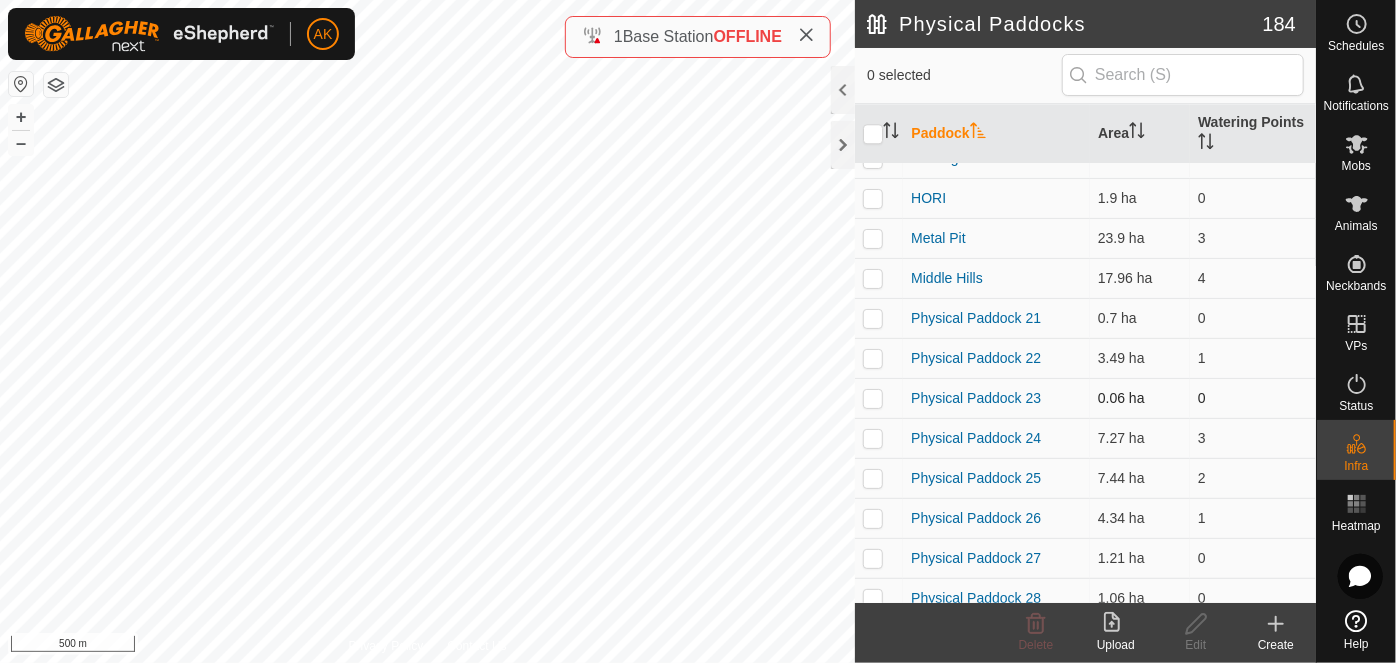 click at bounding box center (873, 398) 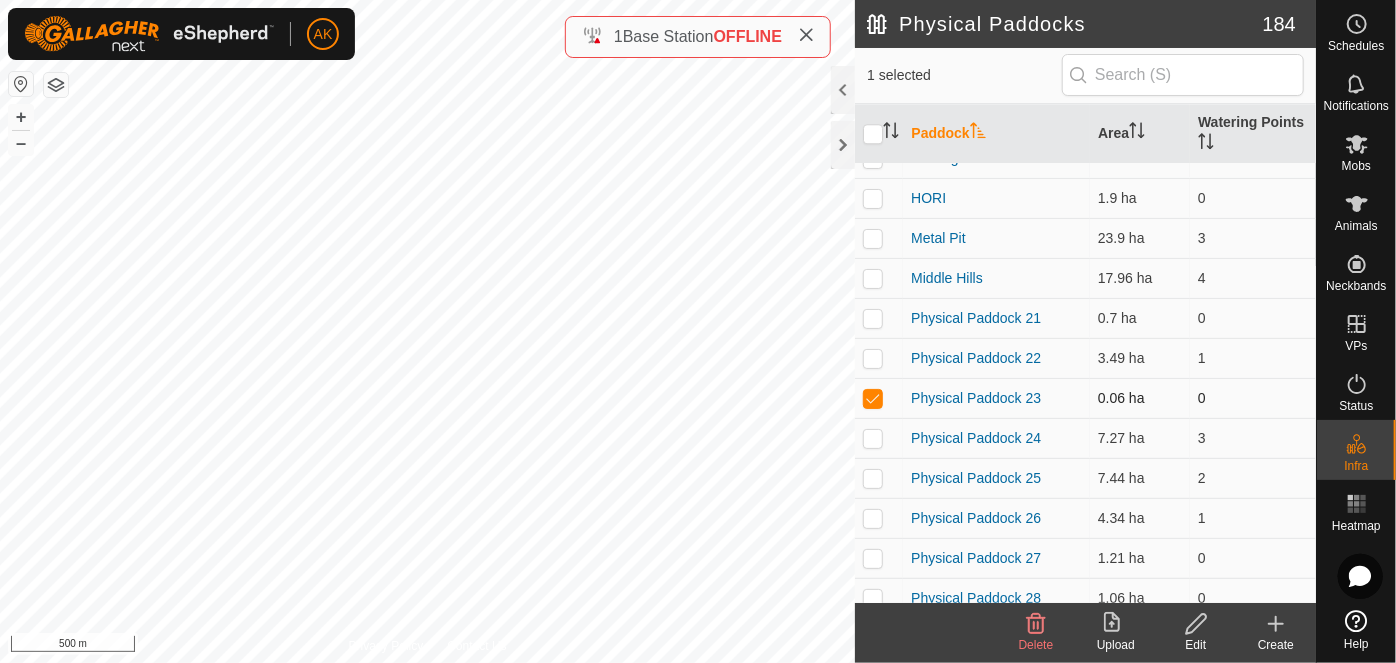 click at bounding box center (873, 398) 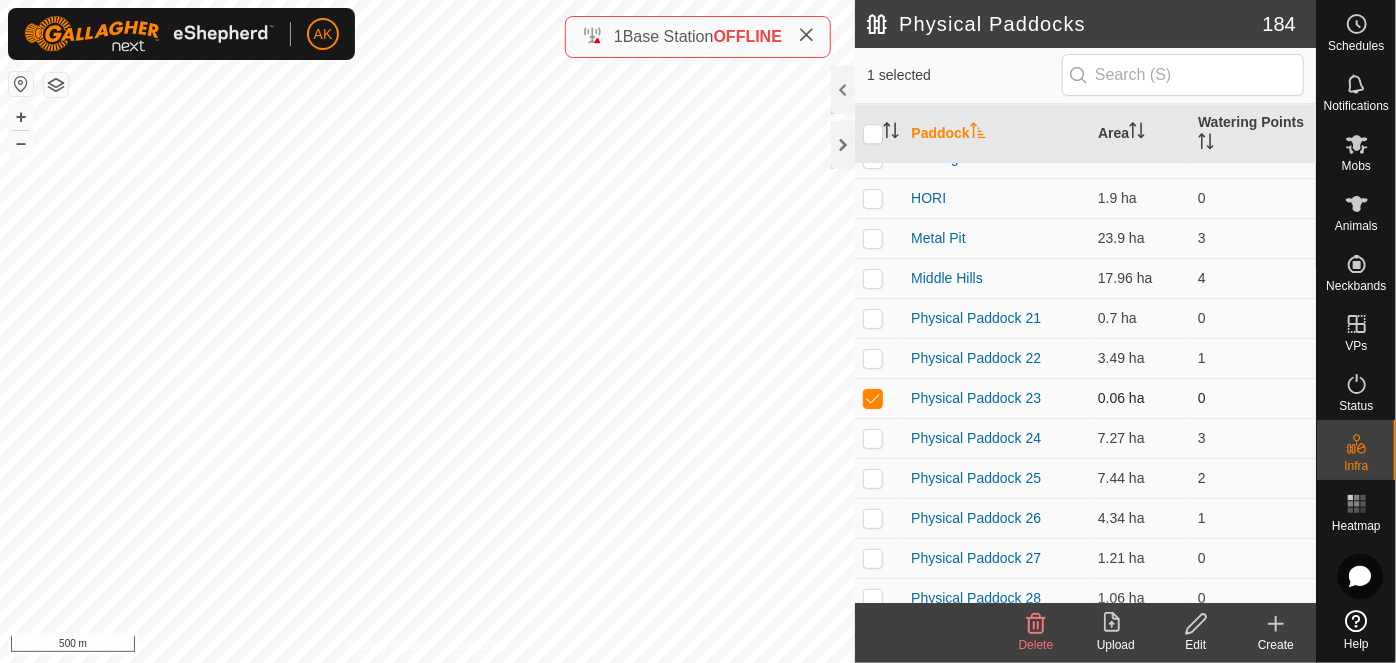 checkbox on "false" 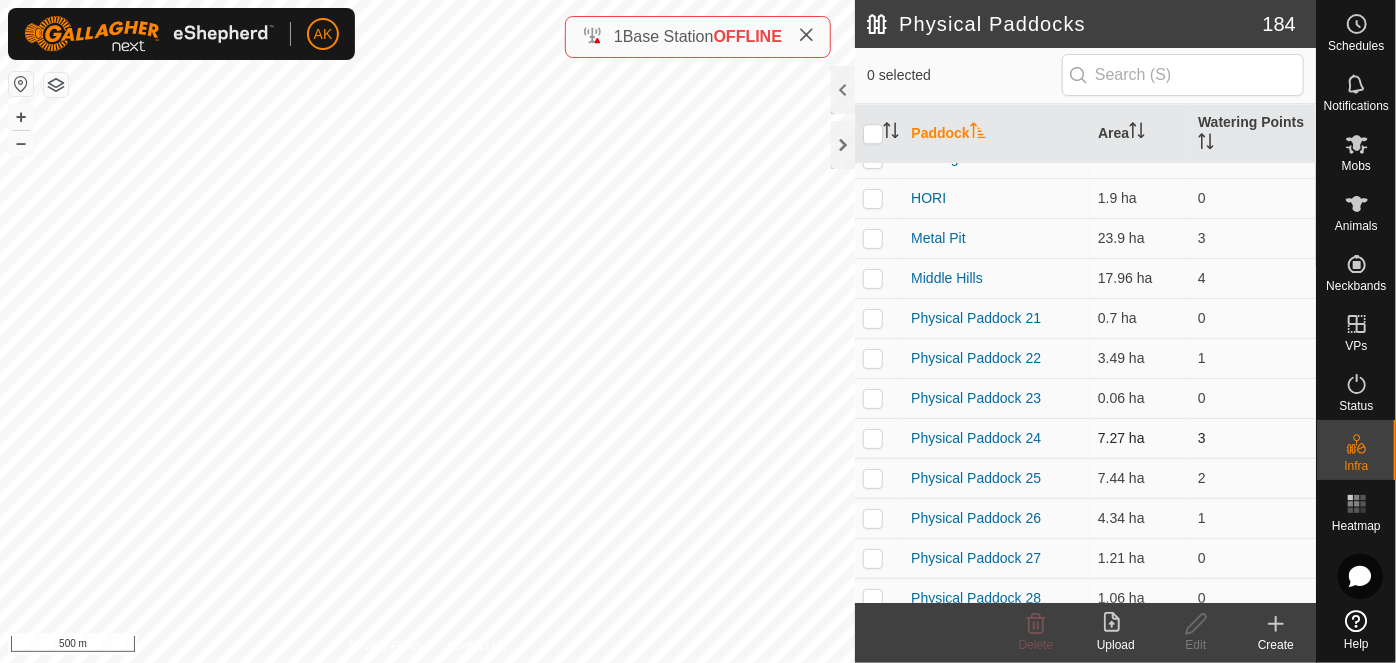click at bounding box center (873, 438) 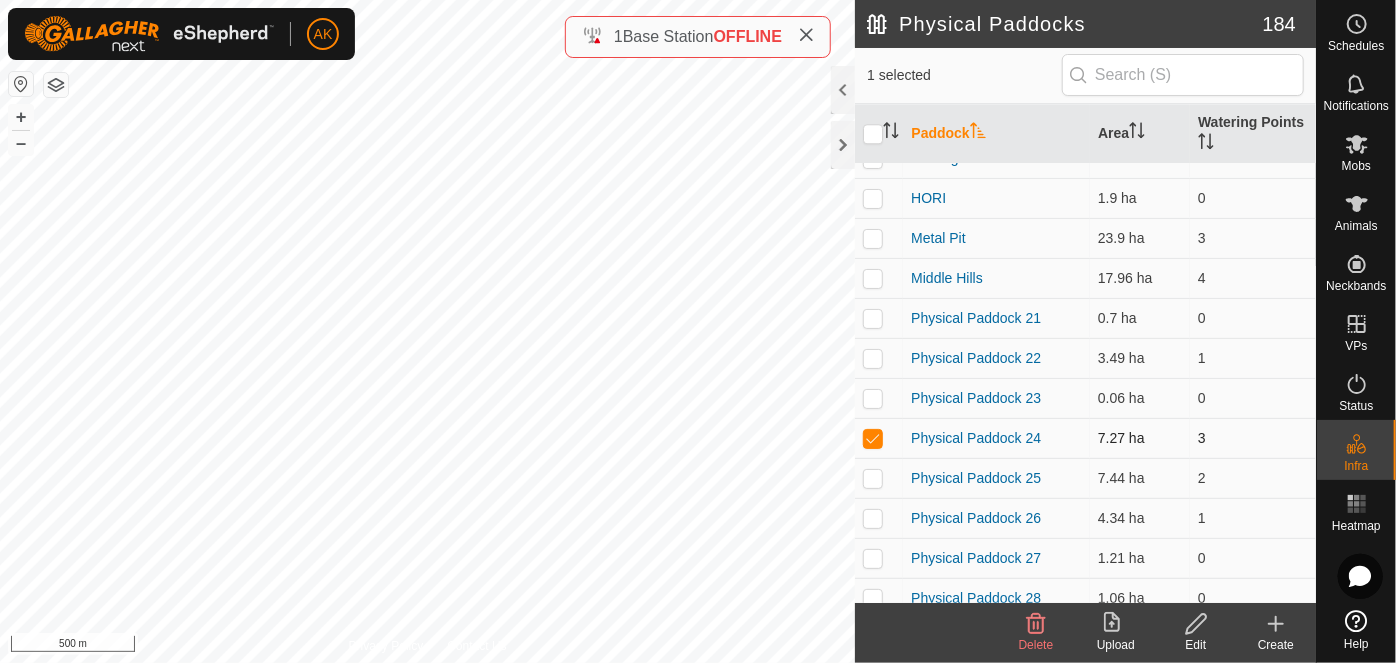 click at bounding box center (873, 438) 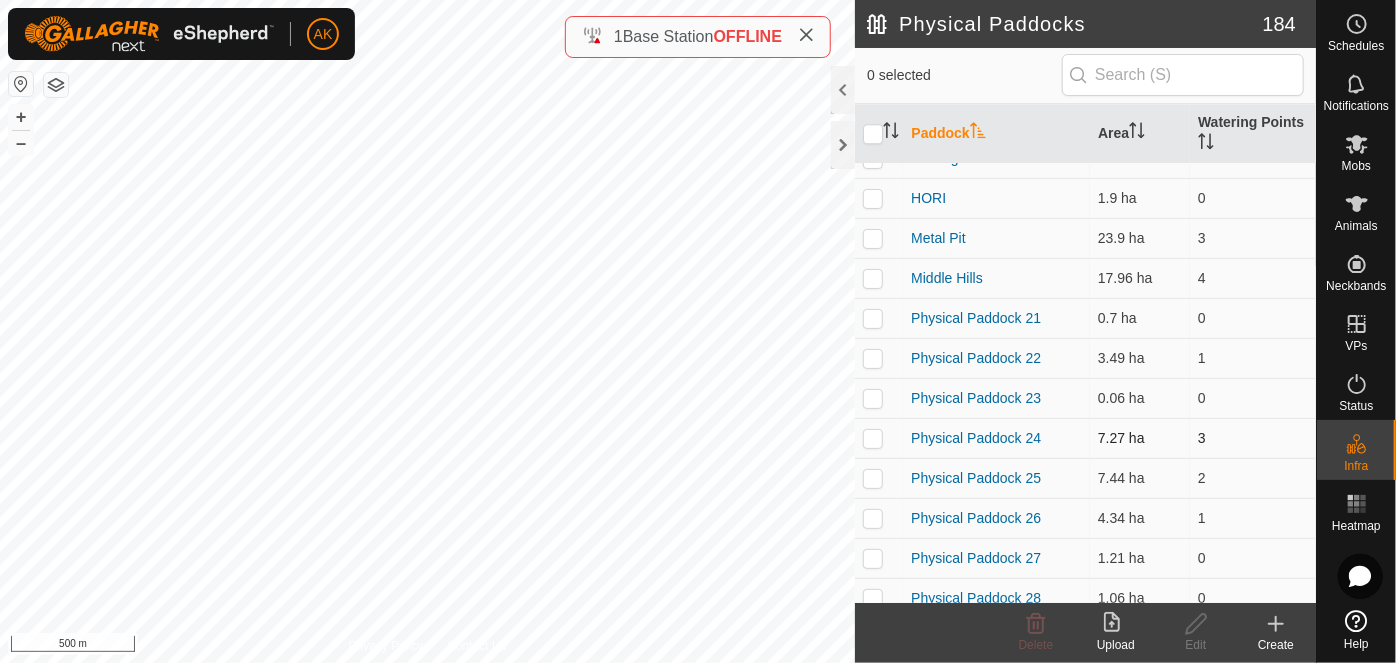 click at bounding box center [873, 438] 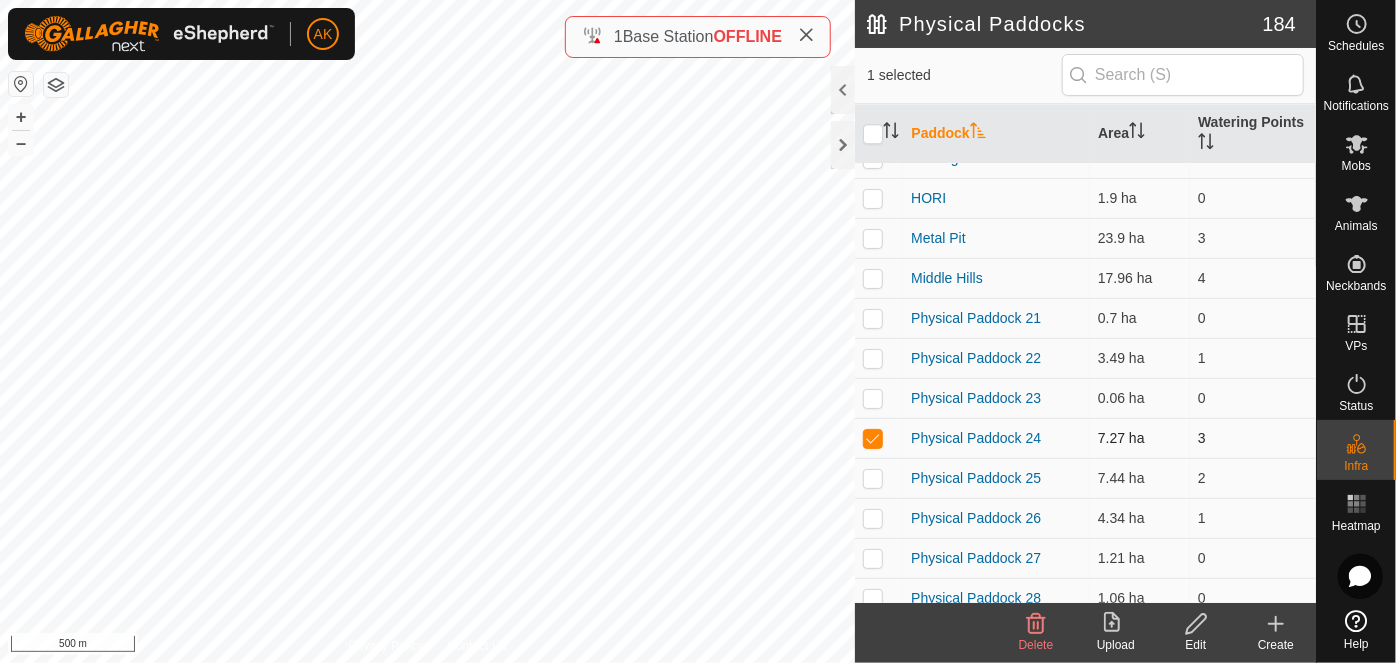 click at bounding box center (873, 438) 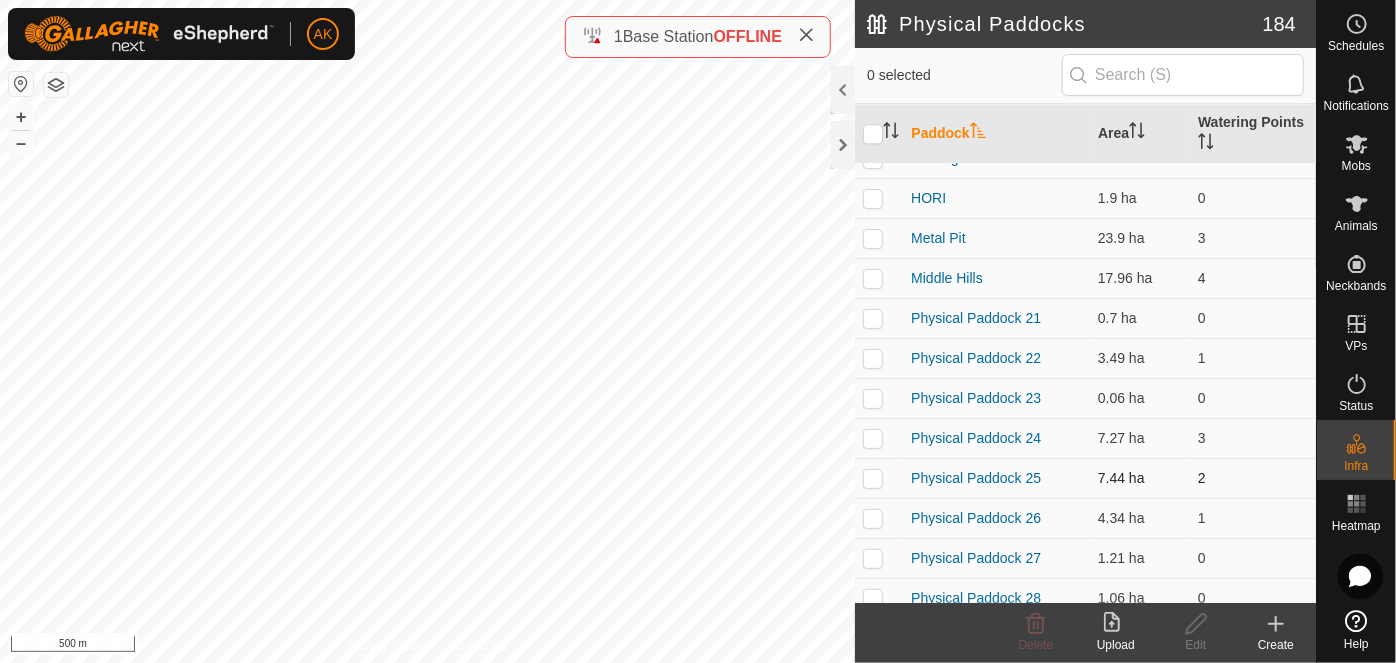 click at bounding box center (873, 478) 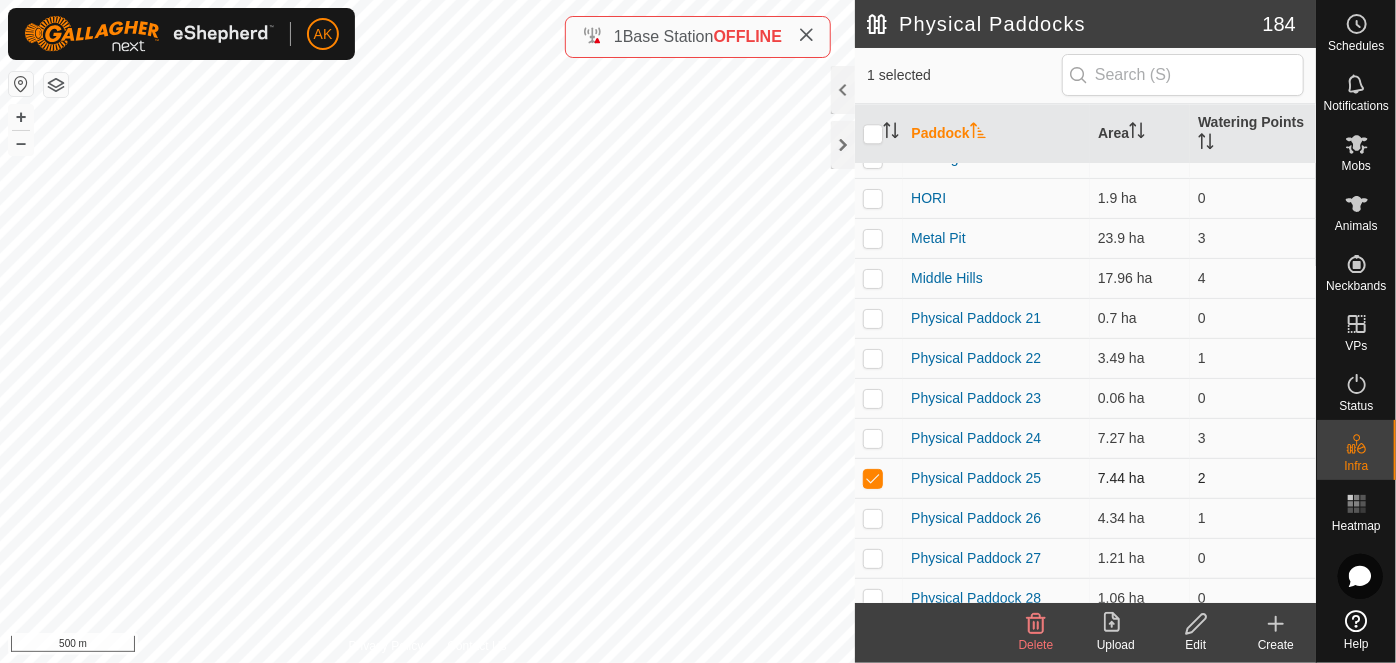 click at bounding box center (873, 478) 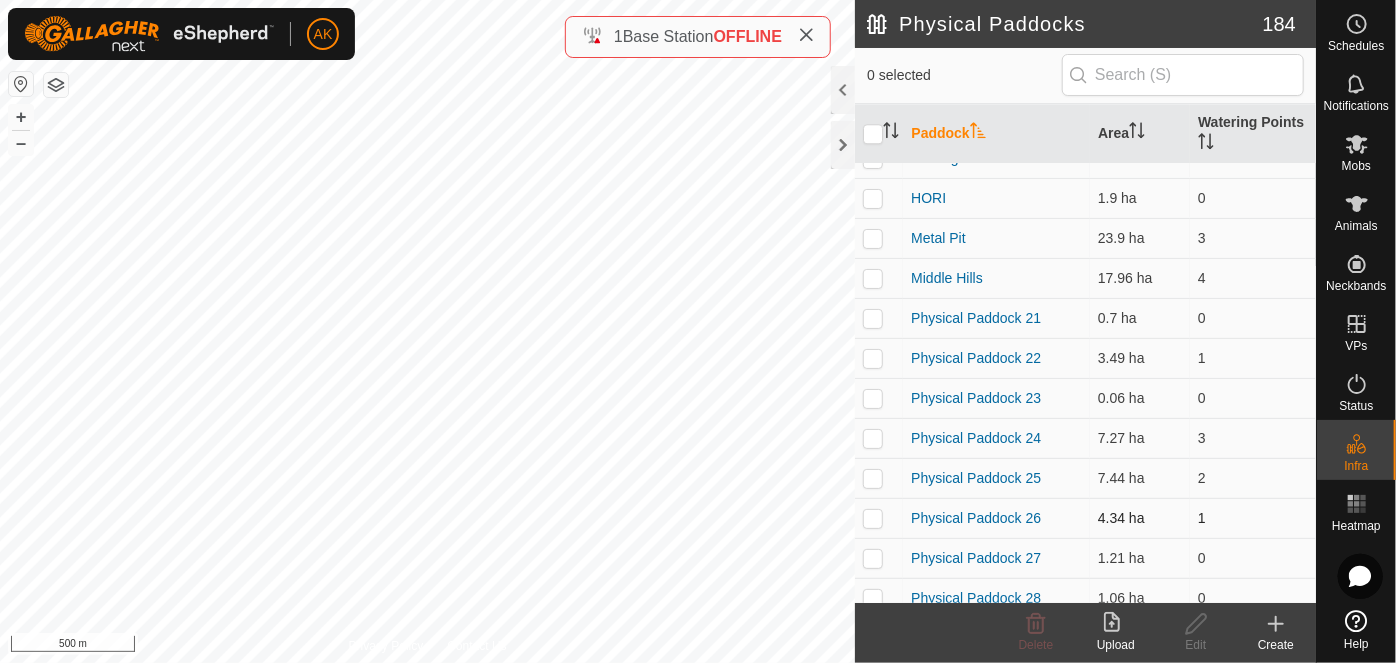 click at bounding box center (873, 518) 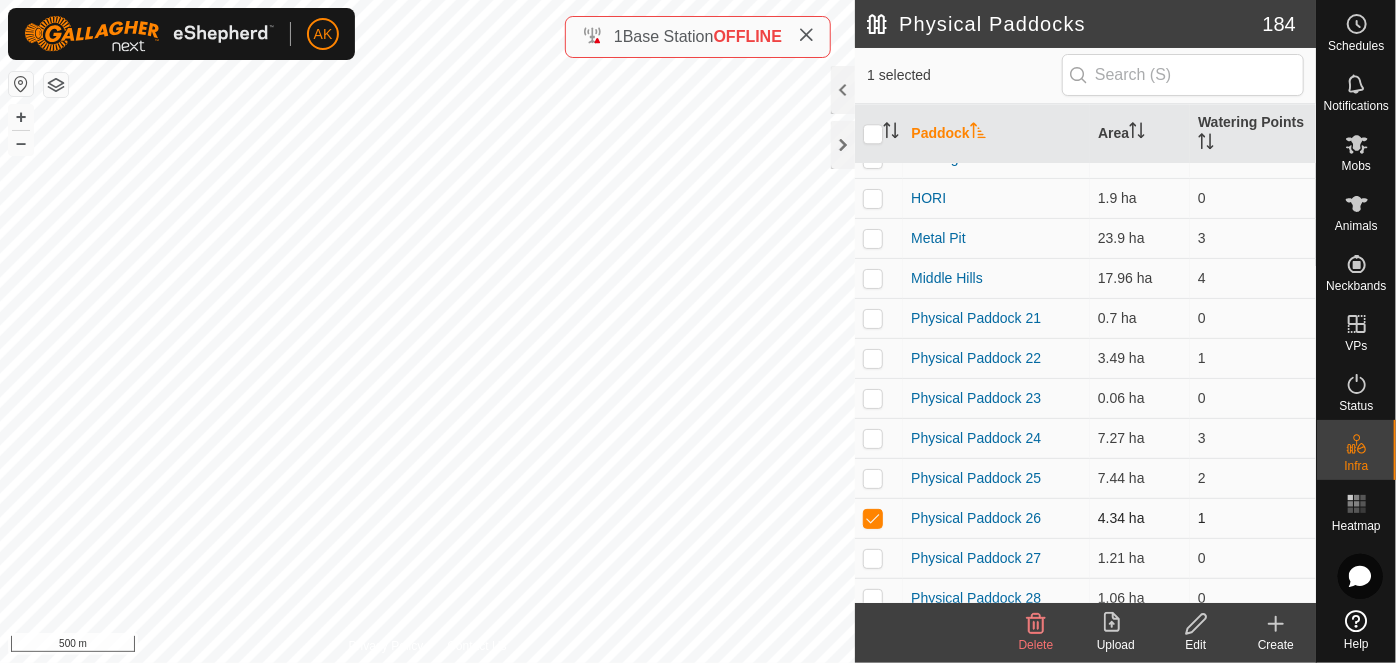 click at bounding box center [873, 518] 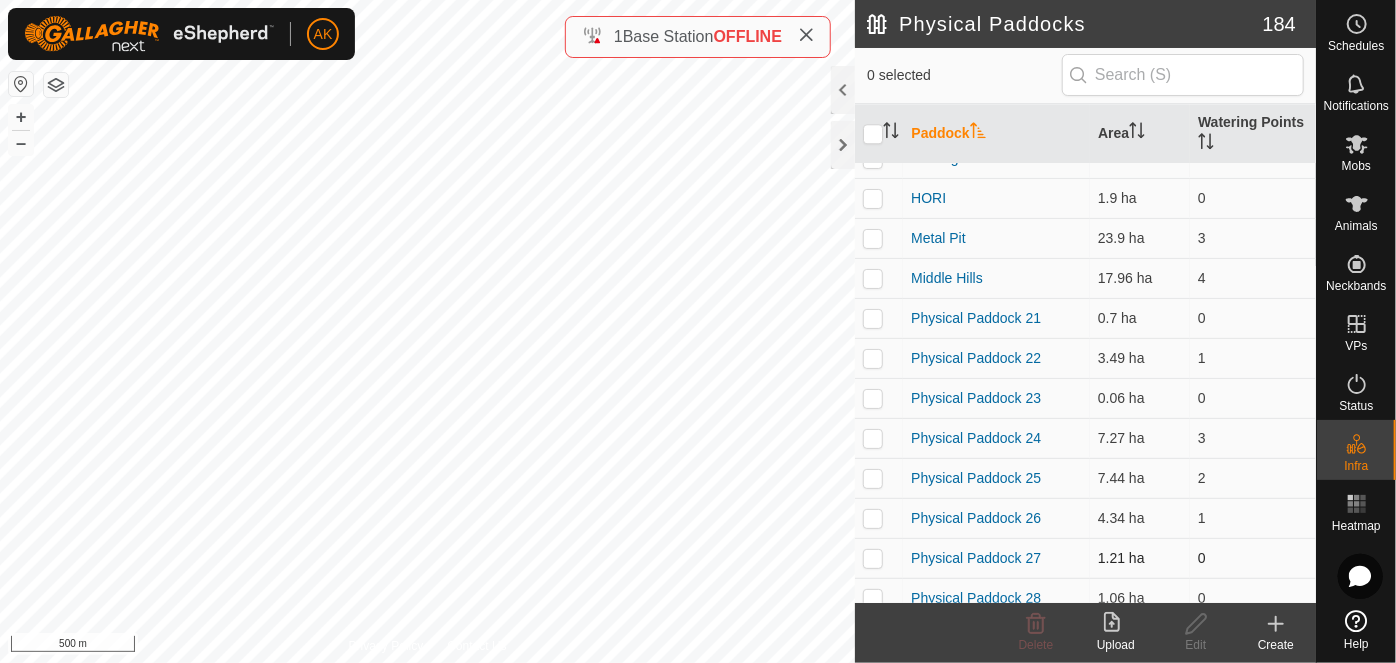 click at bounding box center [873, 558] 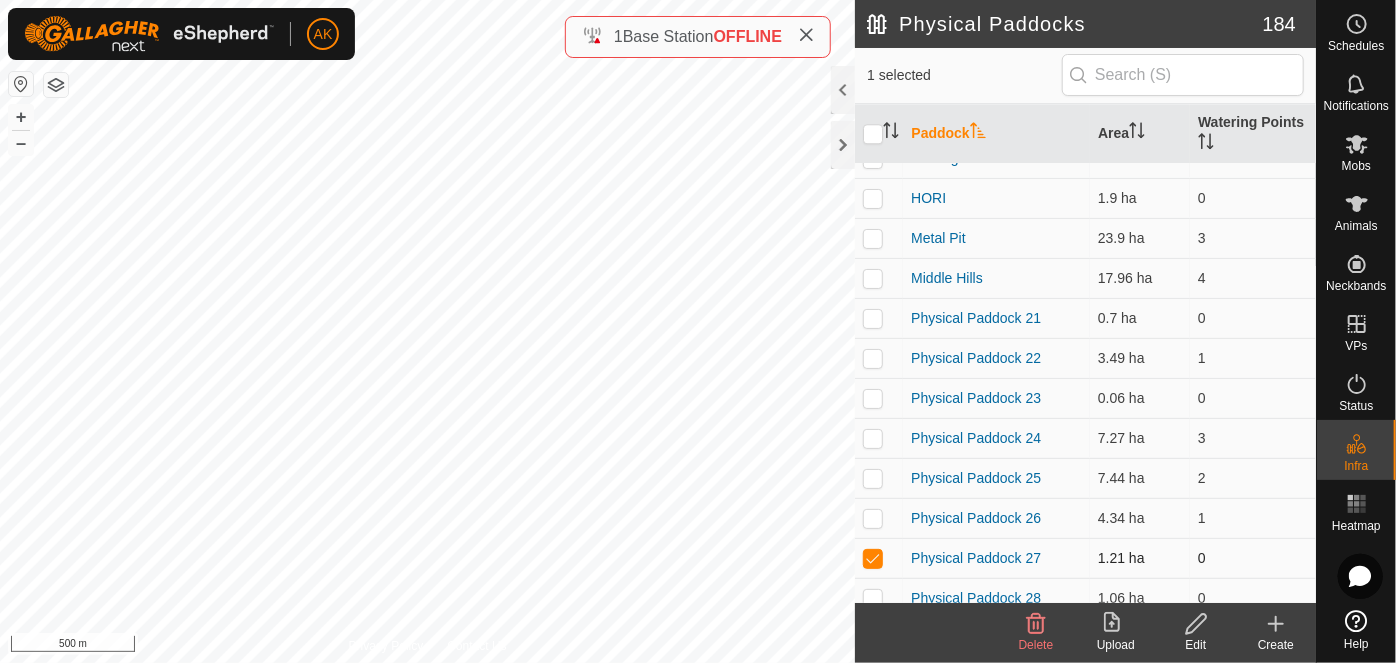 click at bounding box center (873, 558) 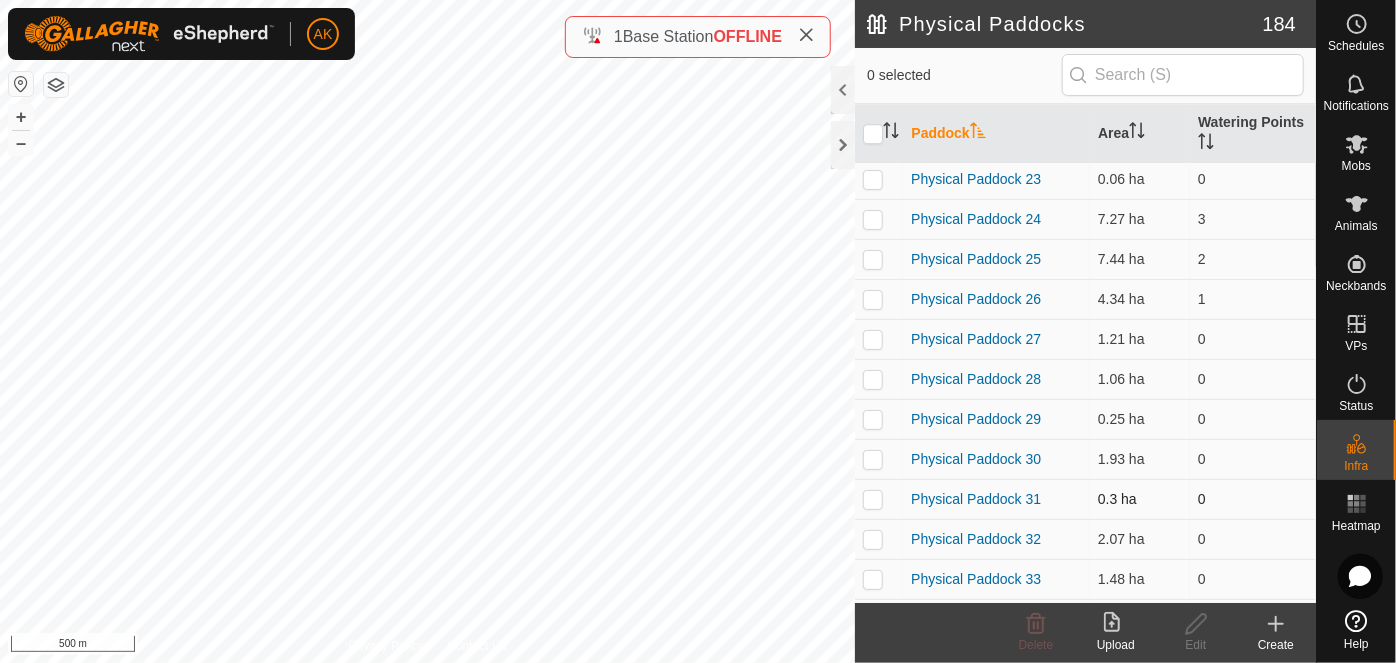 scroll, scrollTop: 6818, scrollLeft: 0, axis: vertical 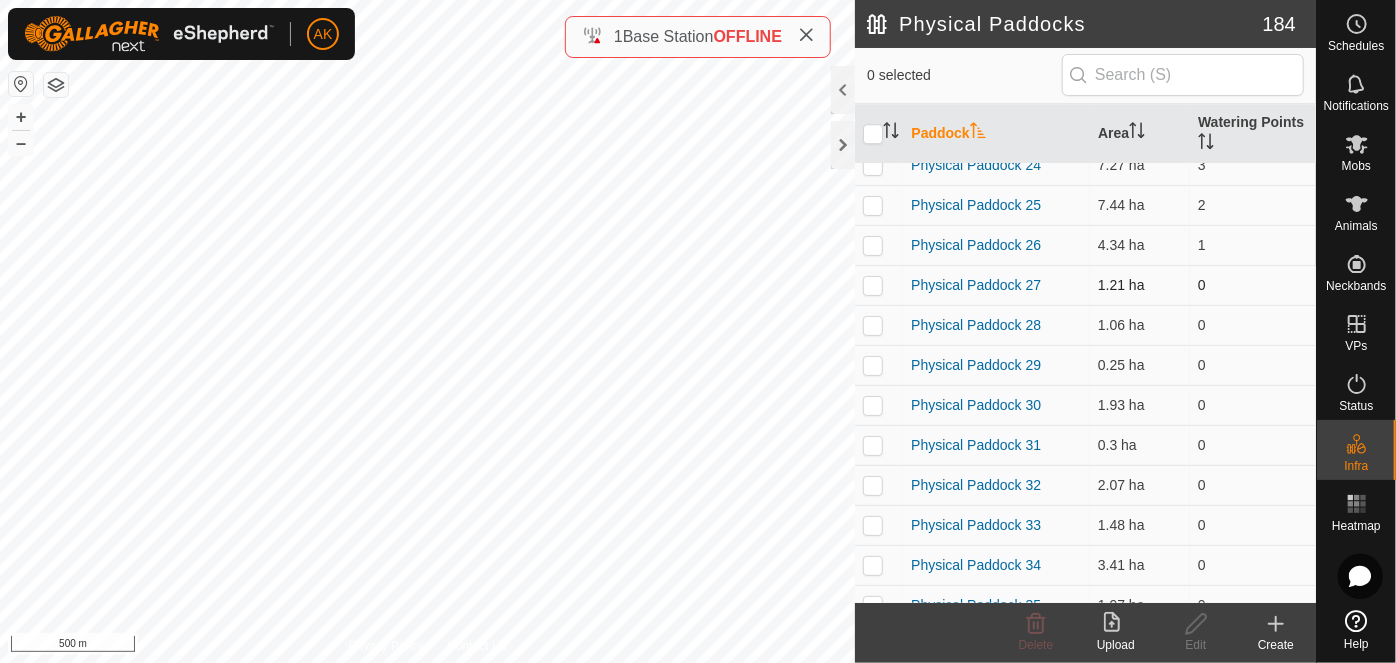 click at bounding box center (873, 285) 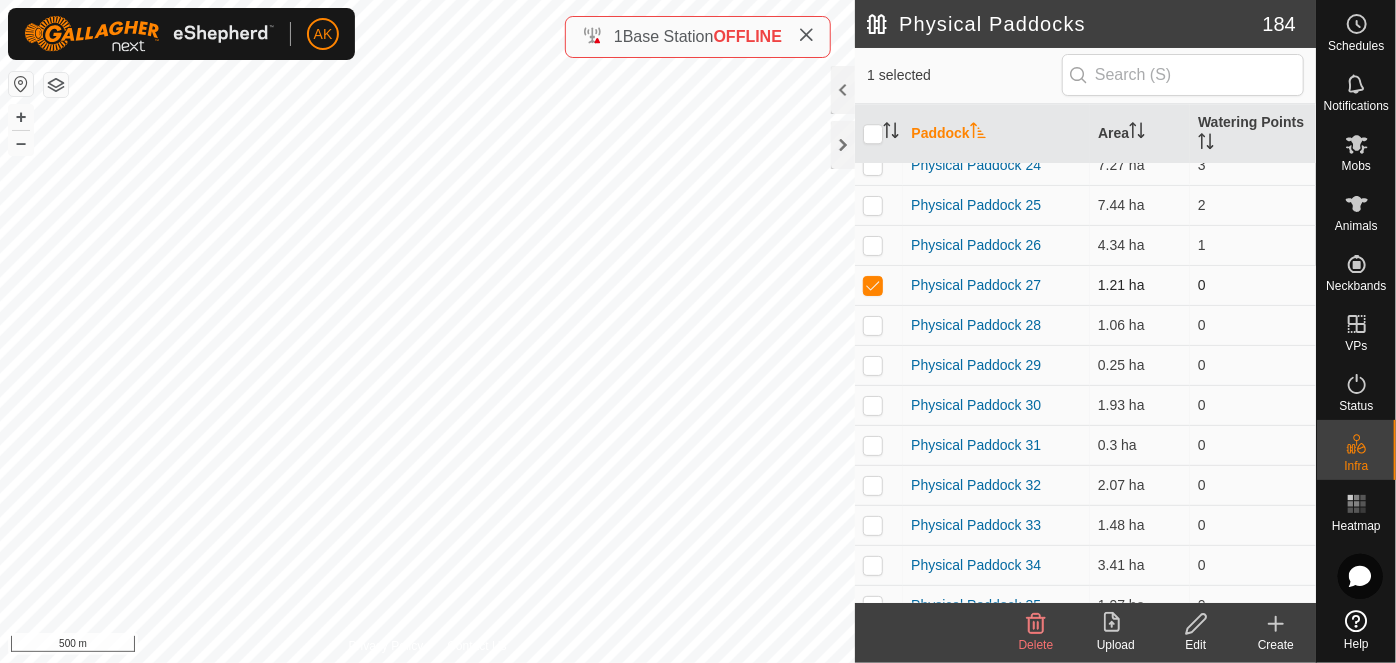 click at bounding box center (873, 285) 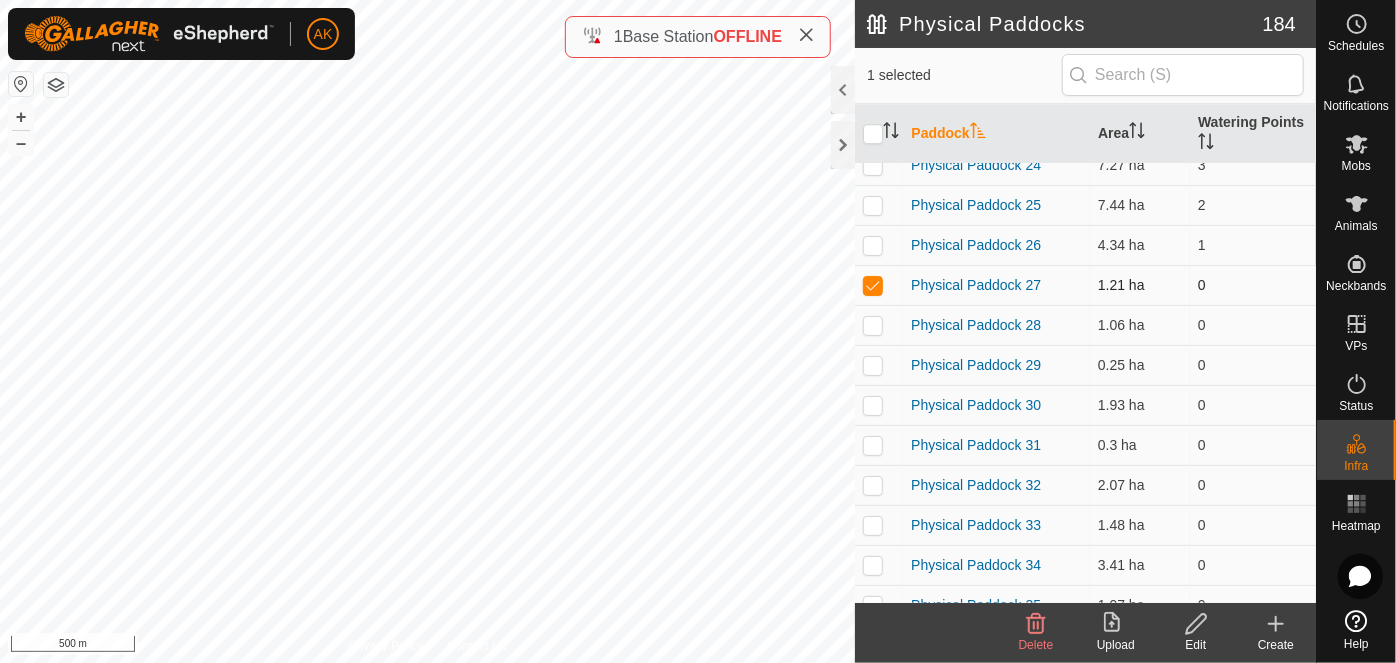 checkbox on "false" 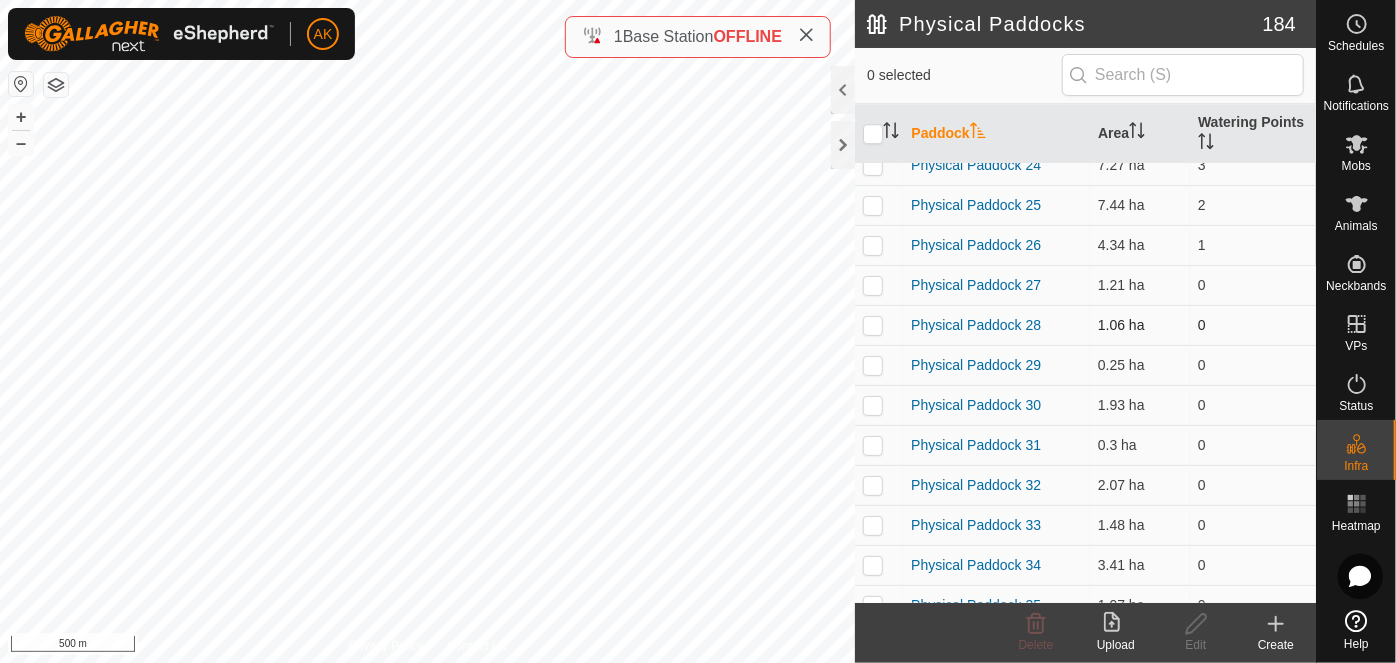 click at bounding box center (873, 325) 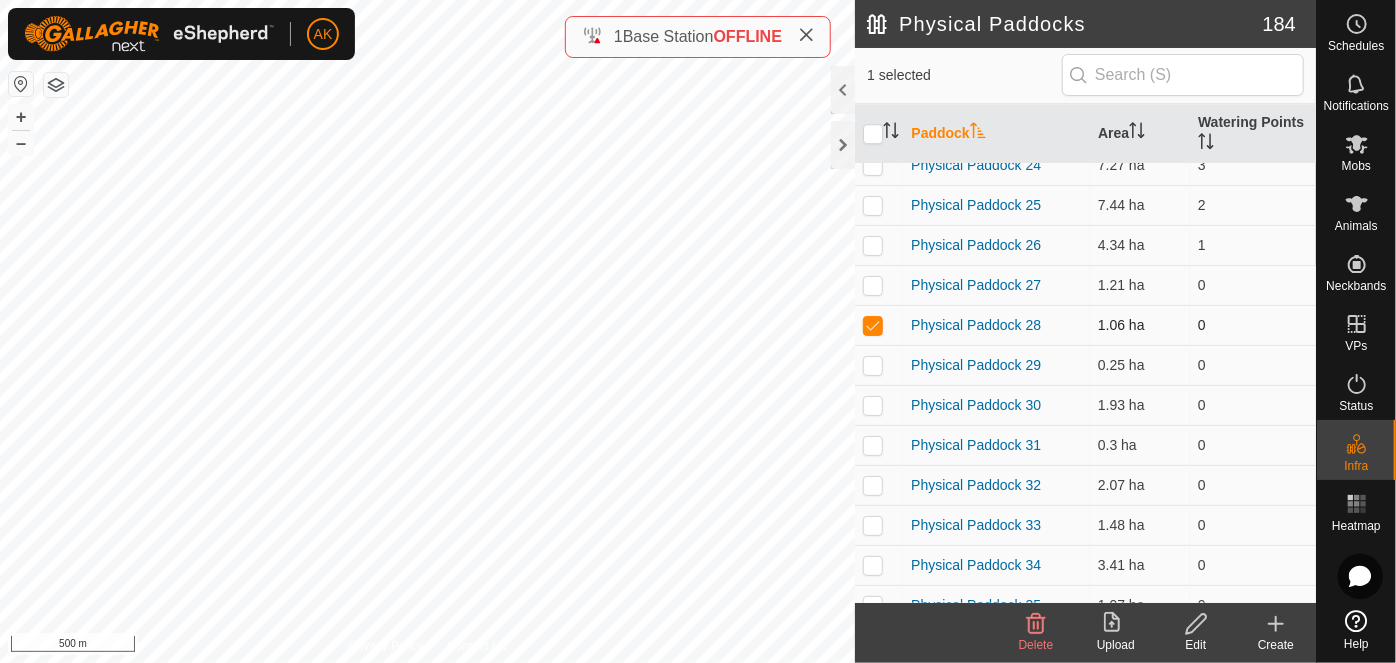 click at bounding box center (873, 325) 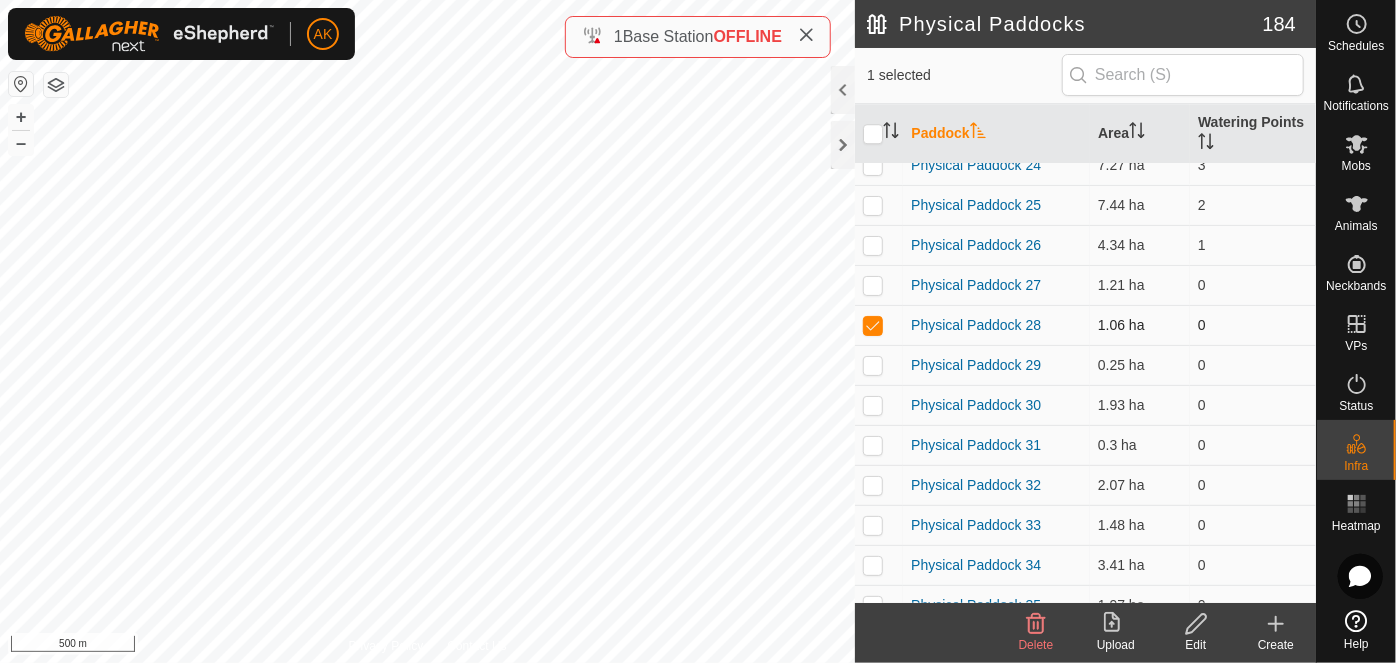 checkbox on "false" 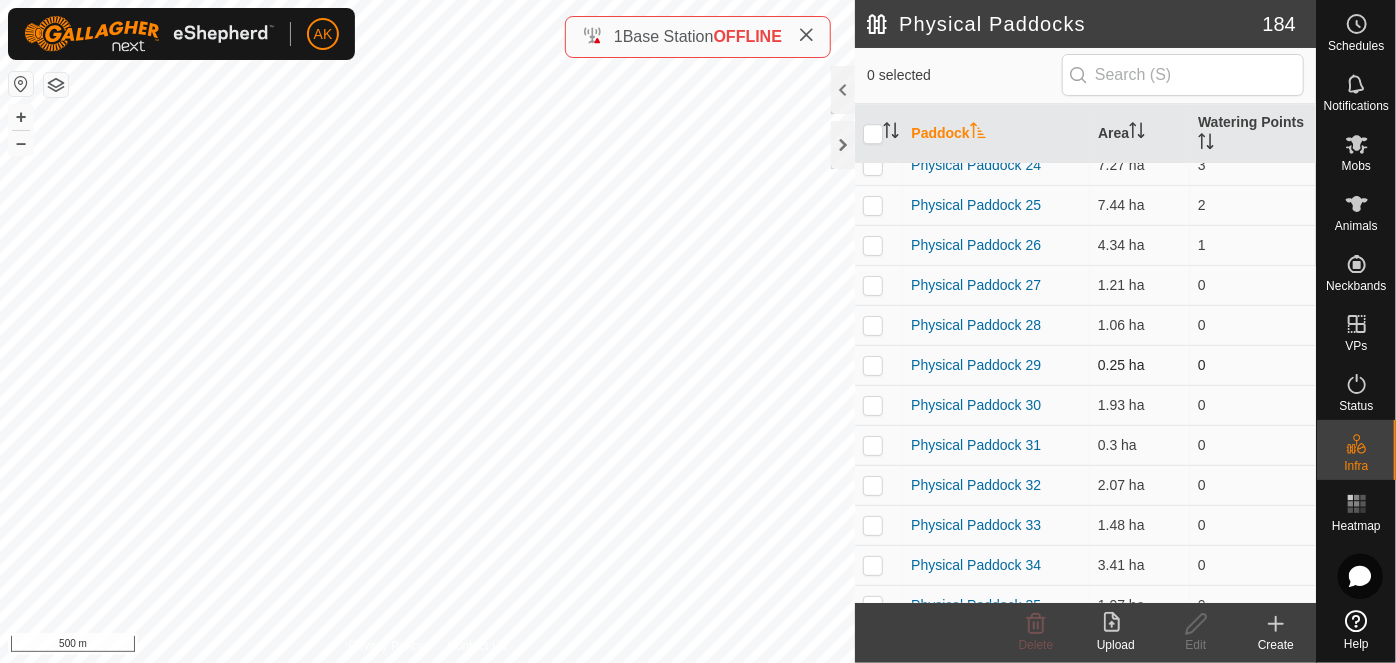 click at bounding box center (879, 365) 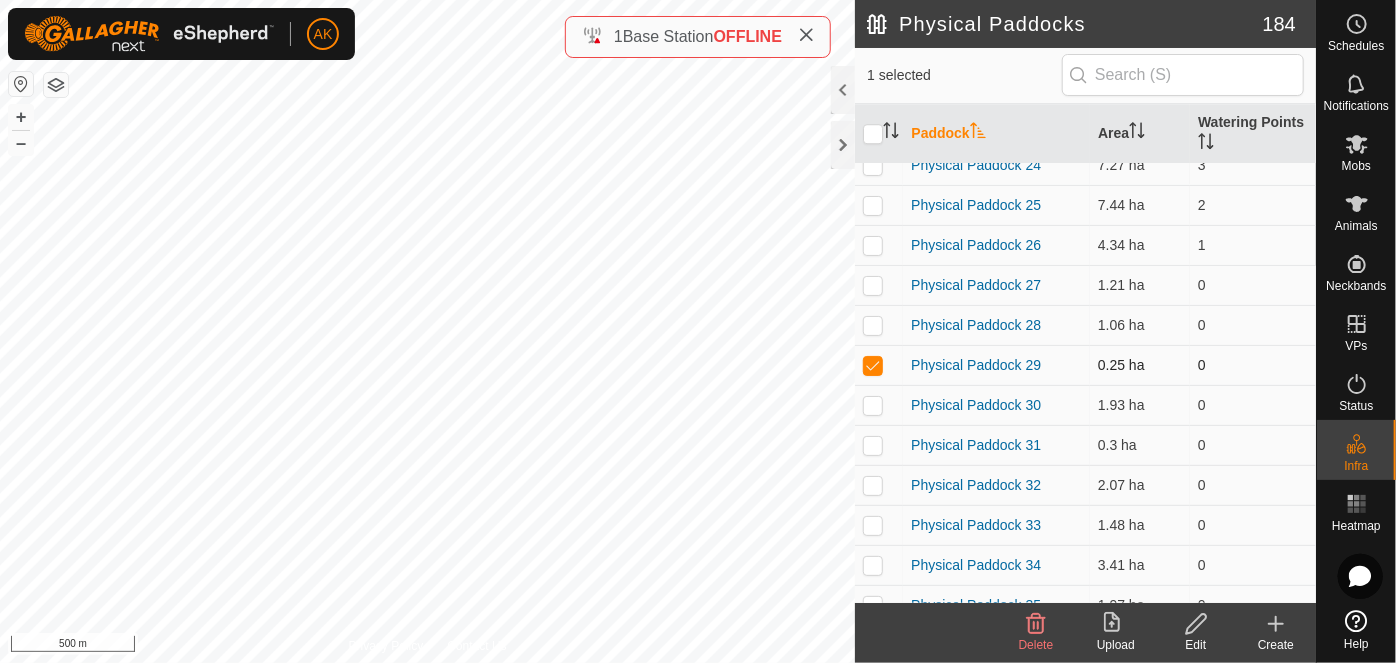 click at bounding box center [873, 365] 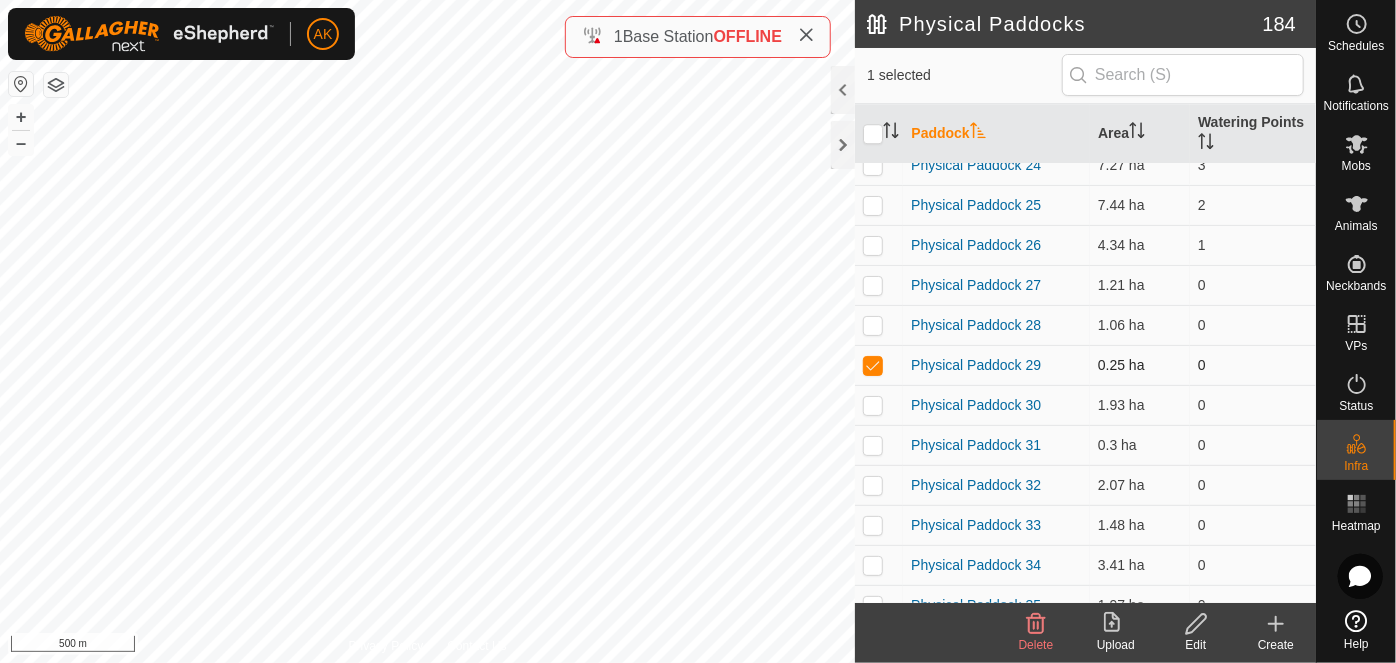 checkbox on "false" 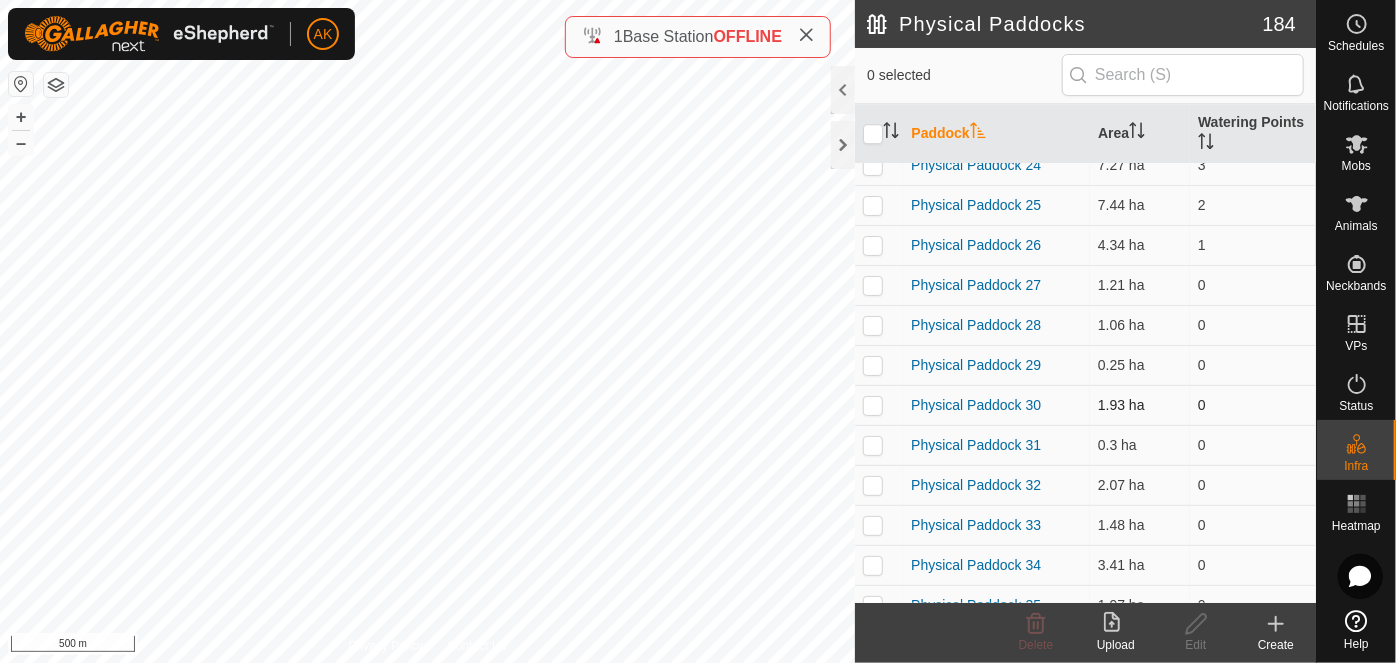 click at bounding box center [873, 405] 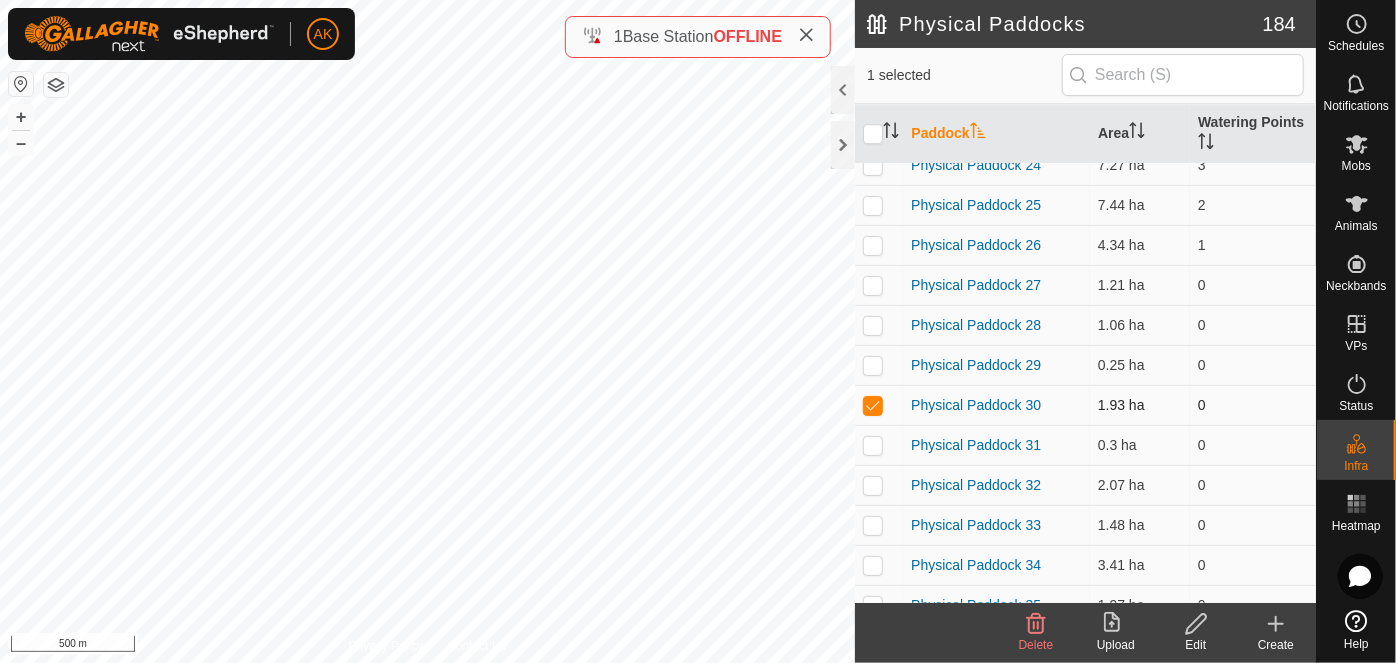click at bounding box center [873, 405] 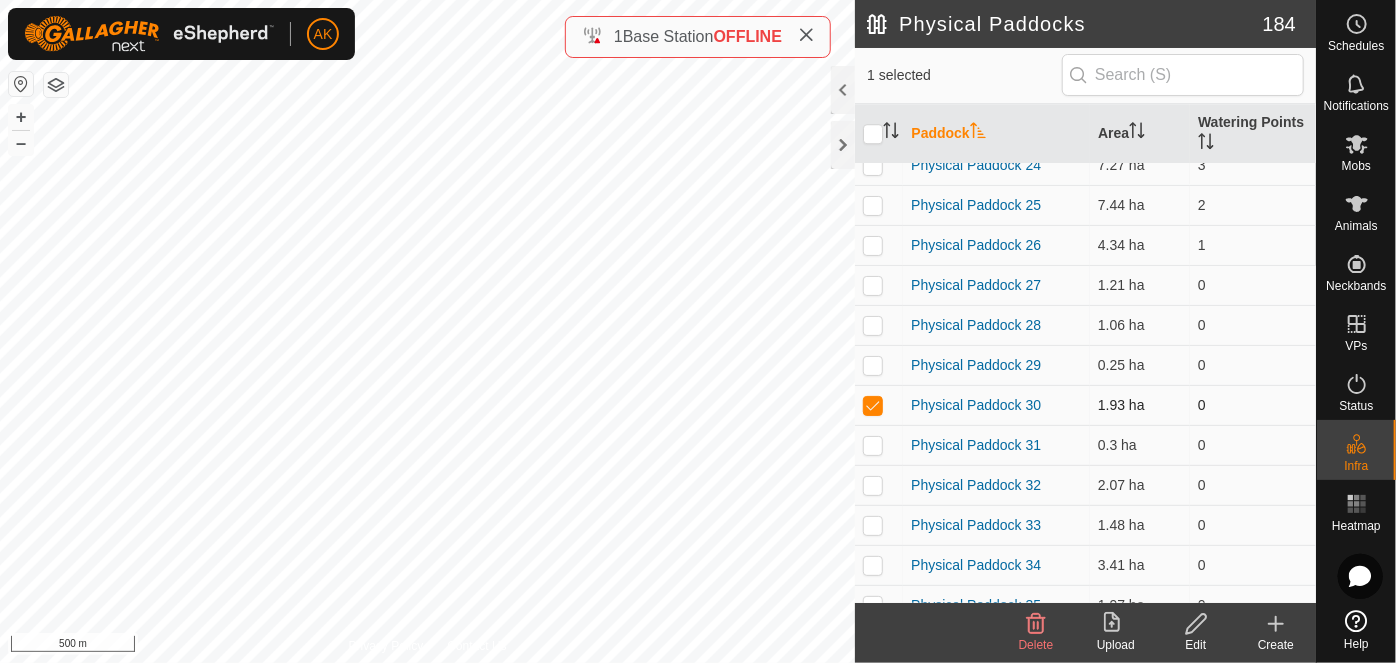 checkbox on "false" 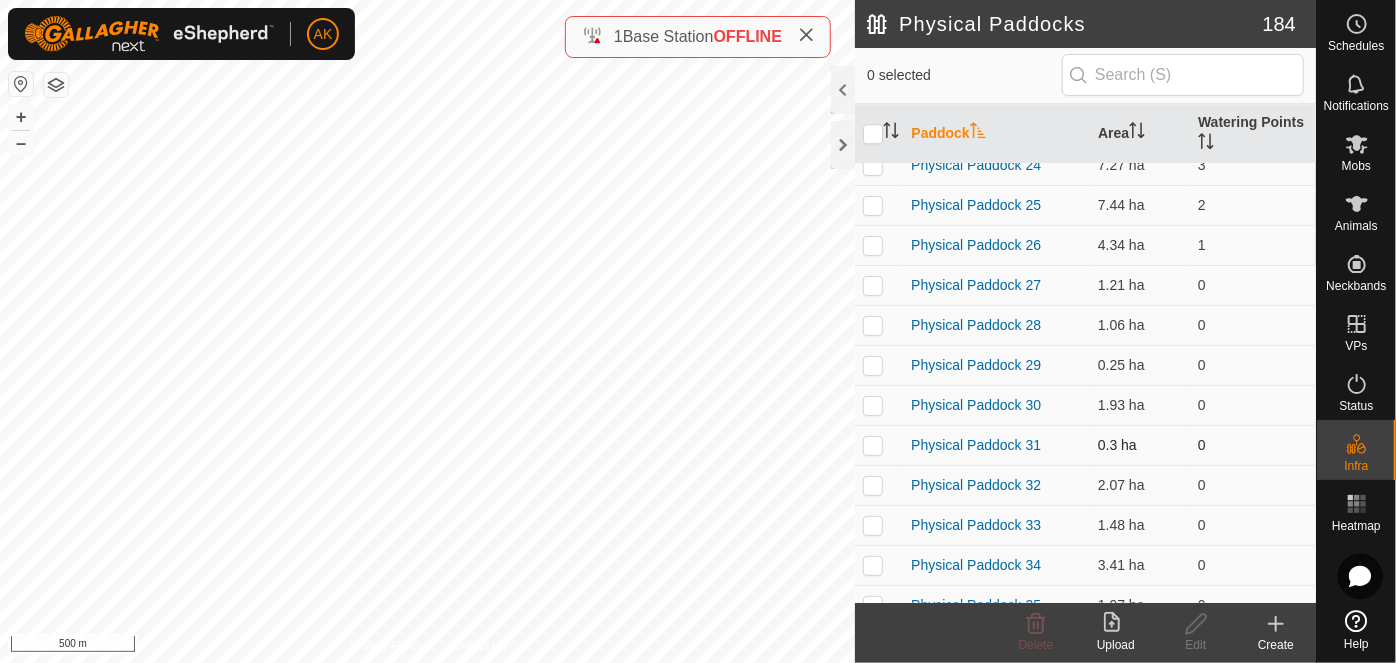 click at bounding box center [879, 445] 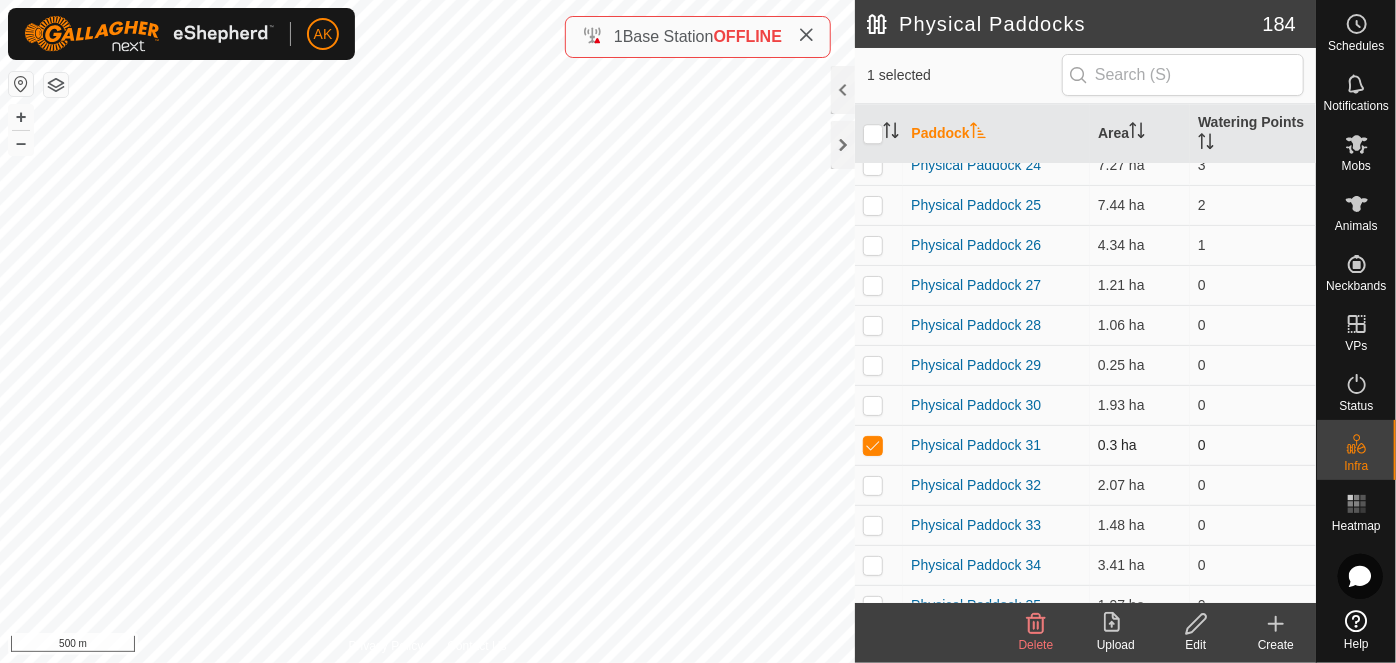 click at bounding box center [873, 445] 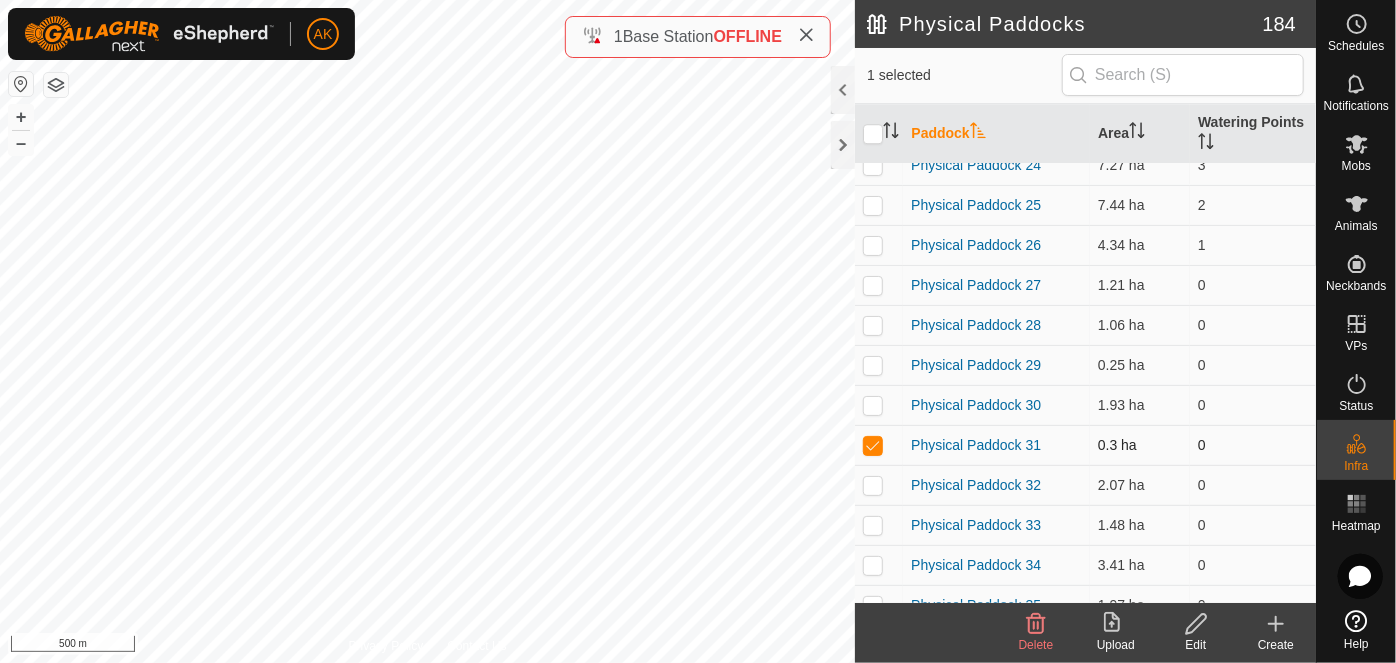 checkbox on "false" 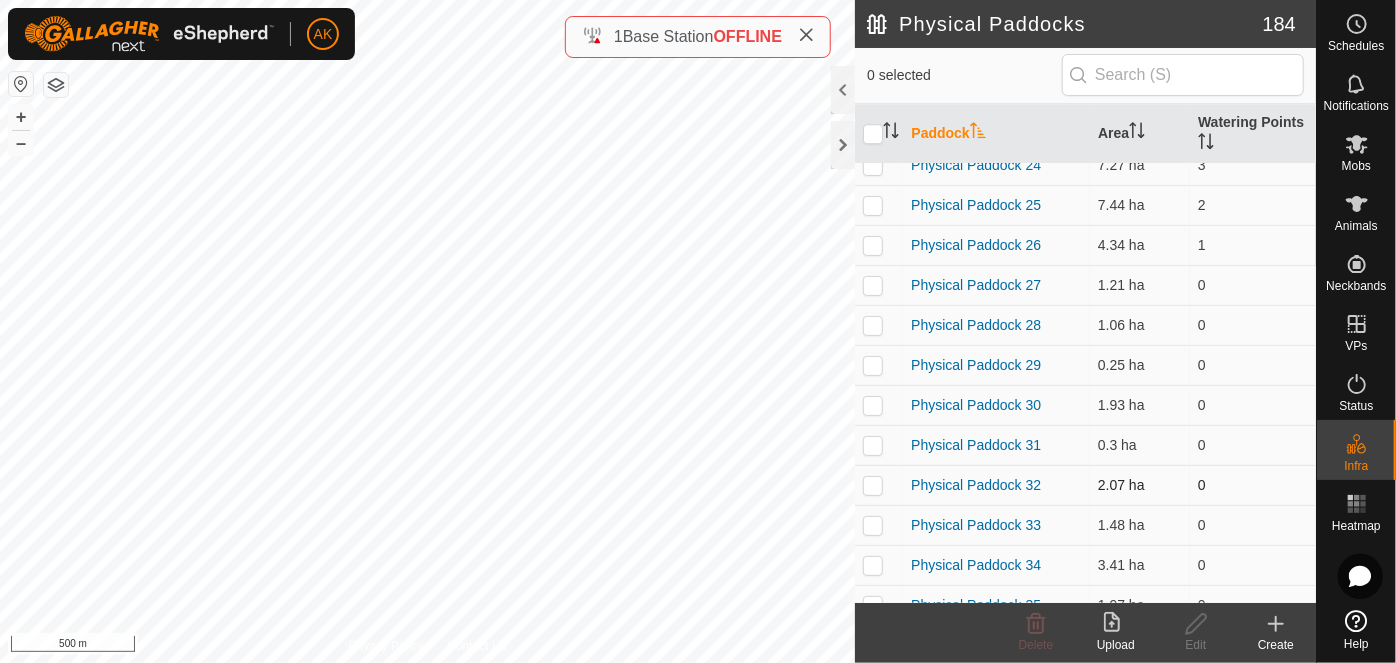 click at bounding box center [873, 485] 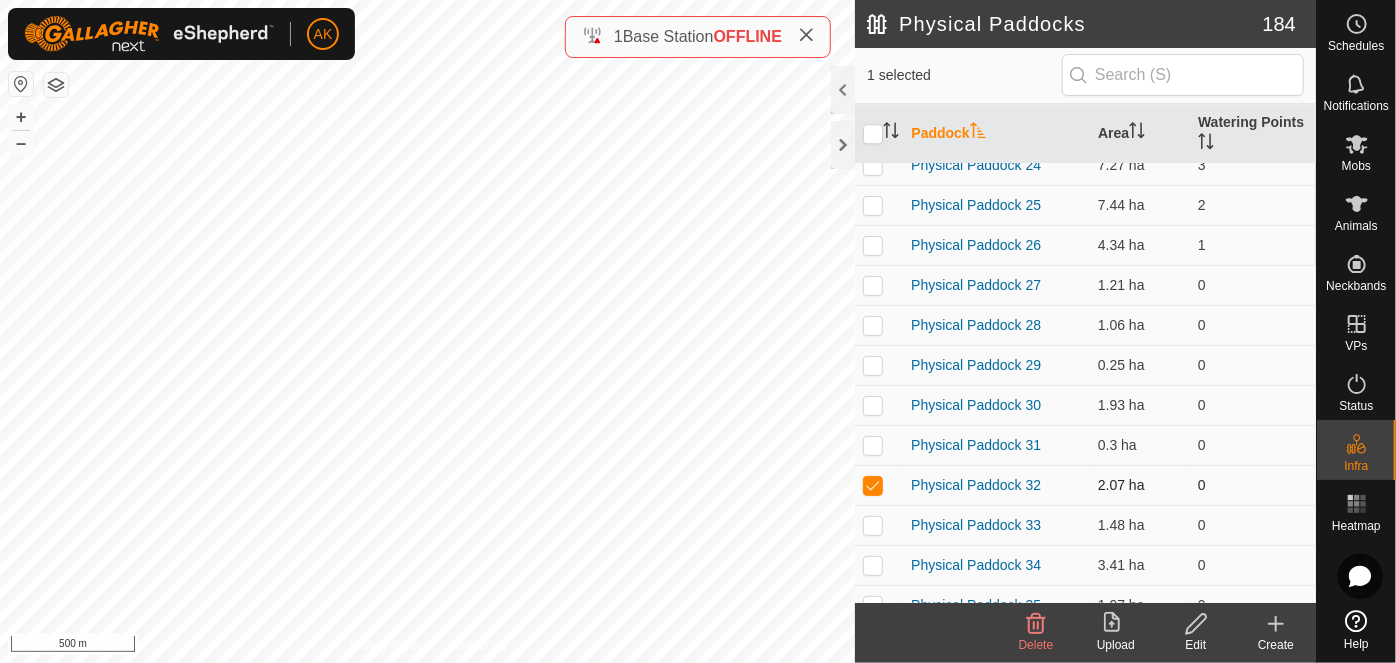 click at bounding box center [873, 485] 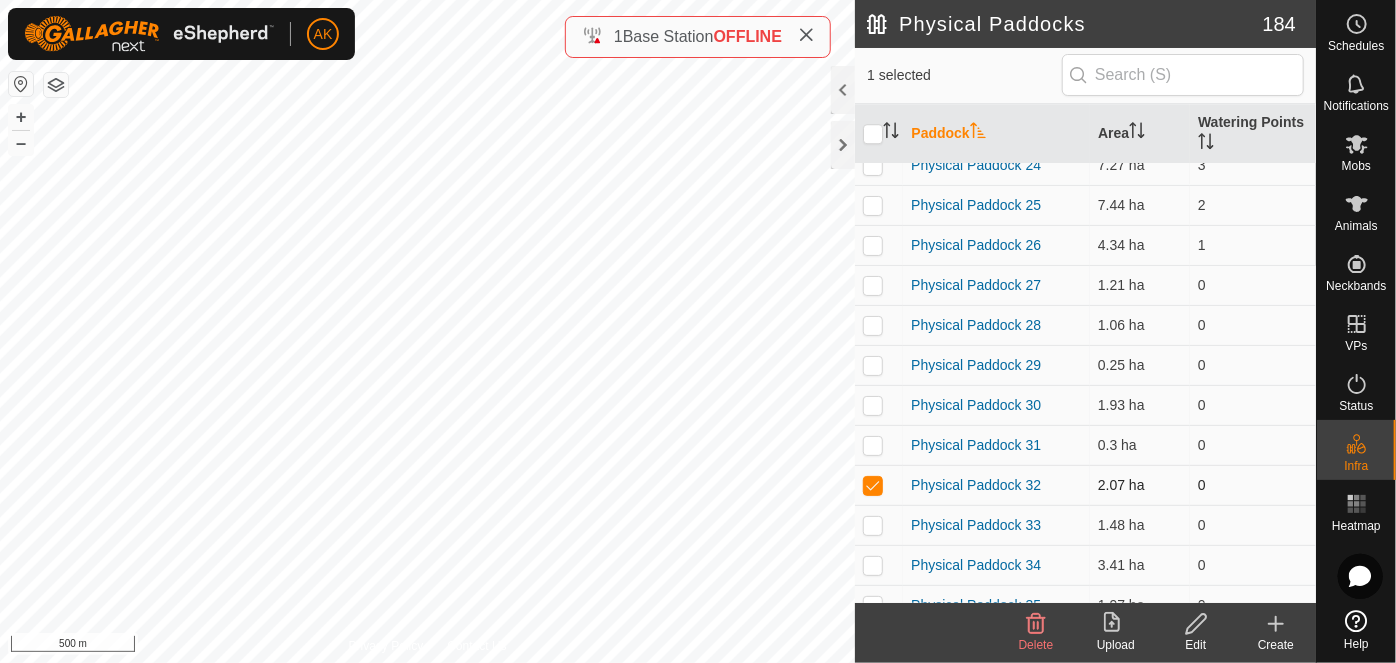 checkbox on "false" 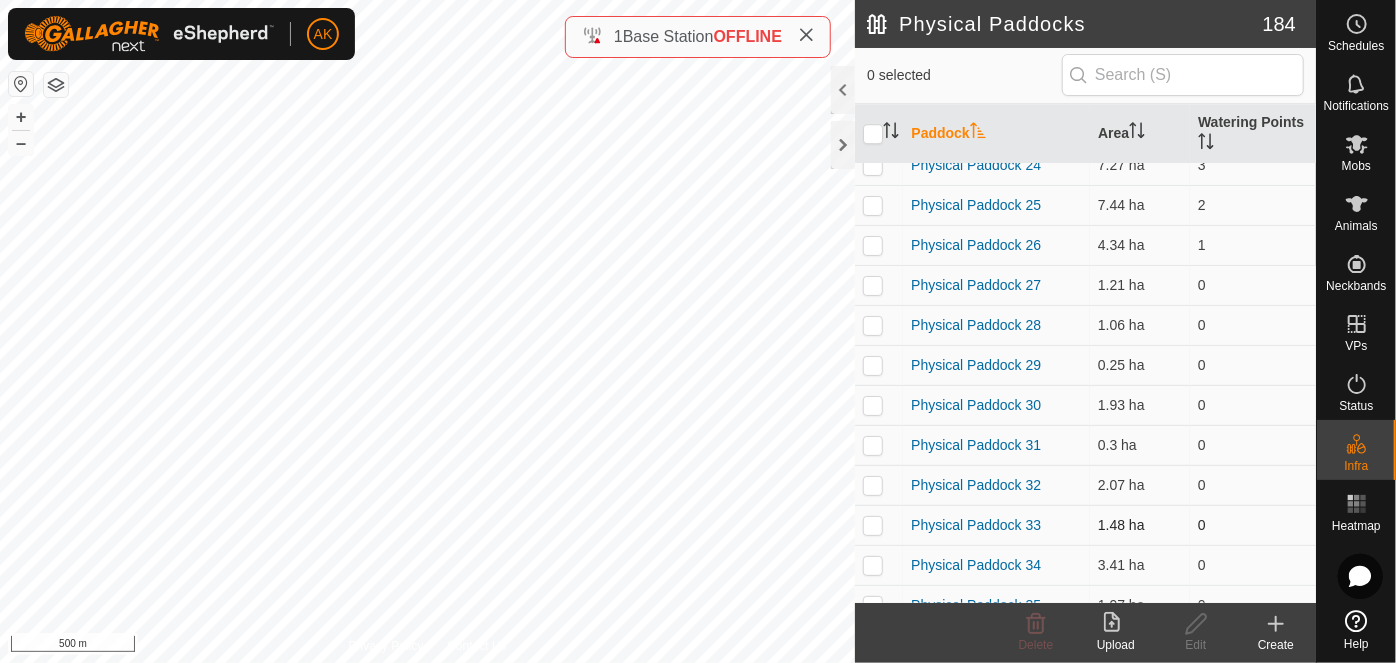 click at bounding box center (873, 525) 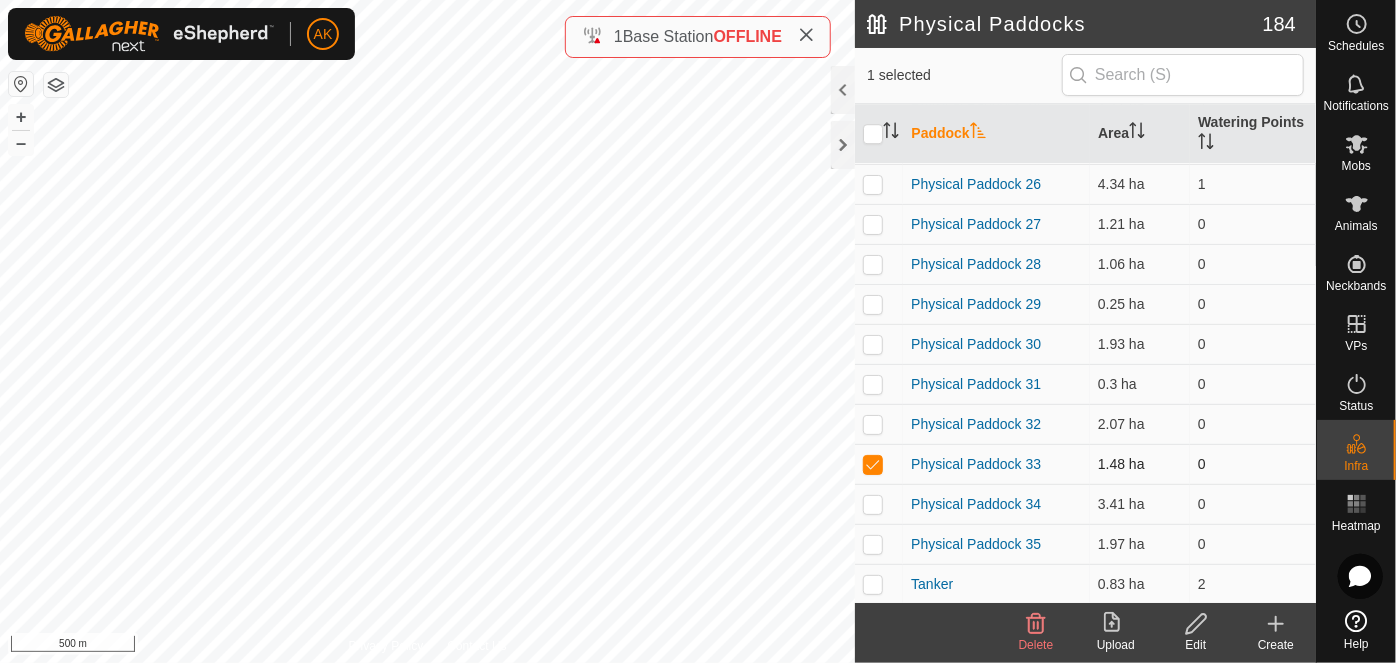 scroll, scrollTop: 6919, scrollLeft: 0, axis: vertical 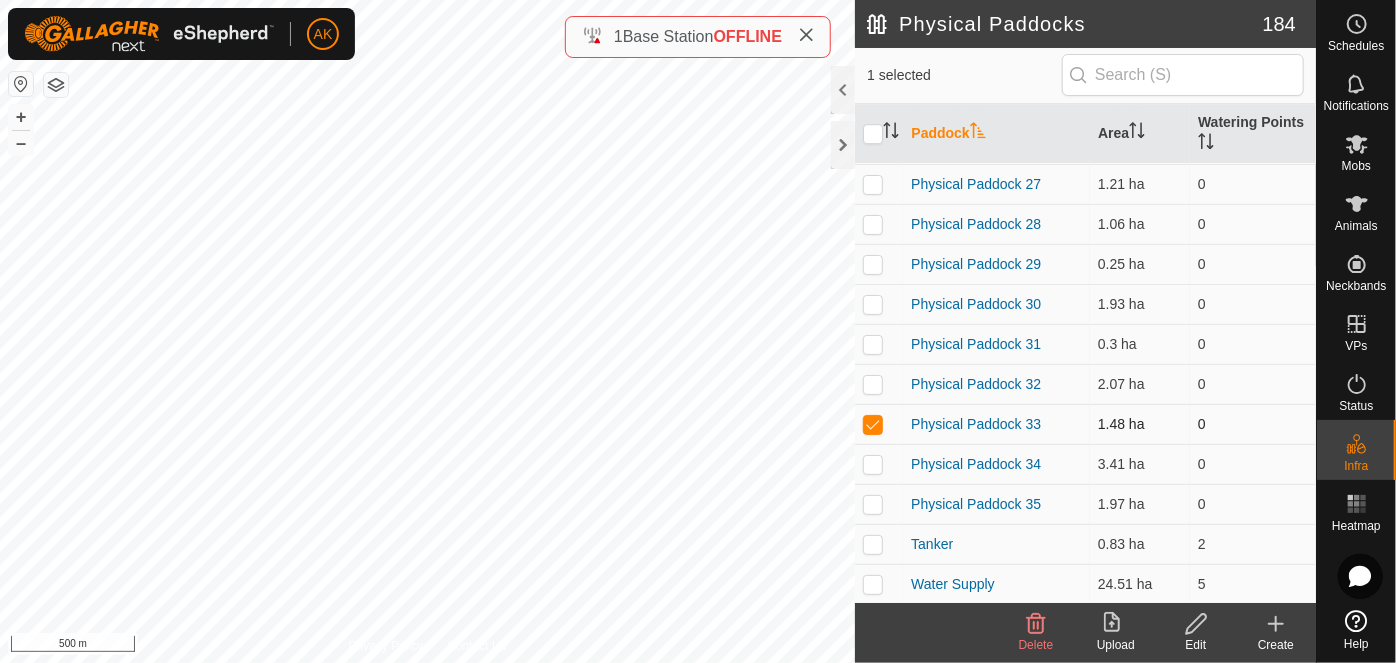 click at bounding box center (873, 424) 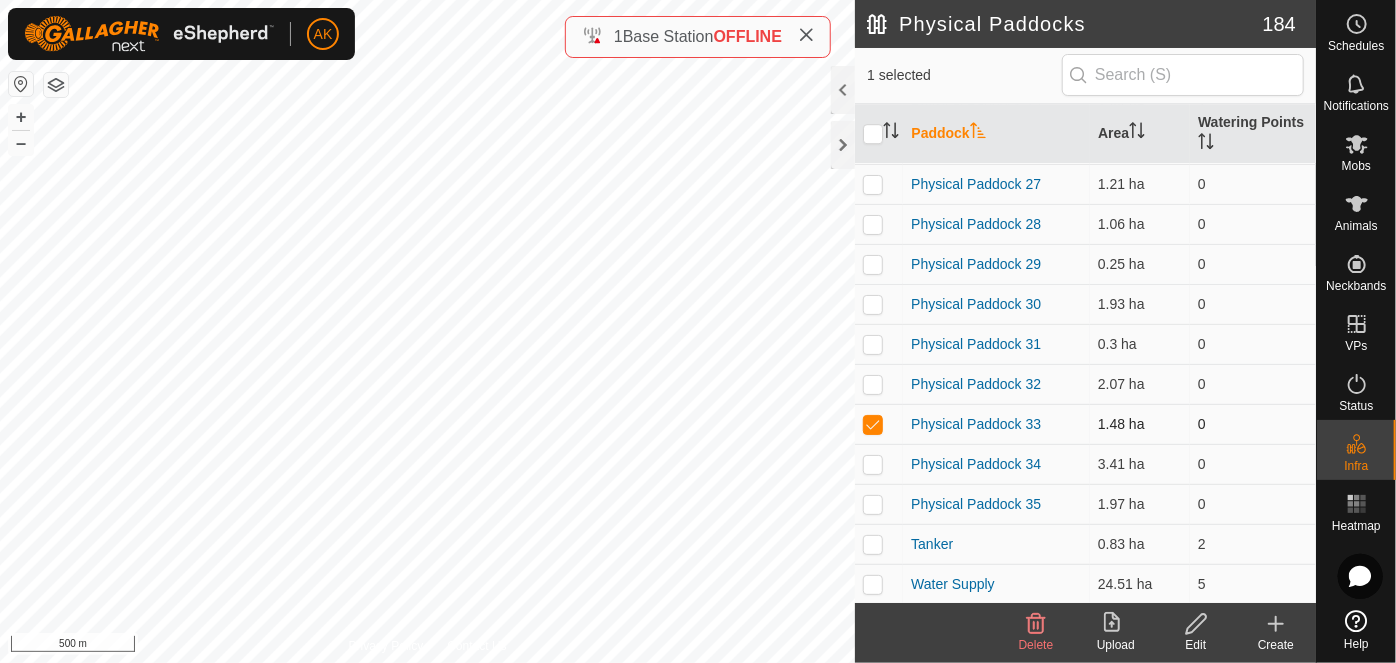 checkbox on "false" 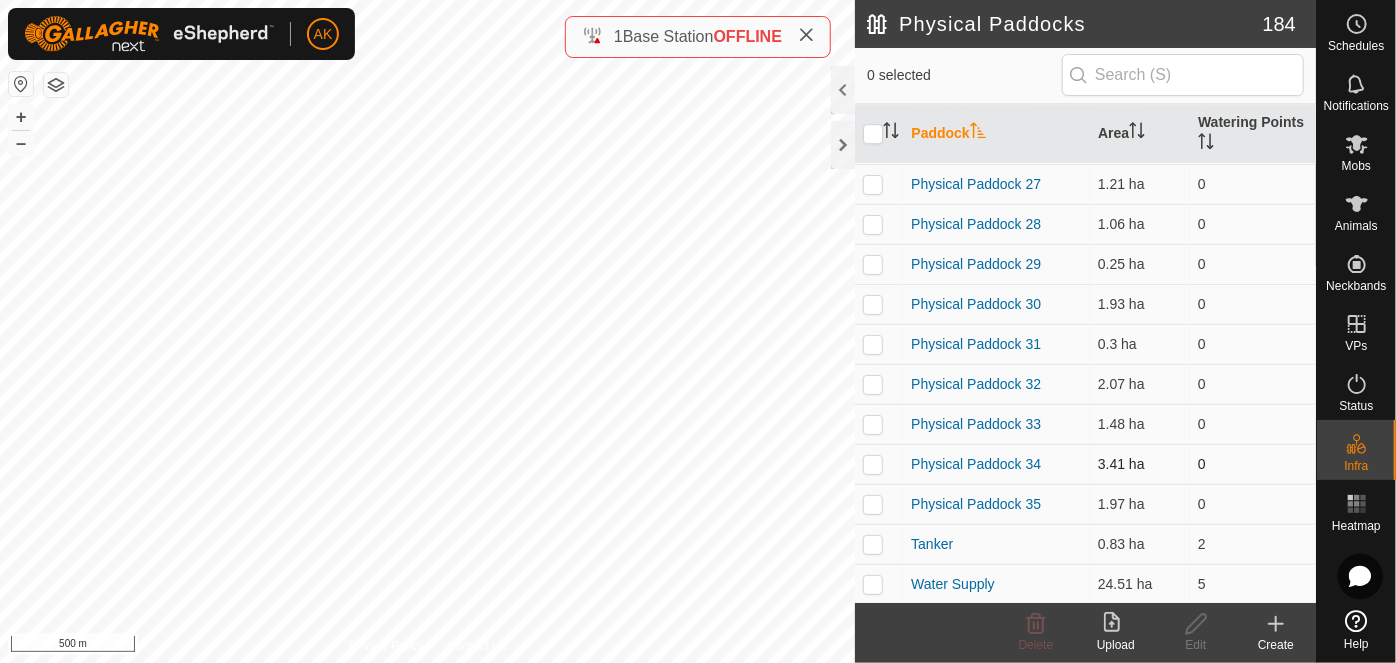 click at bounding box center (873, 464) 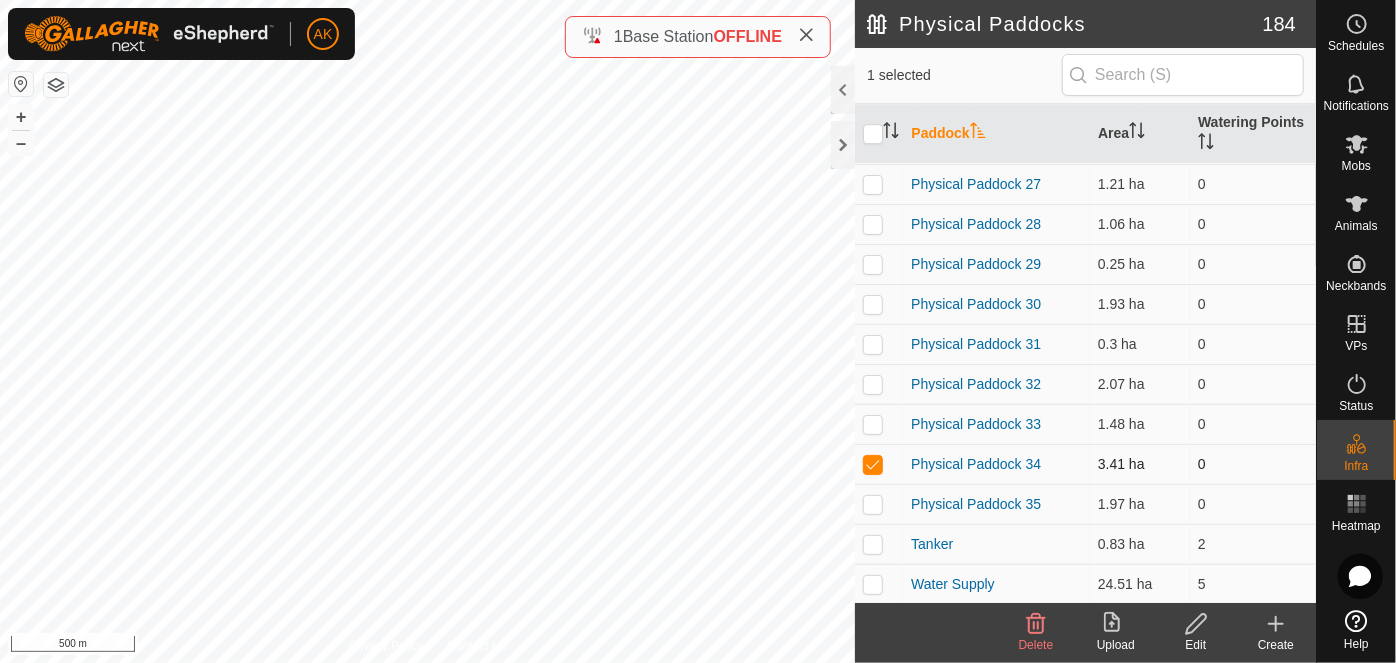 click at bounding box center (873, 464) 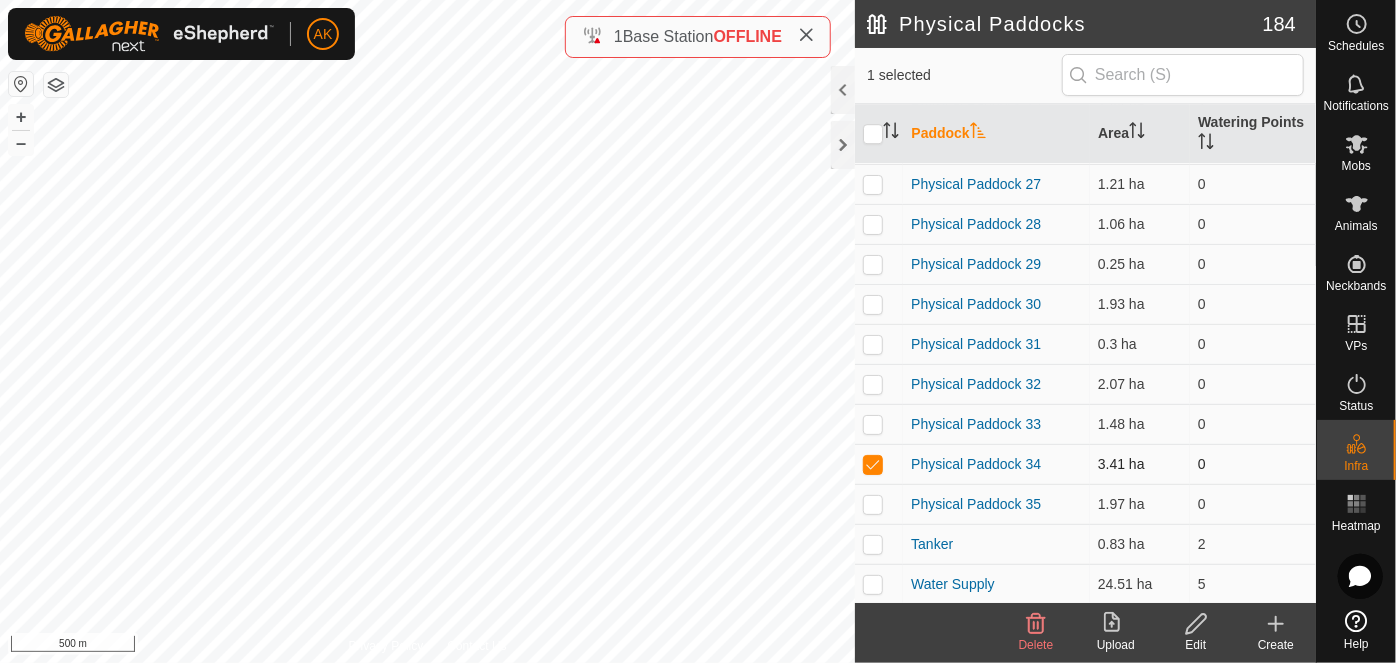 checkbox on "false" 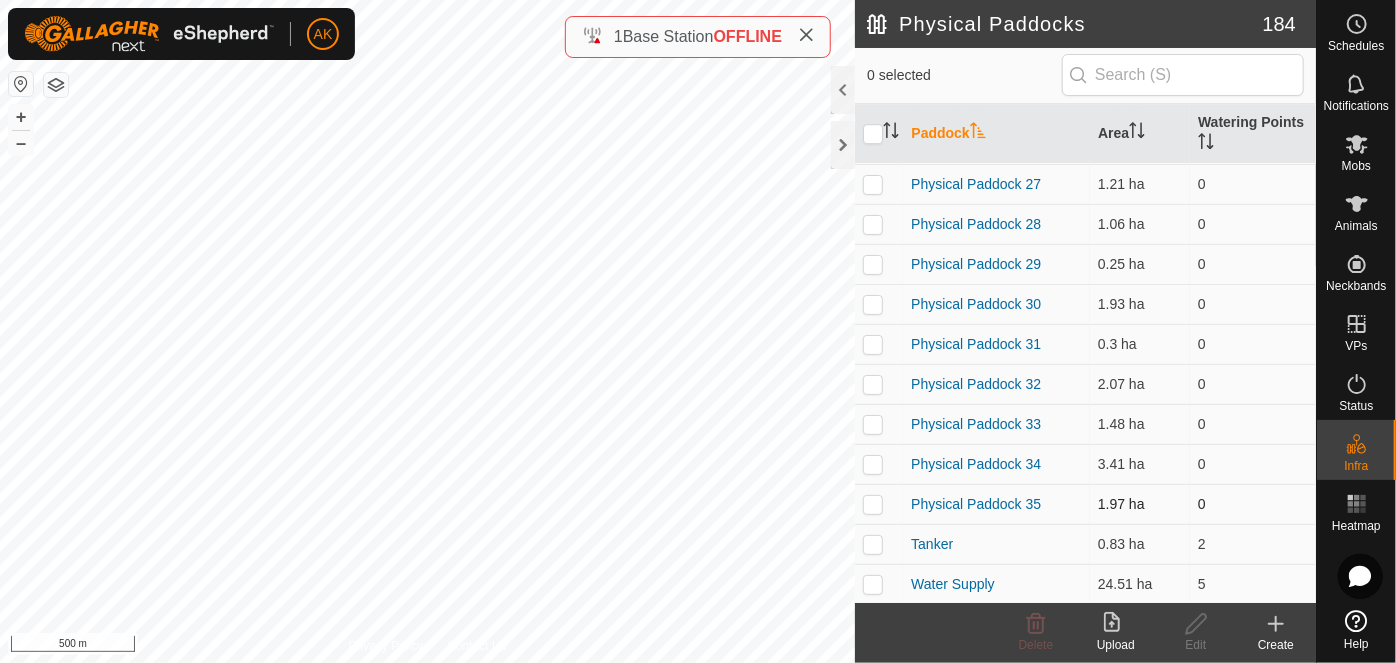 click at bounding box center [873, 504] 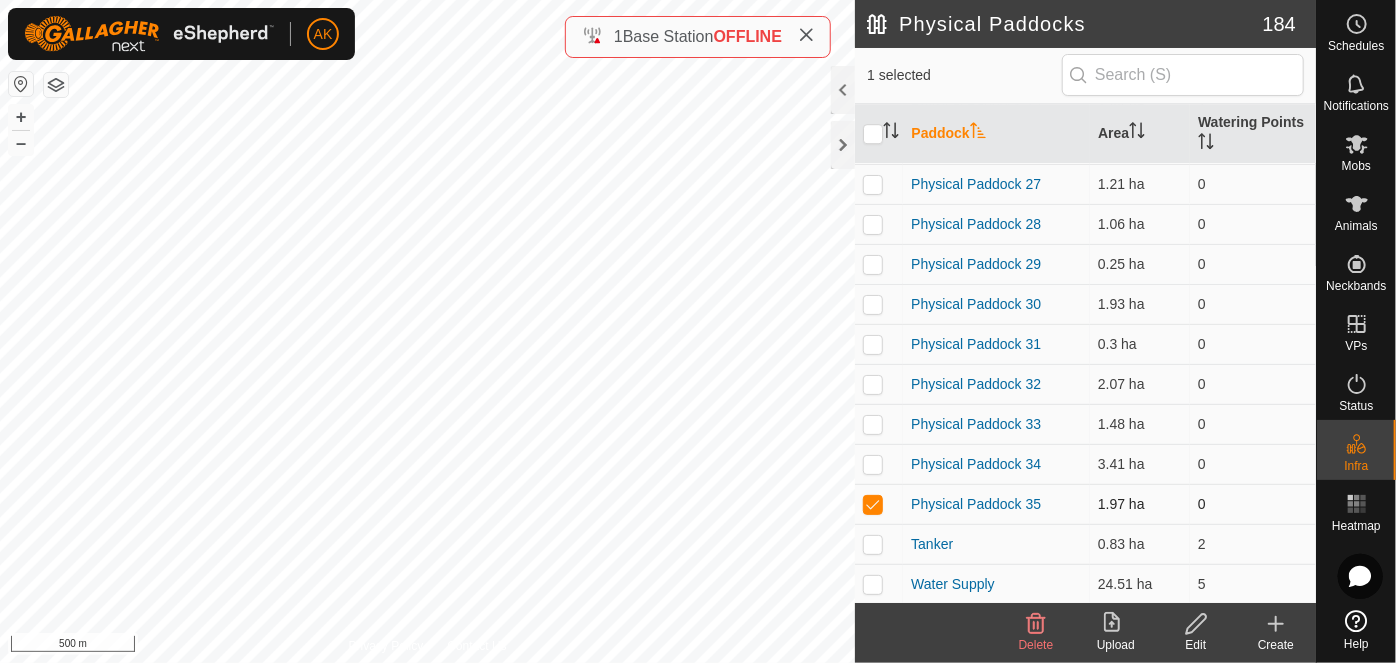 click at bounding box center [873, 504] 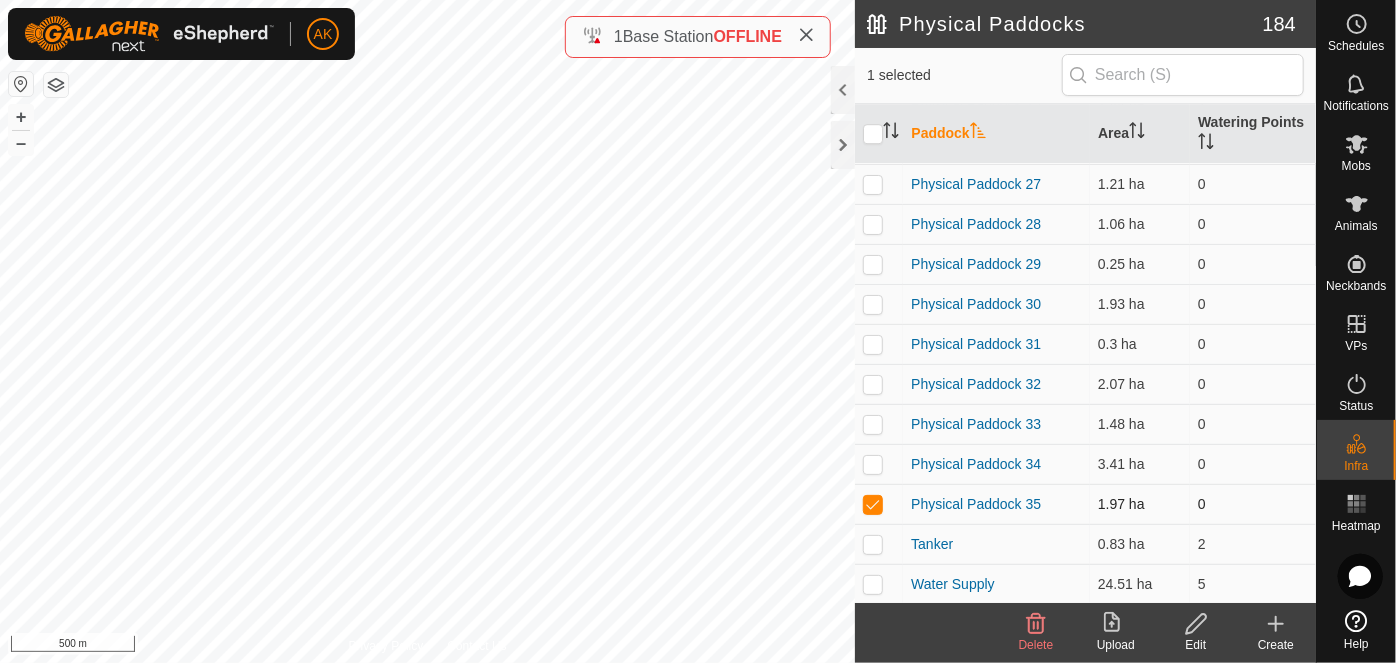 checkbox on "false" 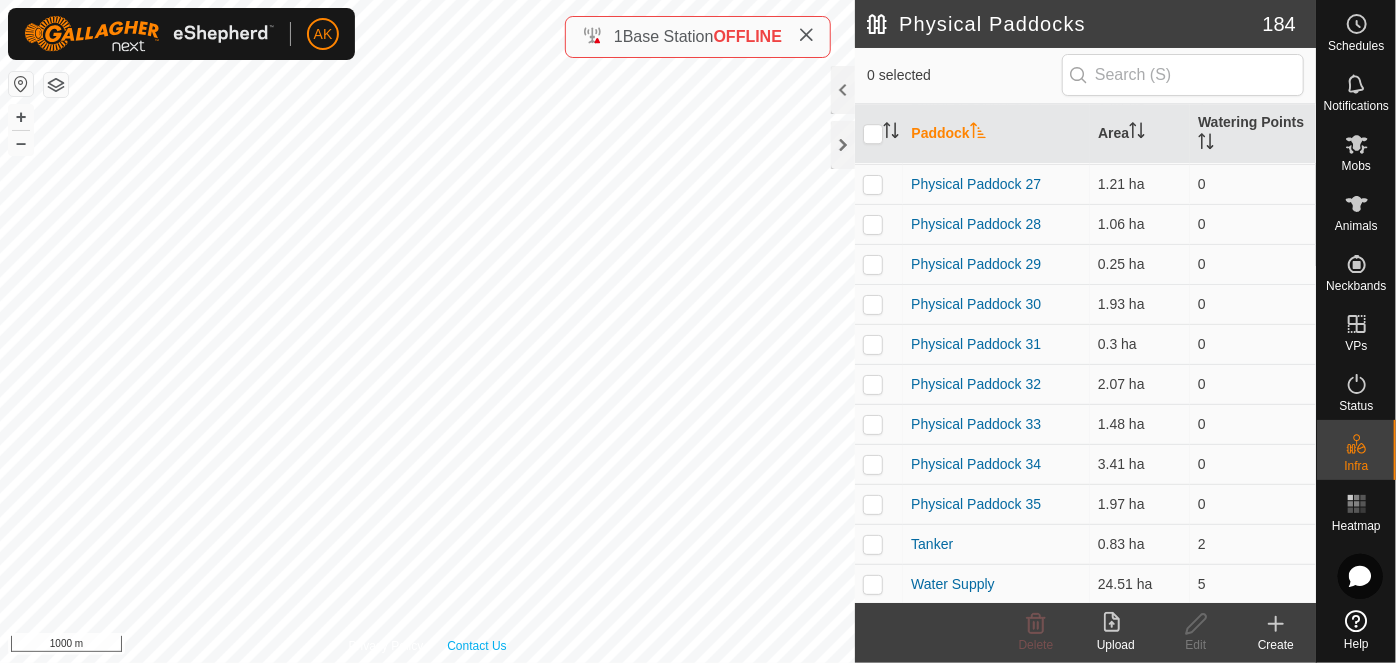 click on "Privacy Policy Contact Us
WP 200
Type:   trough
Capacity:  100L
Water Level:  100%
Drinkable:  Yes
+ – ⇧ i 1000 m" at bounding box center (427, 331) 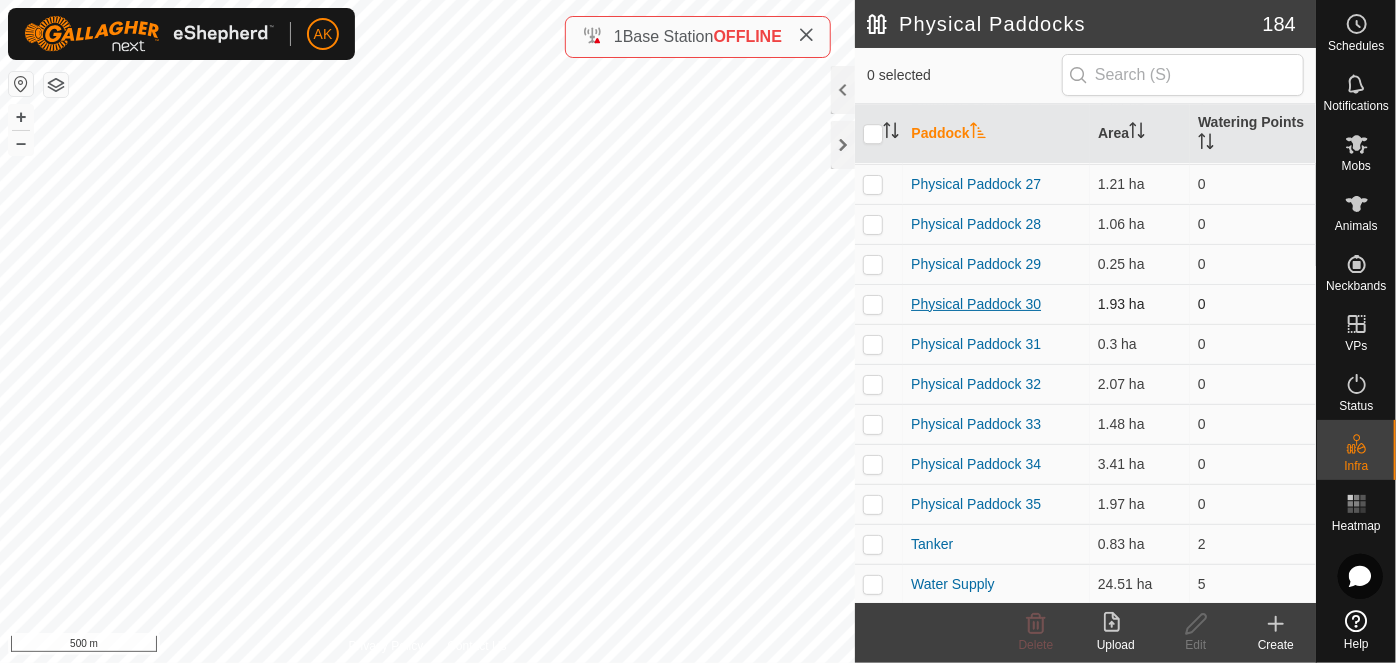 scroll, scrollTop: 6555, scrollLeft: 0, axis: vertical 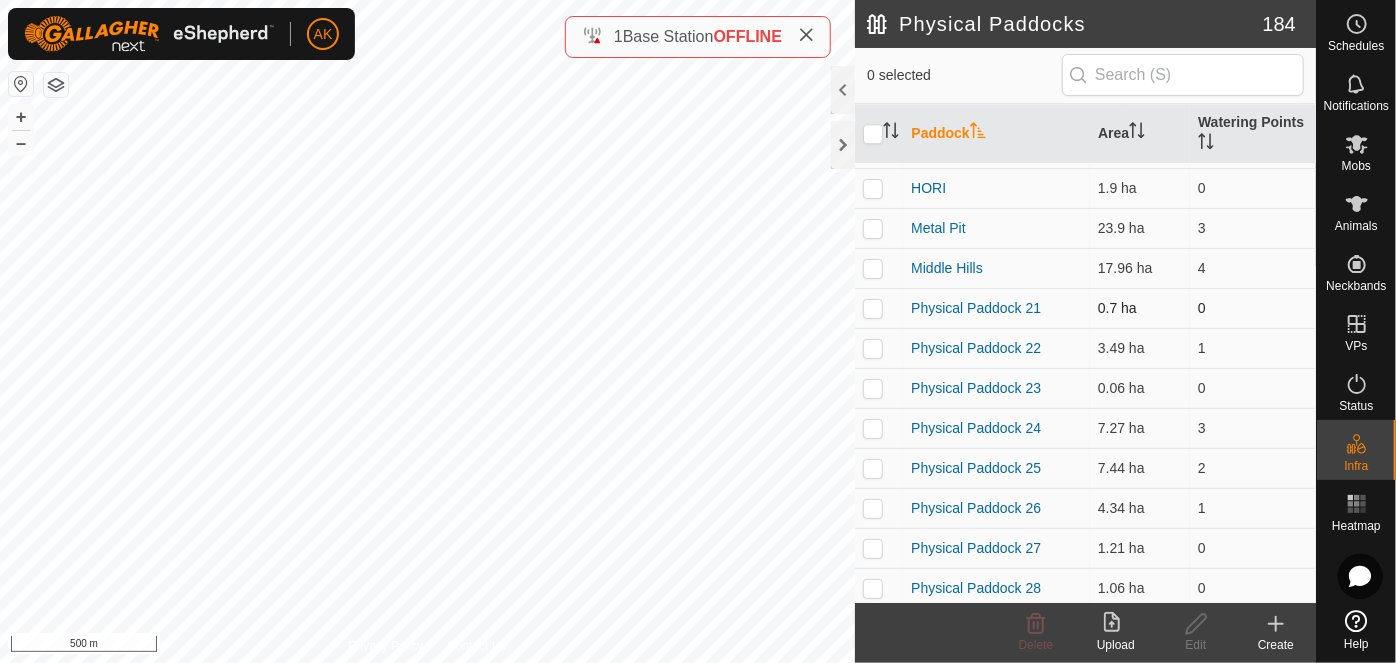 click at bounding box center (873, 308) 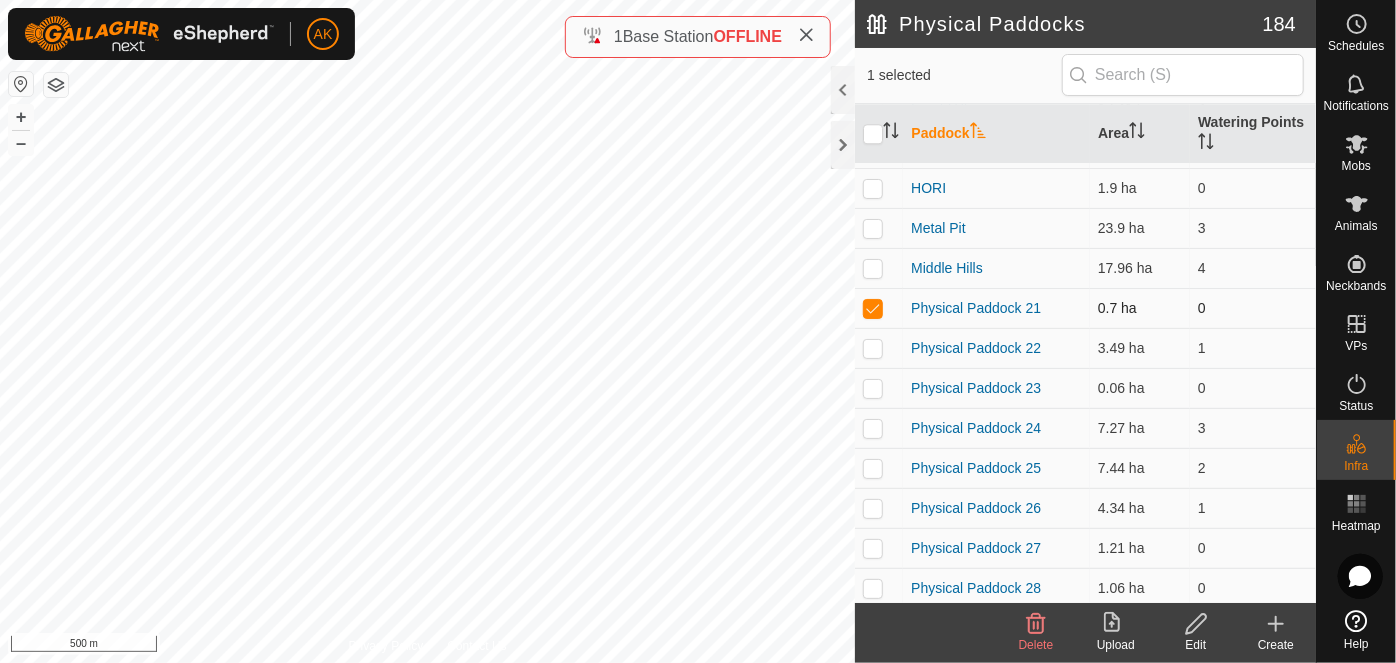 click at bounding box center [873, 308] 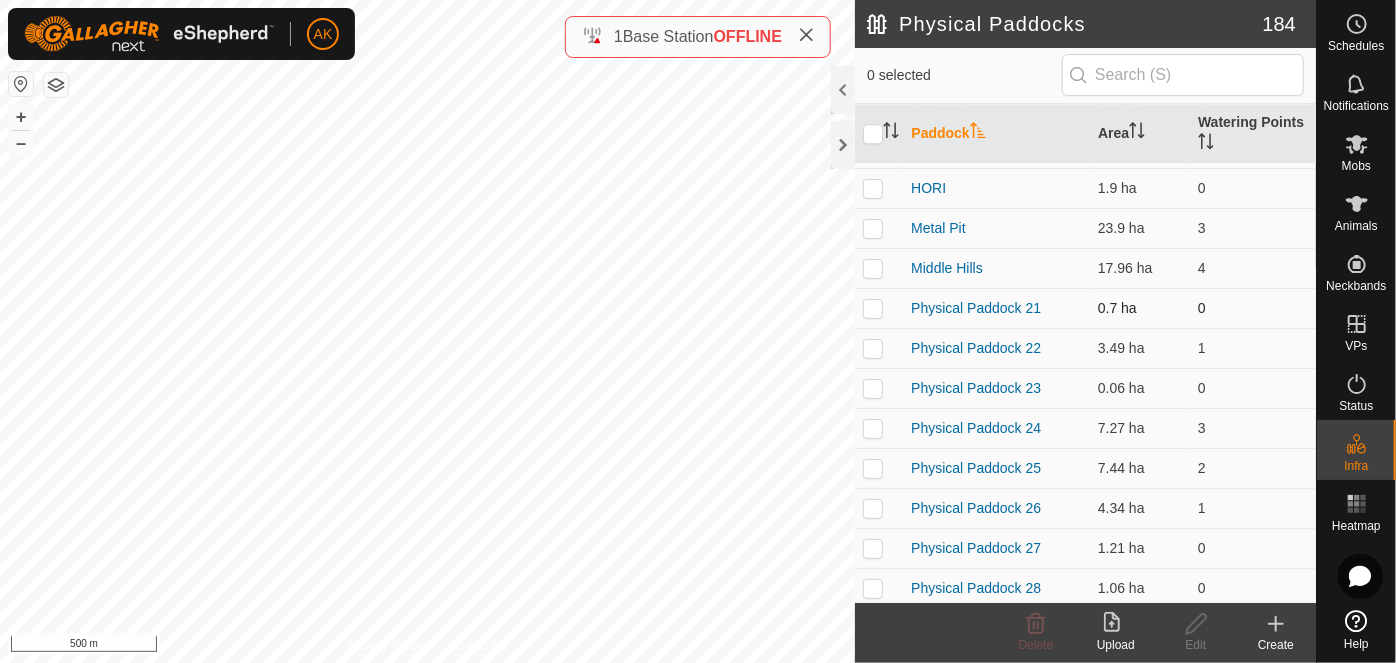 checkbox on "false" 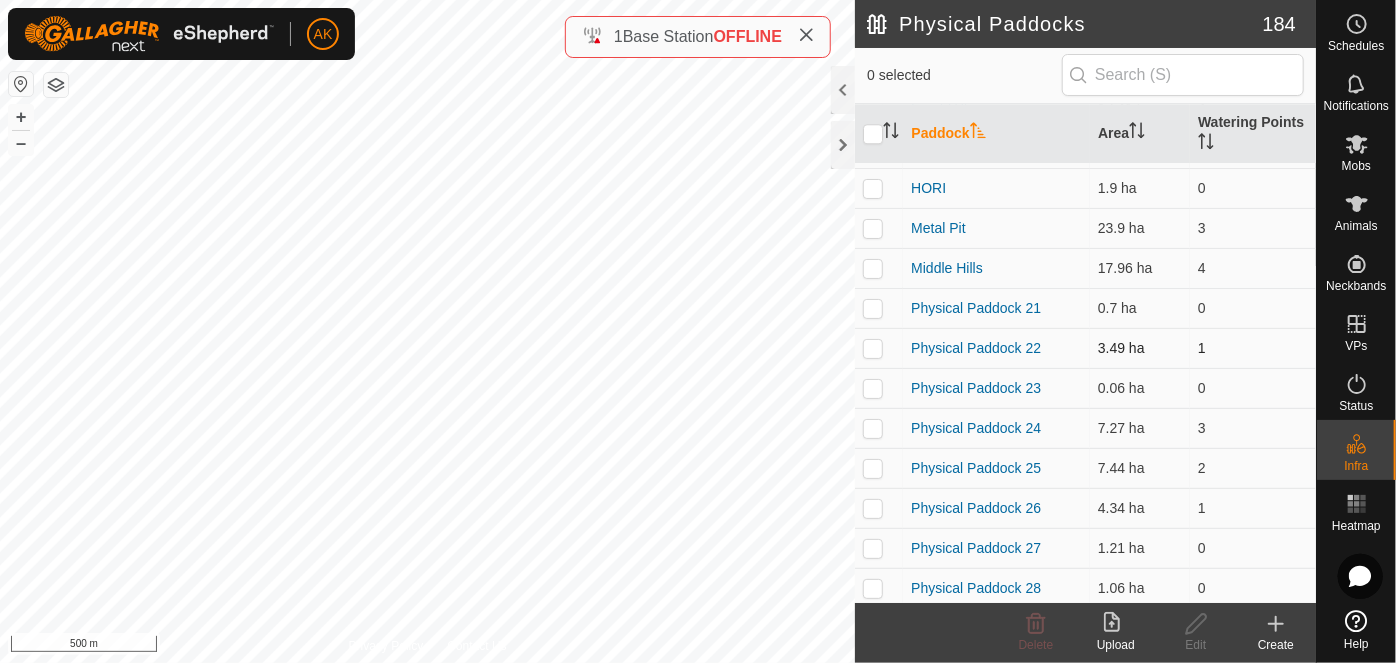 click at bounding box center [873, 348] 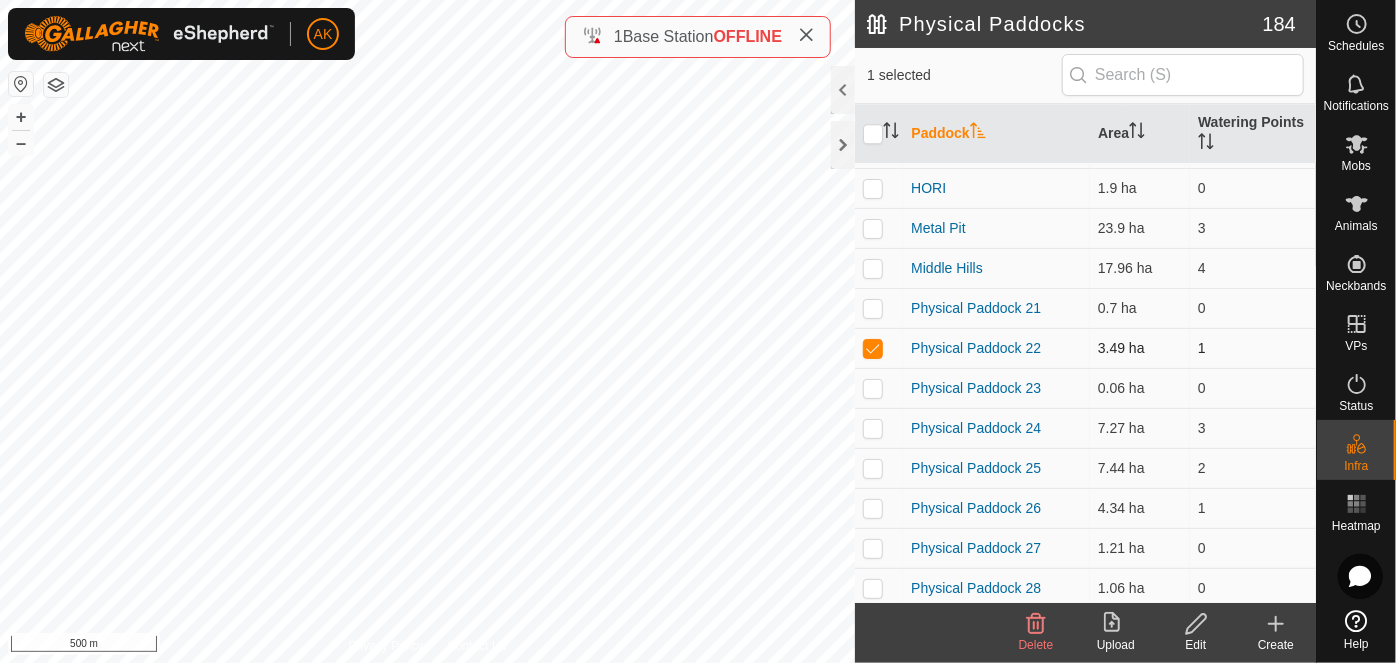 click at bounding box center [873, 348] 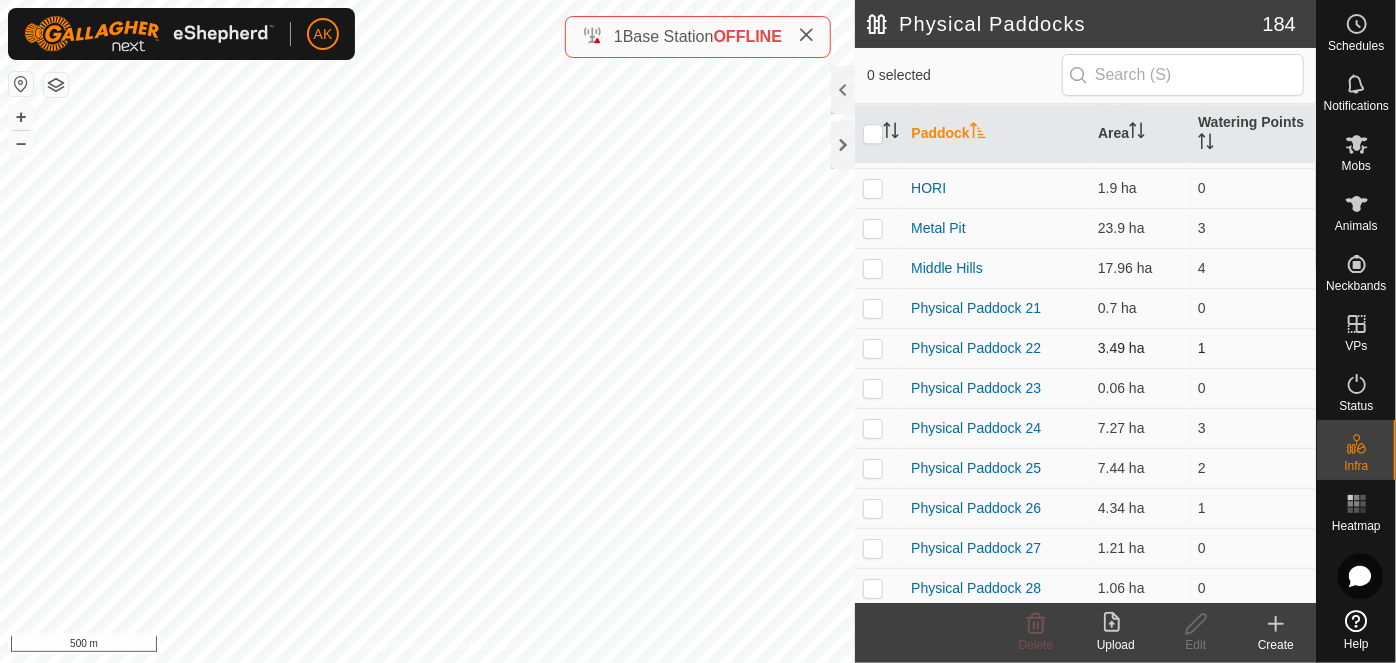 click at bounding box center (873, 348) 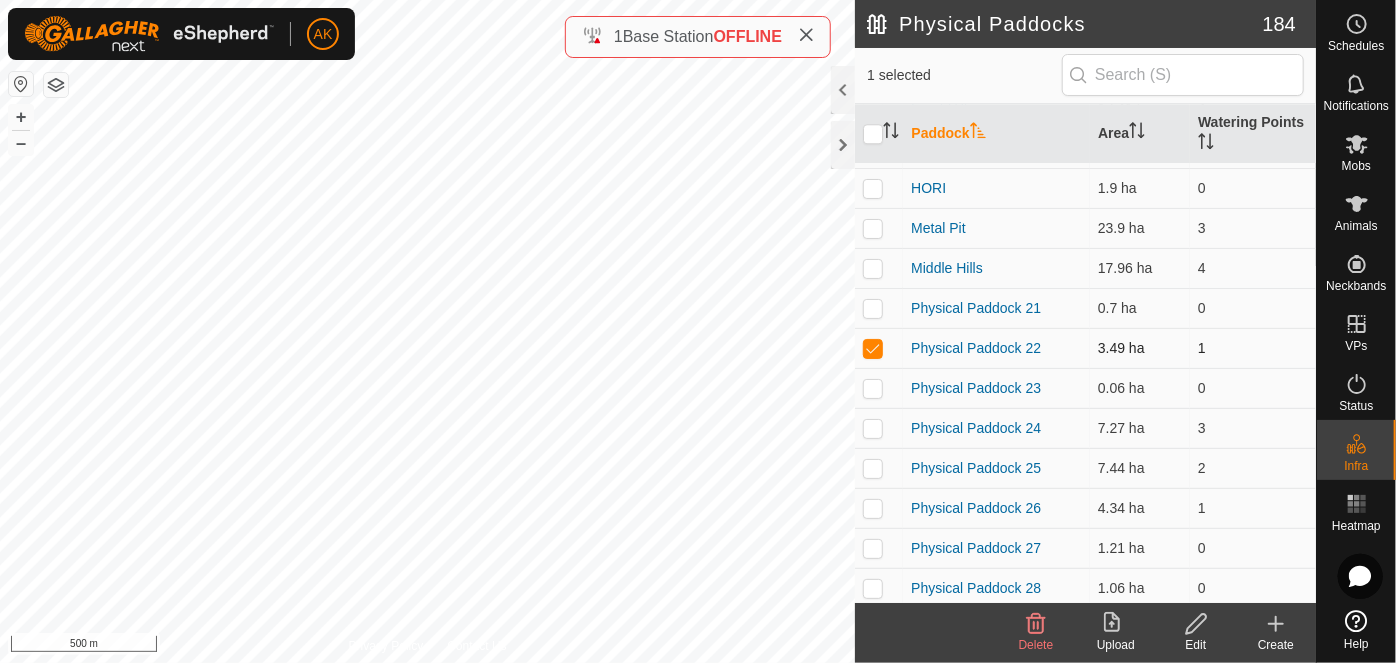 click at bounding box center (873, 348) 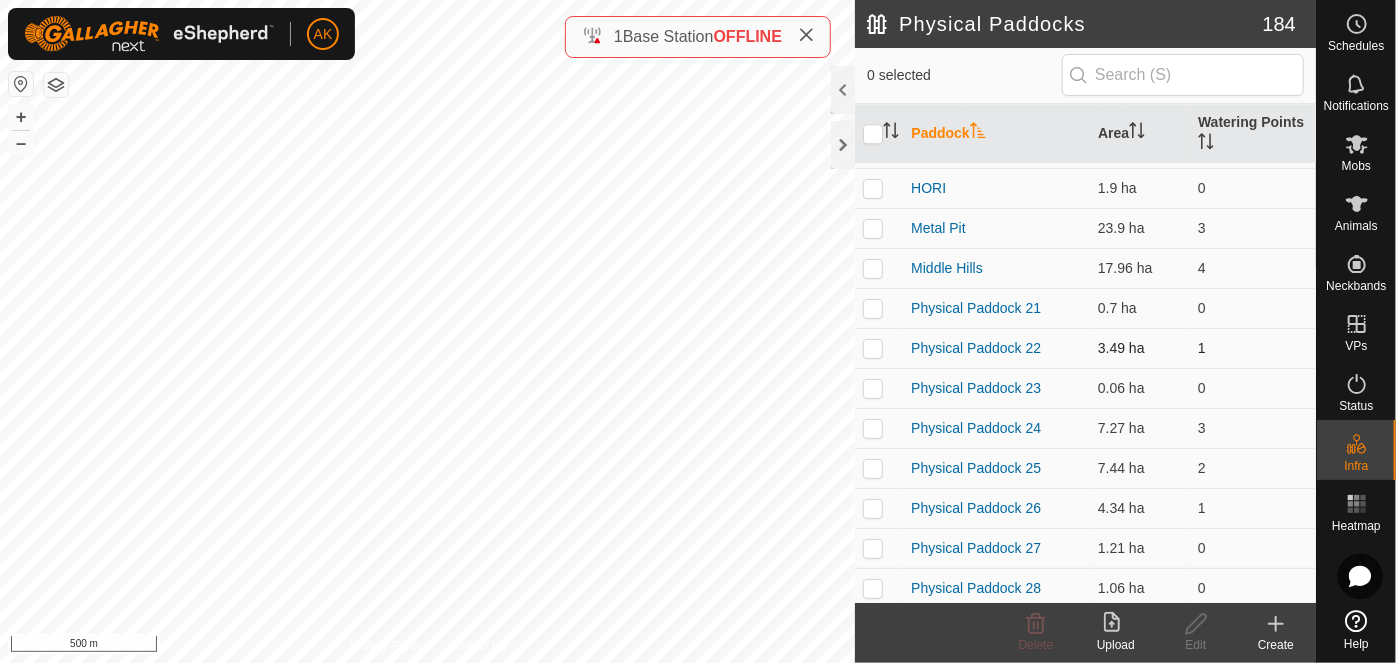 checkbox on "false" 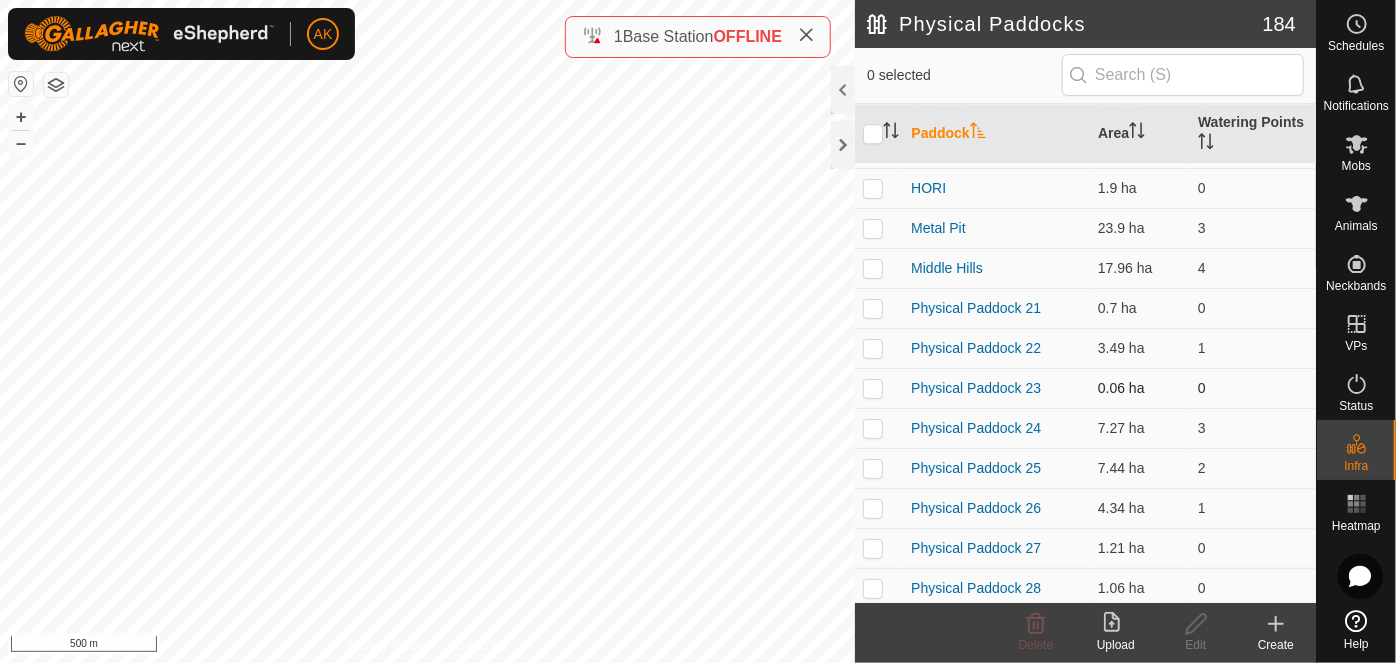 click at bounding box center [873, 388] 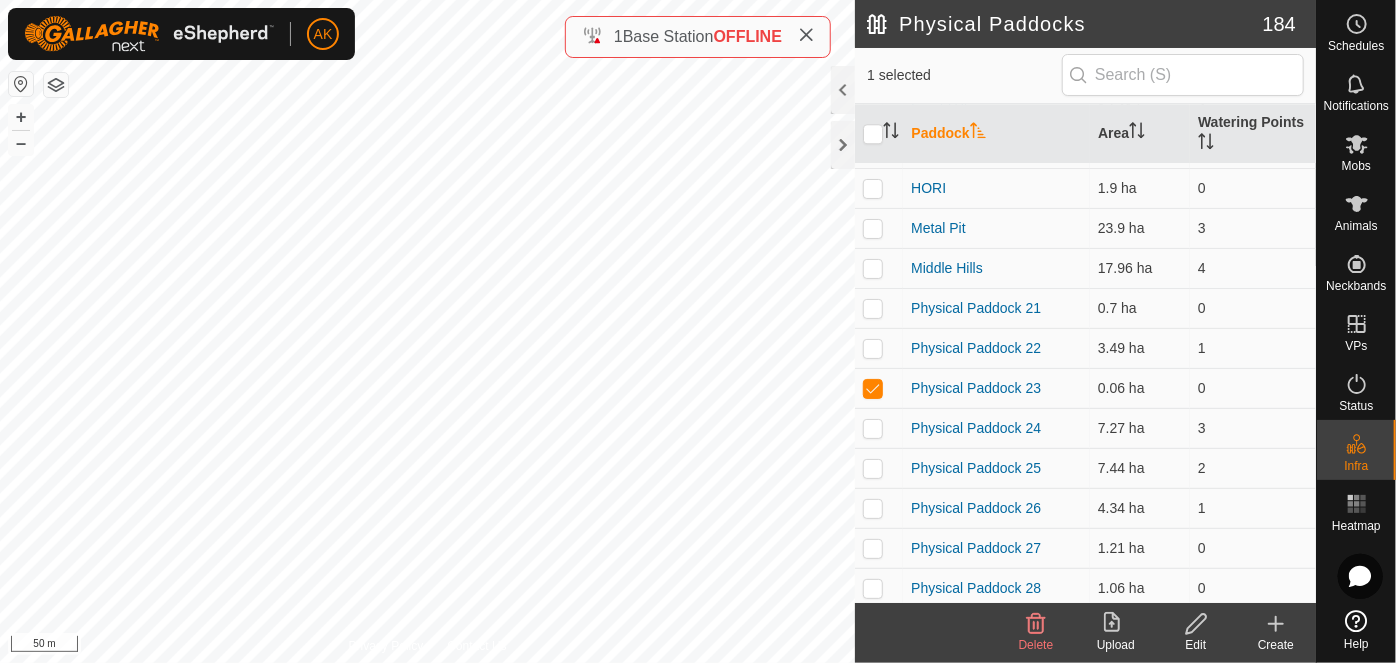 click 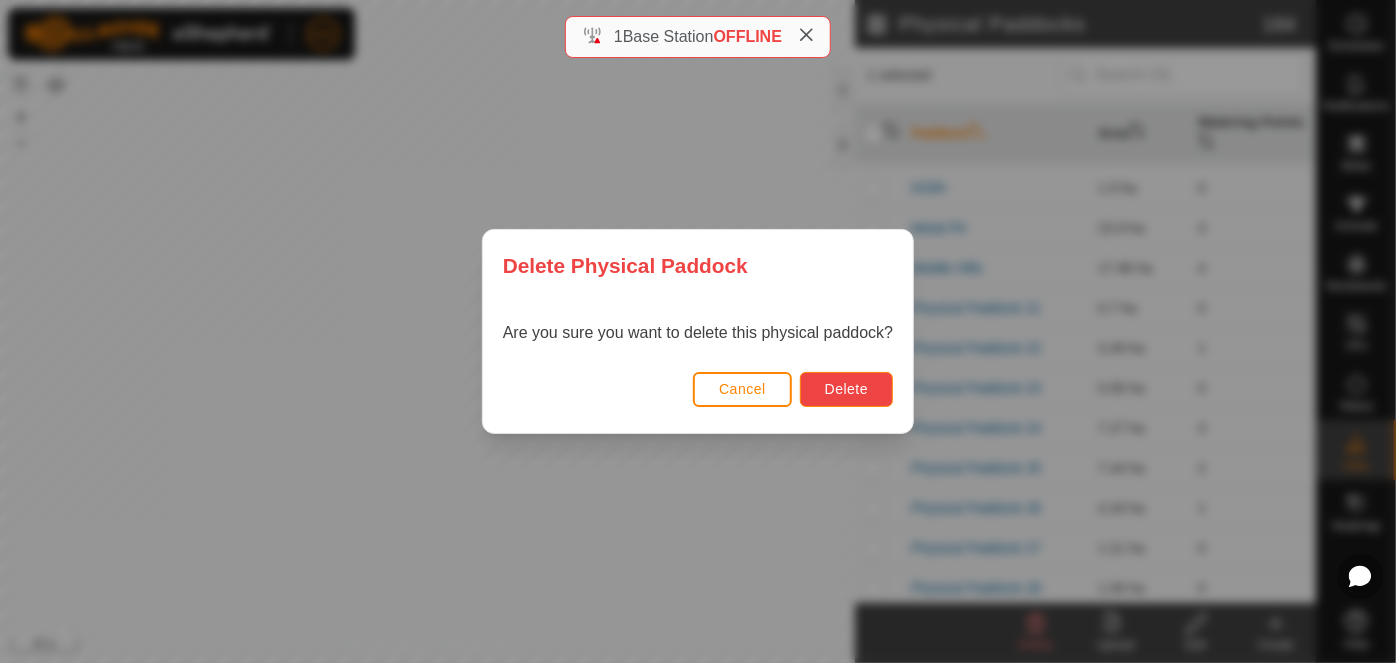 click on "Delete" at bounding box center [846, 389] 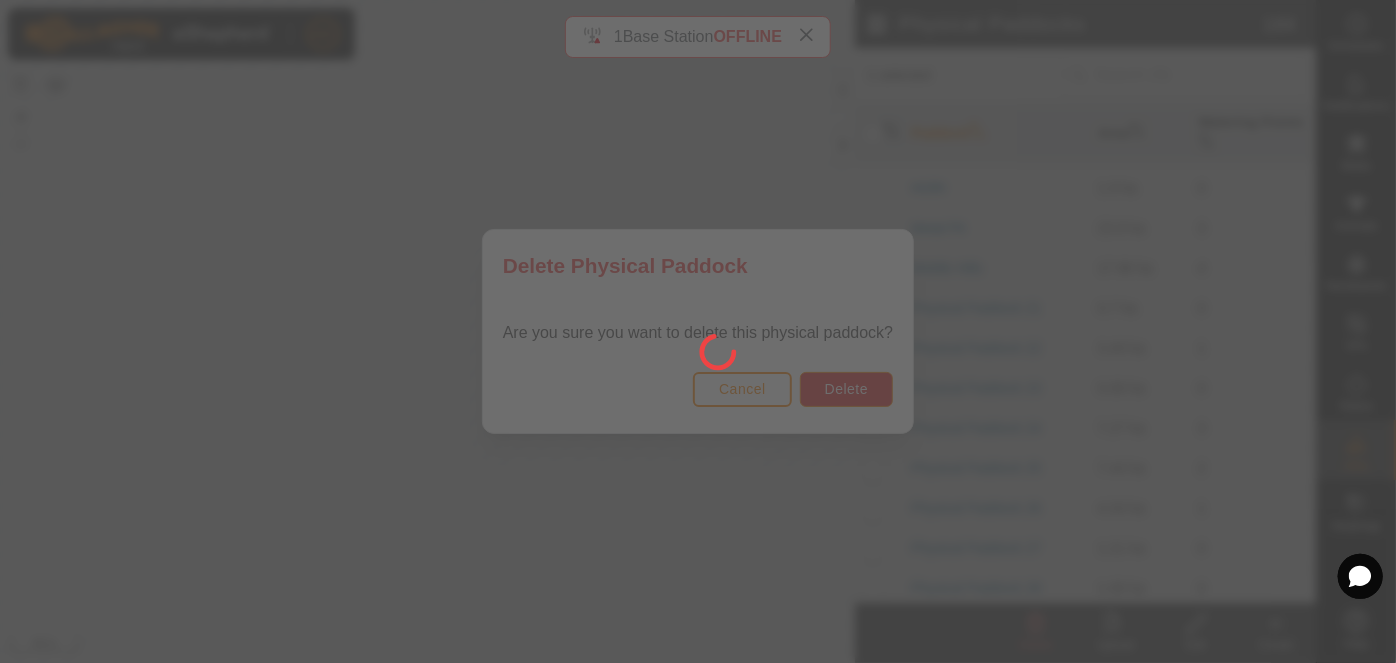 checkbox on "false" 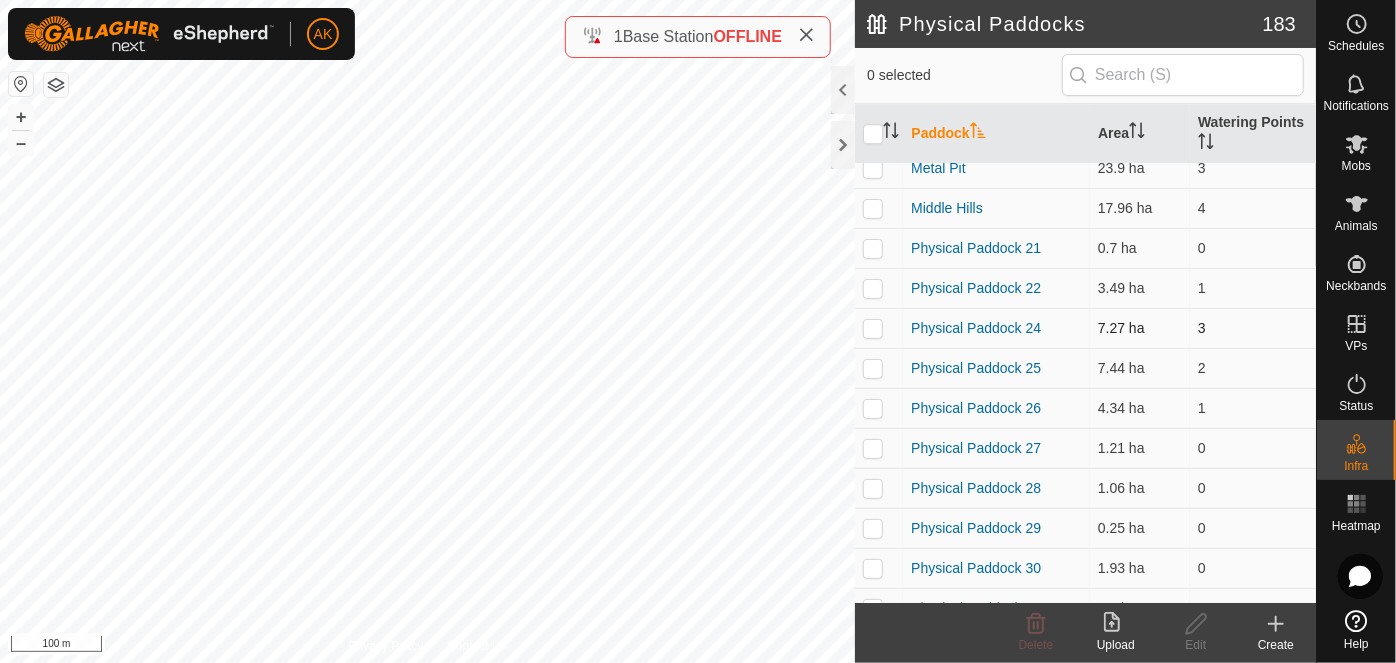 scroll, scrollTop: 6646, scrollLeft: 0, axis: vertical 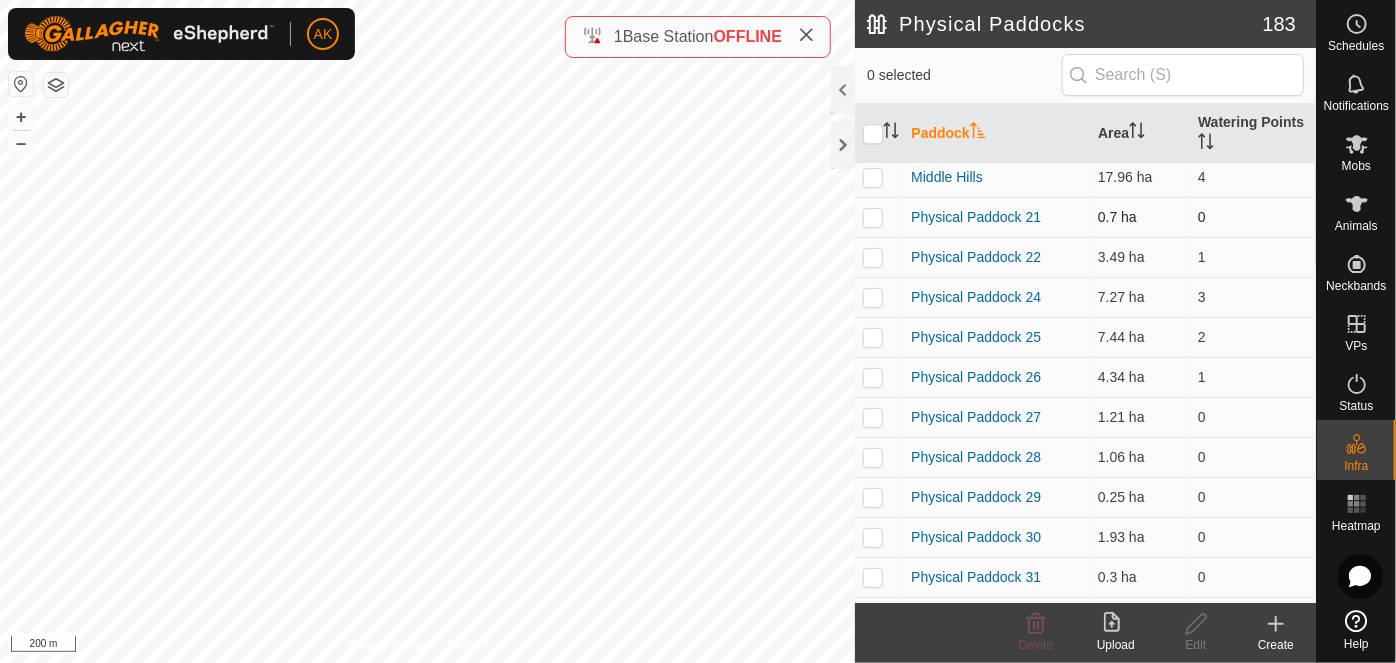 click at bounding box center (873, 217) 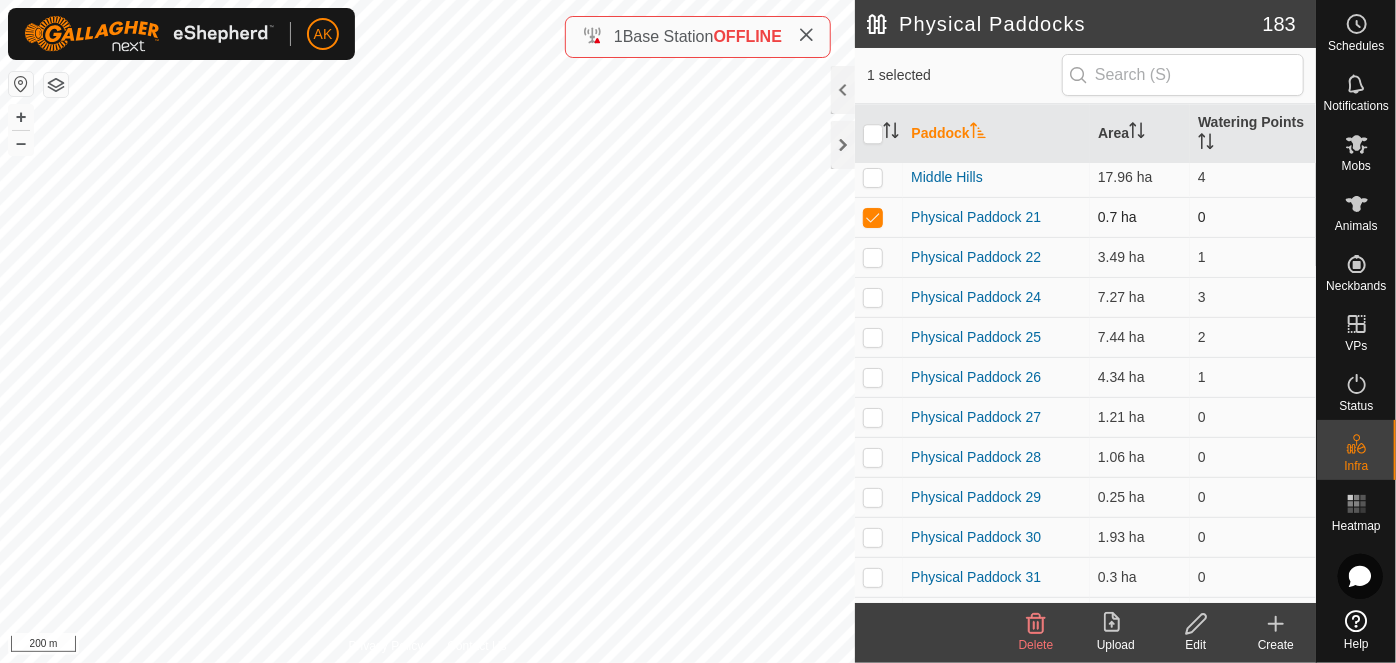 click at bounding box center [873, 217] 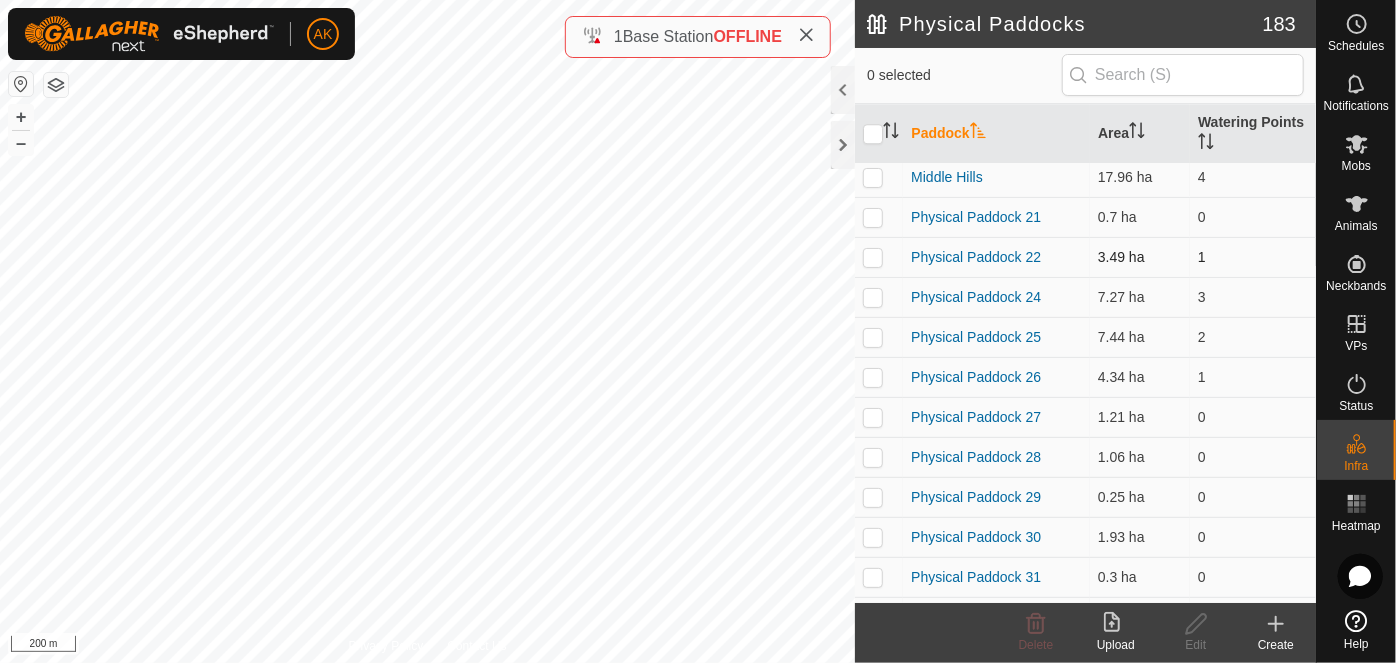 click at bounding box center (873, 257) 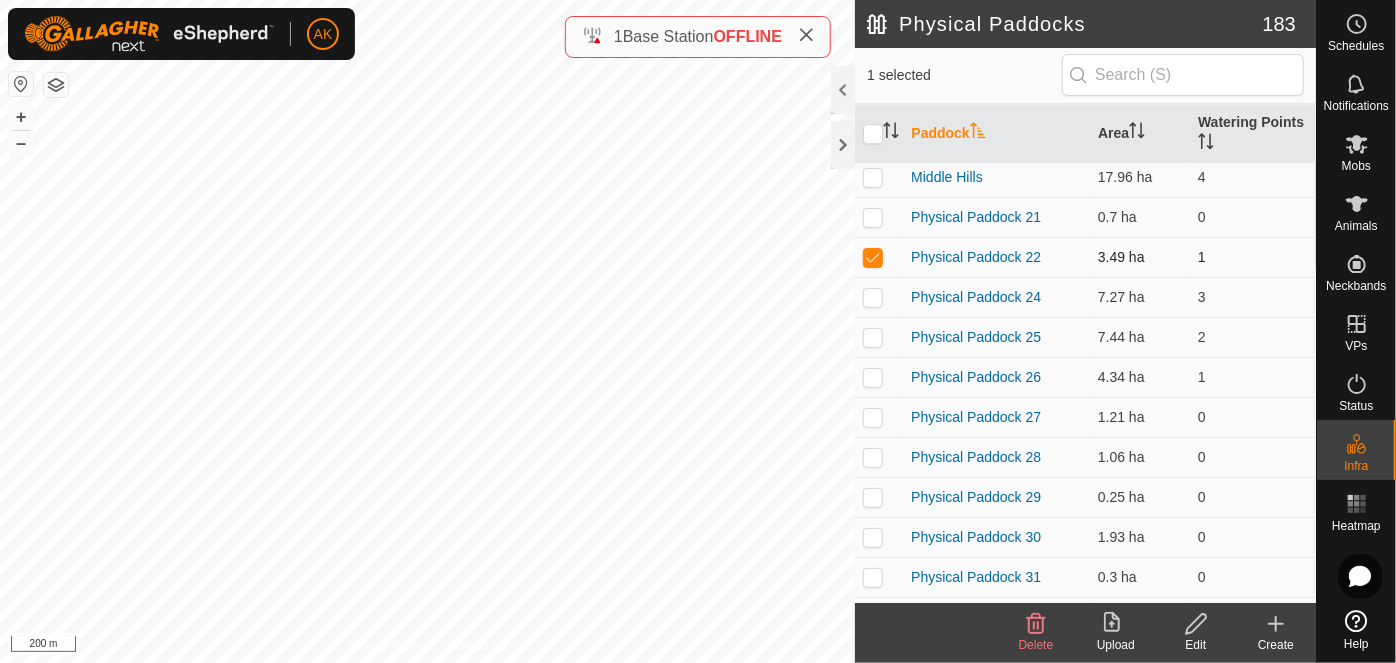 click at bounding box center [873, 257] 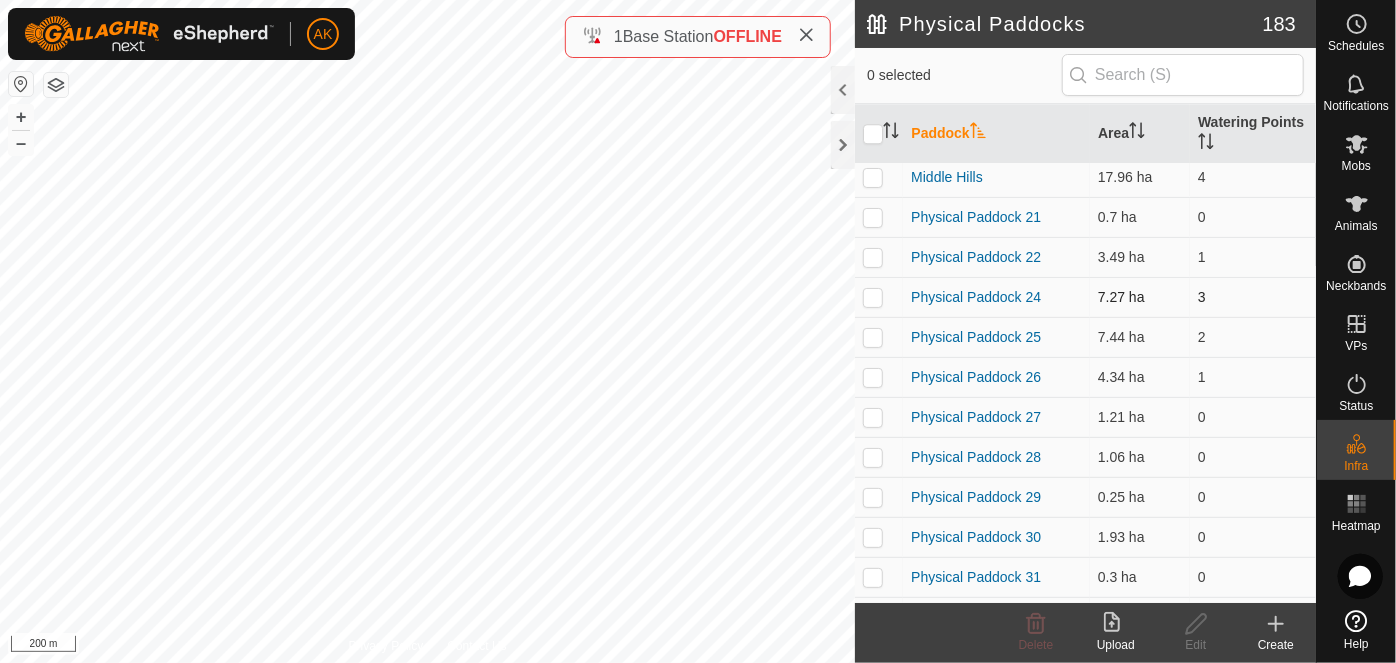 click at bounding box center [873, 297] 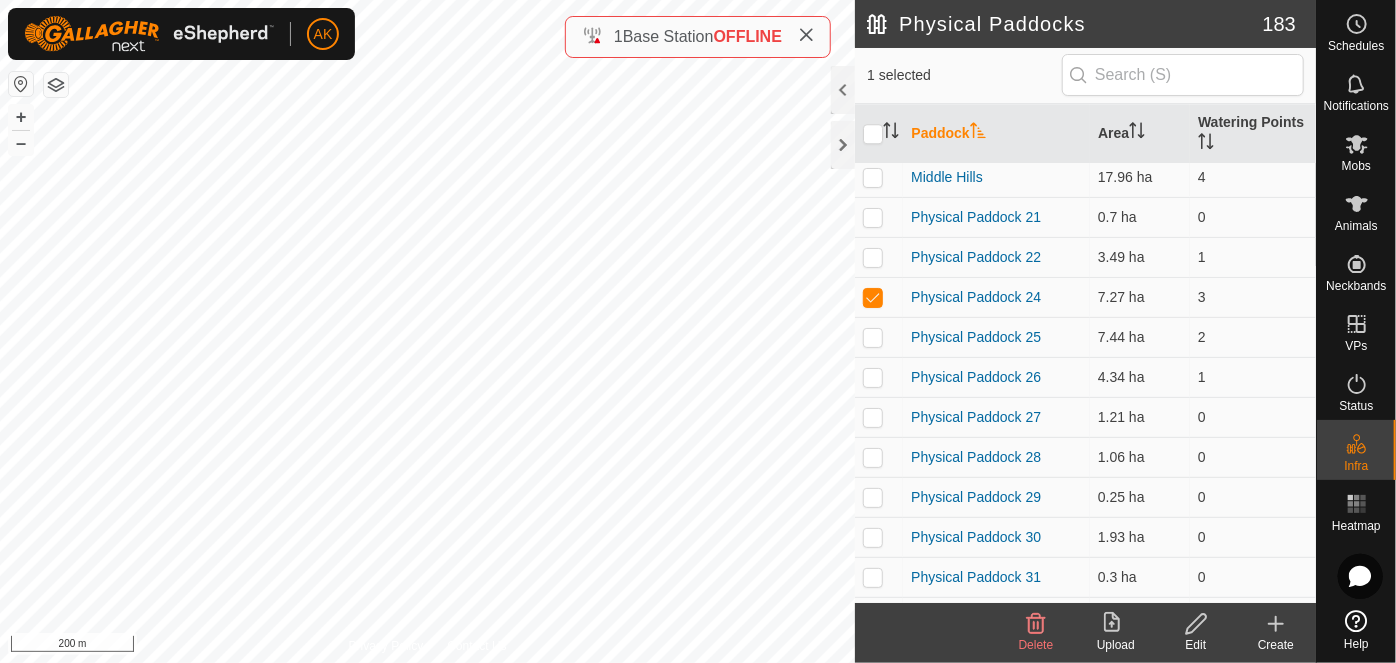 click 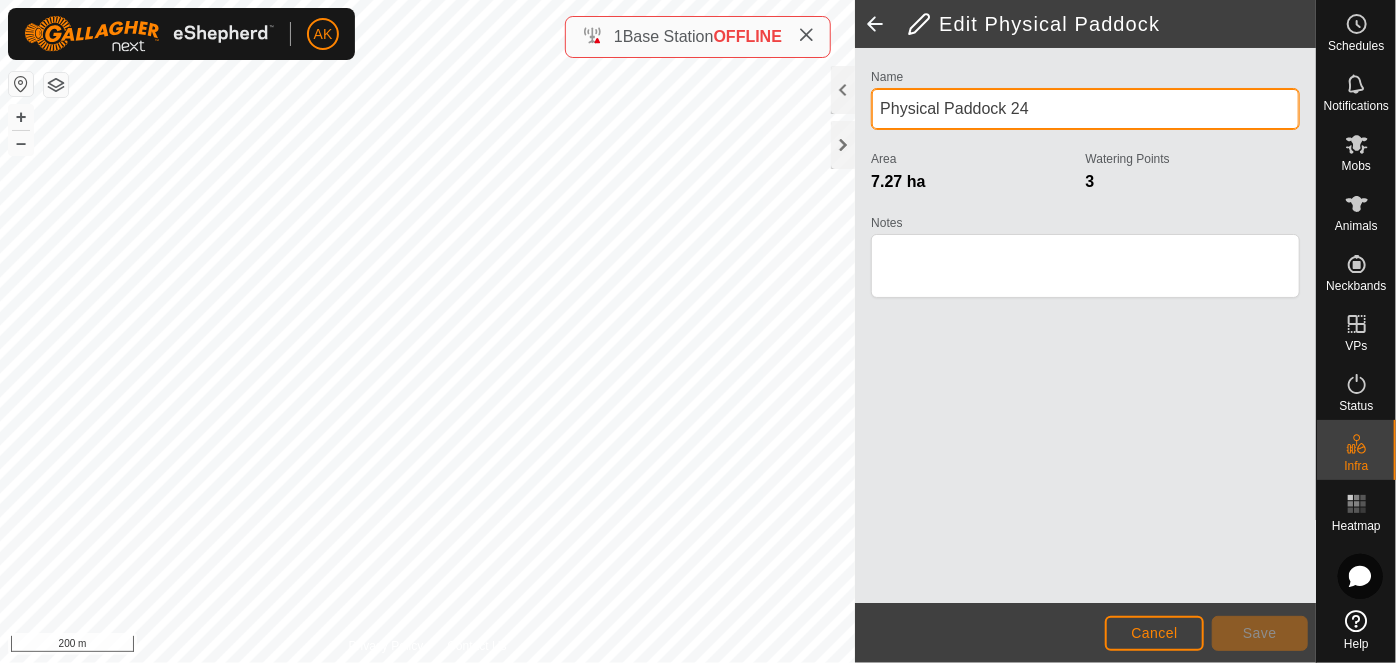click on "Physical Paddock 24" at bounding box center (1085, 109) 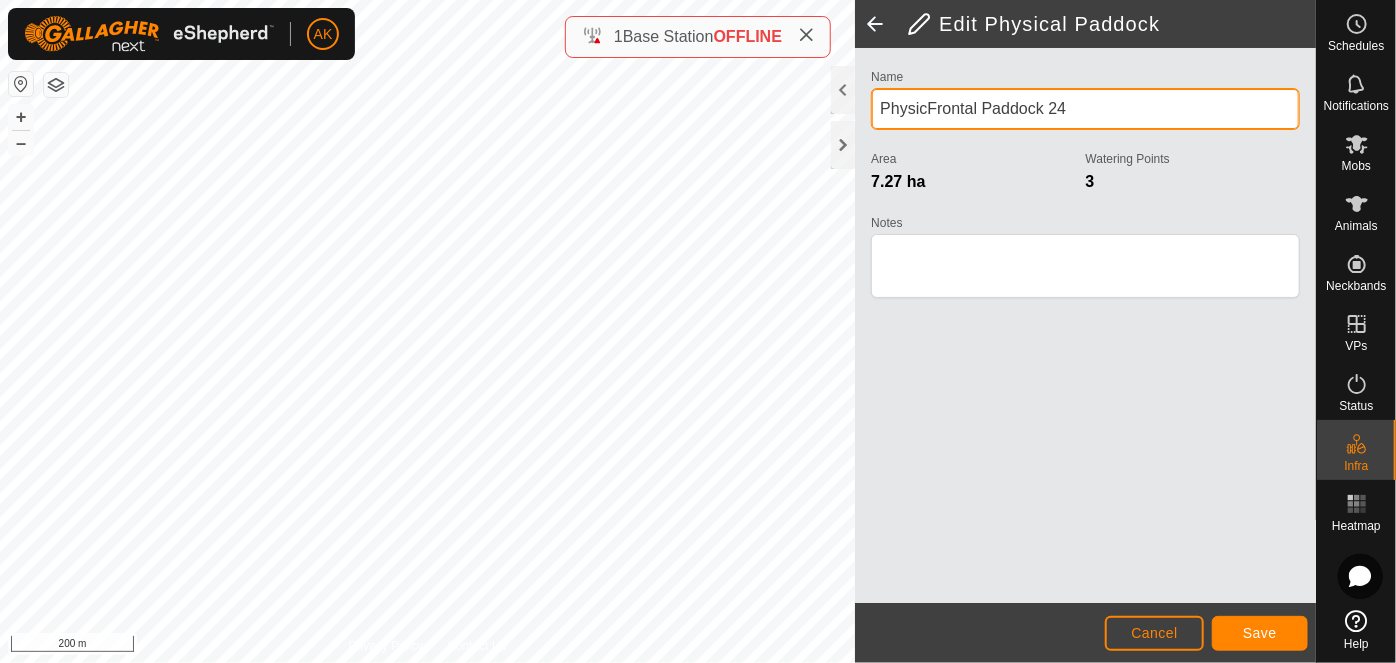 click on "PhysicFrontal Paddock 24" at bounding box center [1085, 109] 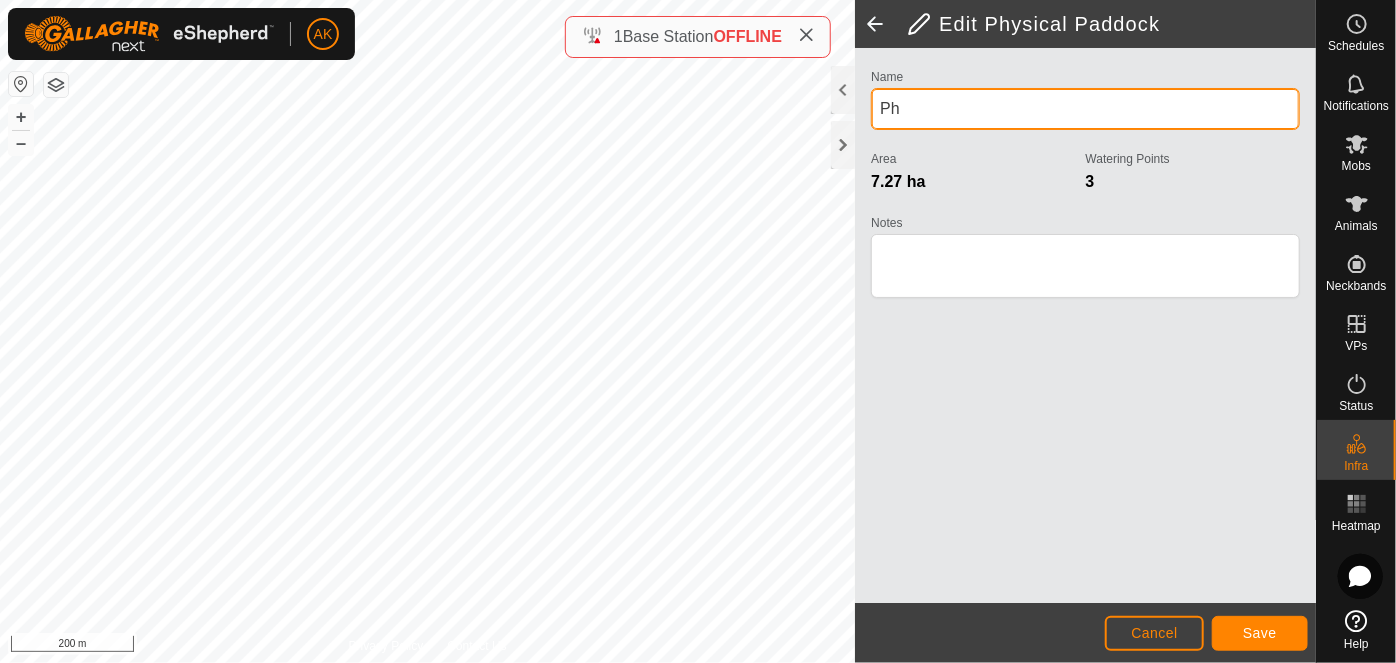 type on "P" 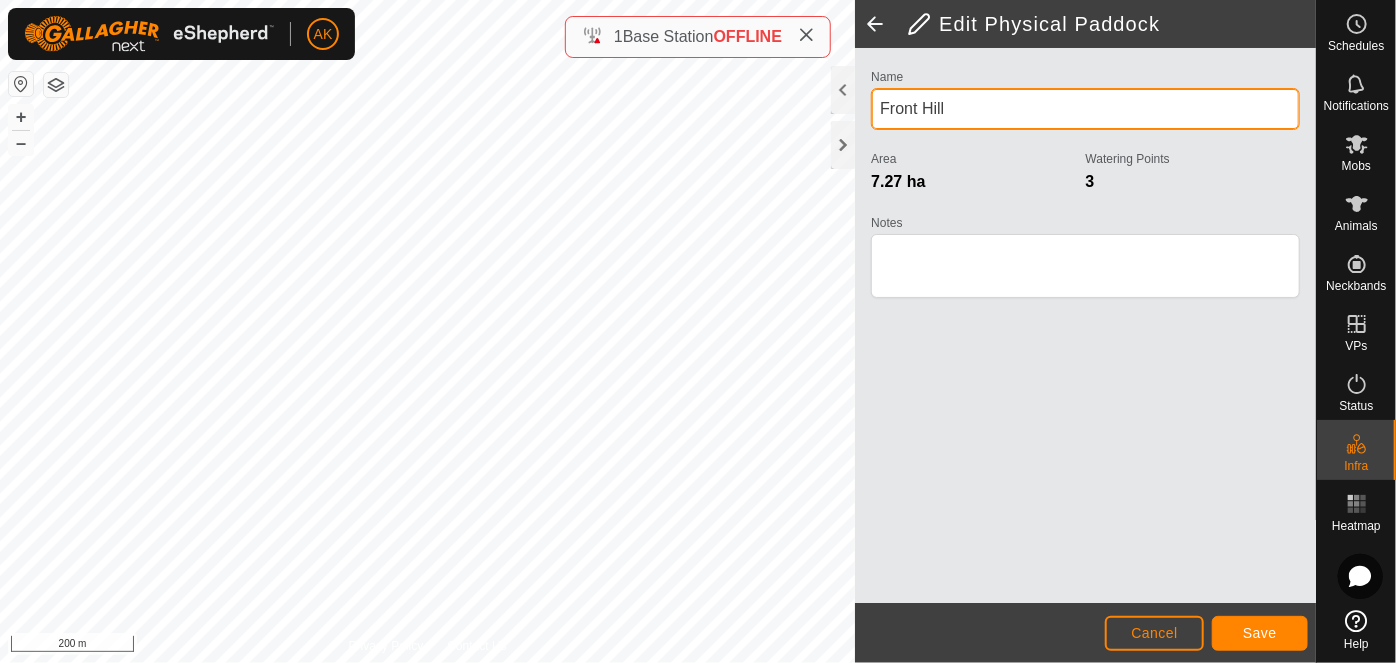 type on "Front Hills" 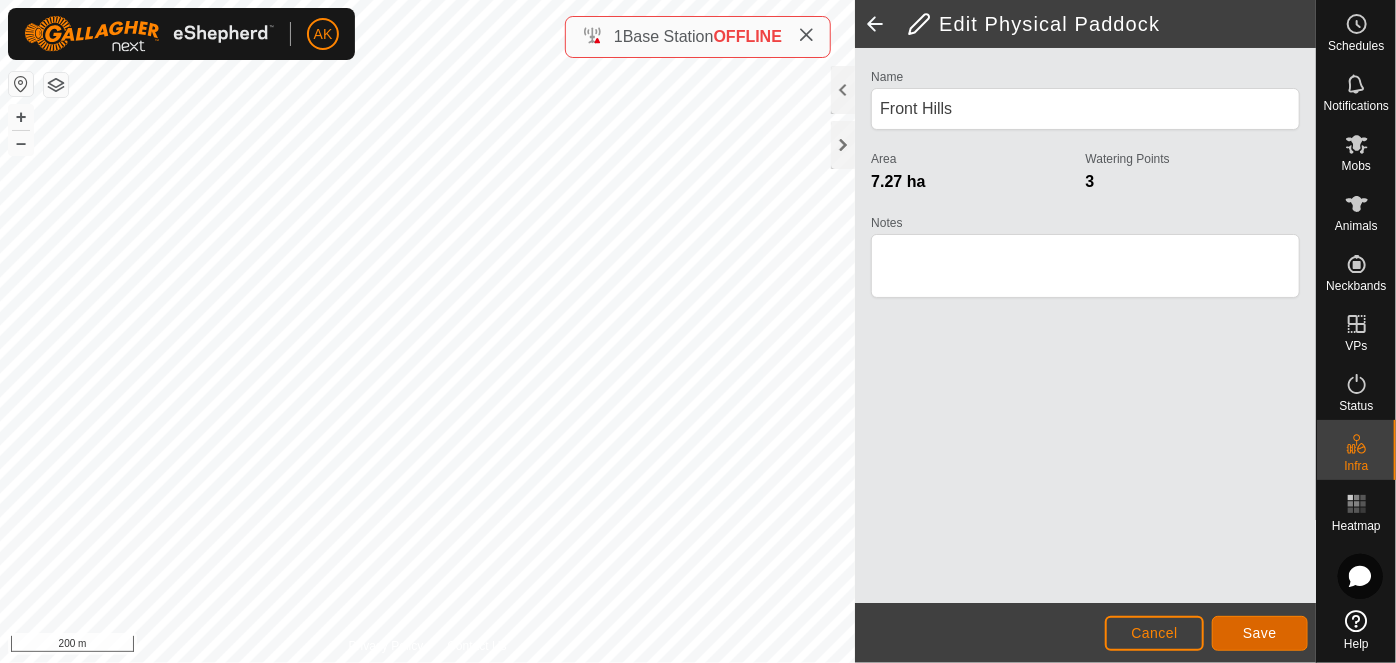 click on "Save" 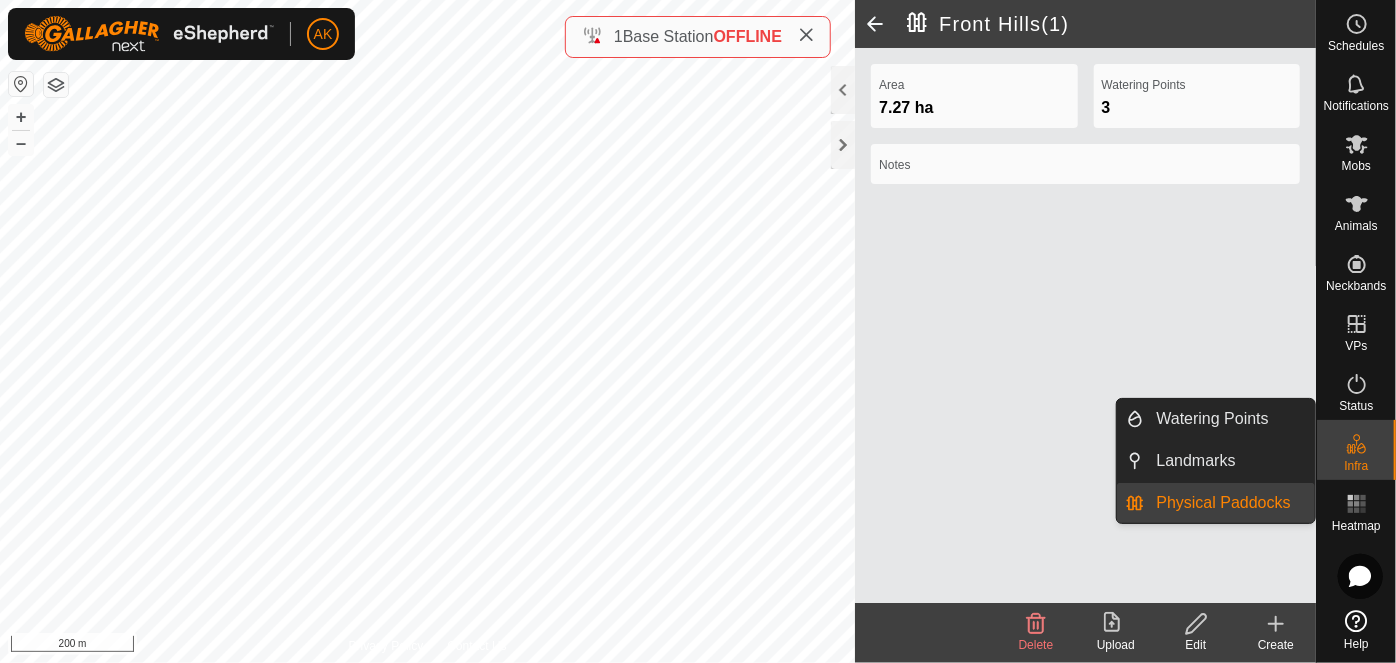 click on "Physical Paddocks" at bounding box center [1230, 503] 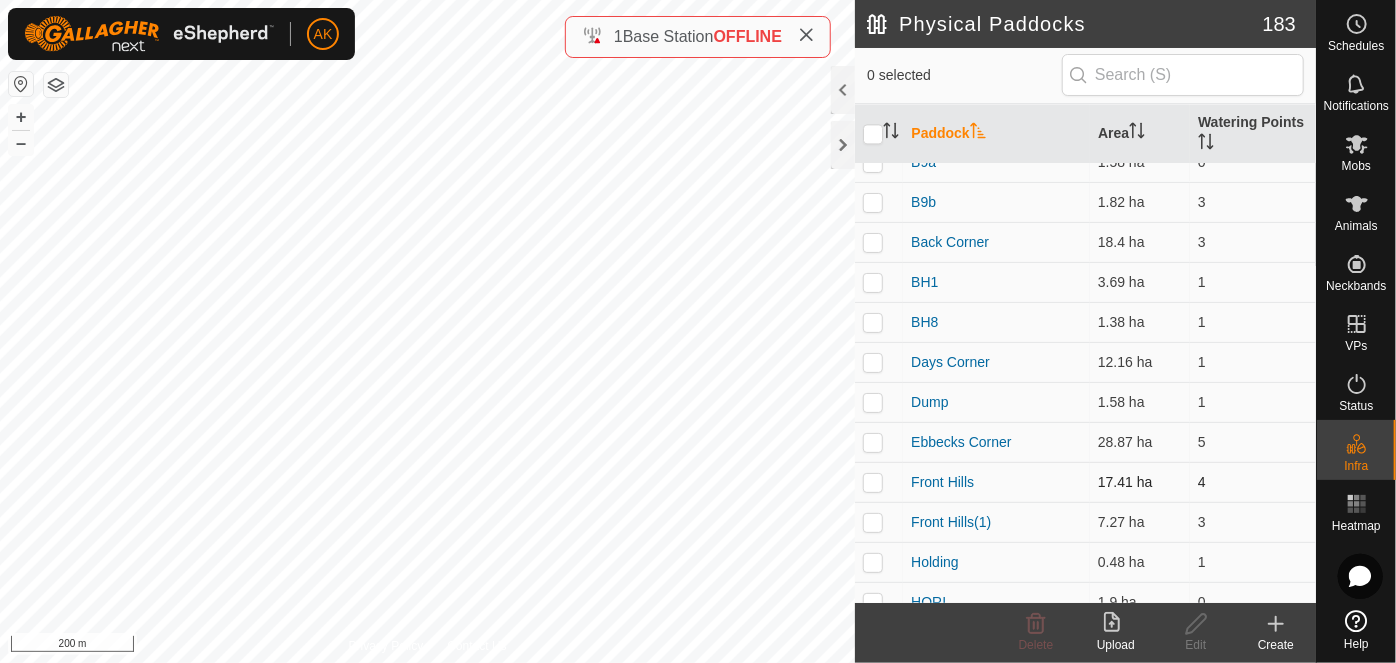 scroll, scrollTop: 6363, scrollLeft: 0, axis: vertical 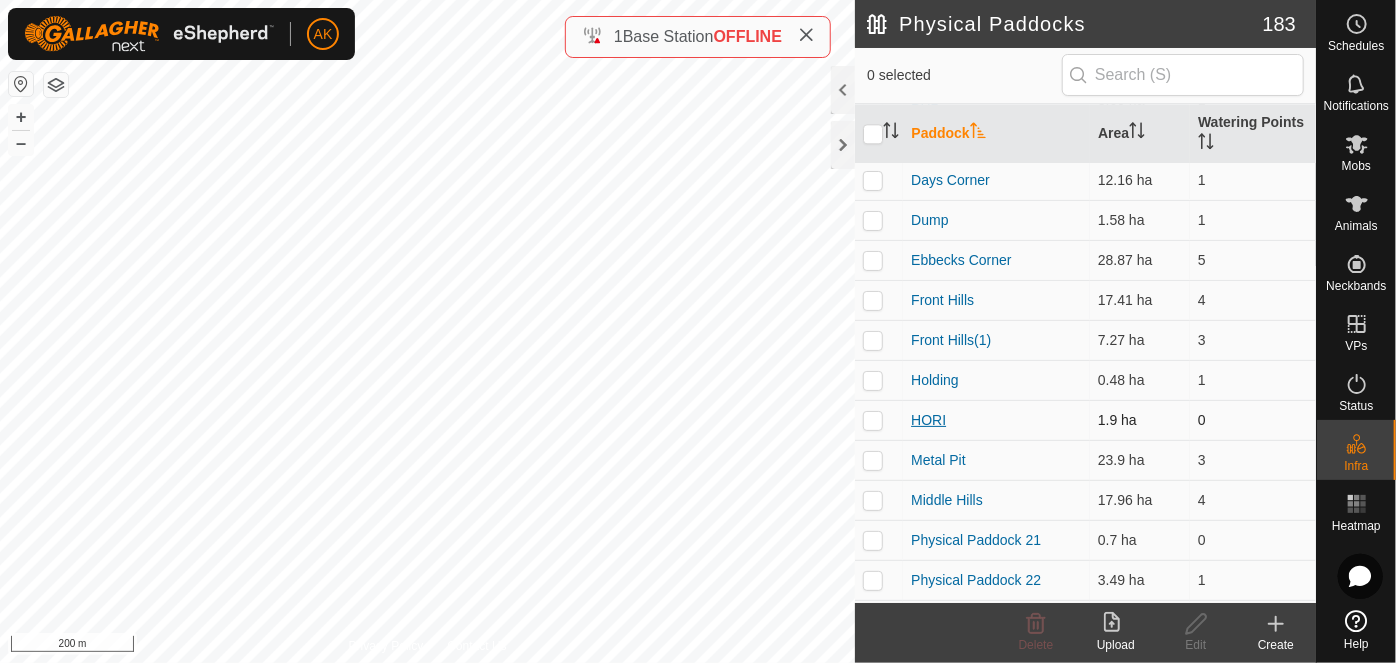 click on "HORI" at bounding box center [928, 420] 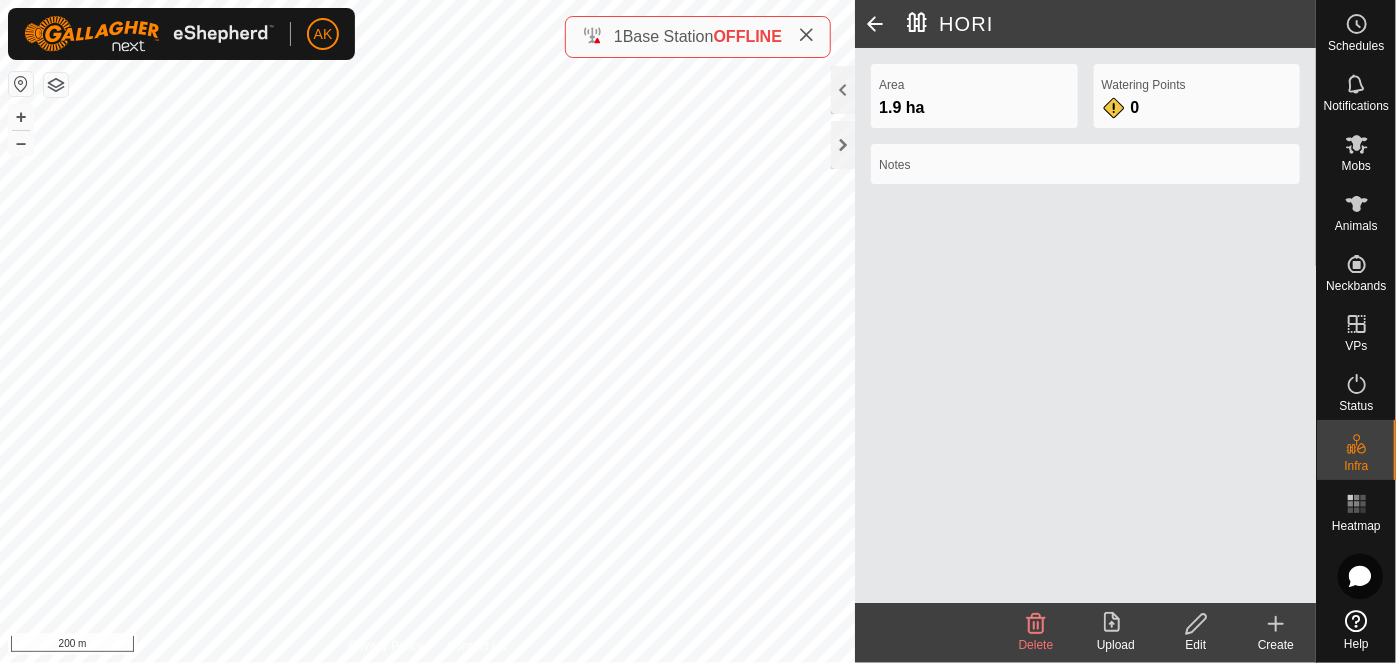 click 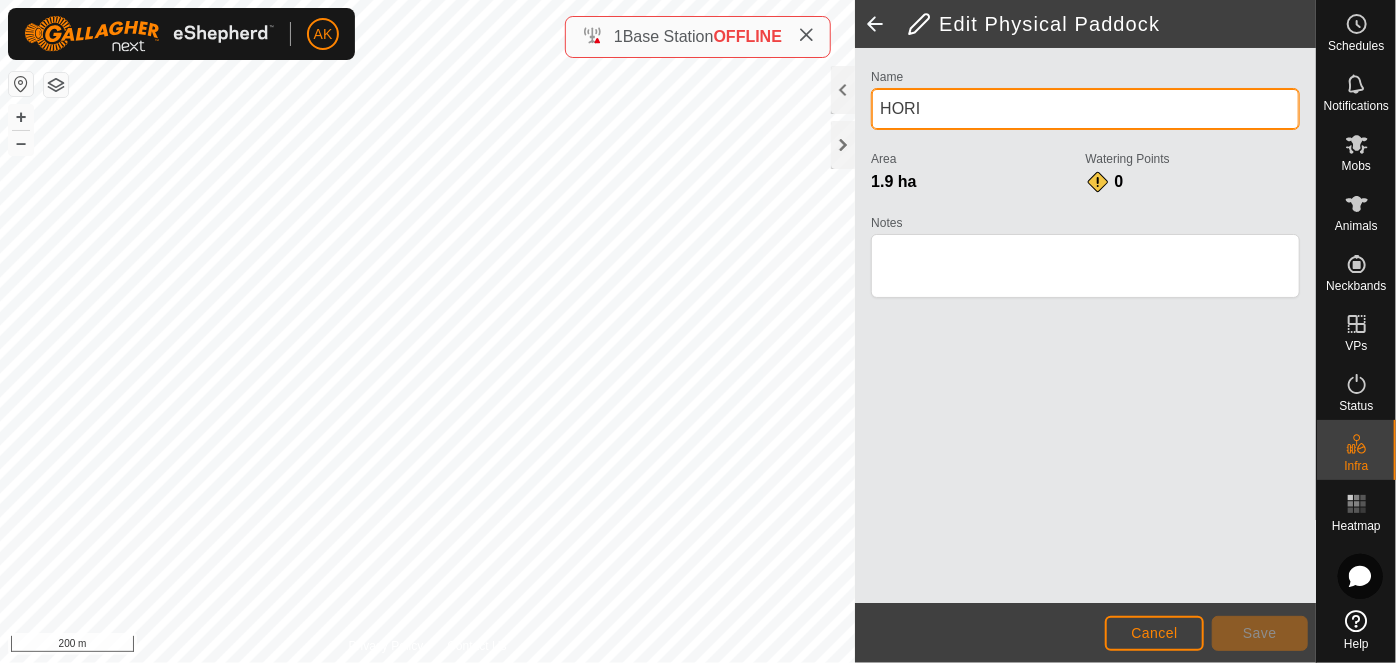 click on "HORI" at bounding box center (1085, 109) 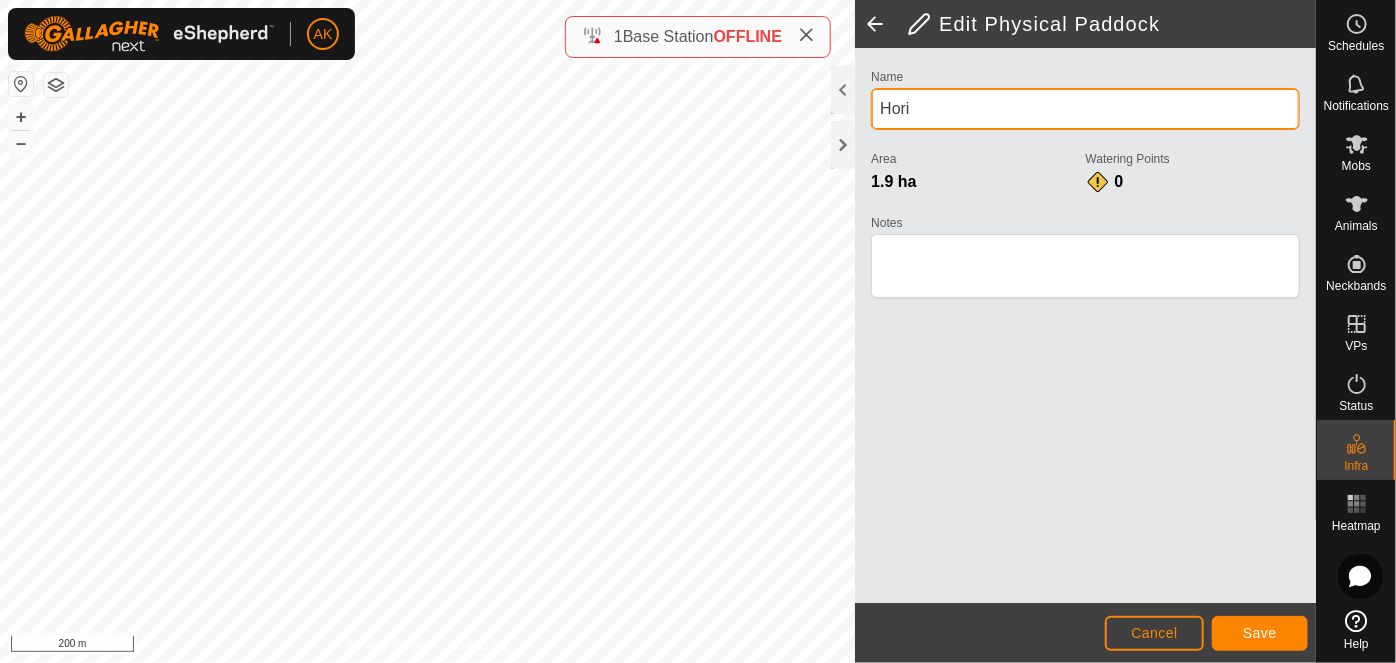 type on "Hori" 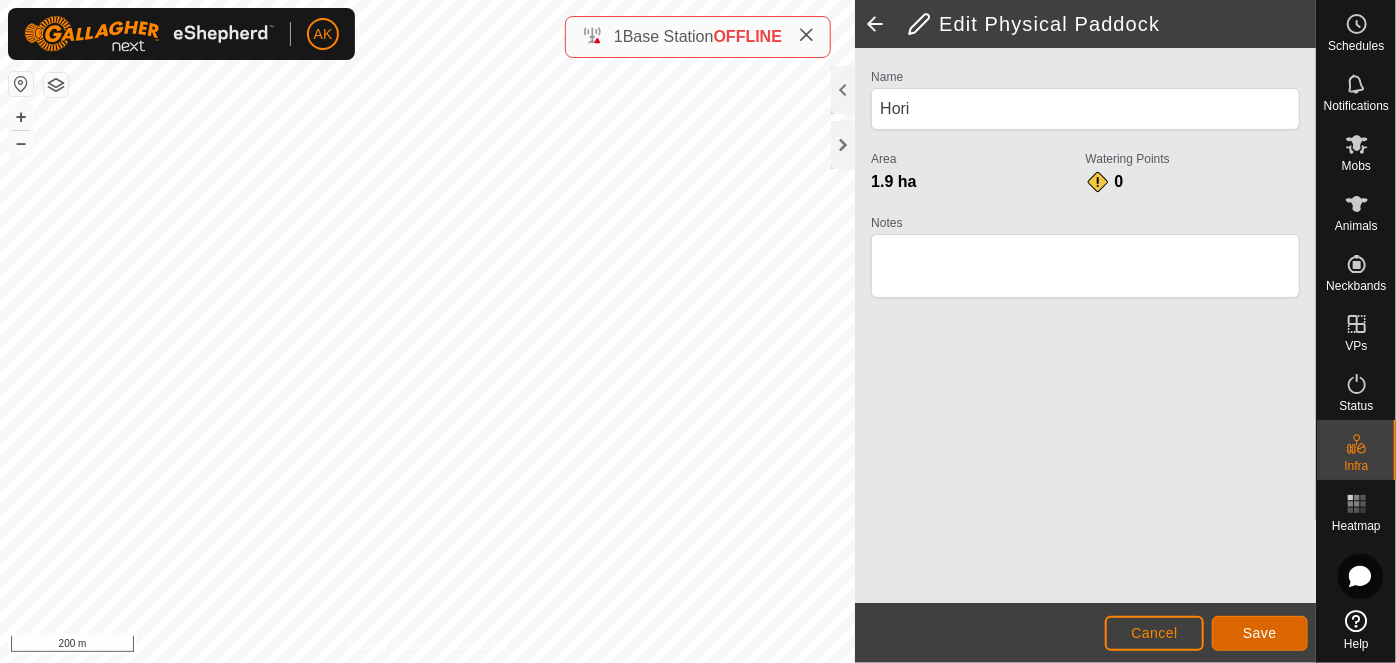 click on "Save" 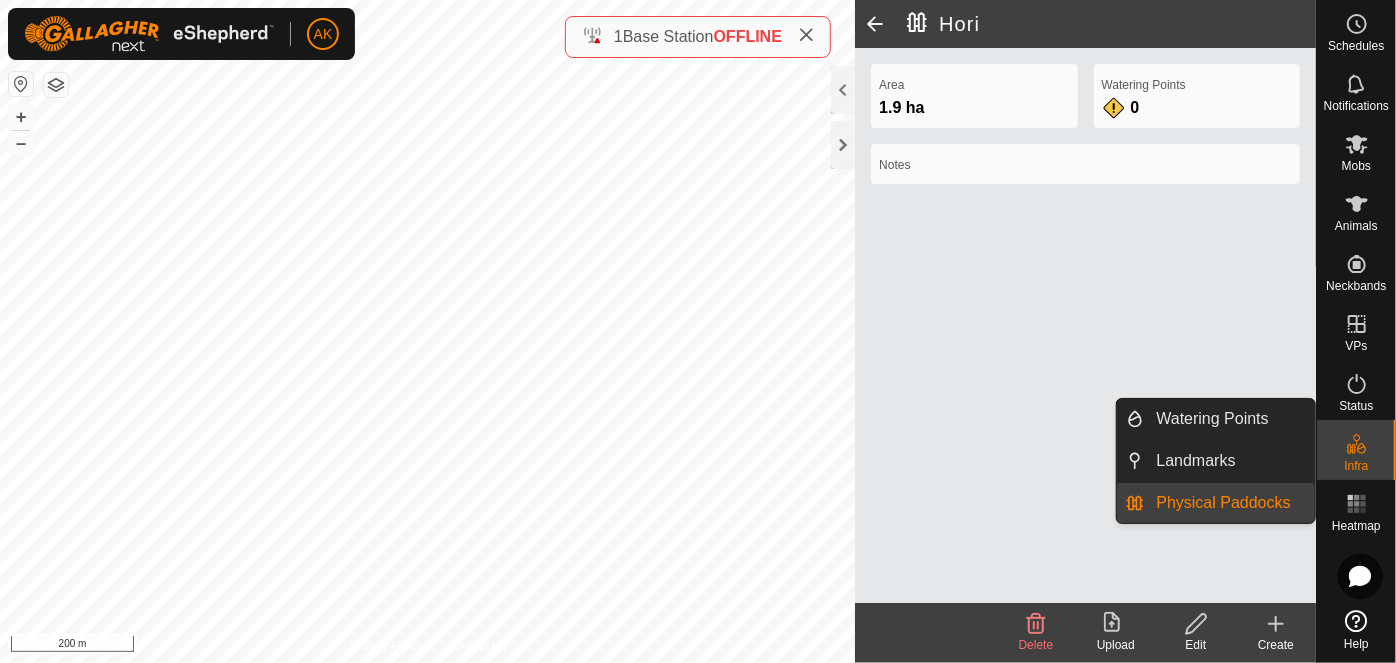 click on "Physical Paddocks" at bounding box center (1230, 503) 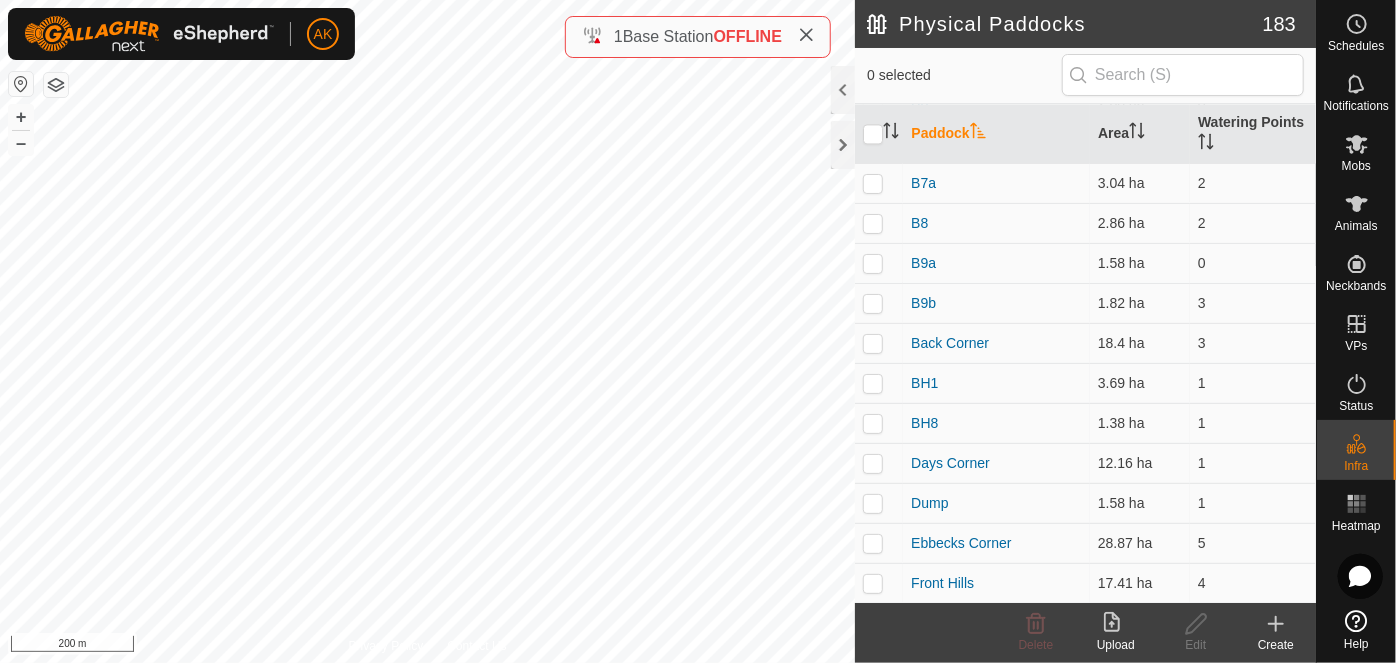 scroll, scrollTop: 6181, scrollLeft: 0, axis: vertical 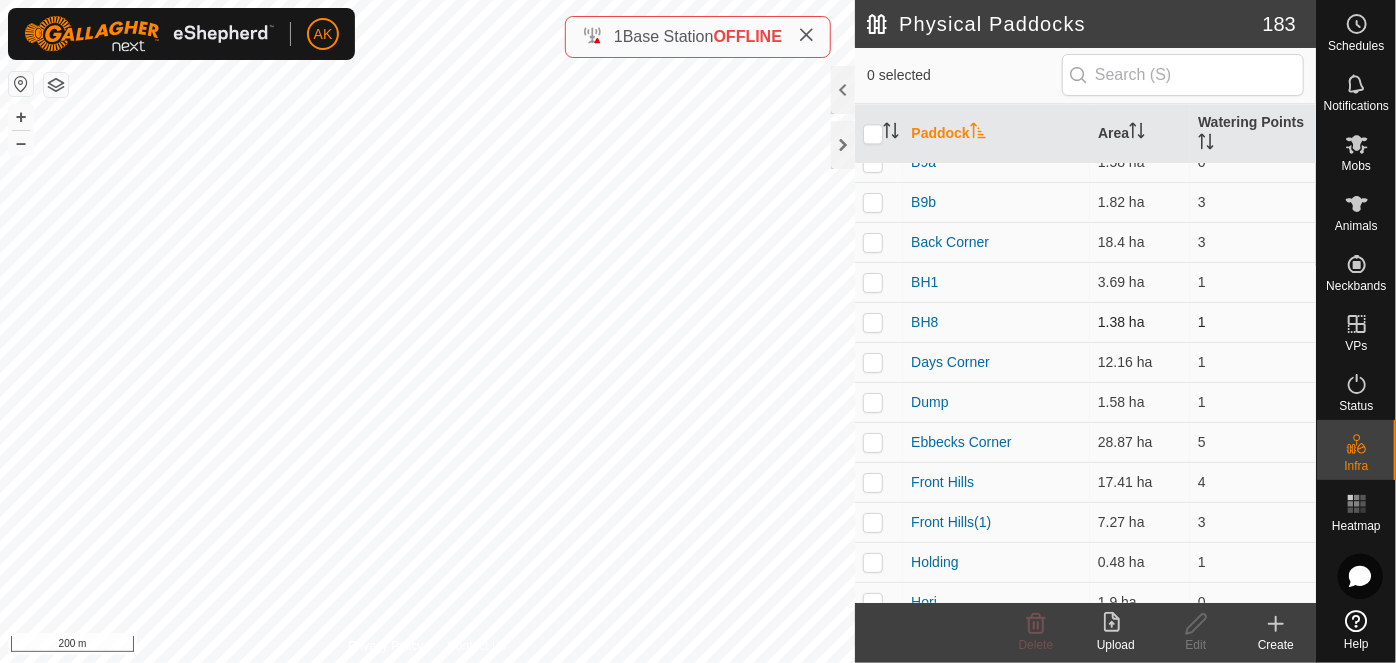 click at bounding box center [873, 322] 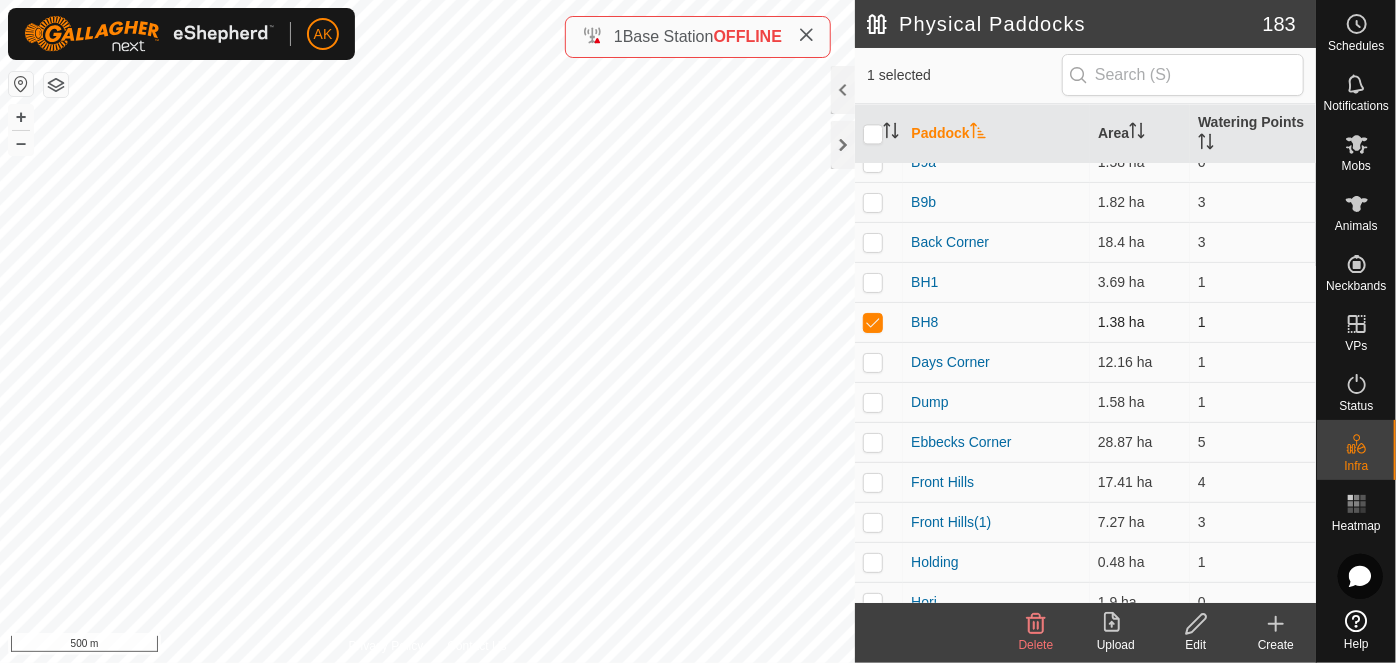 click at bounding box center (873, 322) 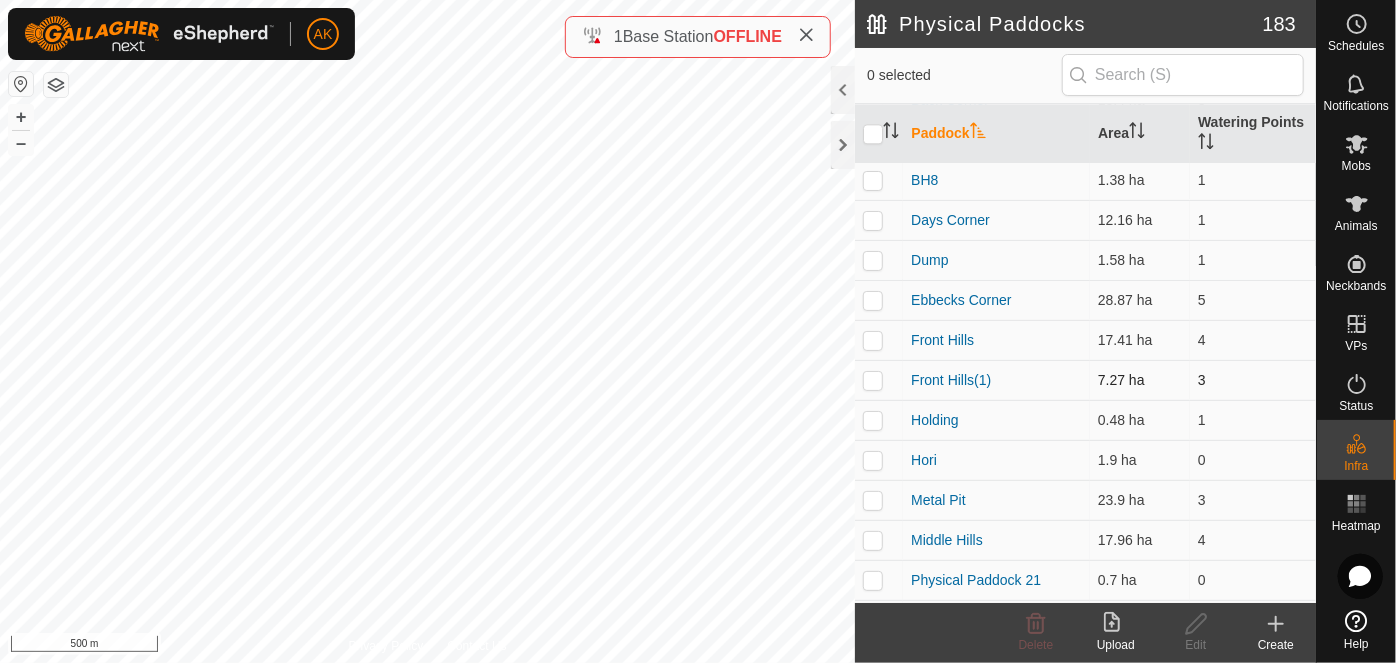 scroll, scrollTop: 6363, scrollLeft: 0, axis: vertical 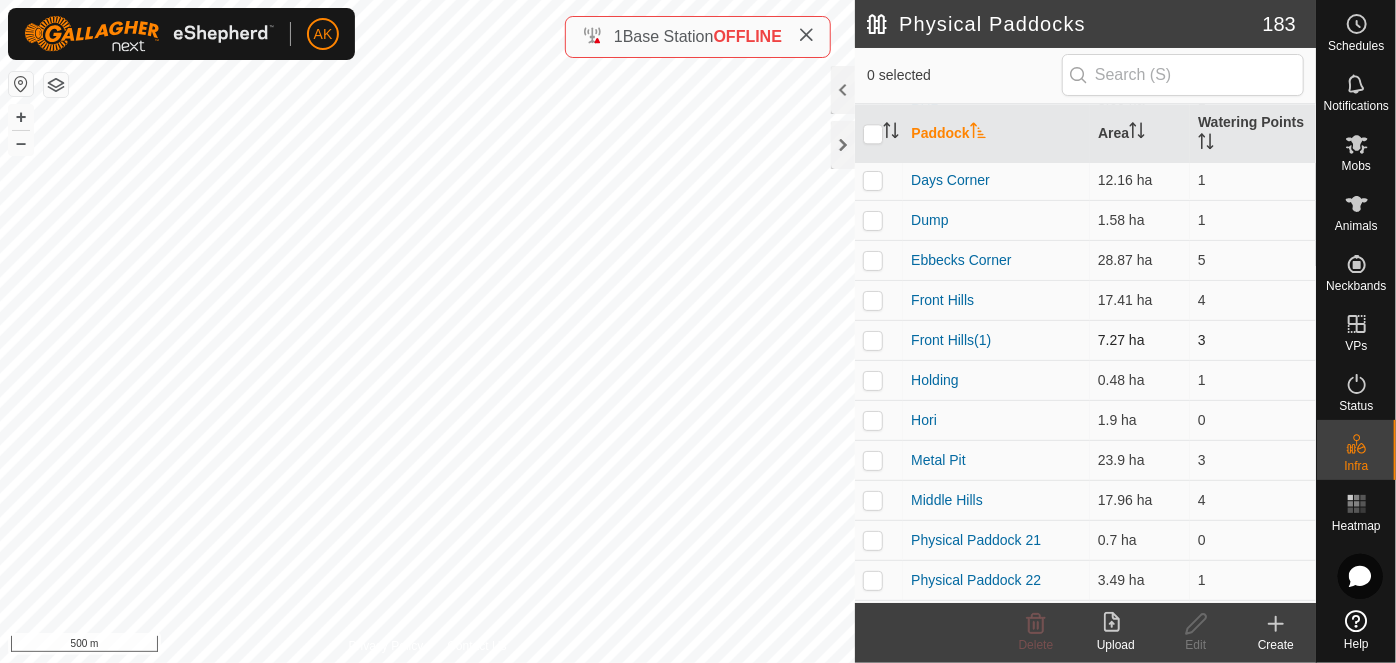 click at bounding box center [873, 340] 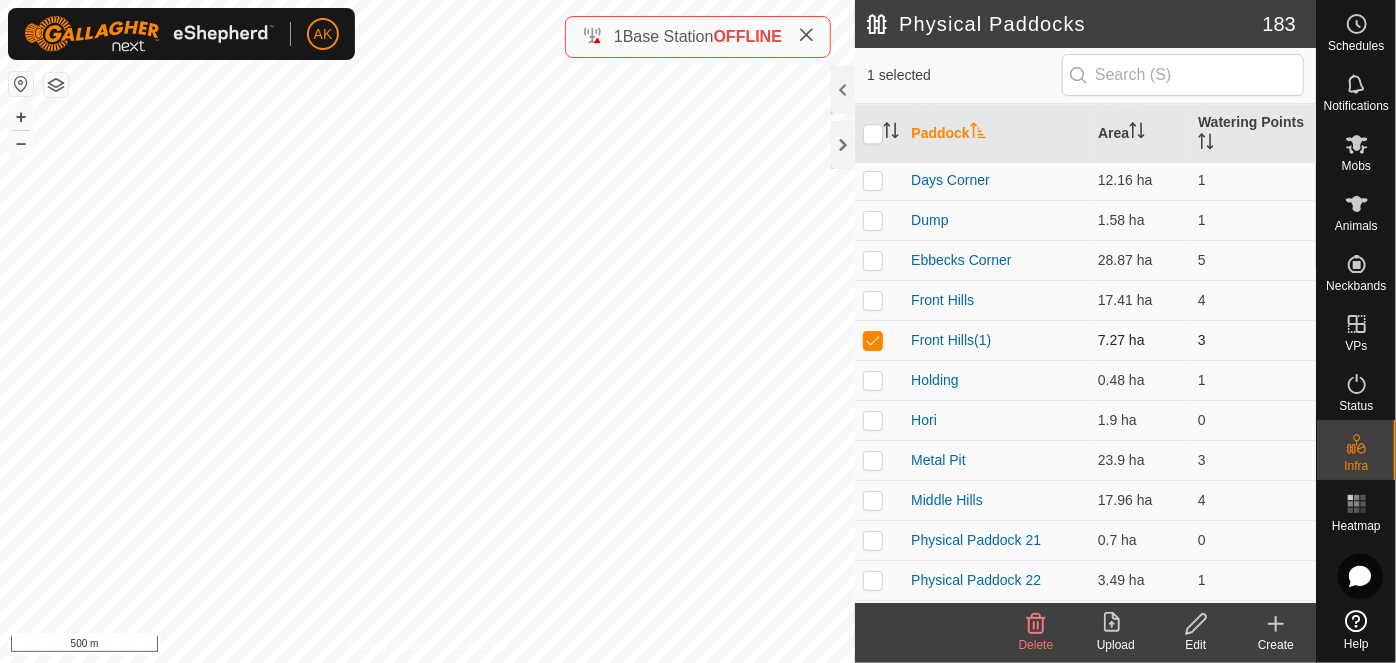 click at bounding box center (873, 340) 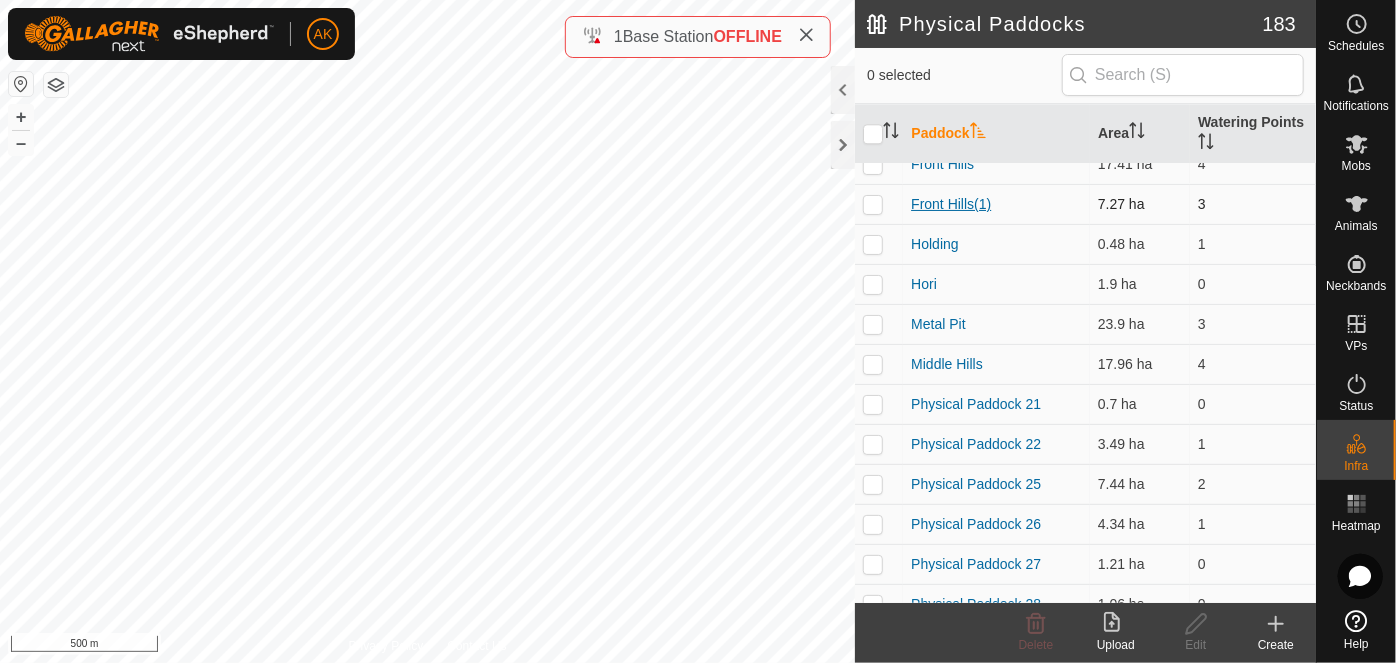 scroll, scrollTop: 6545, scrollLeft: 0, axis: vertical 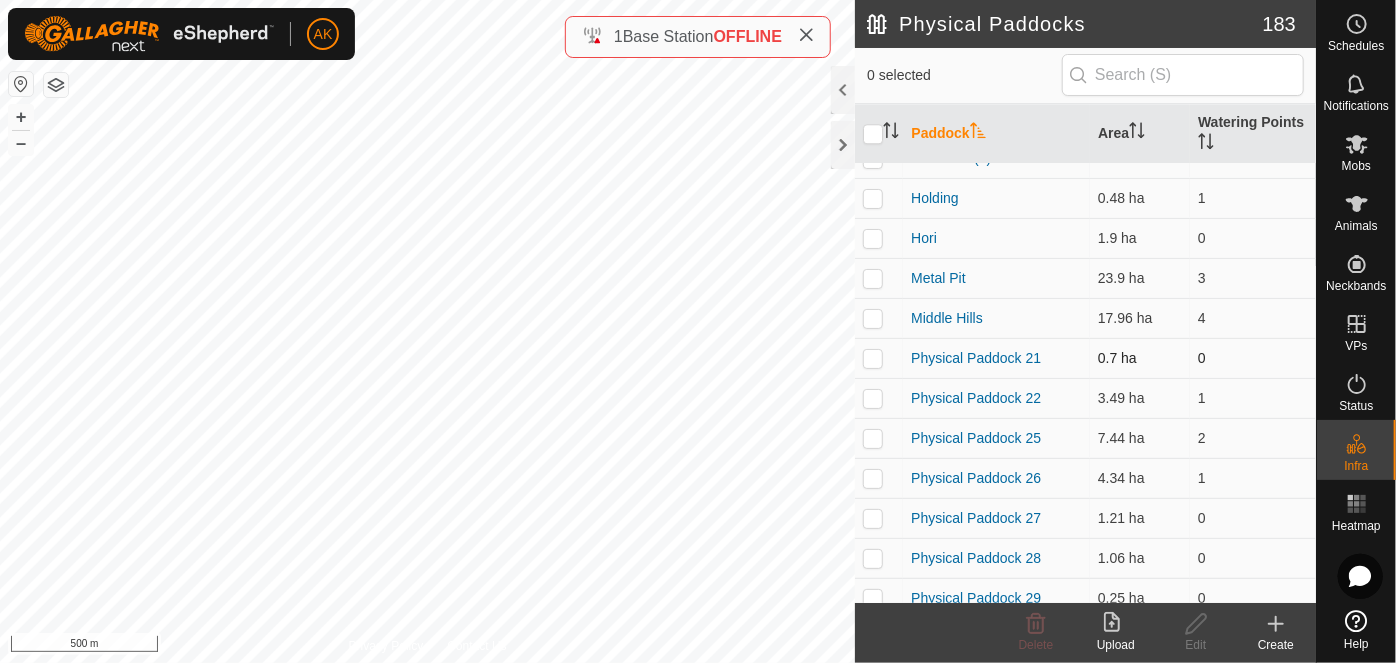 click at bounding box center (873, 358) 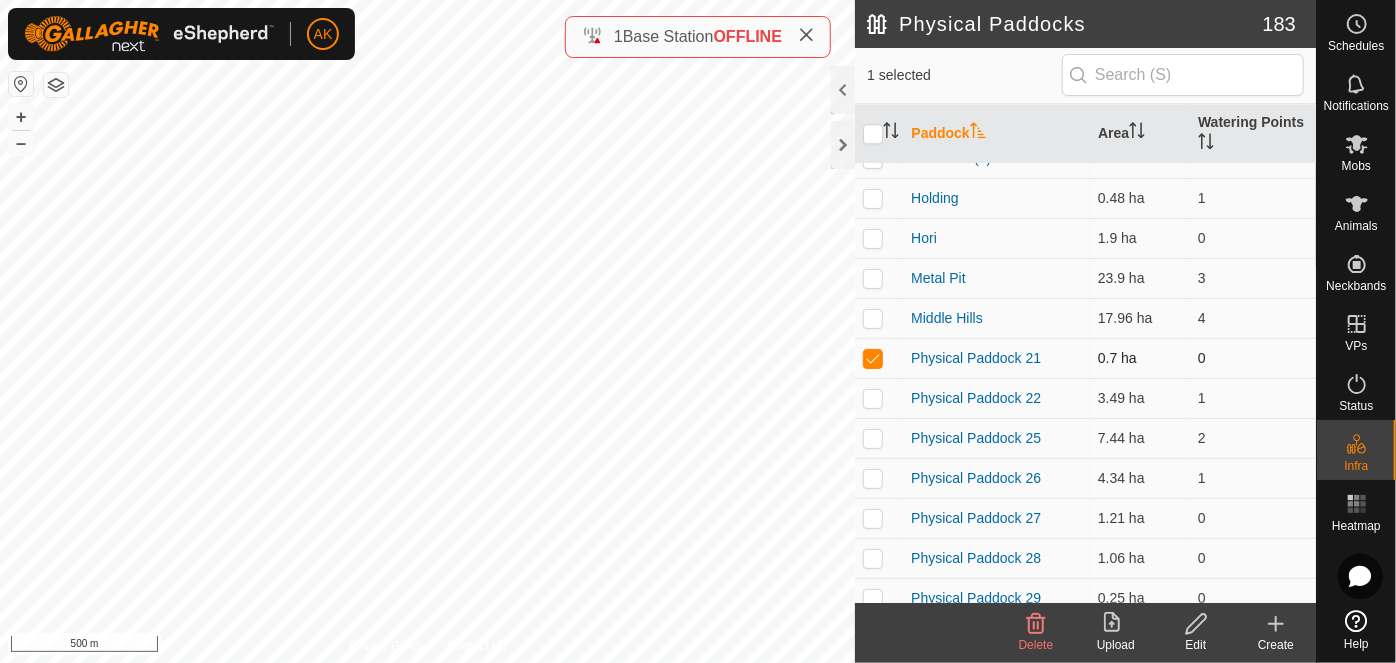 click at bounding box center [873, 358] 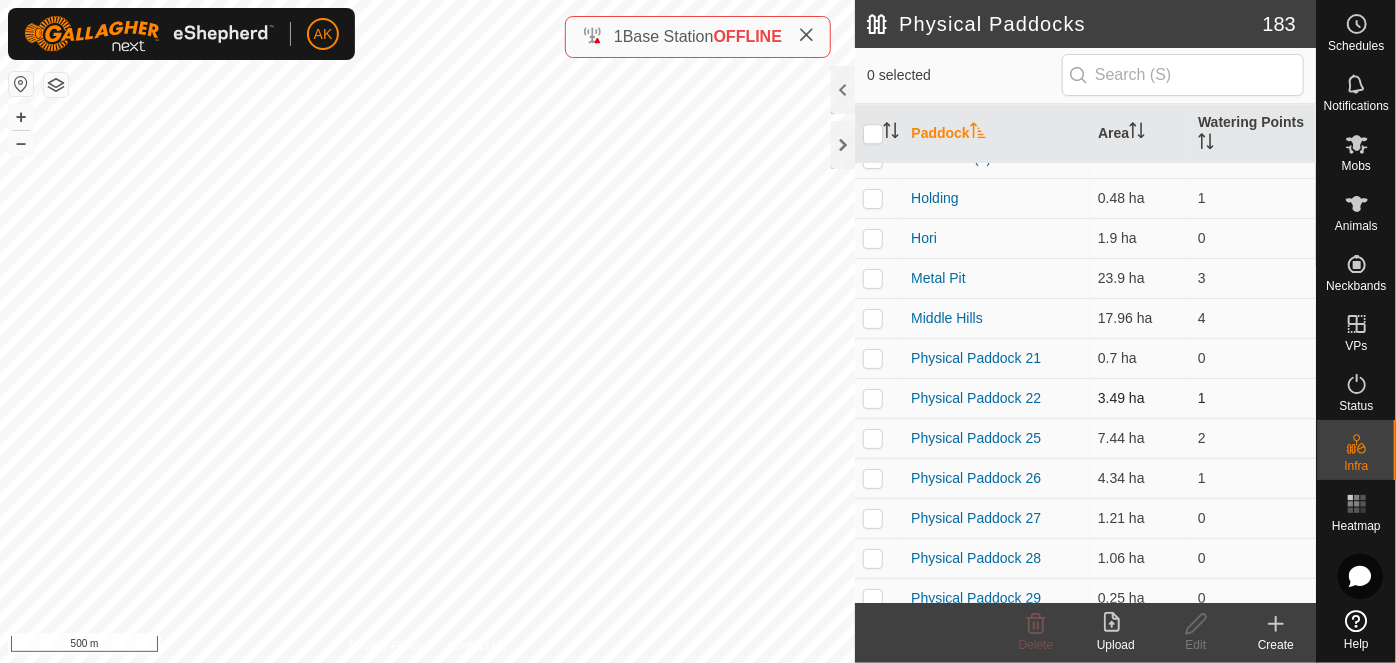 click at bounding box center [873, 398] 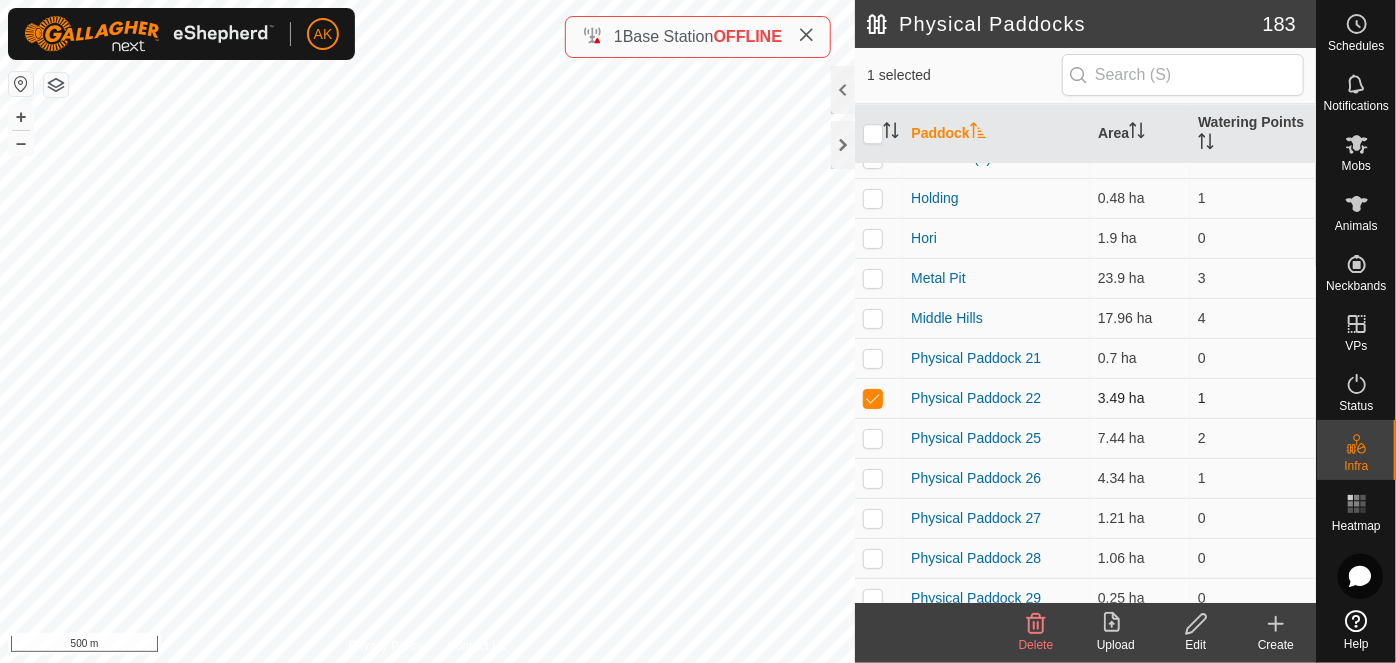 click at bounding box center (873, 398) 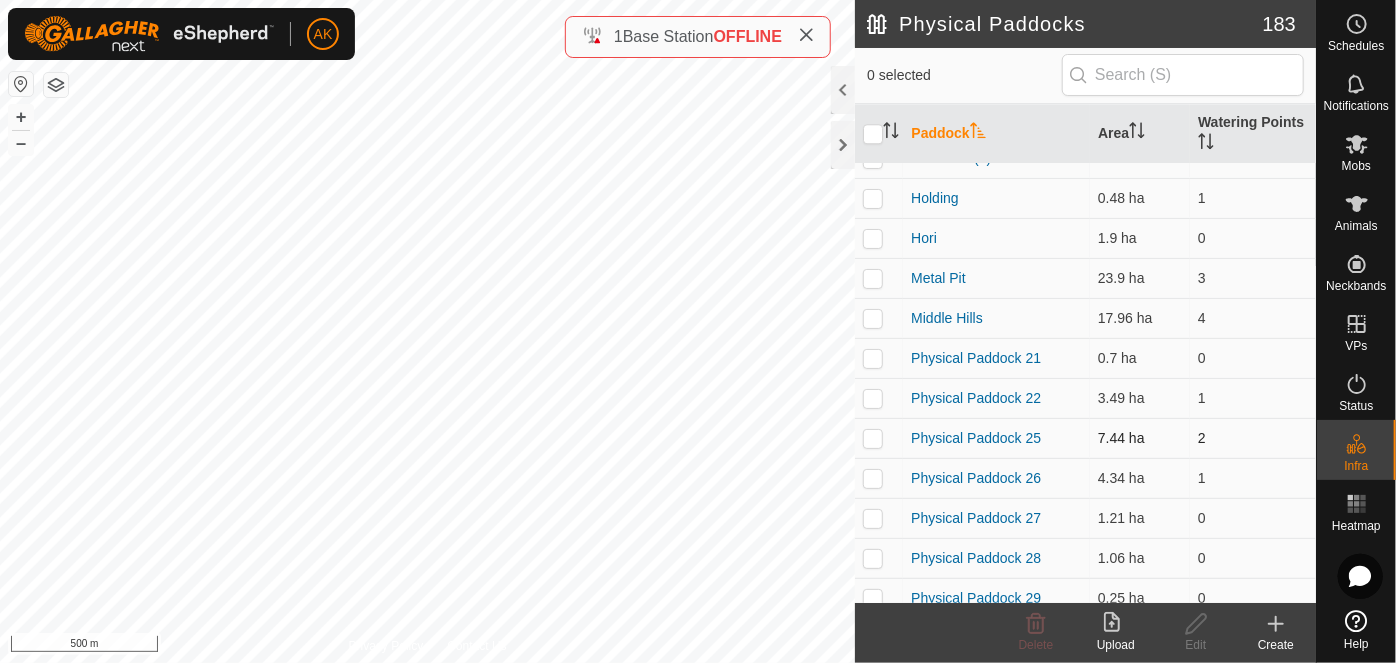 click at bounding box center [873, 438] 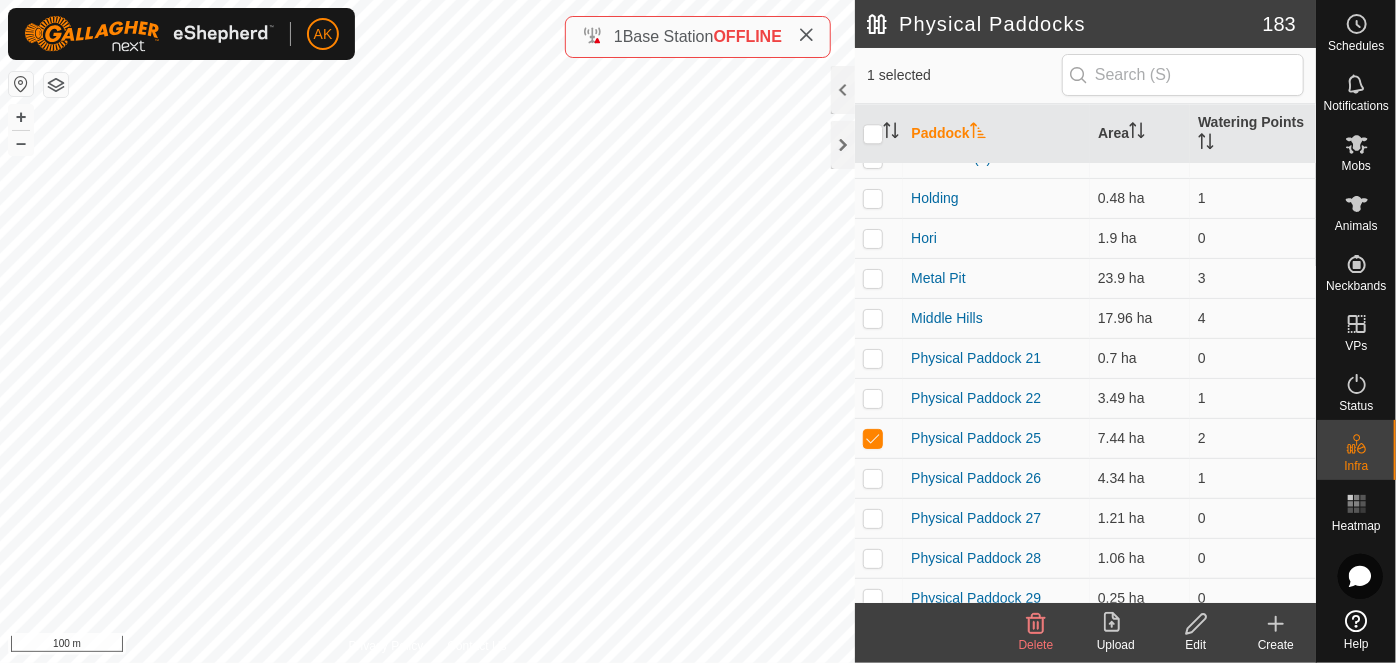 click 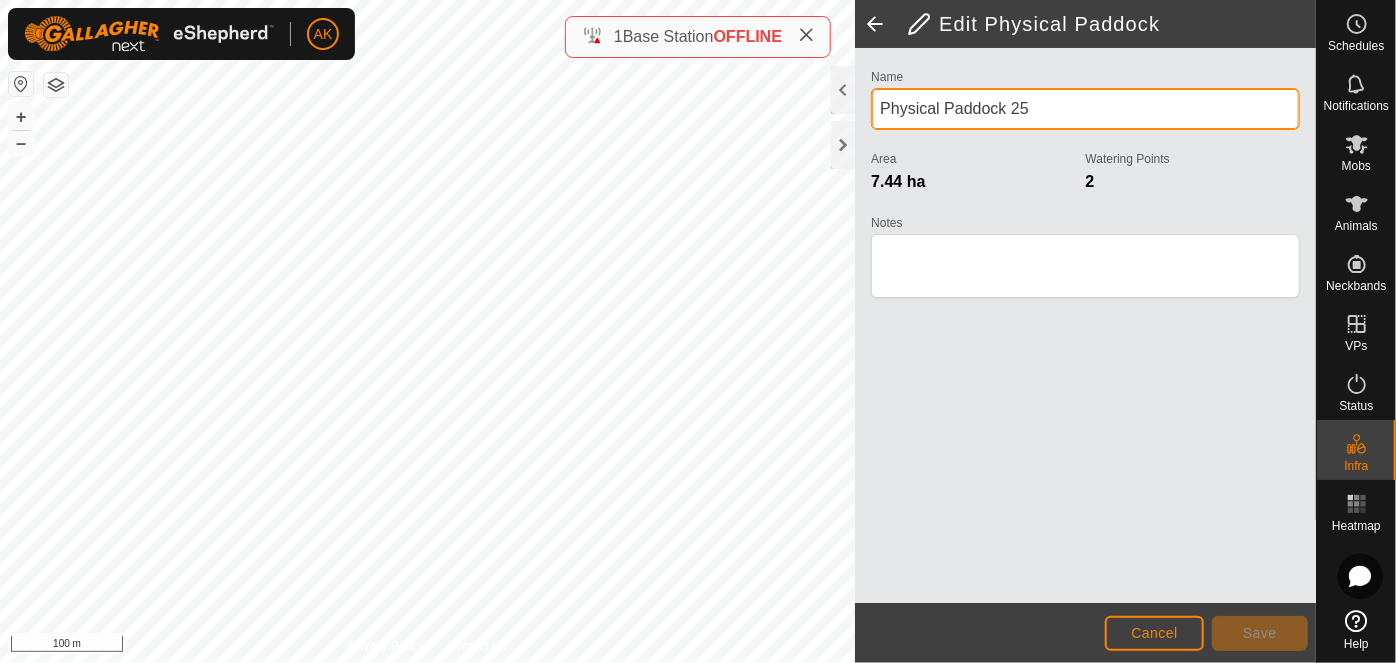 click on "Physical Paddock 25" at bounding box center (1085, 109) 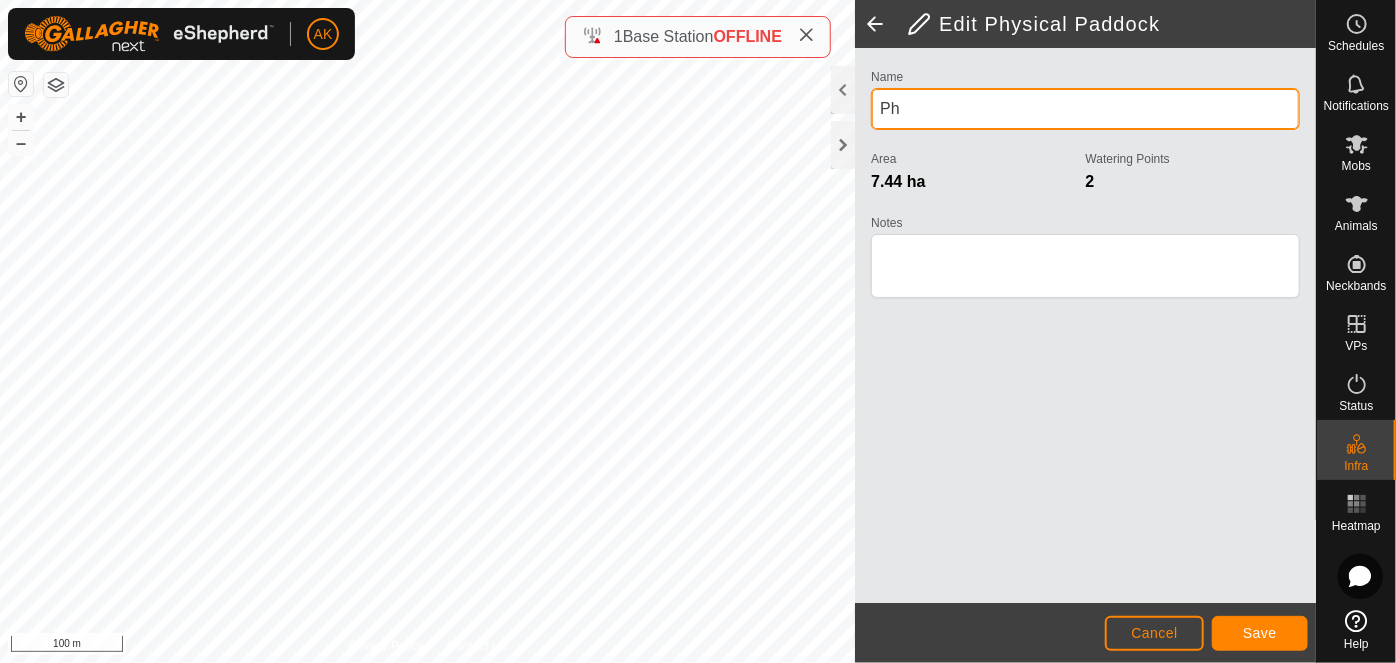 type on "P" 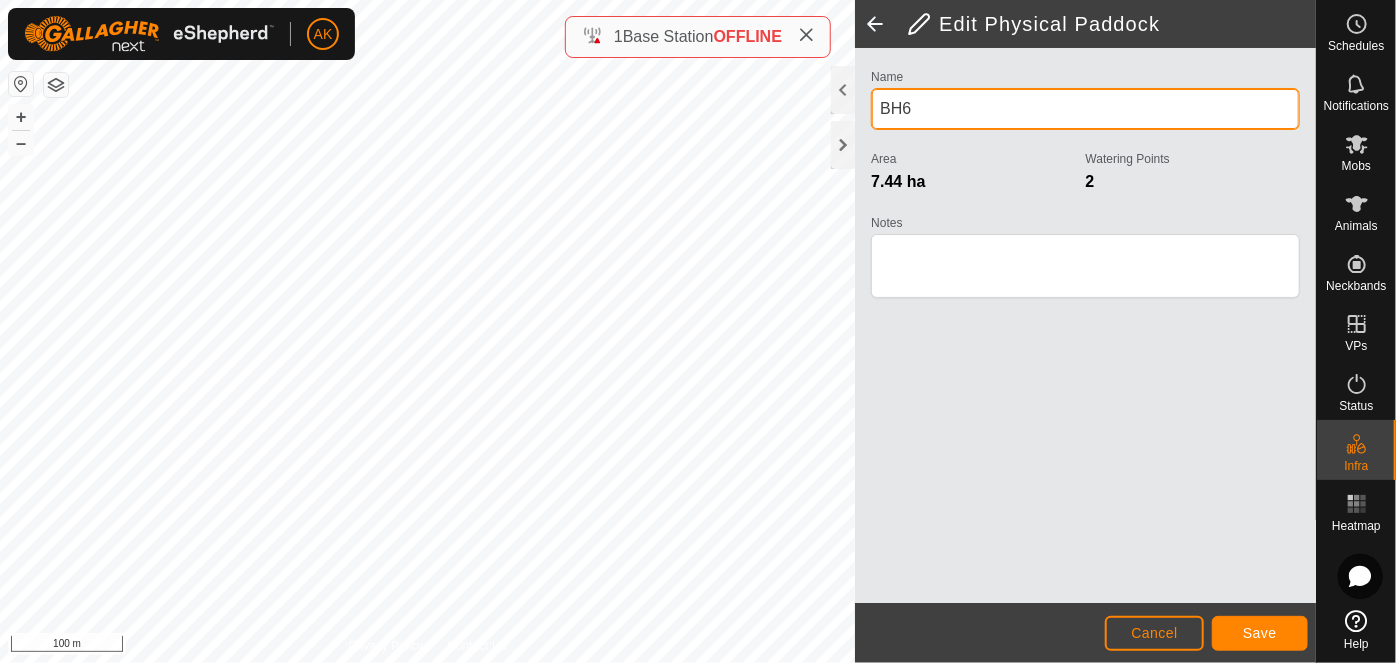 type on "BH6" 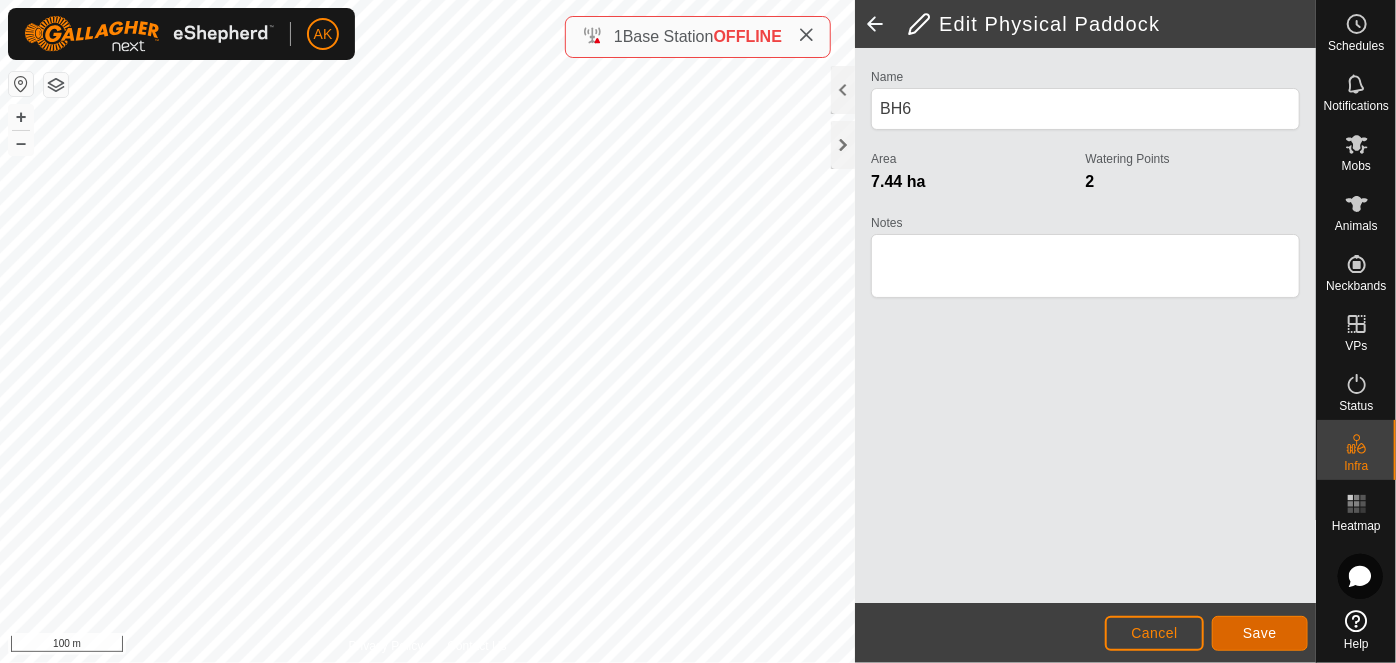 click on "Save" 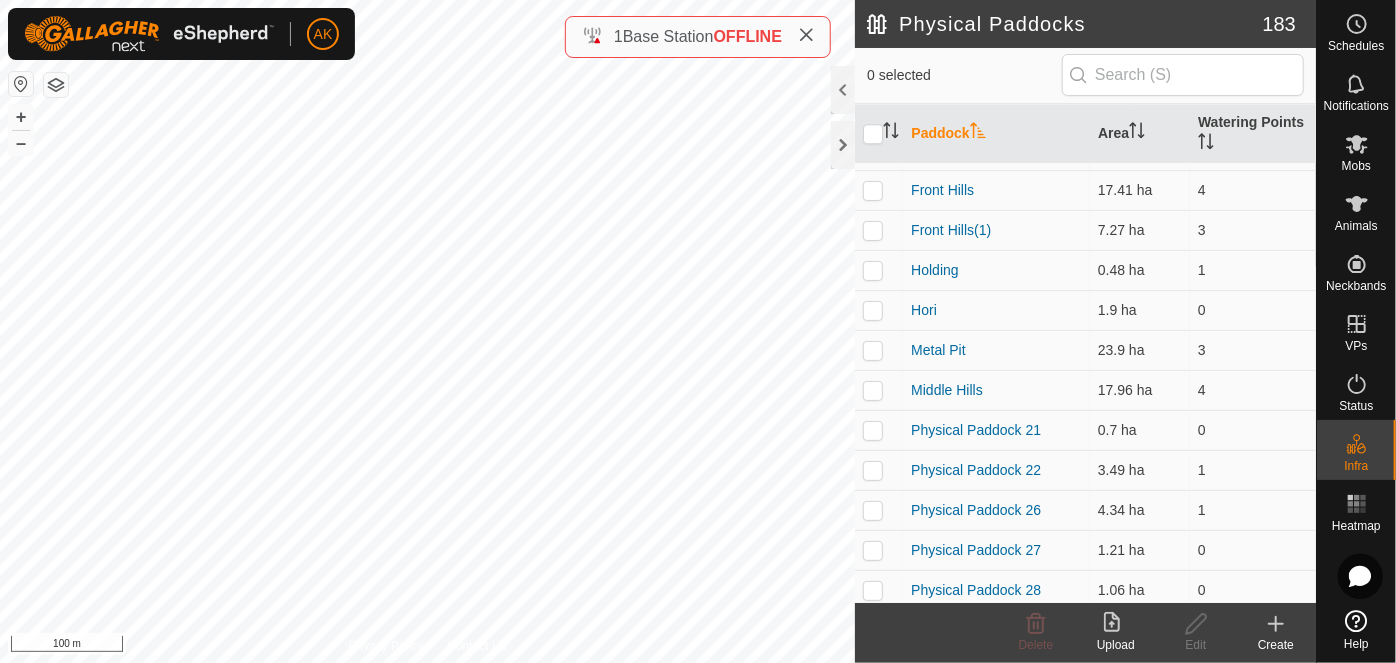 scroll, scrollTop: 6545, scrollLeft: 0, axis: vertical 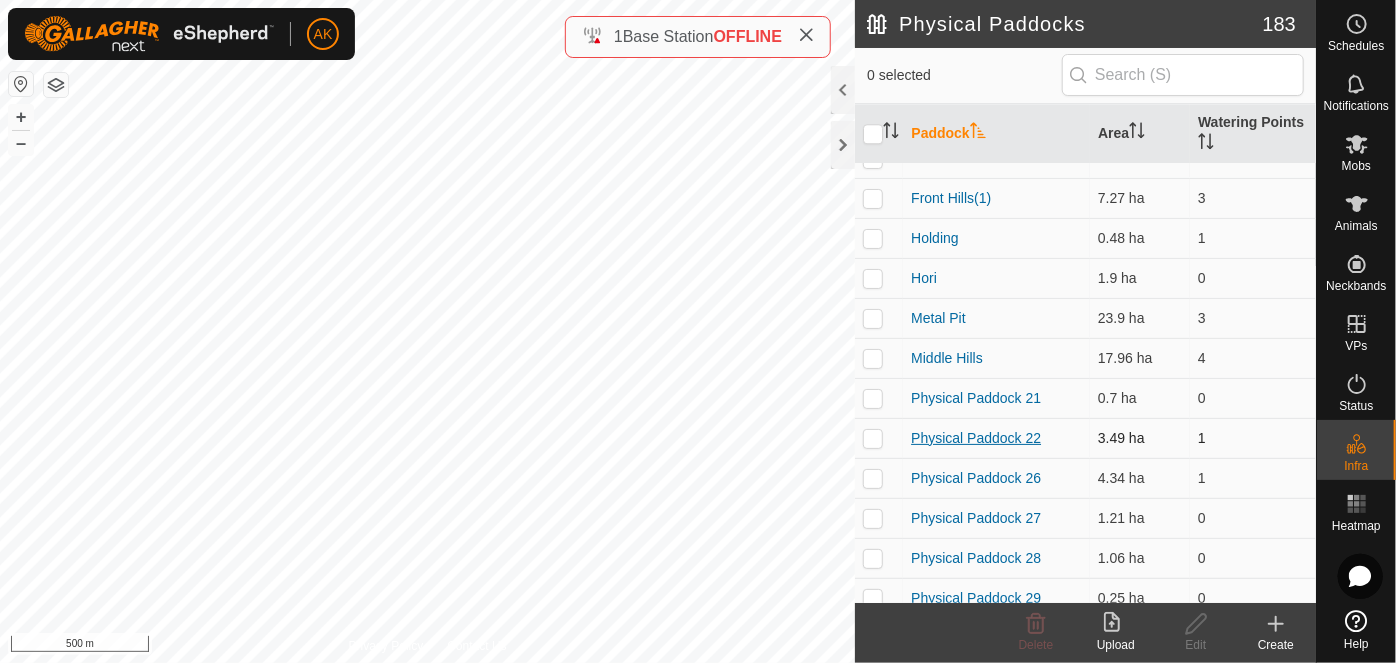 click on "Physical Paddock 22" at bounding box center (976, 438) 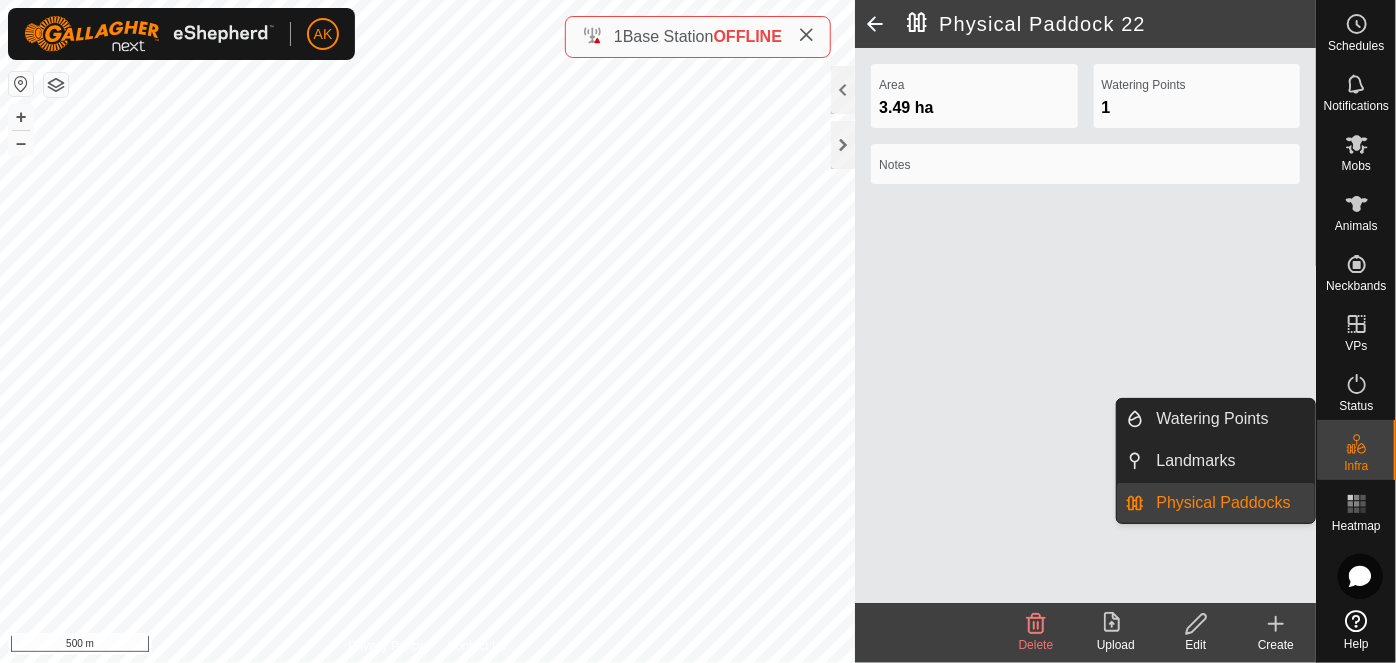 click on "Physical Paddocks" at bounding box center (1230, 503) 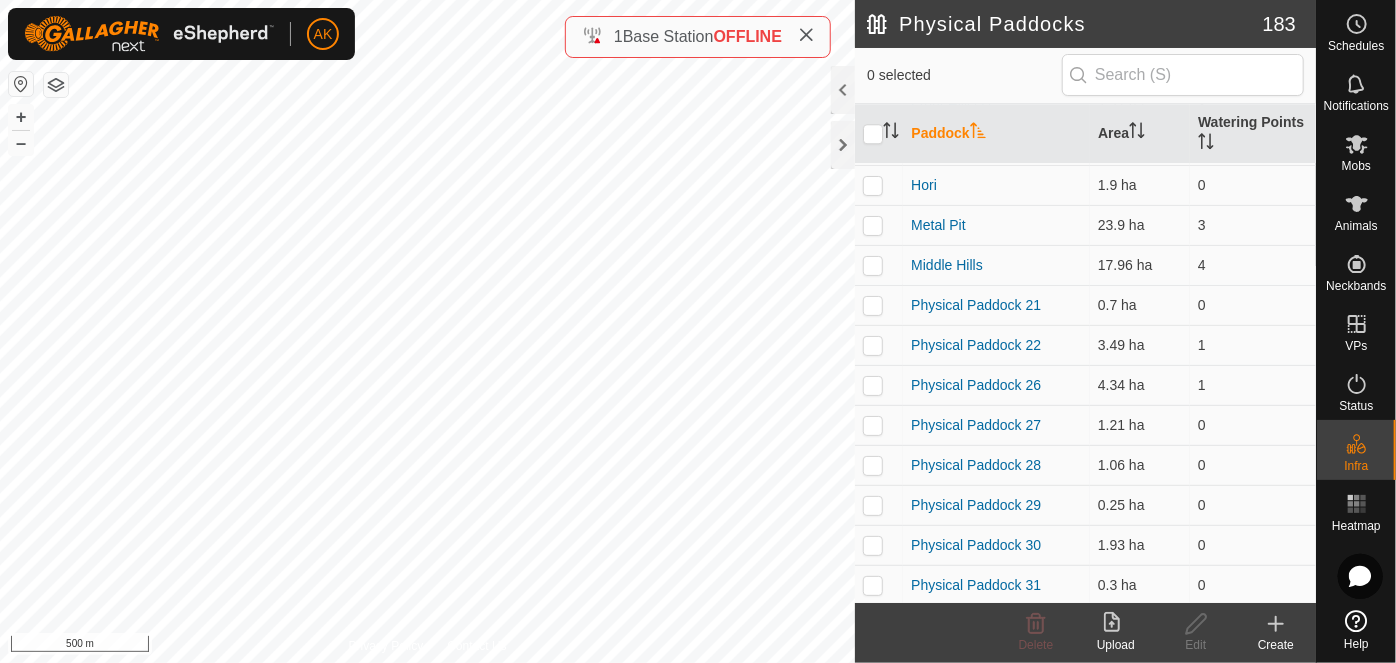 scroll, scrollTop: 6727, scrollLeft: 0, axis: vertical 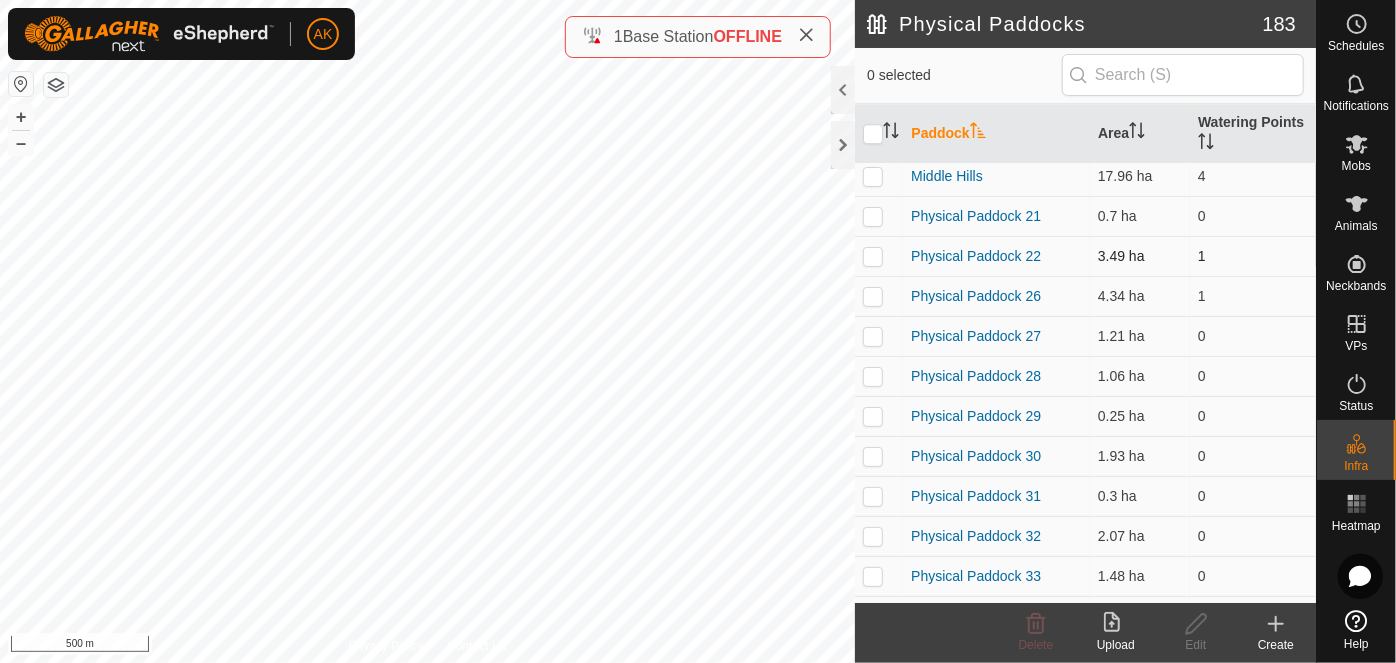 click at bounding box center [873, 256] 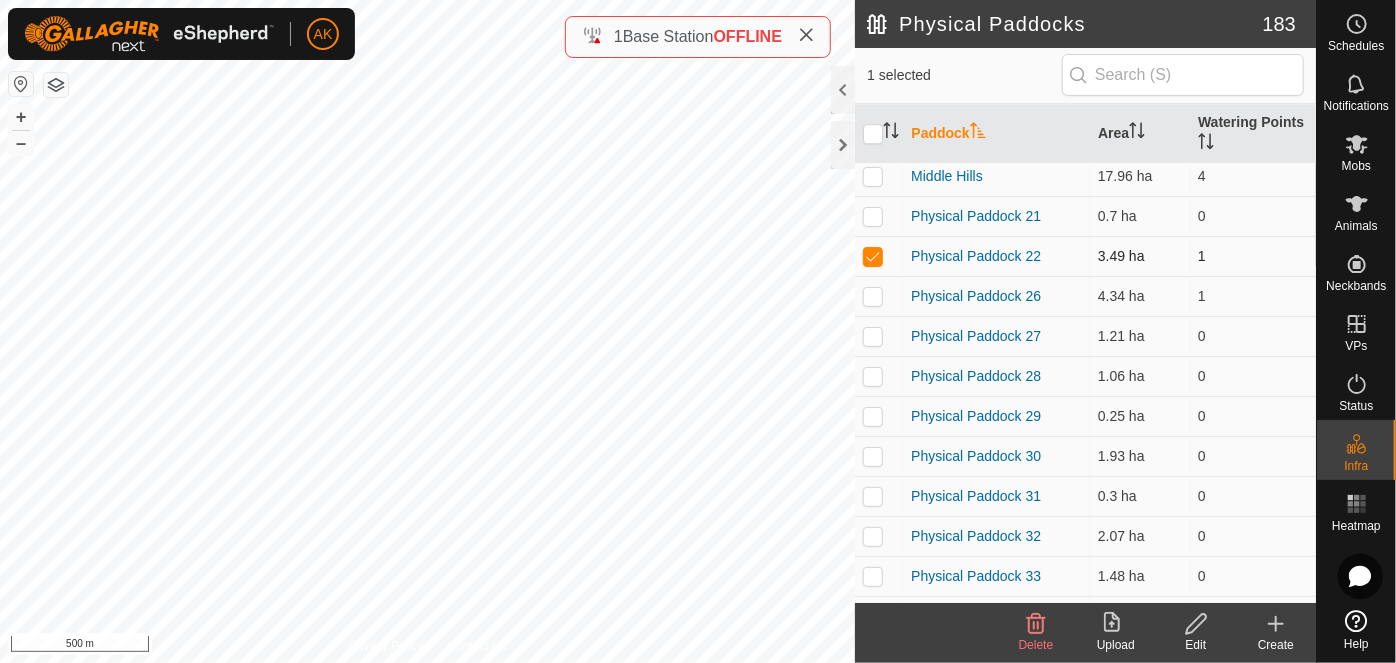click at bounding box center (873, 256) 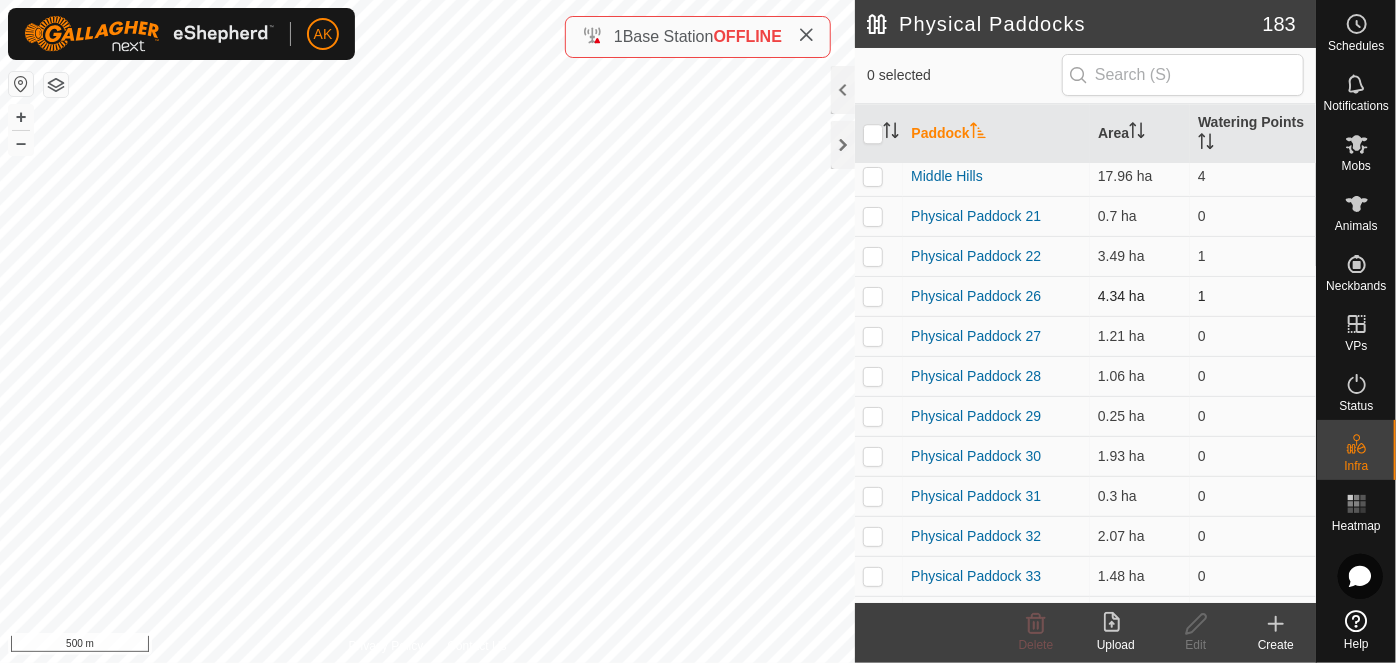 click at bounding box center (873, 296) 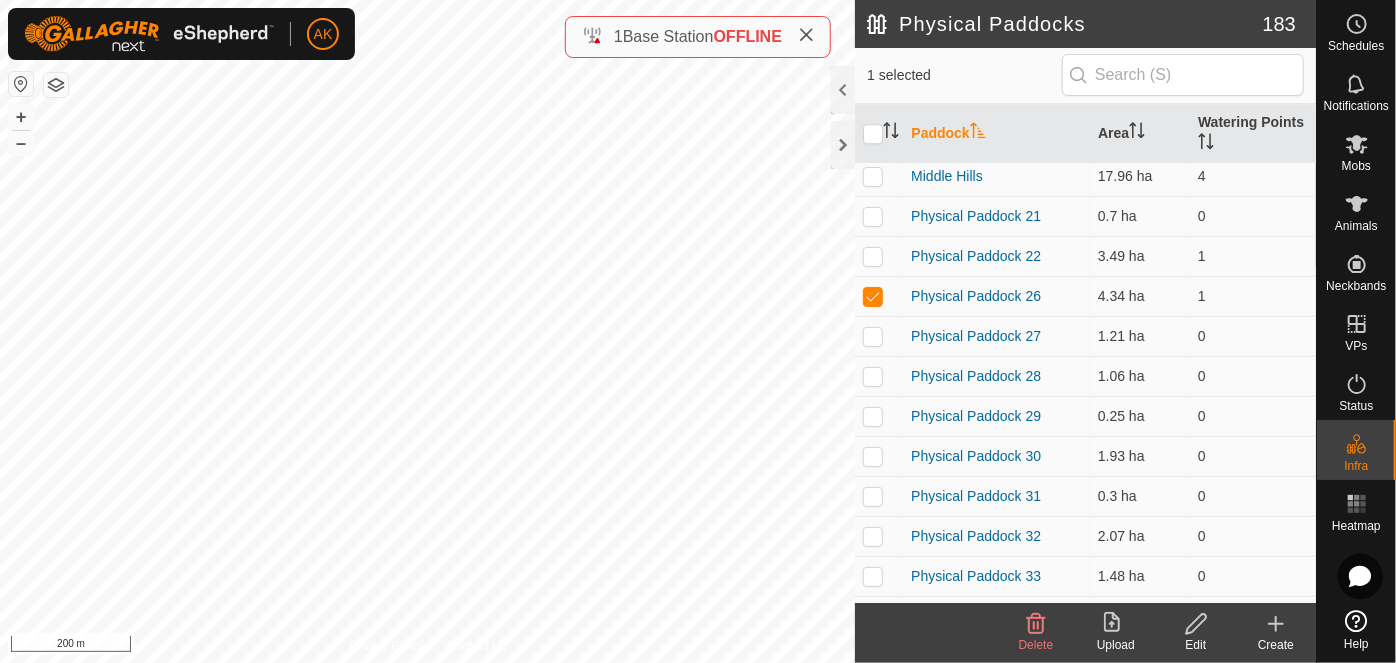 click 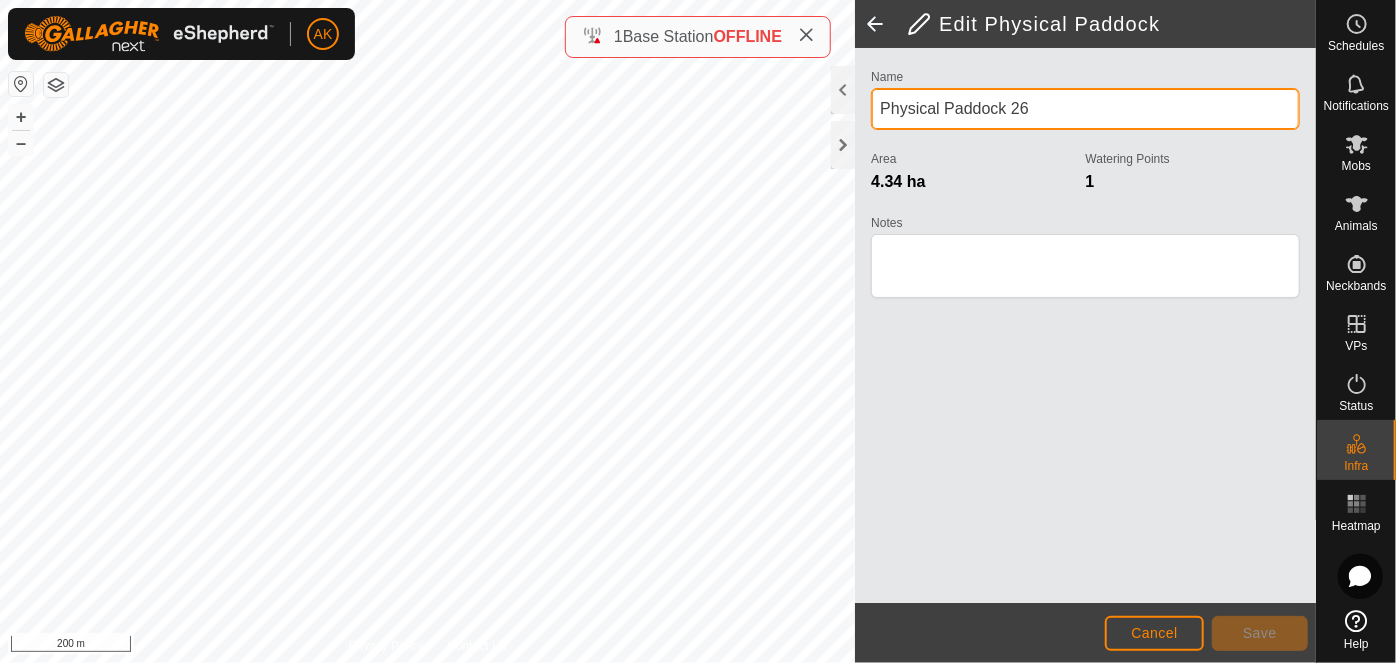 click on "Physical Paddock 26" at bounding box center (1085, 109) 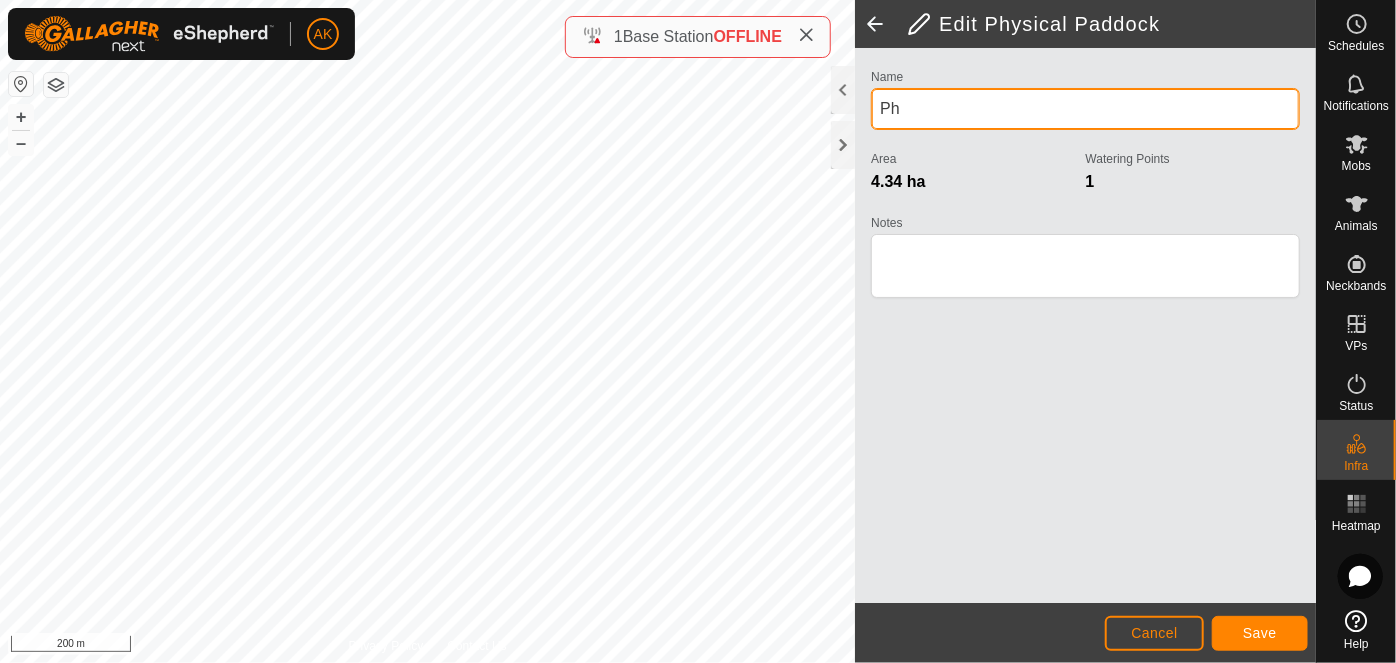 type on "P" 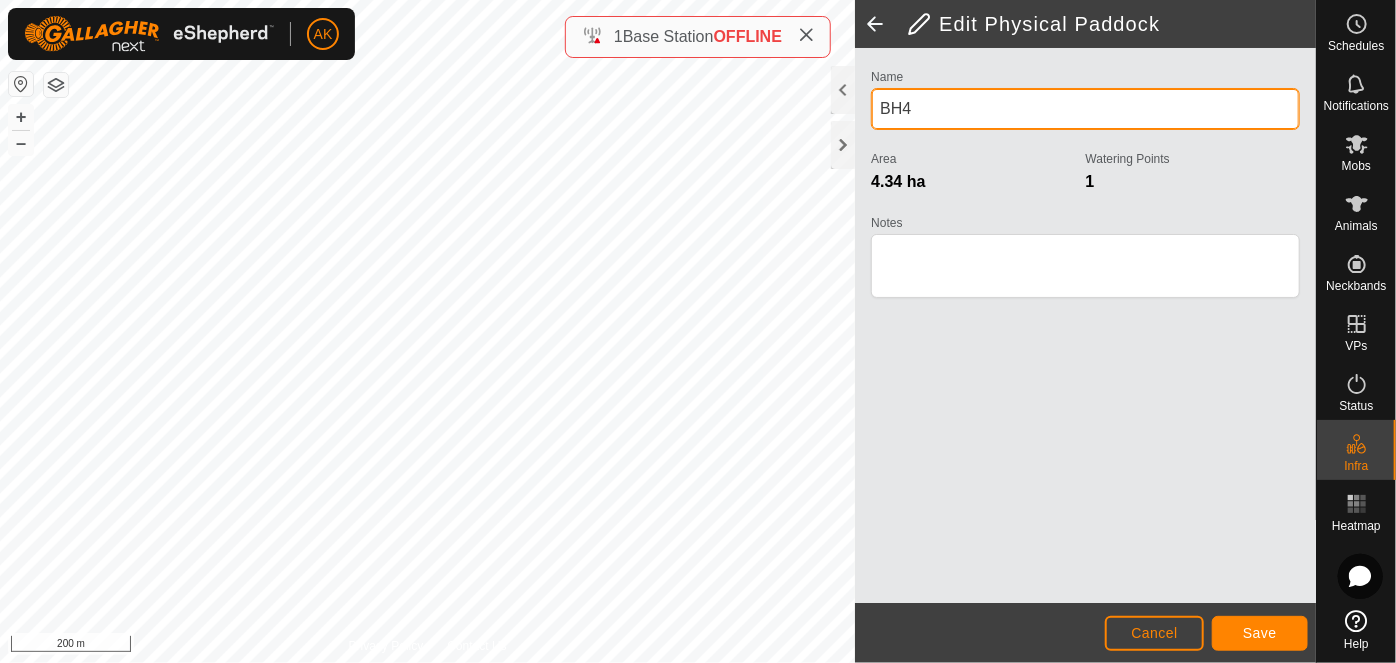 type on "BH4" 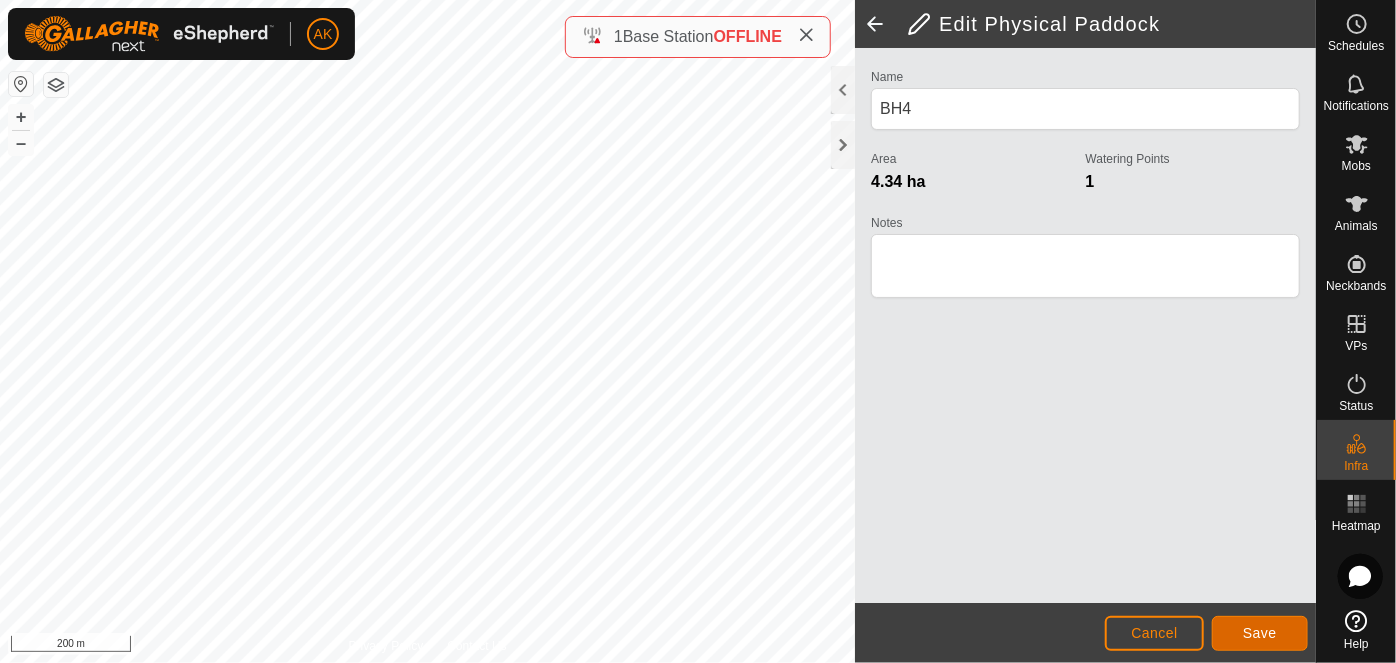 click on "Save" 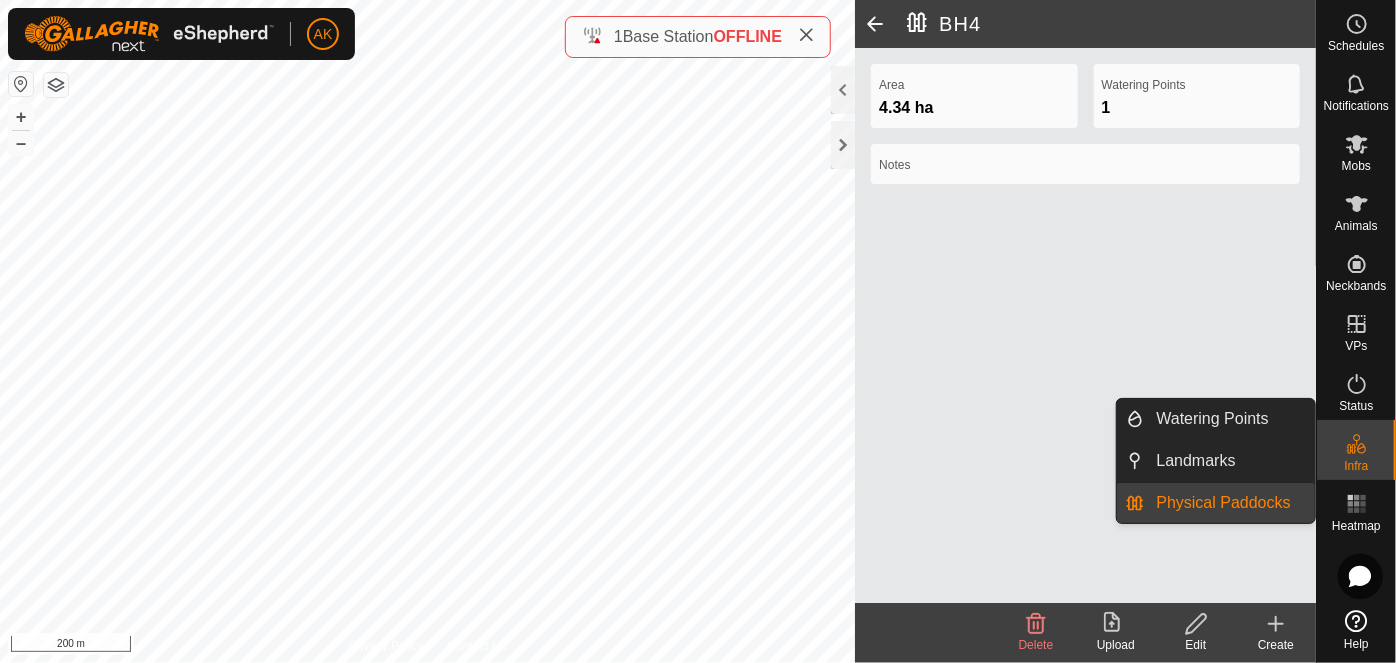 click on "Physical Paddocks" at bounding box center (1230, 503) 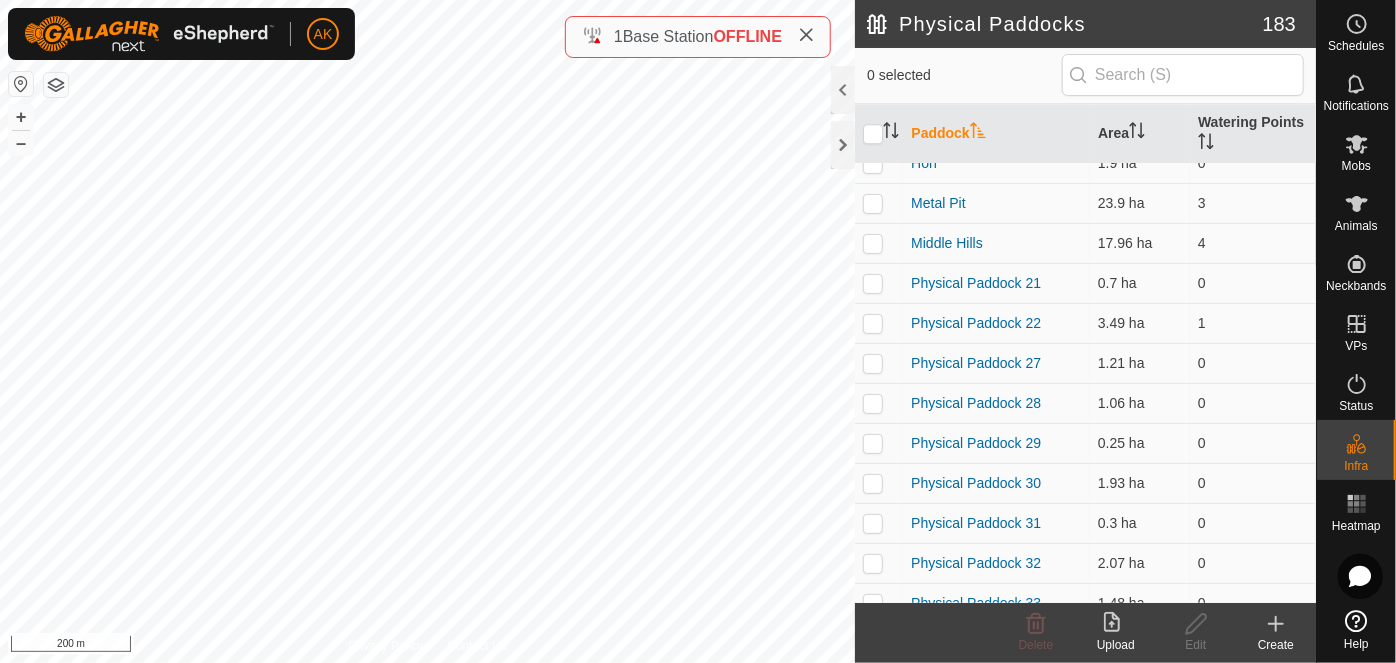 scroll, scrollTop: 6697, scrollLeft: 0, axis: vertical 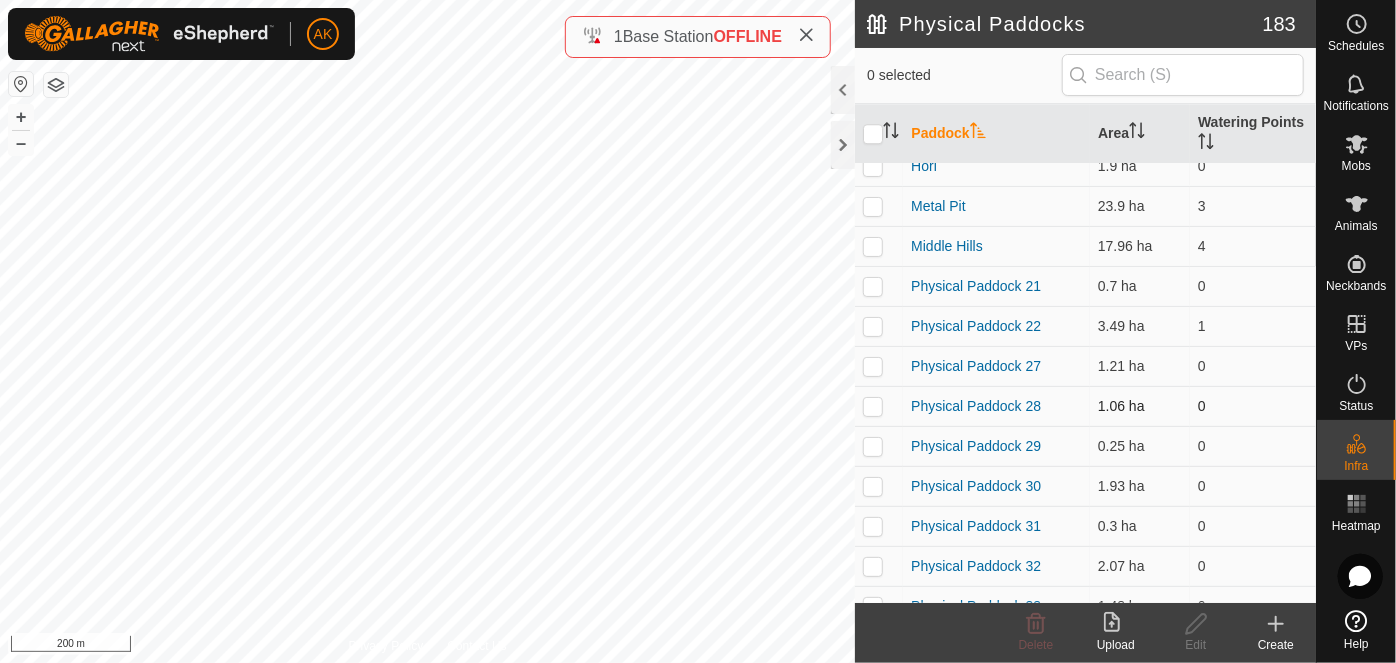 click at bounding box center (873, 406) 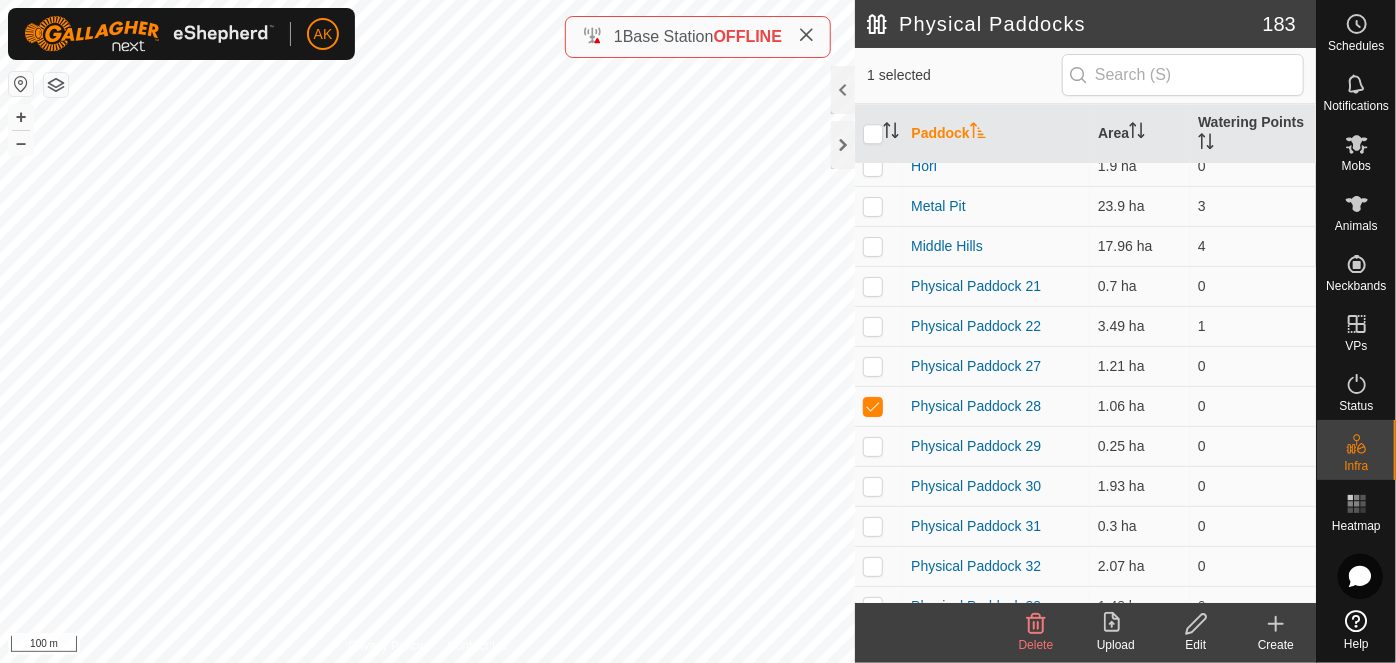 click 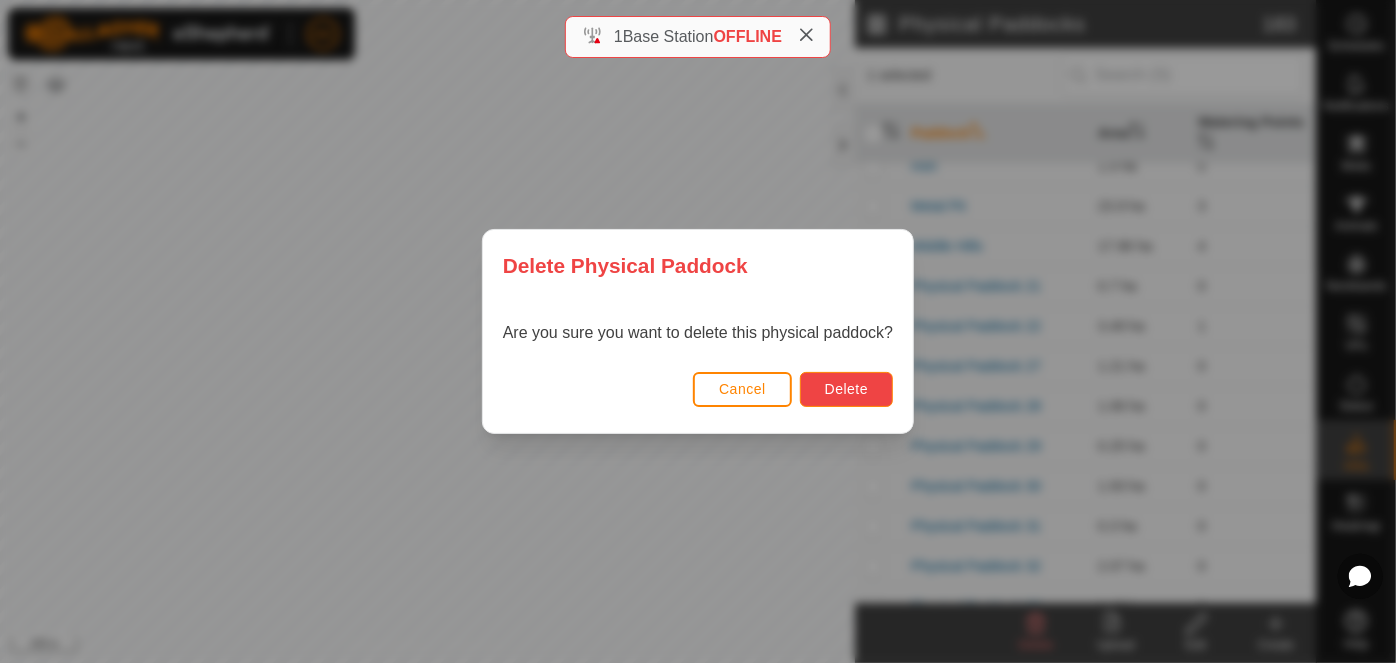 click on "Delete" at bounding box center [846, 389] 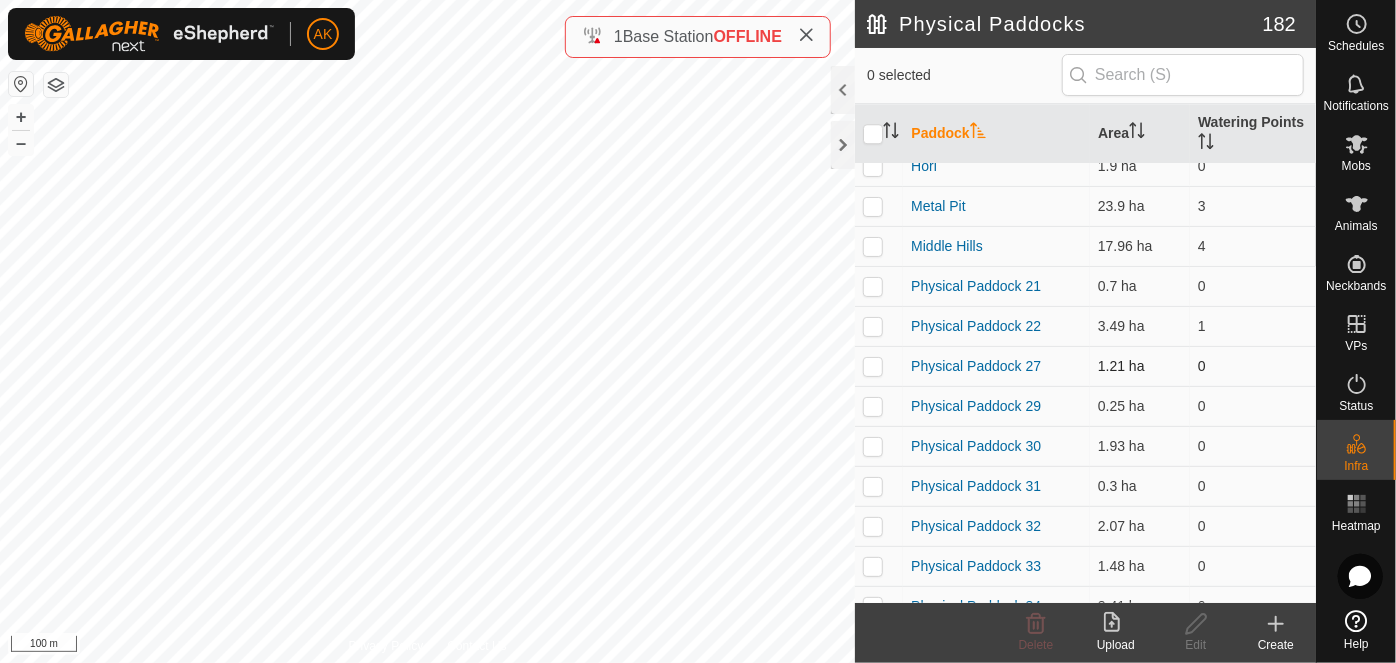 click at bounding box center [873, 366] 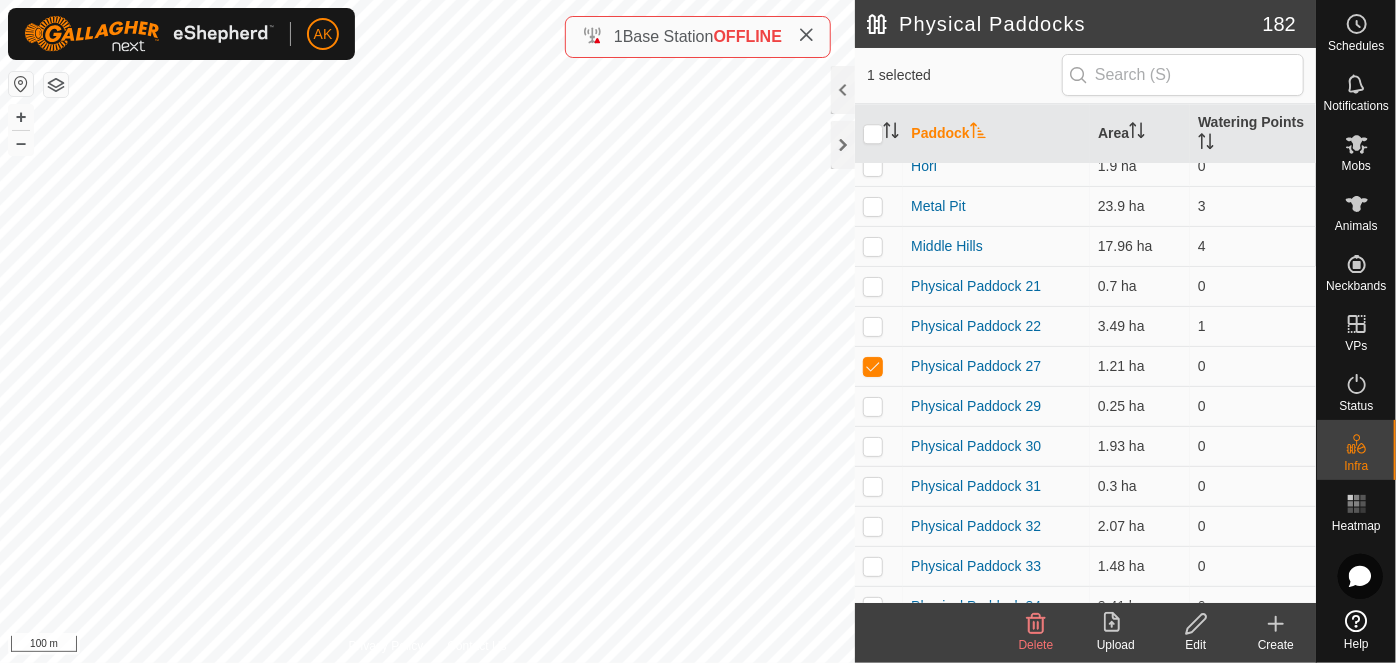 click 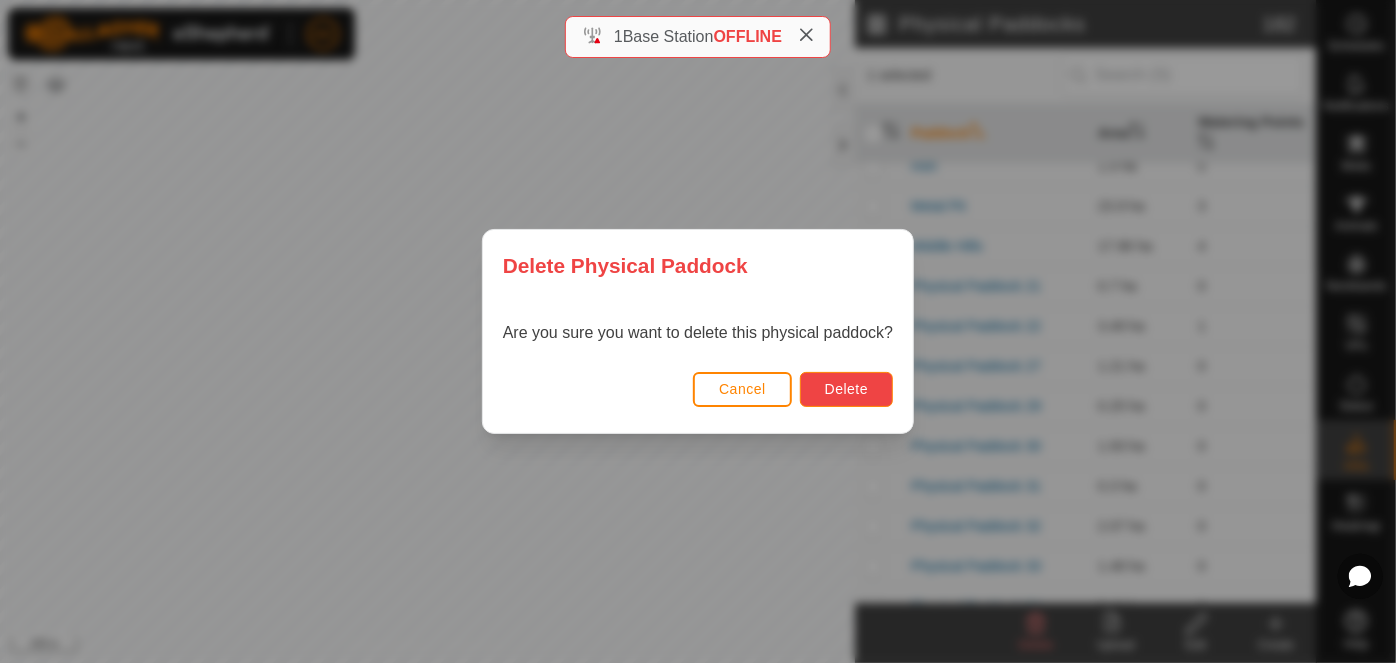 click on "Delete" at bounding box center (846, 389) 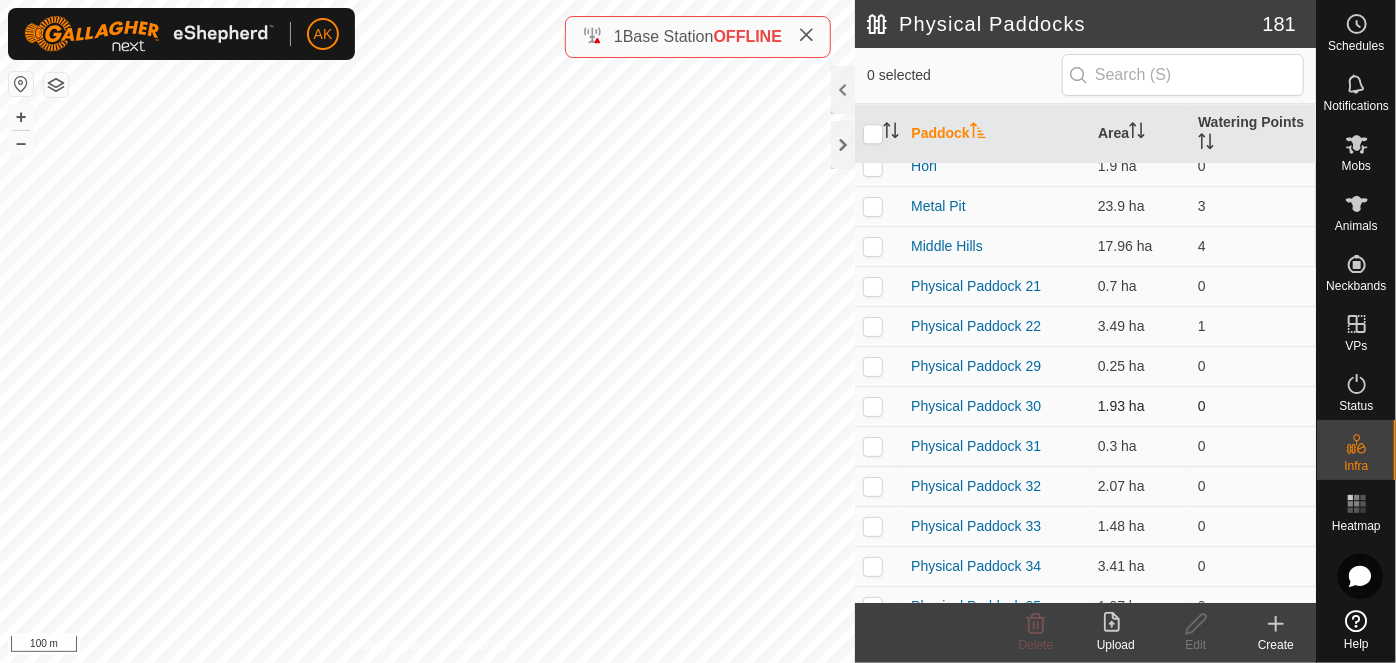 click at bounding box center [873, 406] 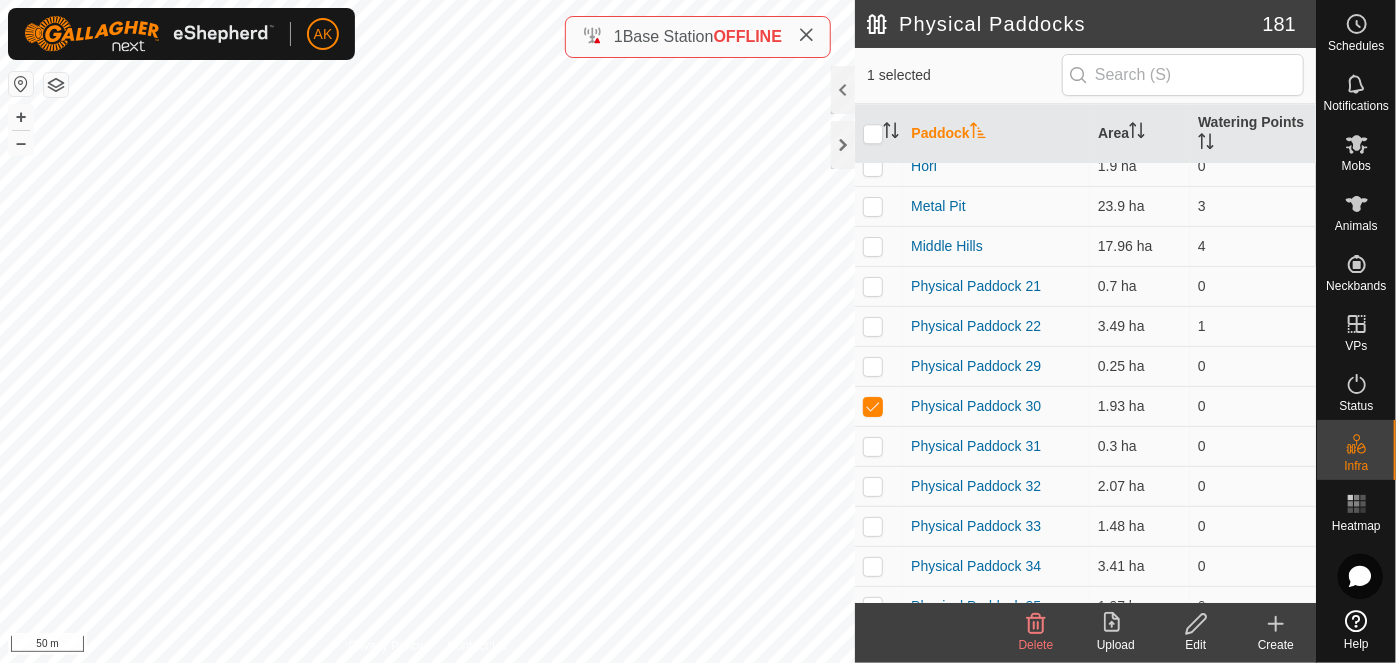 click 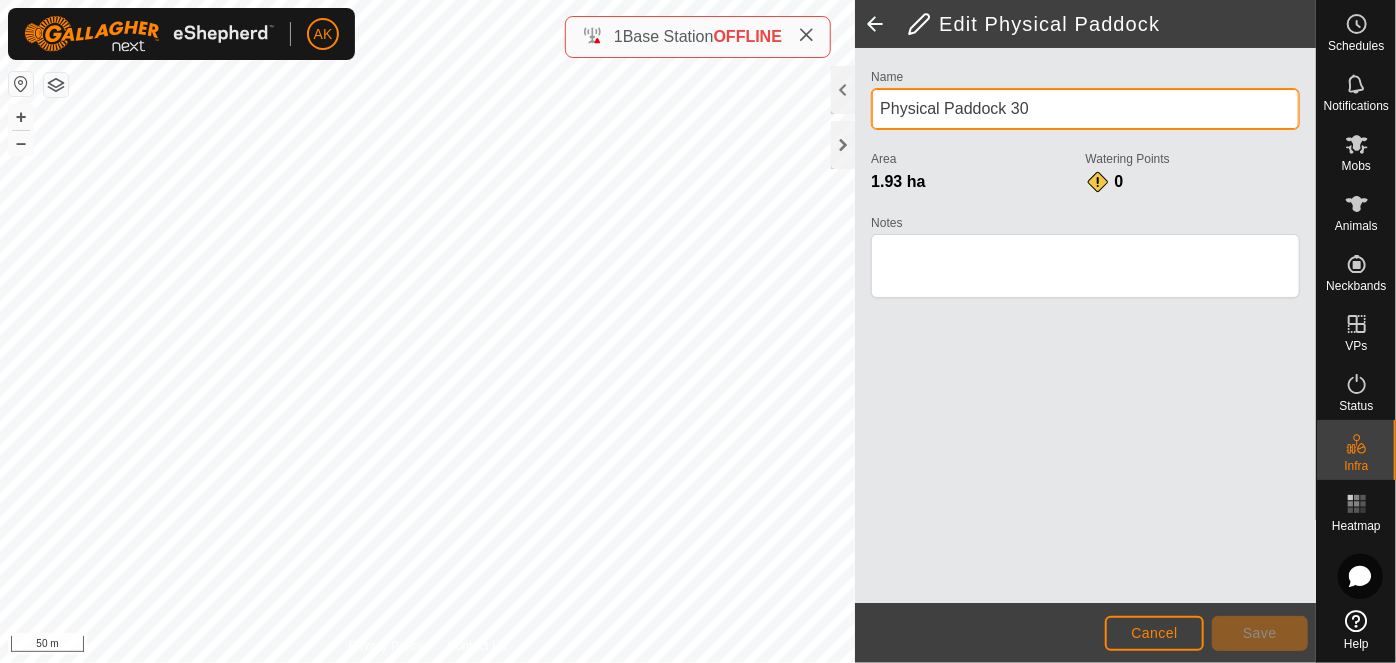 click on "Physical Paddock 30" at bounding box center [1085, 109] 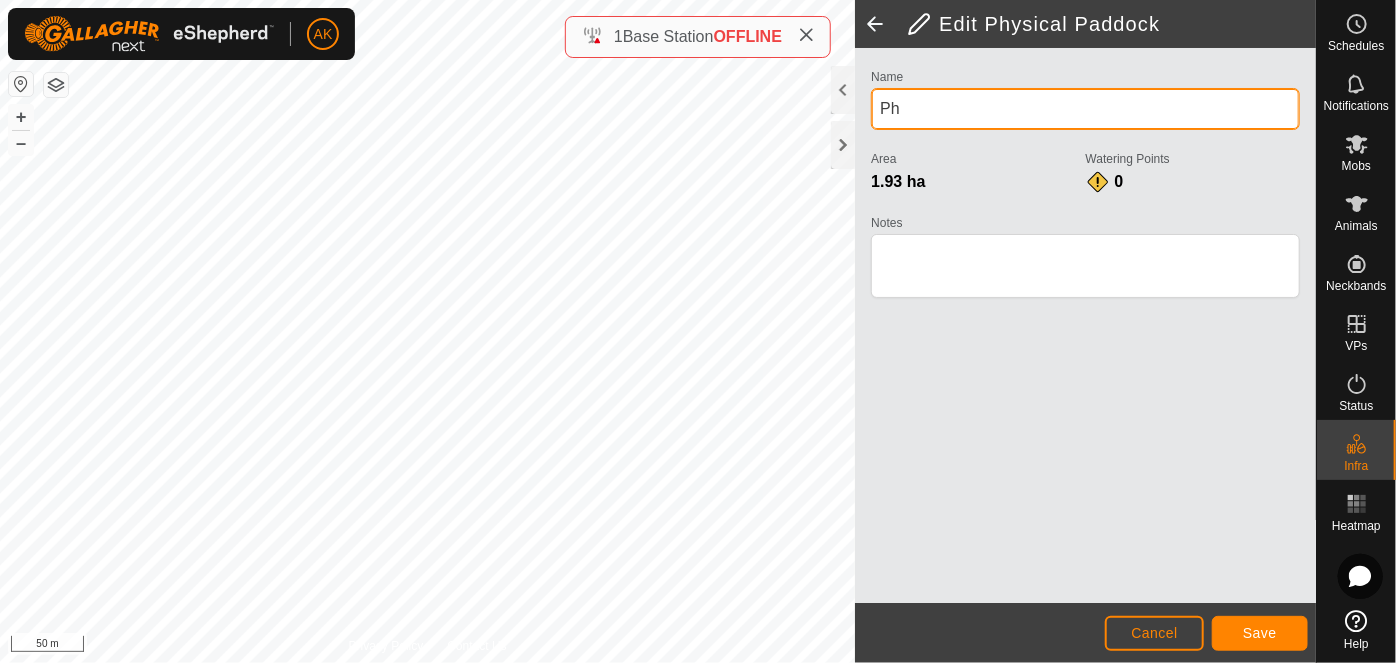 type on "P" 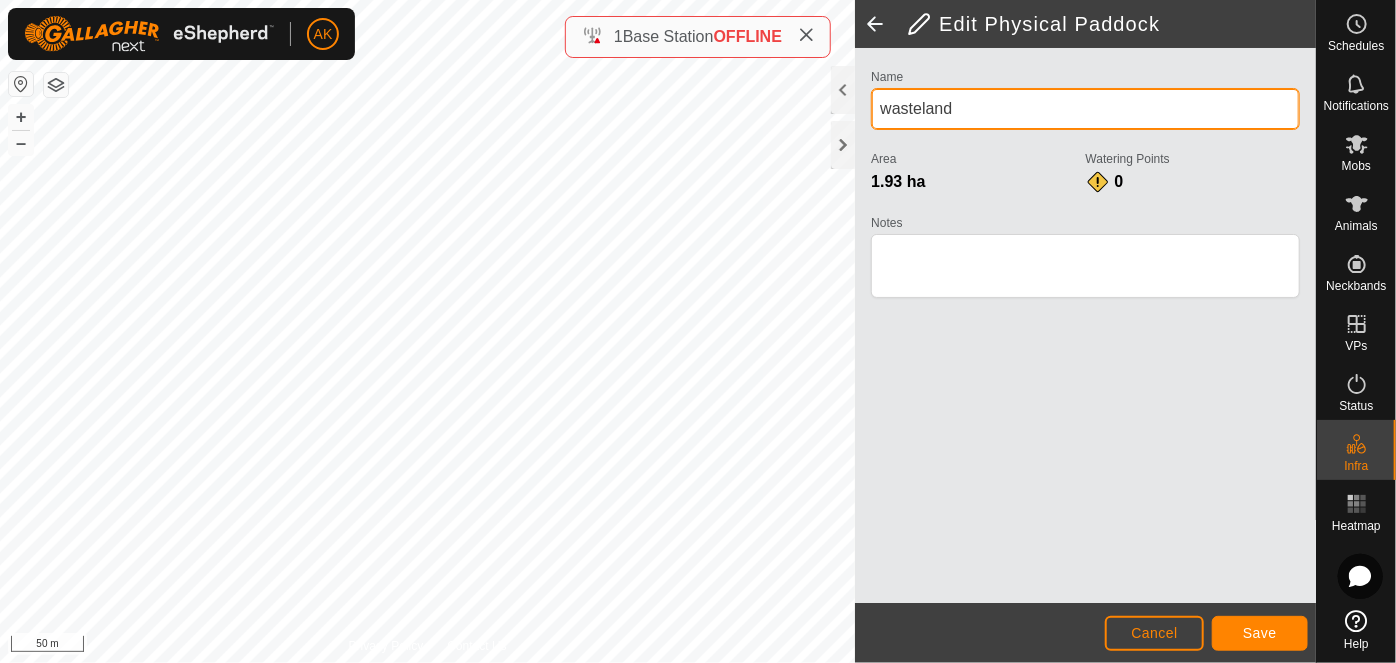 type on "wasteland" 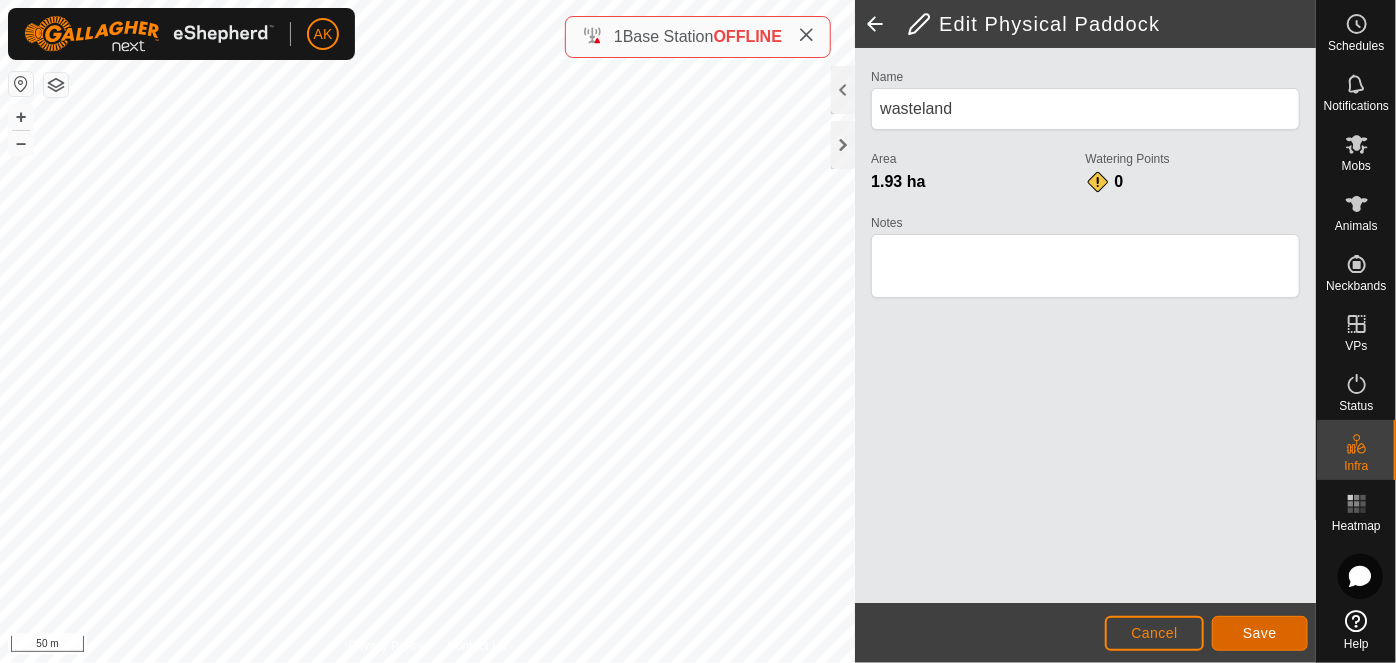 click on "Save" 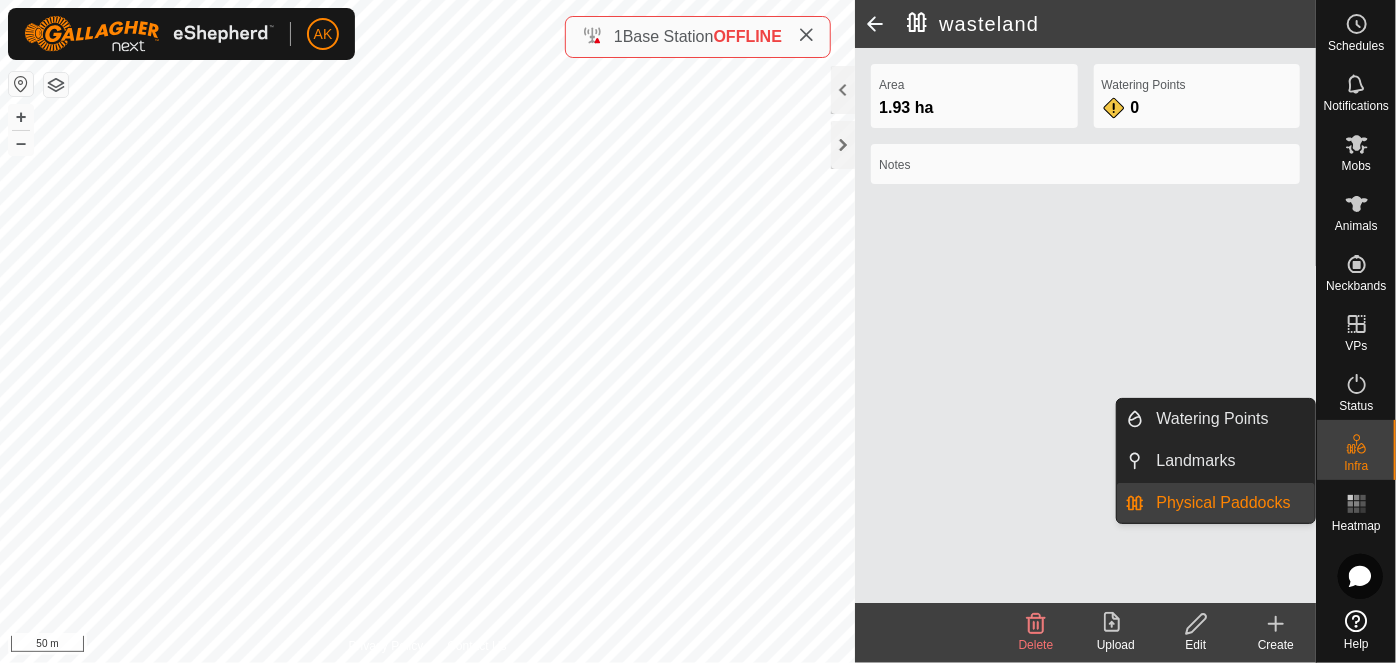 click on "Physical Paddocks" at bounding box center [1230, 503] 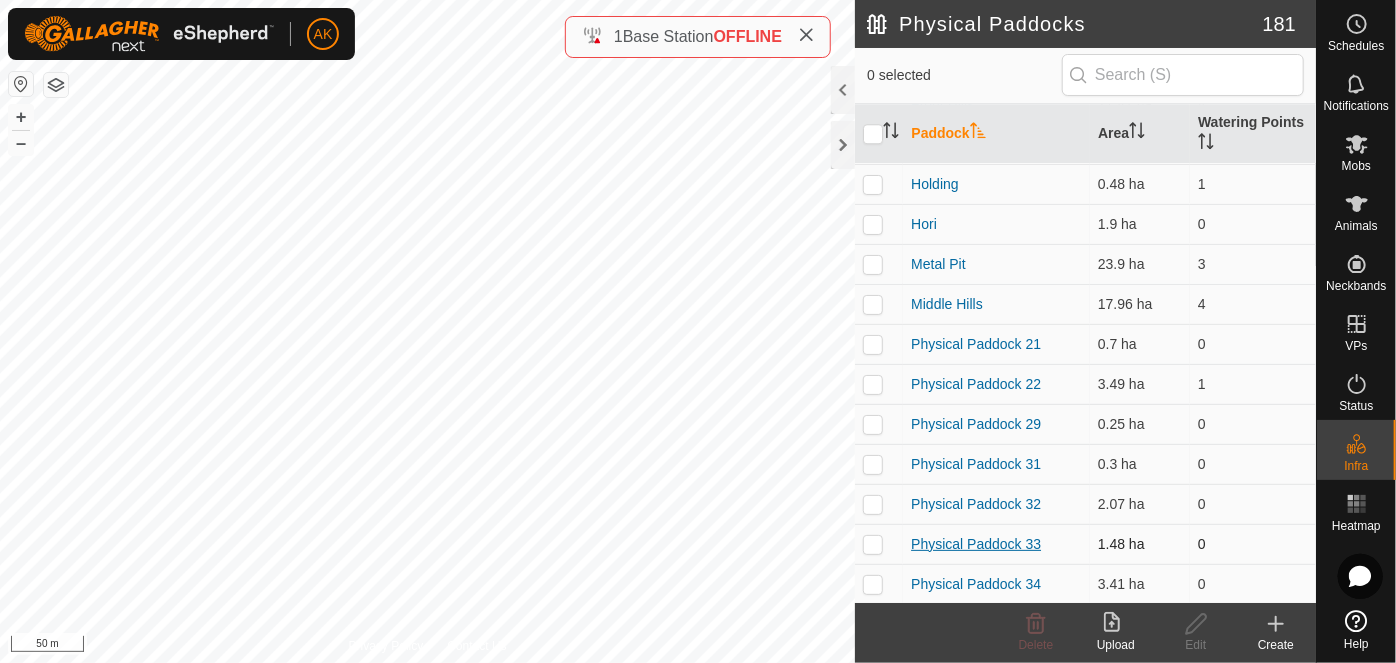 scroll, scrollTop: 6708, scrollLeft: 0, axis: vertical 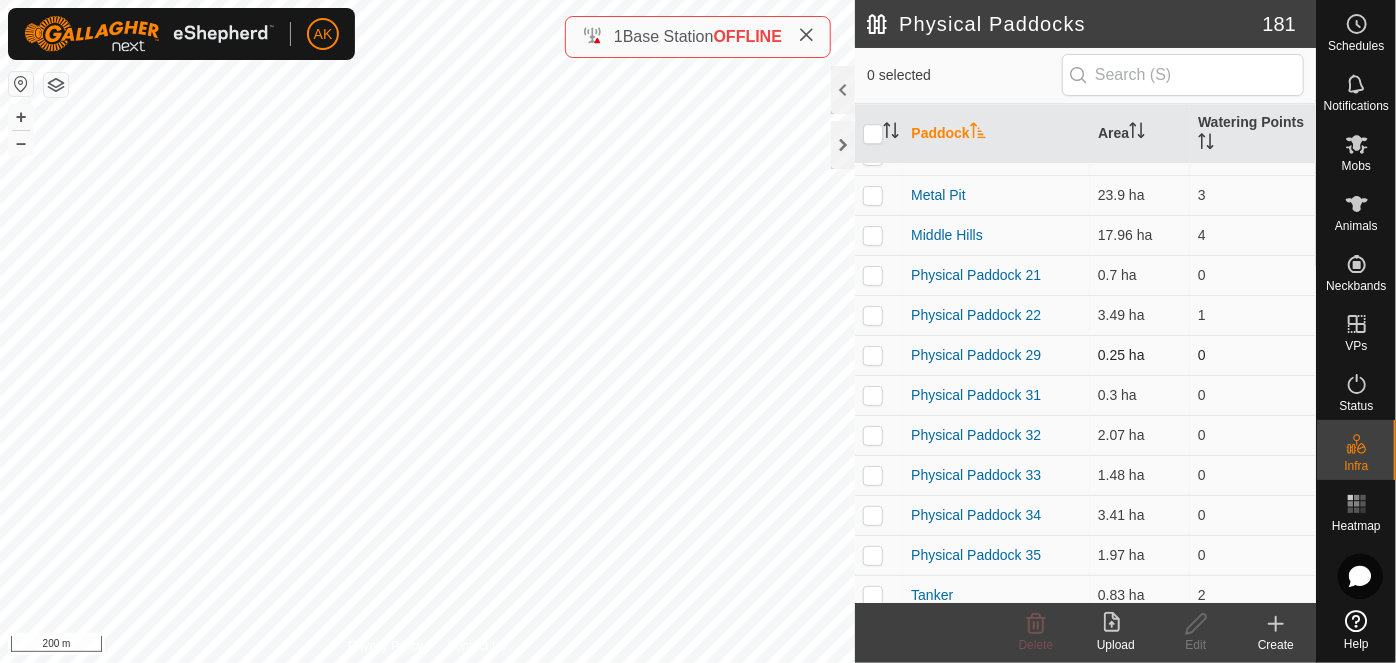 click at bounding box center [873, 355] 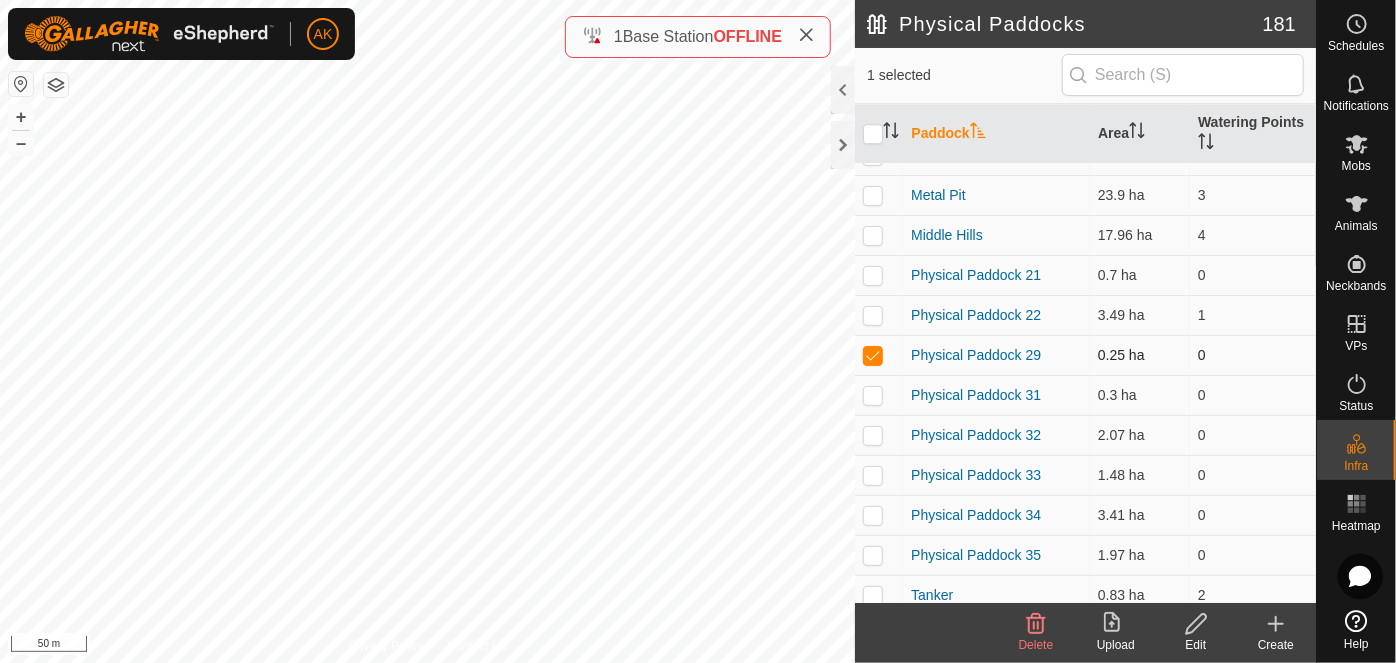 click at bounding box center (873, 355) 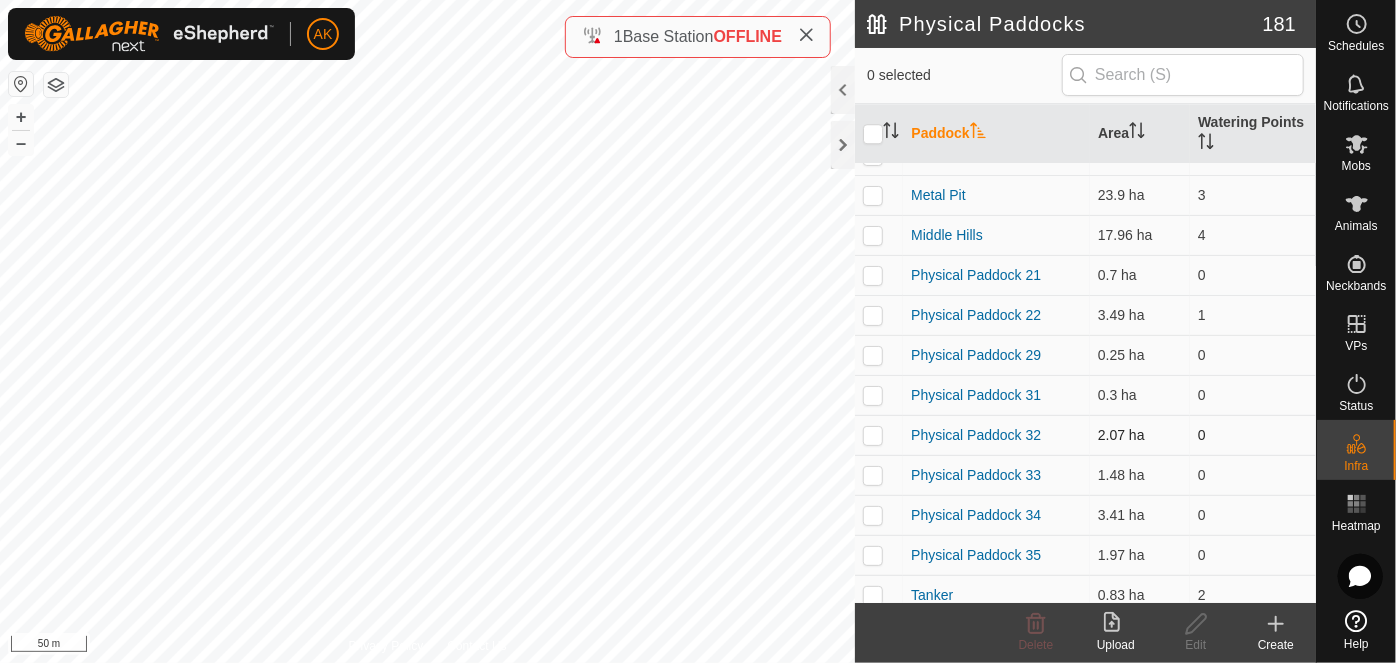 click at bounding box center [873, 435] 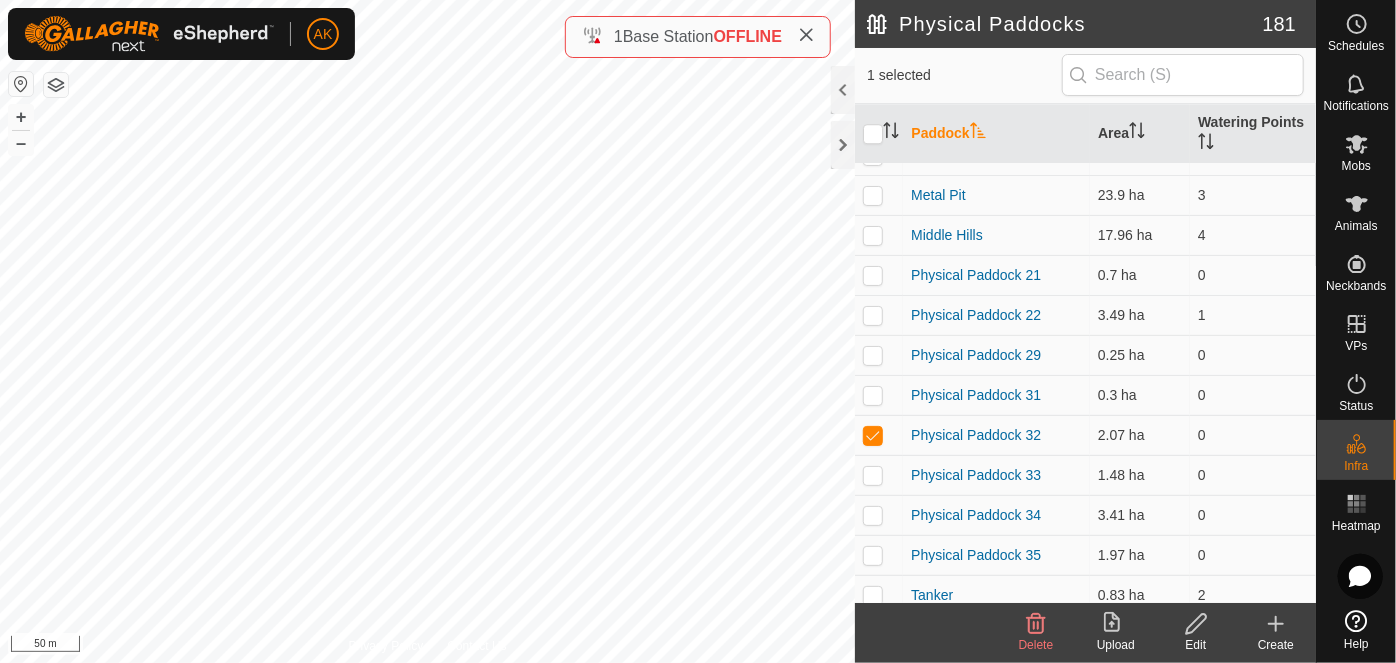 click 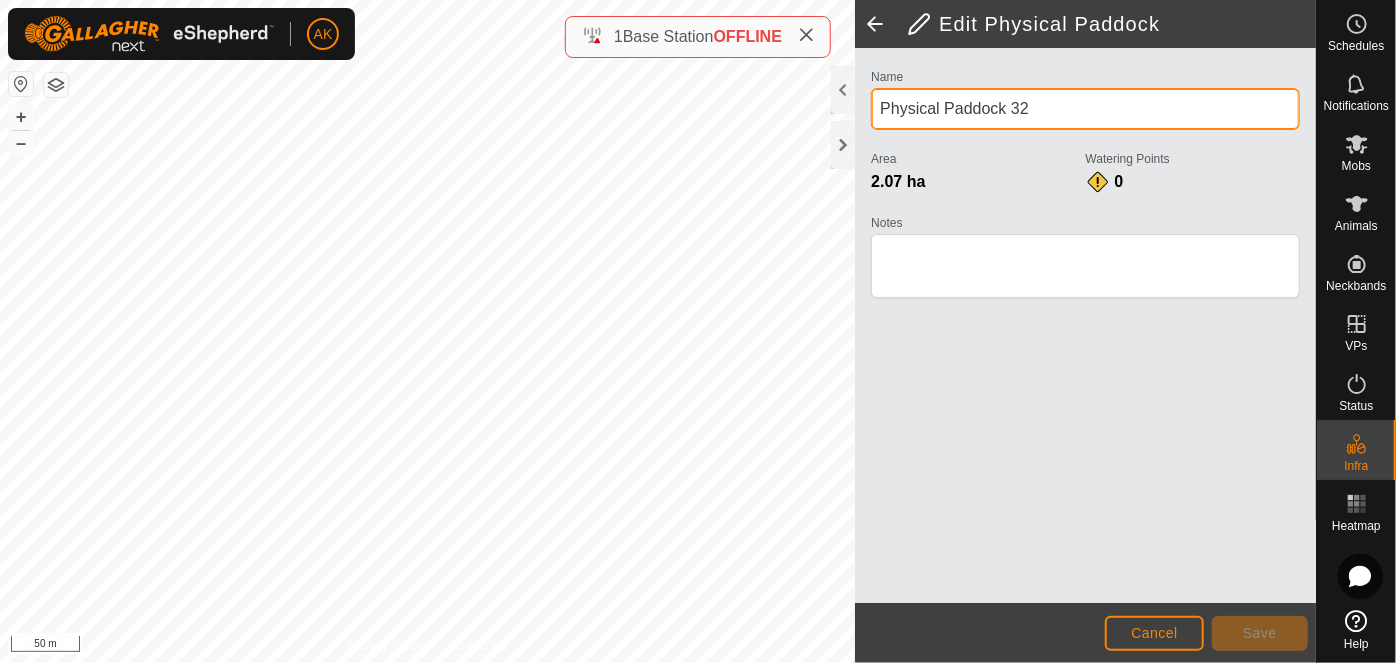 click on "Physical Paddock 32" at bounding box center (1085, 109) 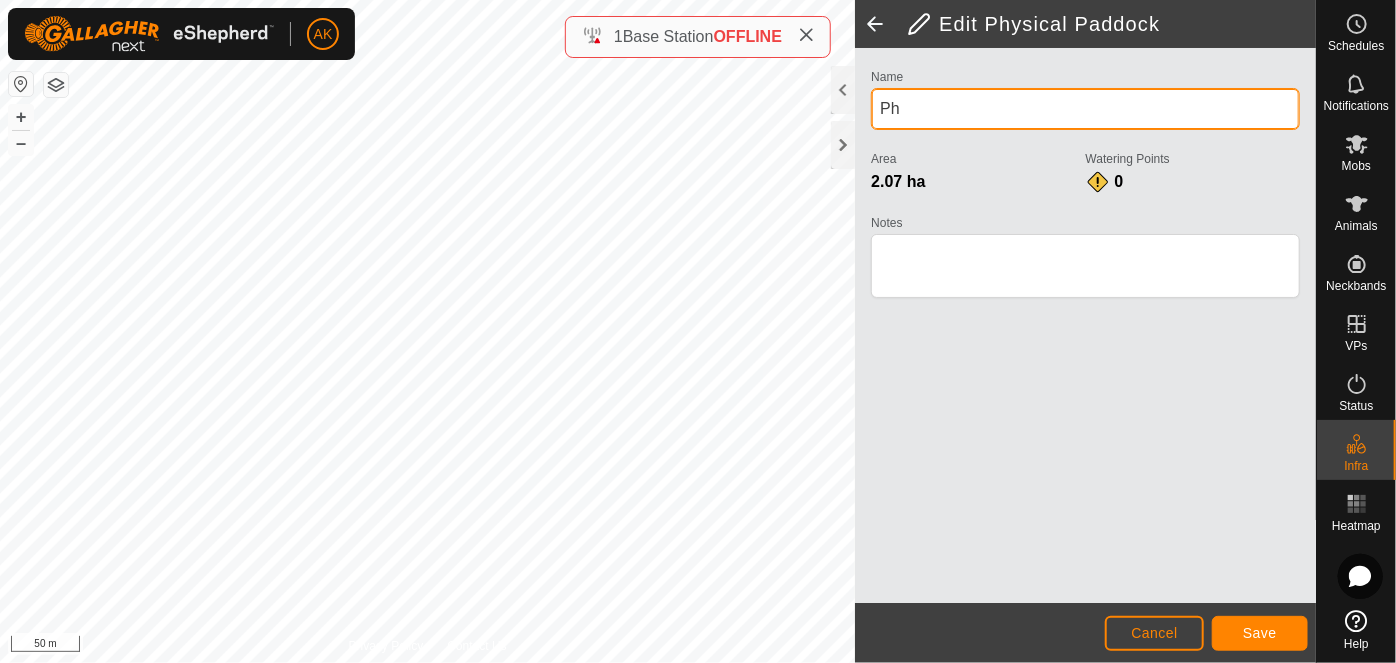 type on "P" 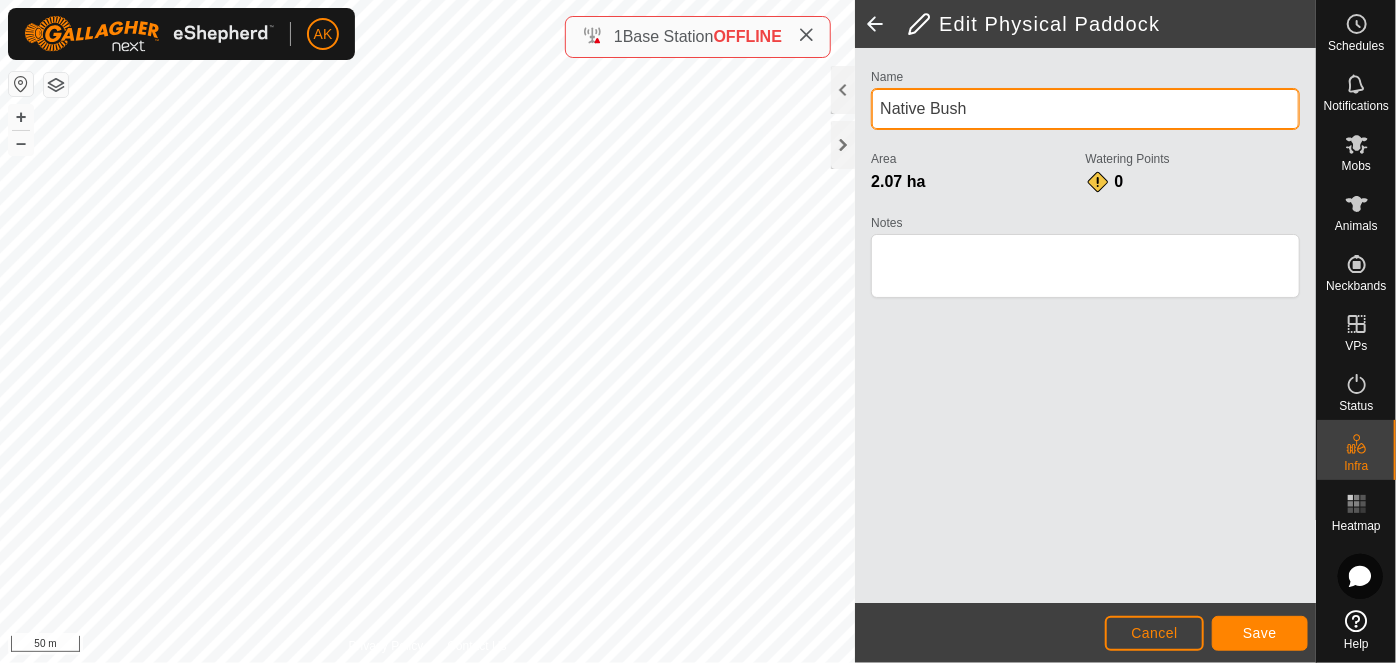 type on "Native Bush" 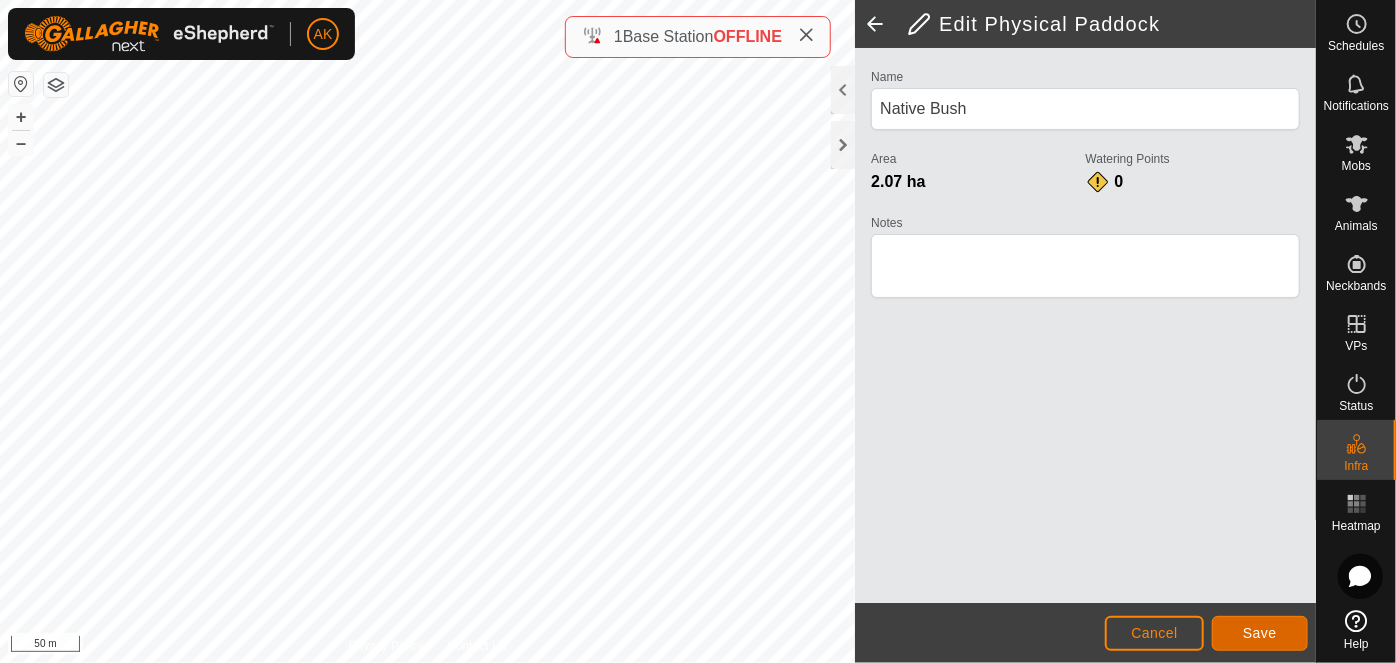 click on "Save" 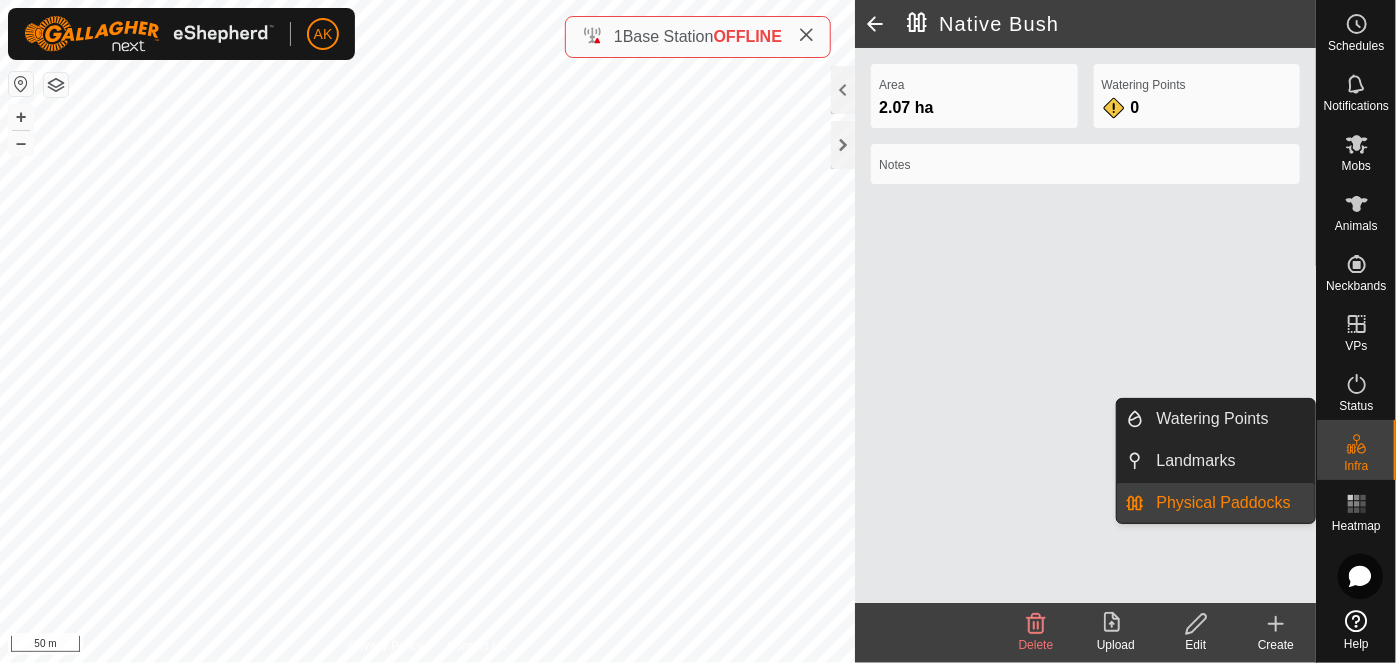 click on "Physical Paddocks" at bounding box center [1230, 503] 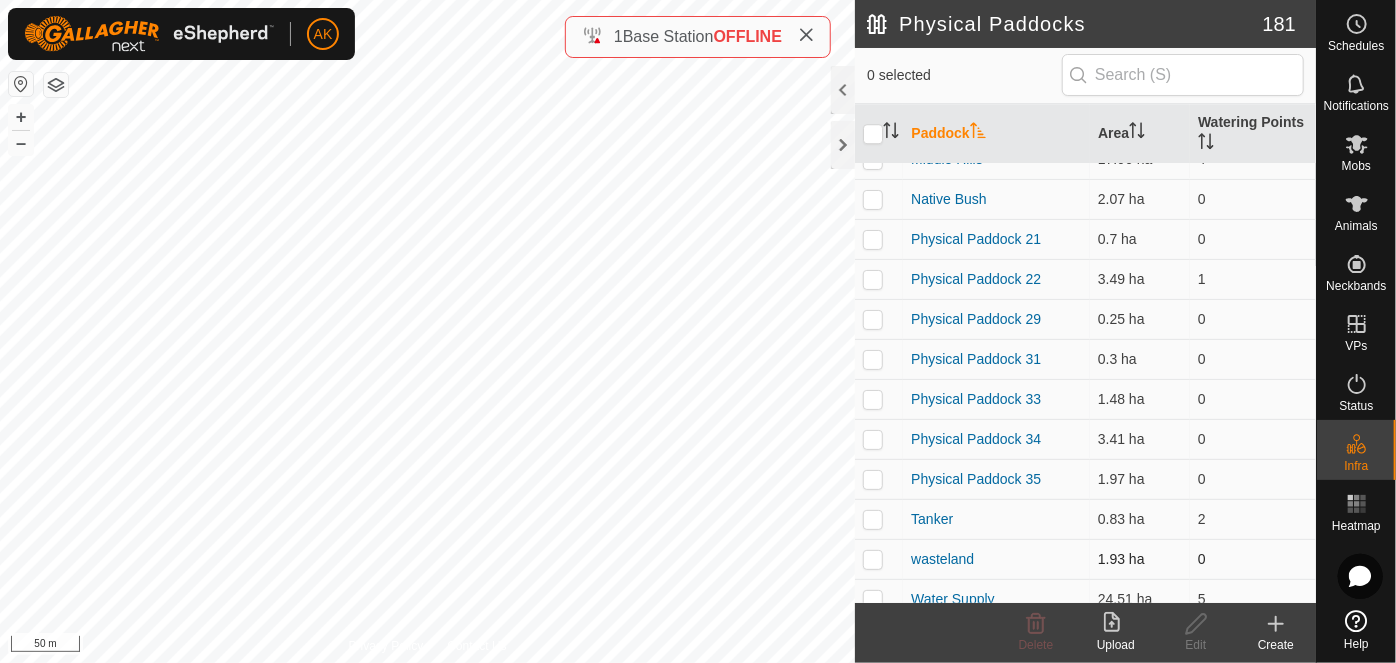 scroll, scrollTop: 6799, scrollLeft: 0, axis: vertical 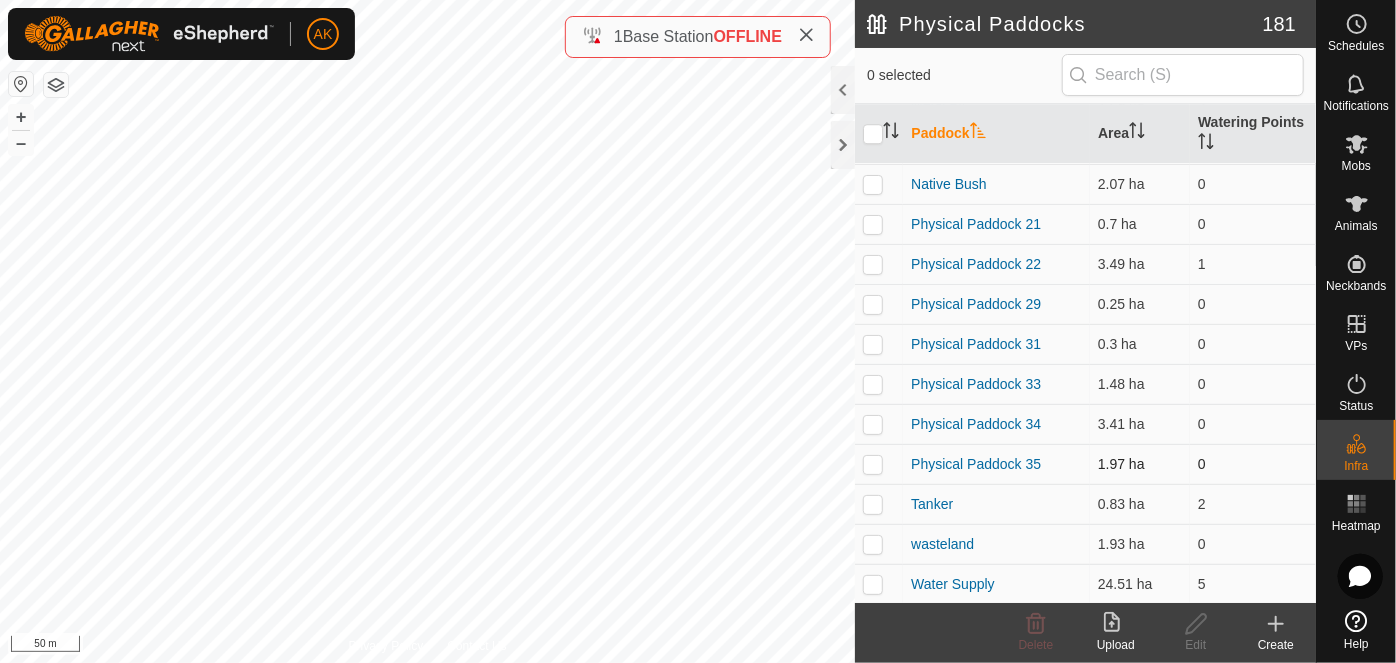 click at bounding box center (873, 464) 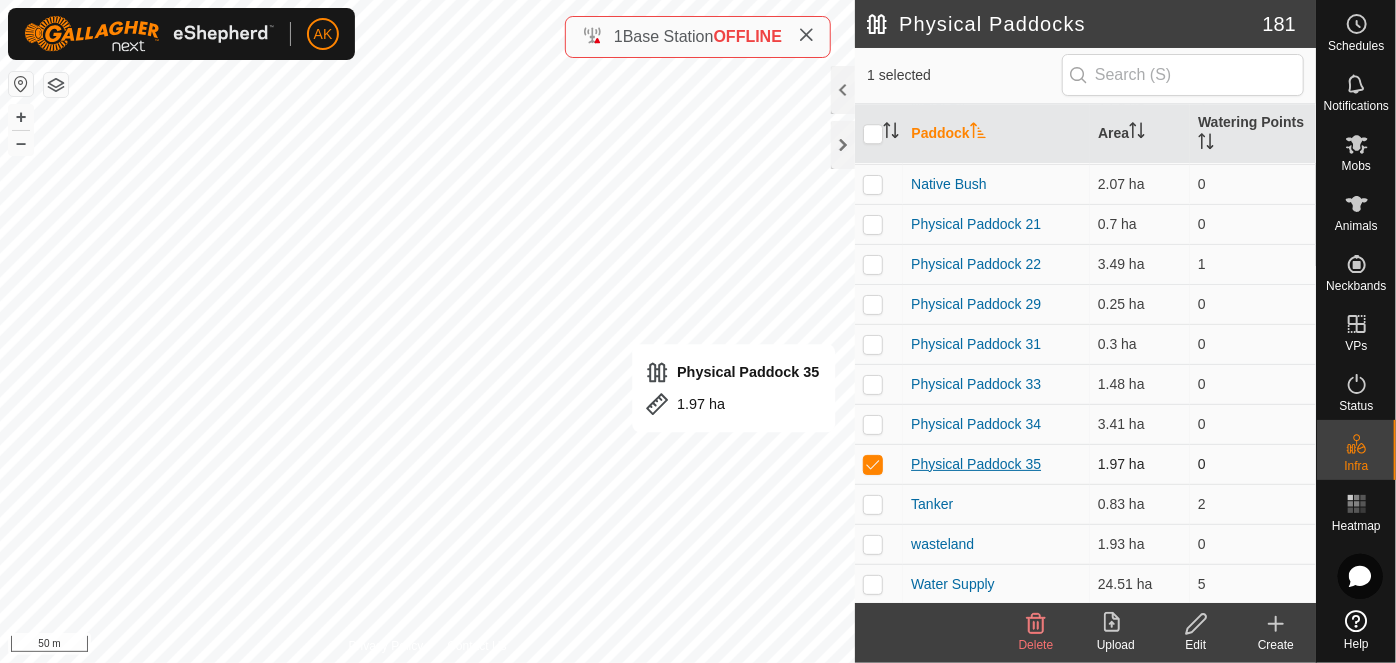 click on "Physical Paddock 35" at bounding box center [976, 464] 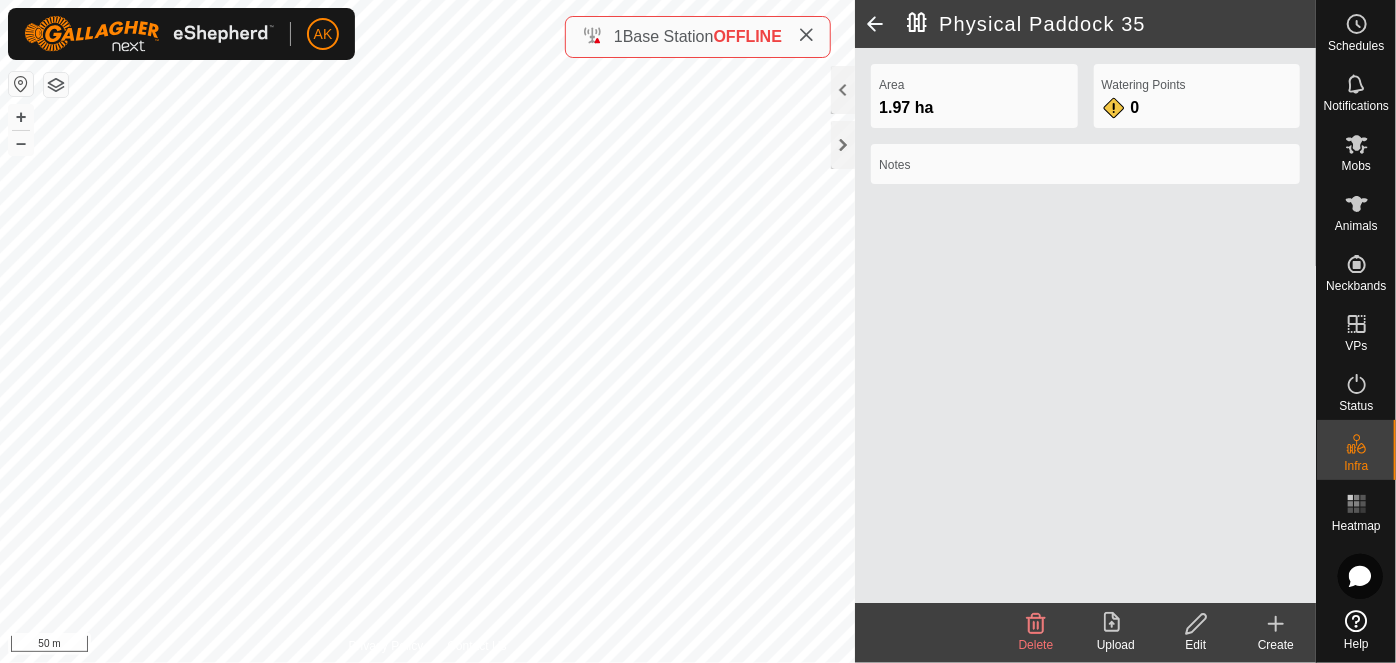 click 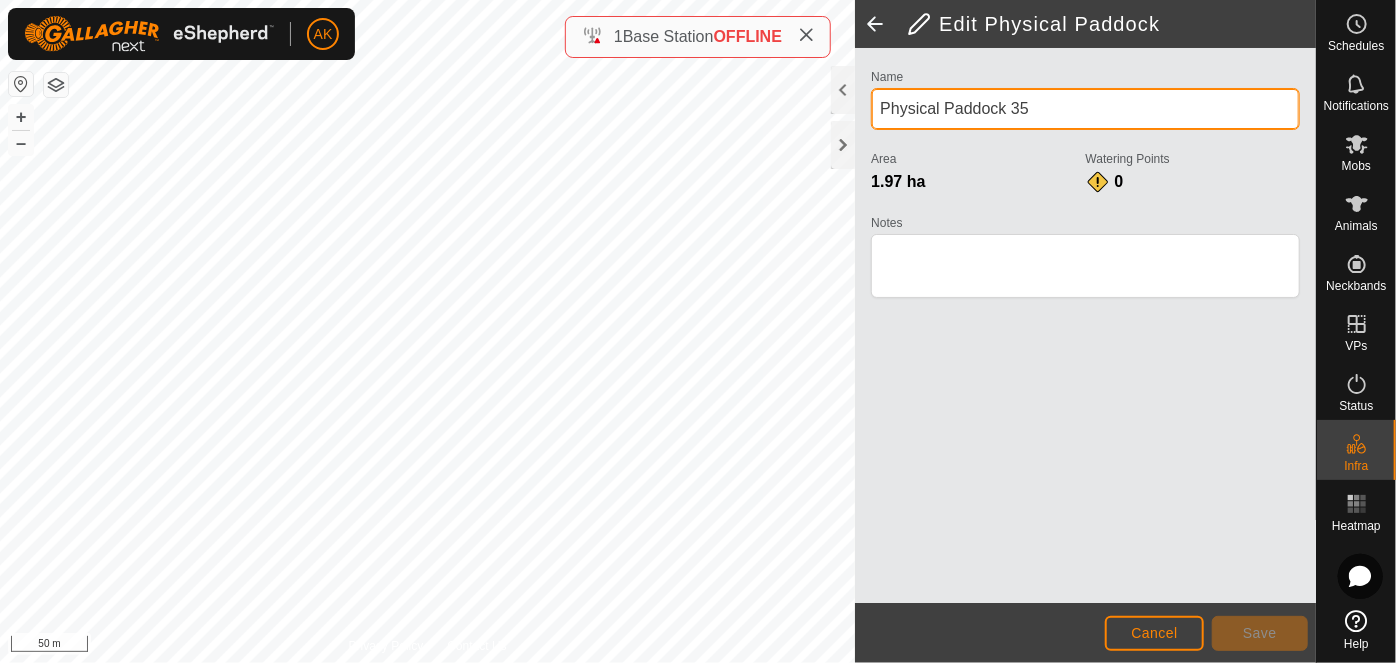 click on "Physical Paddock 35" at bounding box center (1085, 109) 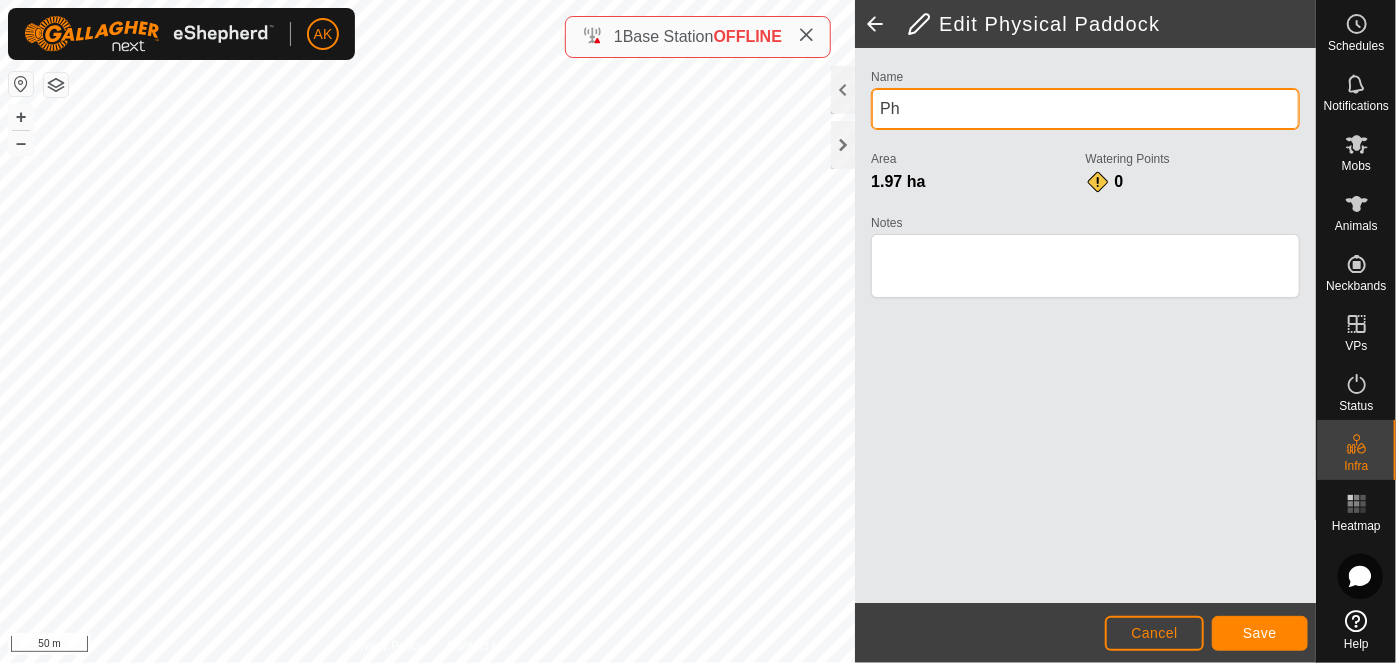 type on "P" 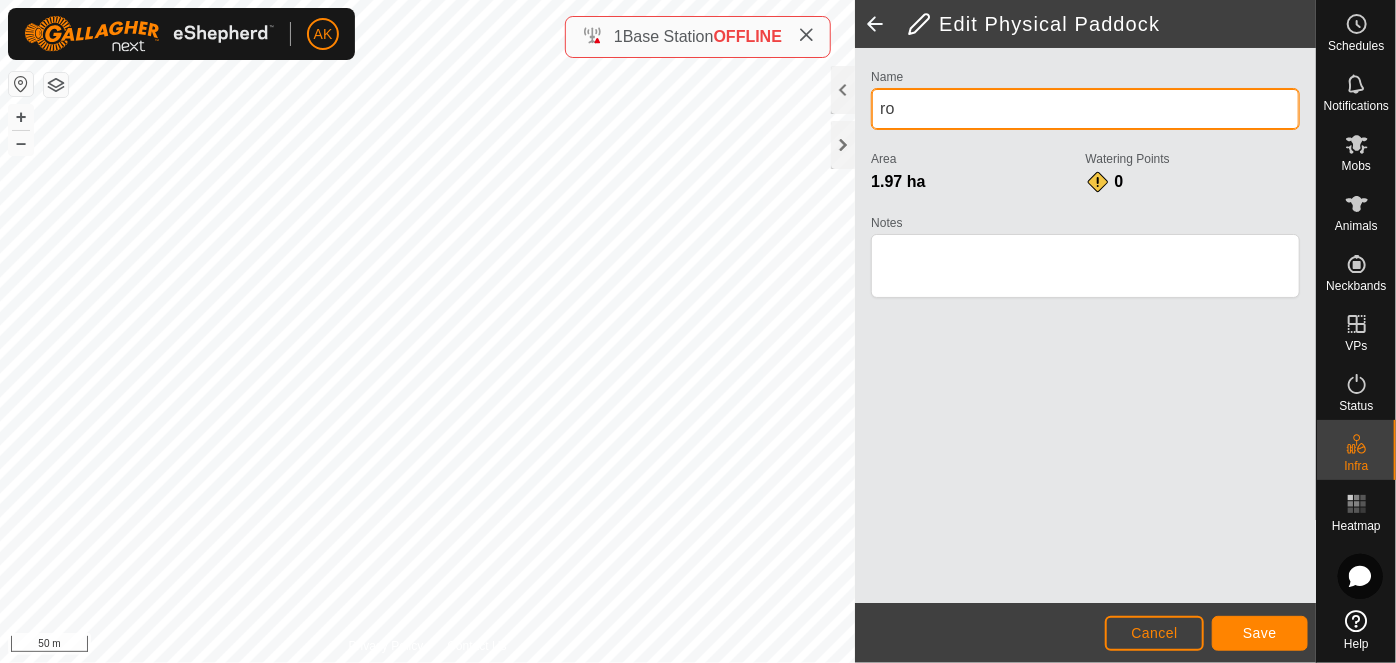 type on "r" 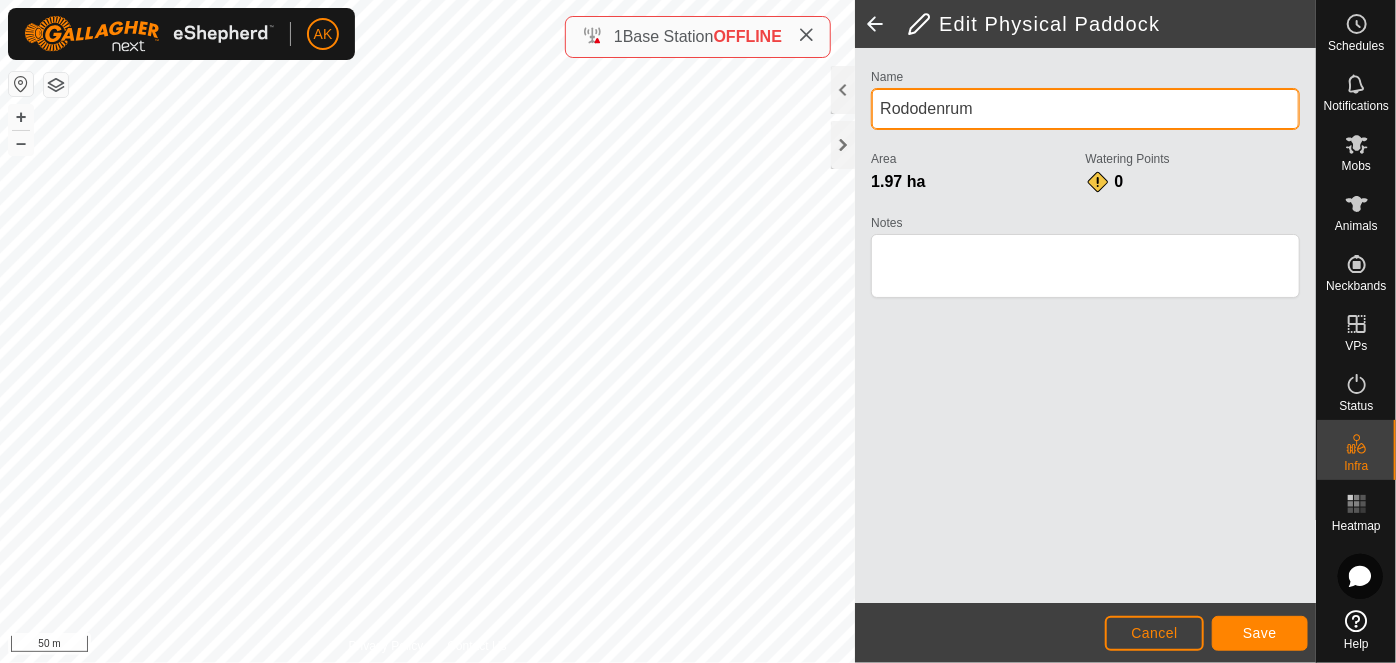 type on "Rododenrum" 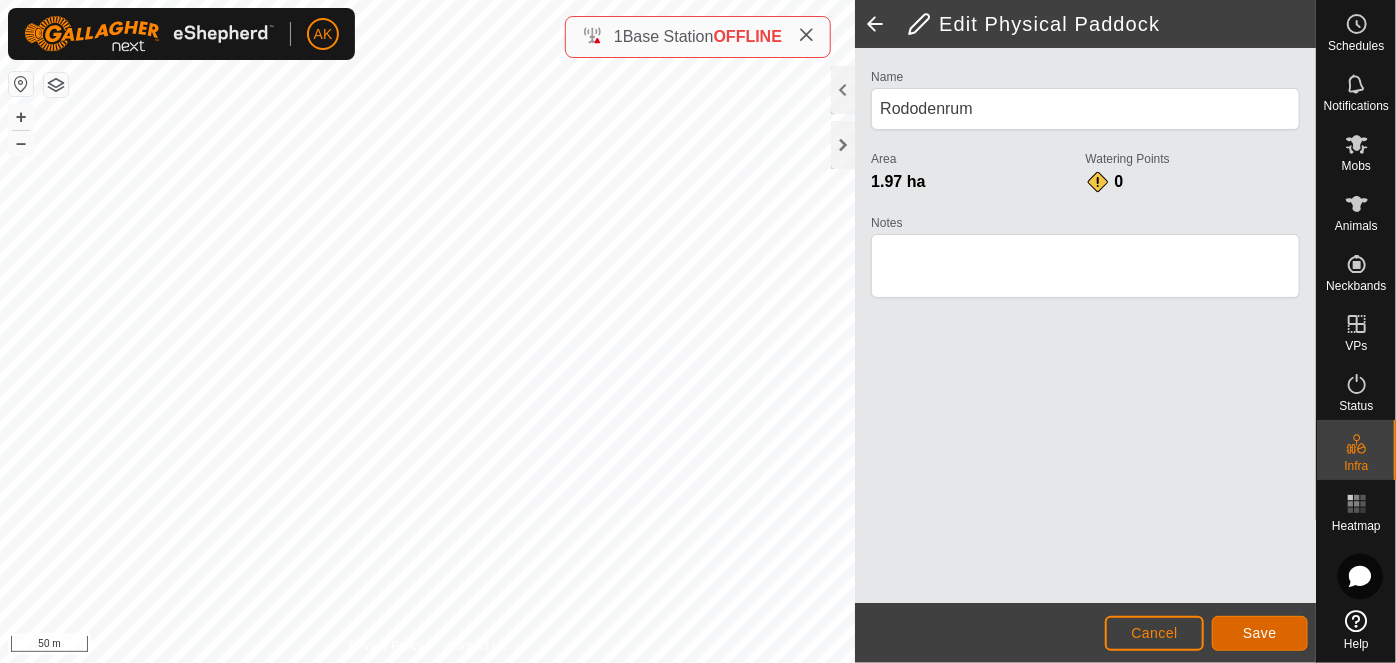 click on "Save" 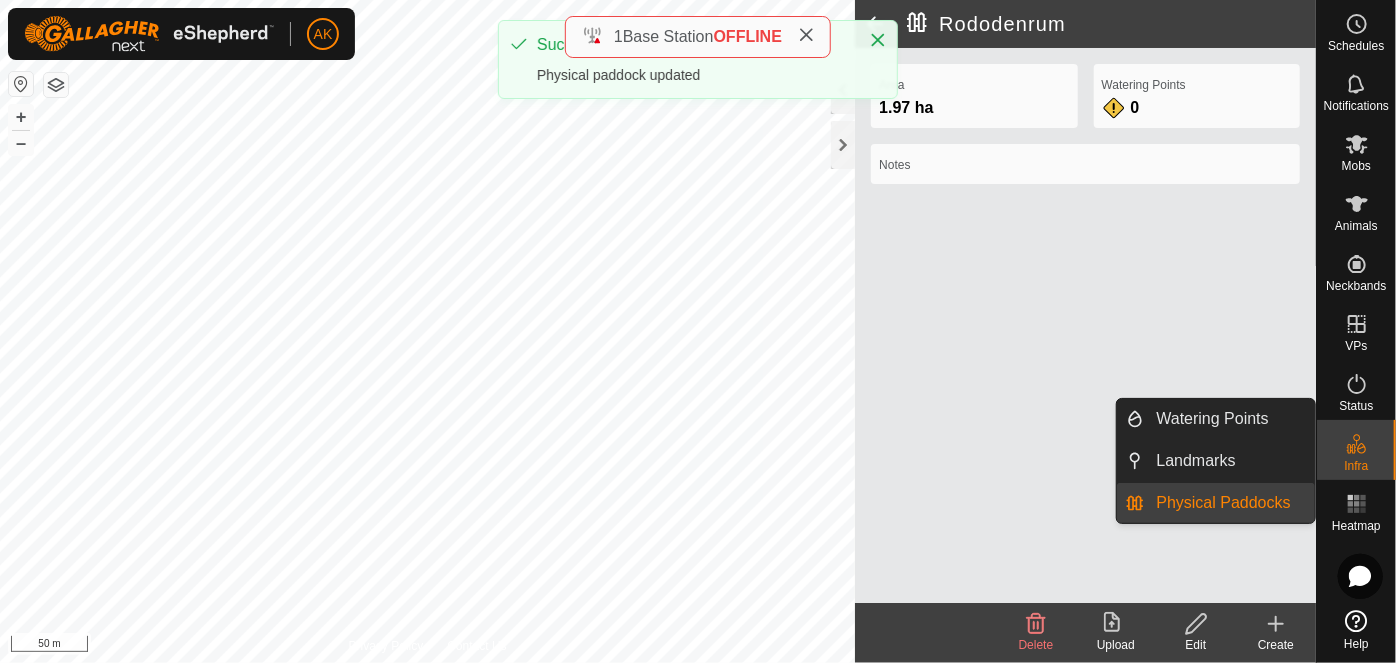 click 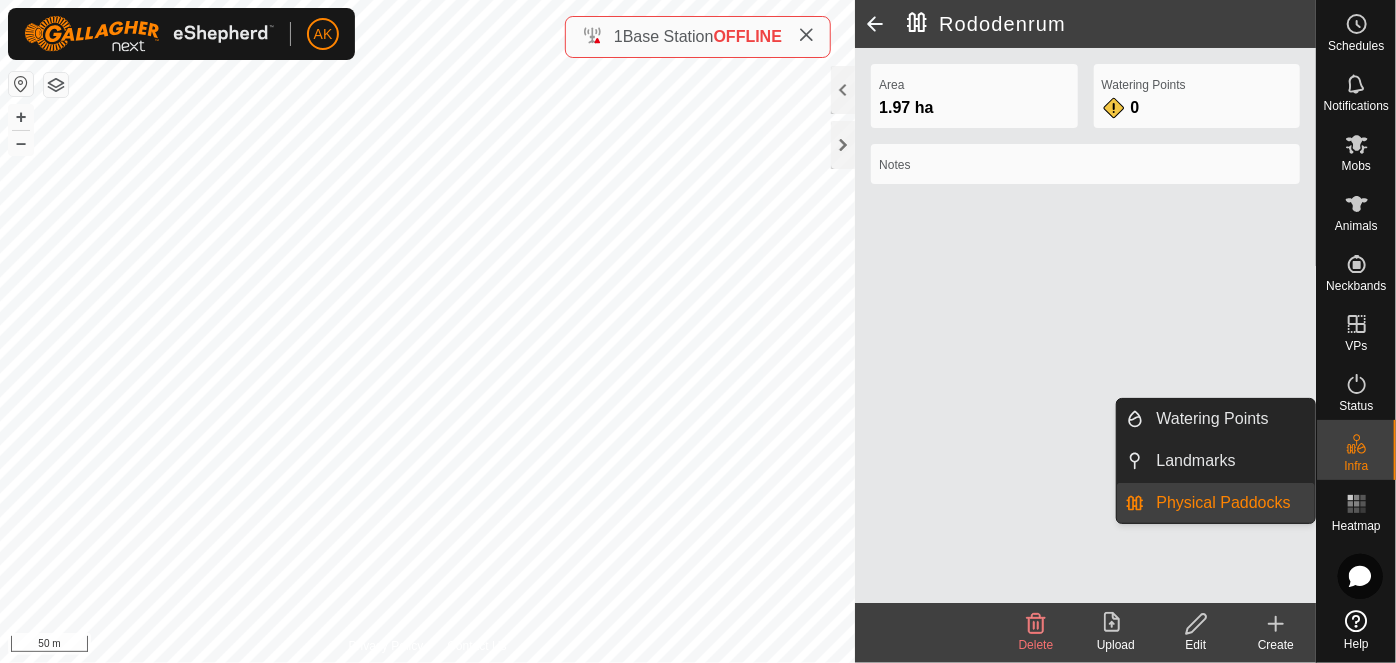 click on "Physical Paddocks" at bounding box center [1230, 503] 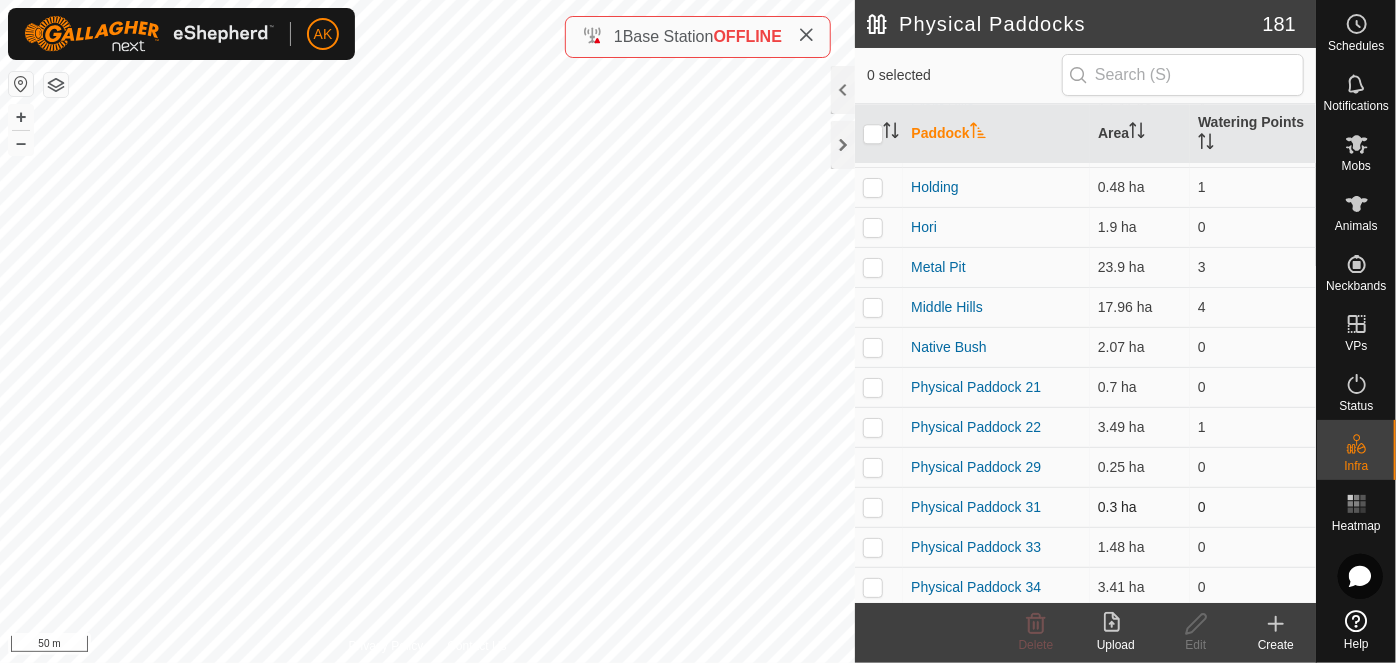 scroll, scrollTop: 6799, scrollLeft: 0, axis: vertical 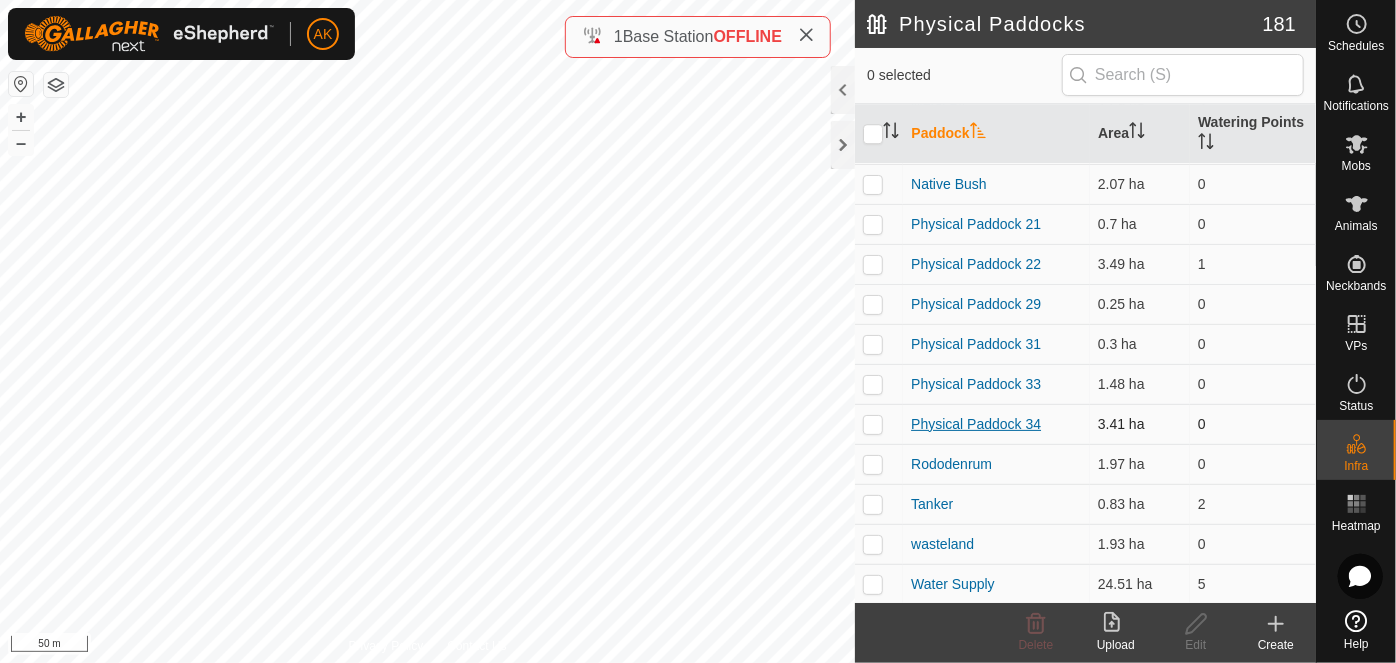 click on "Physical Paddock 34" at bounding box center [976, 424] 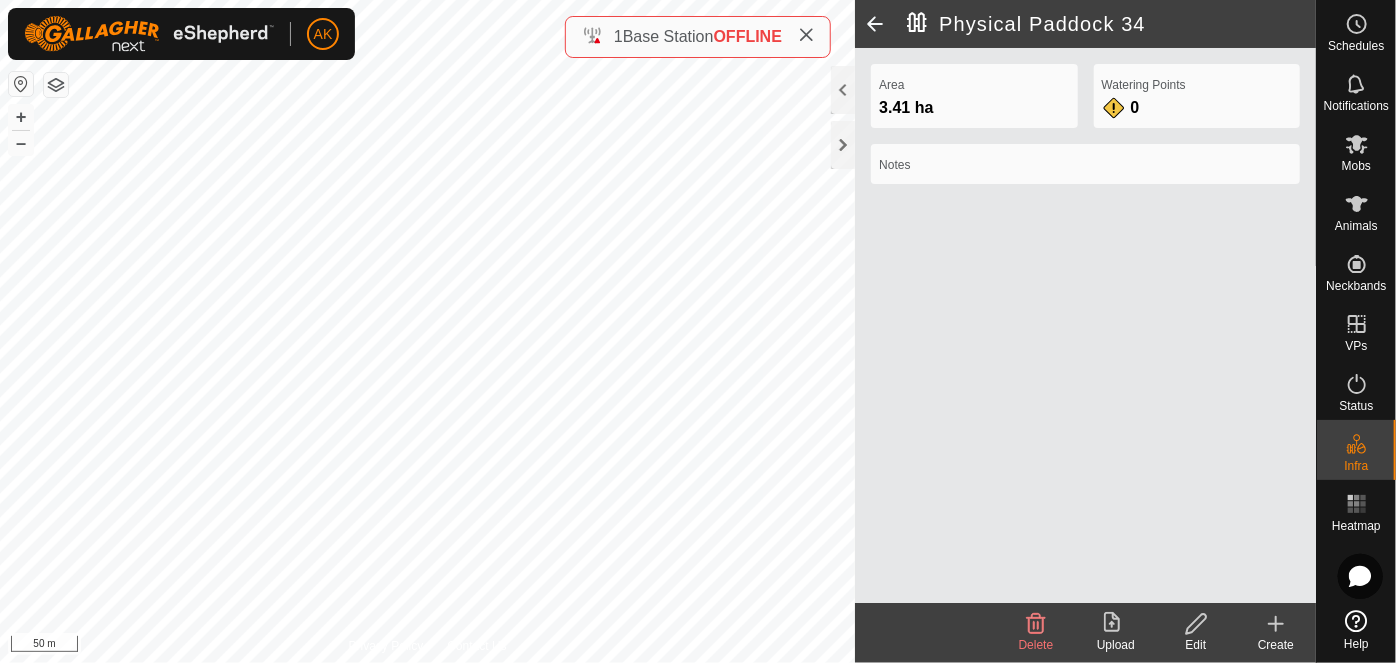 click on "Physical Paddock 34" 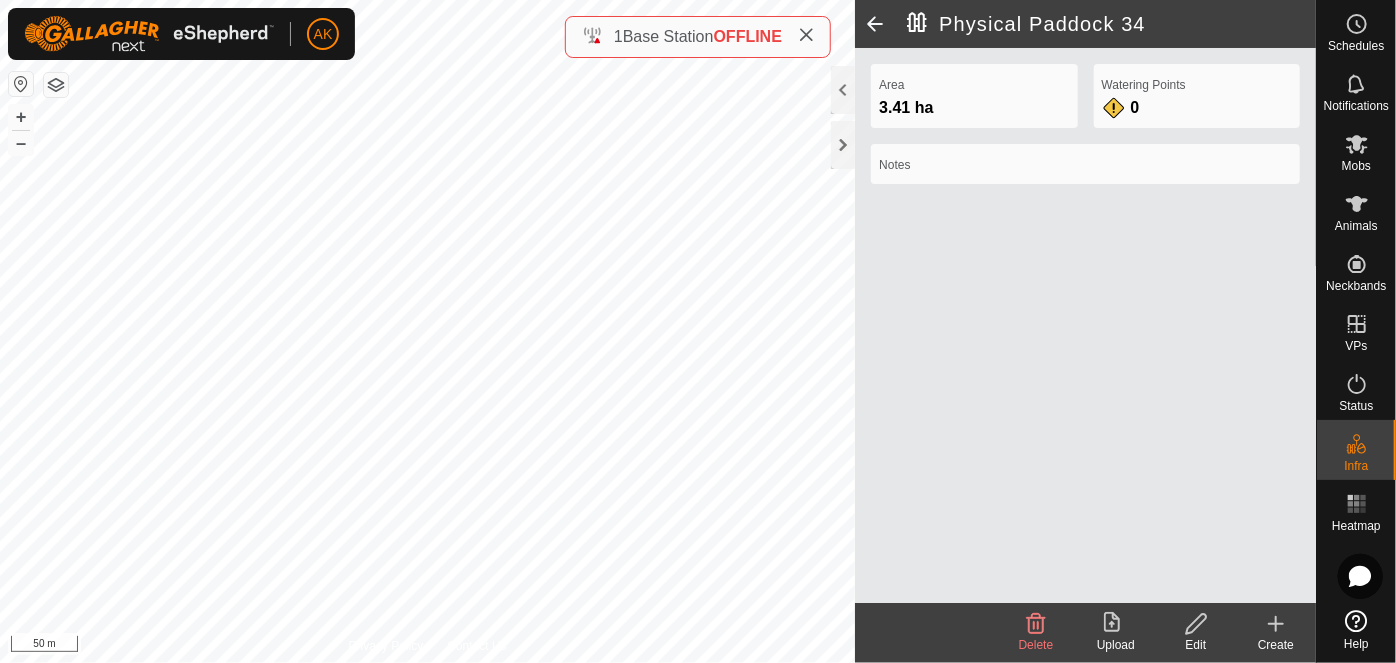 click 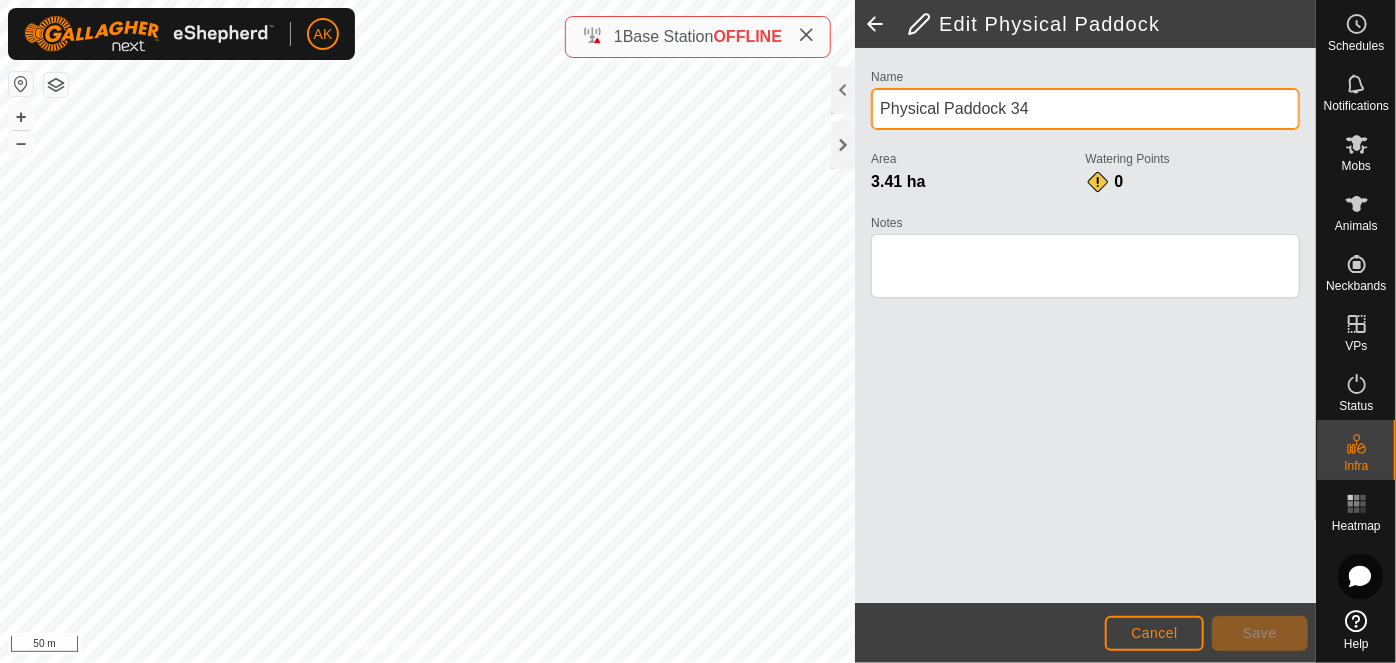 click on "Physical Paddock 34" at bounding box center [1085, 109] 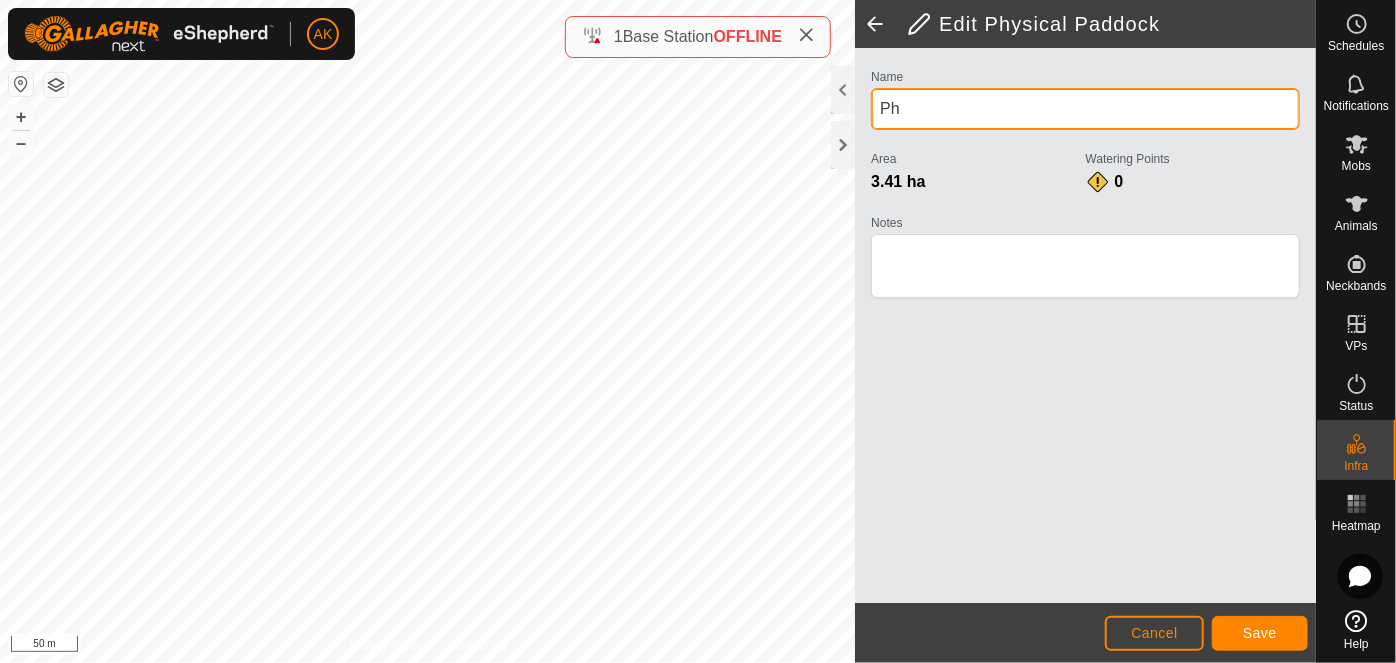 type on "P" 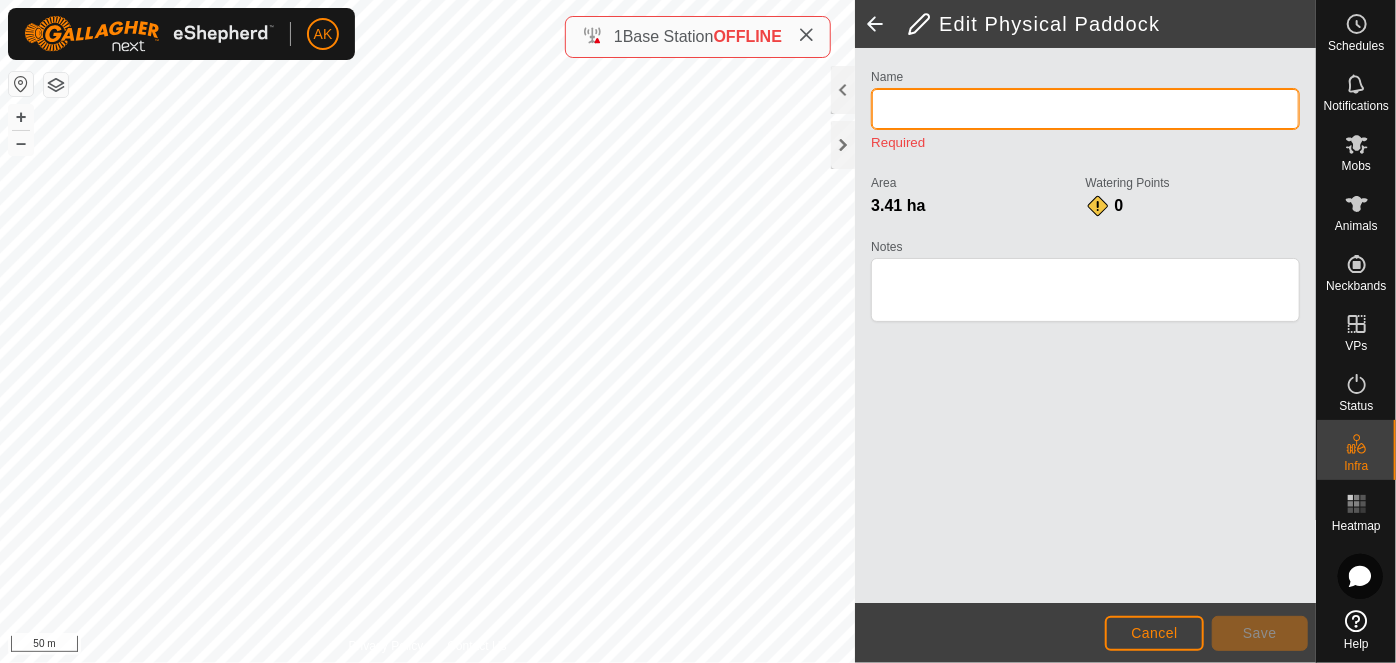 type on "s" 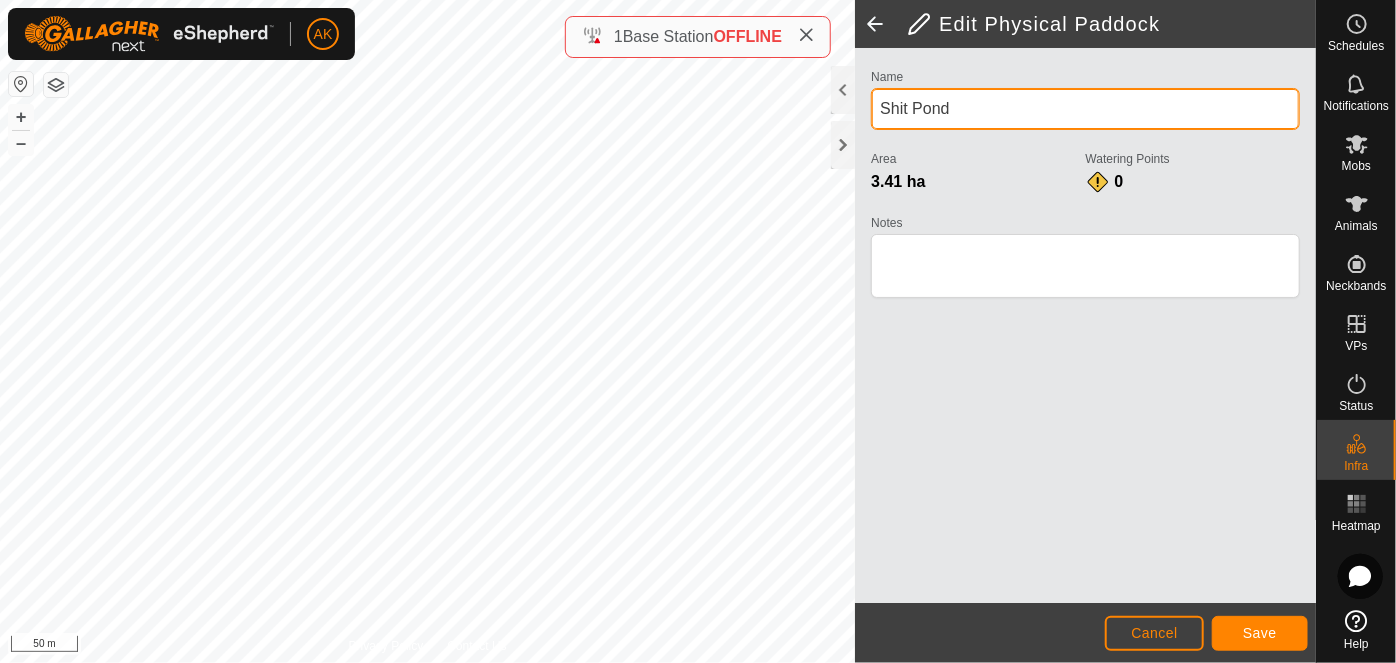 type on "Shit Pond" 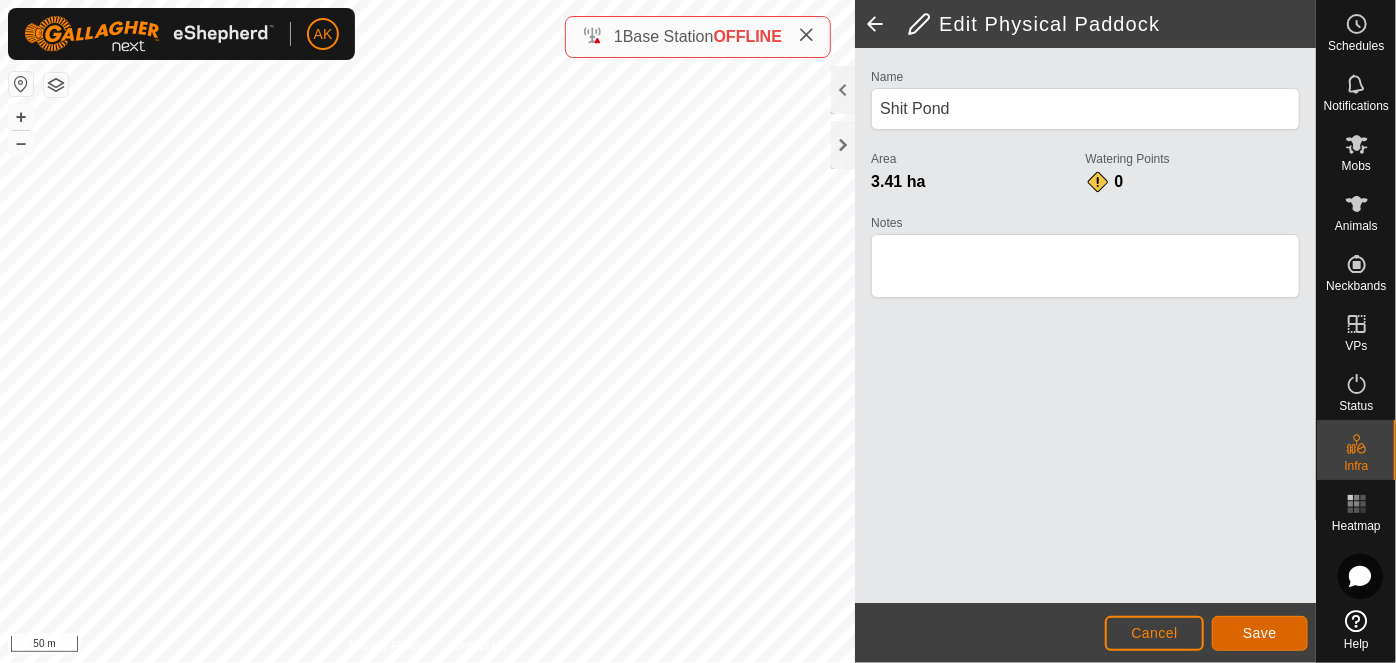 click on "Save" 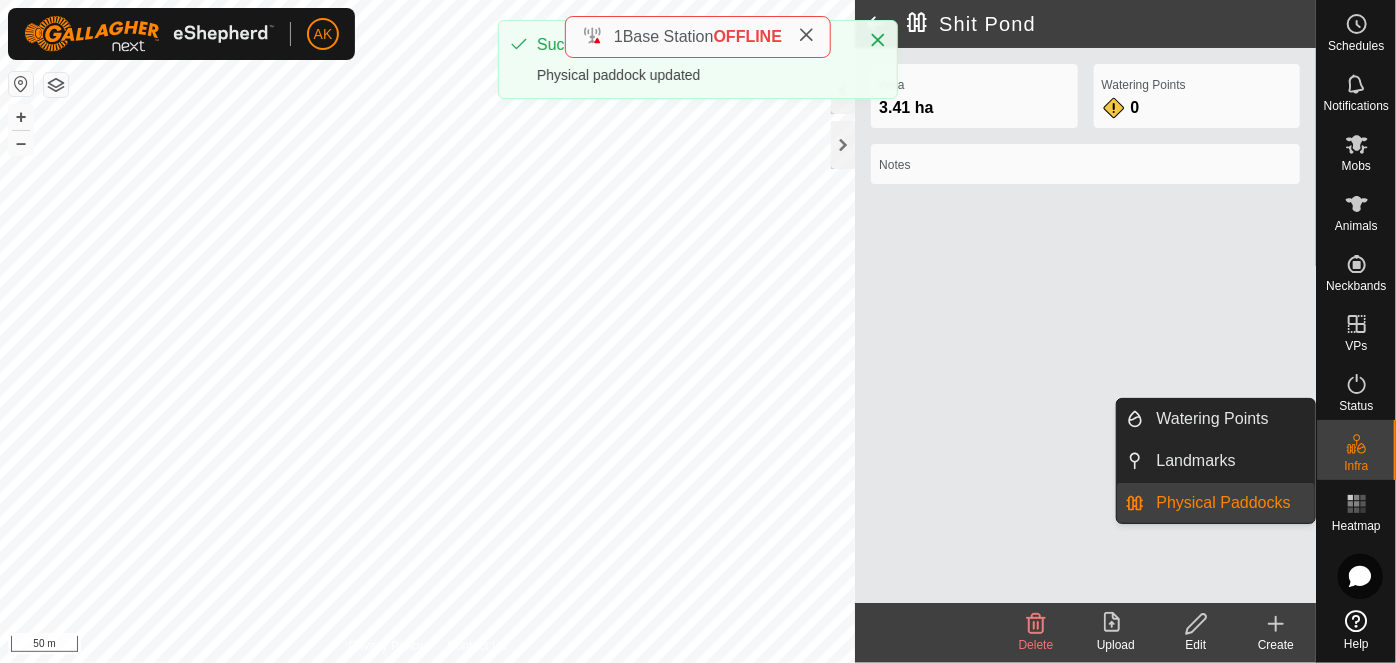 click on "Physical Paddocks" at bounding box center (1230, 503) 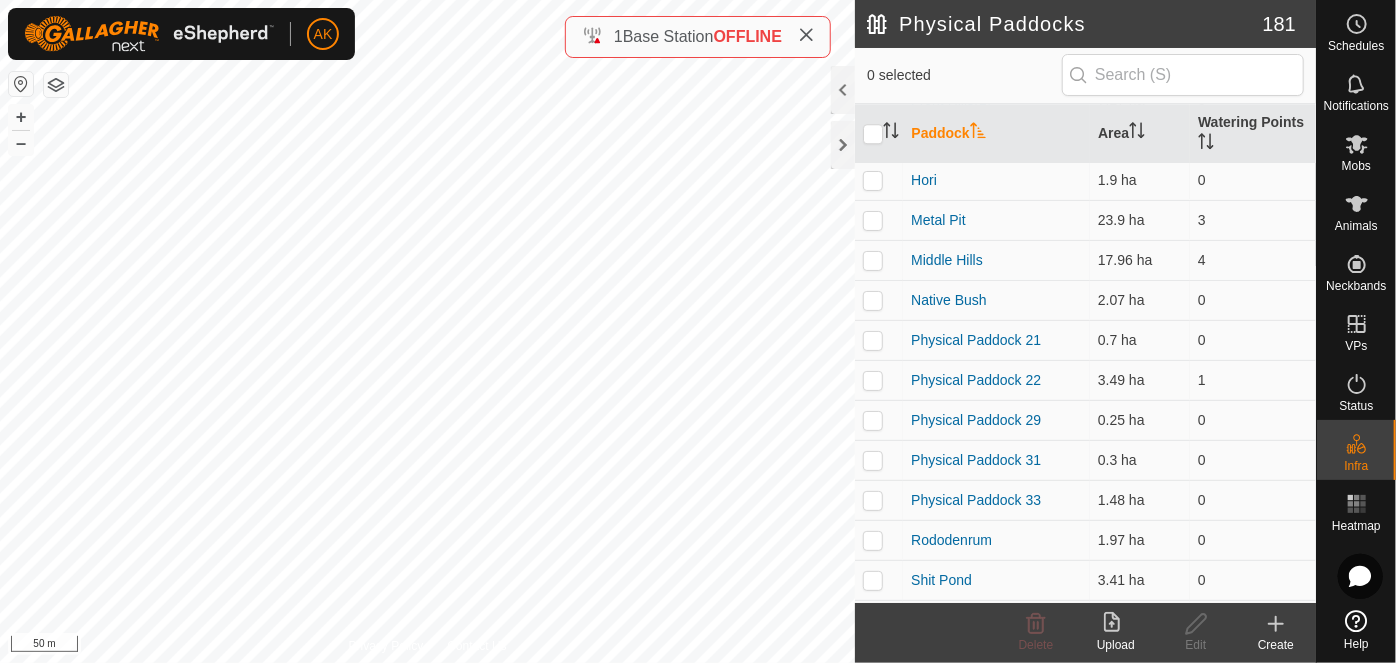 scroll, scrollTop: 6799, scrollLeft: 0, axis: vertical 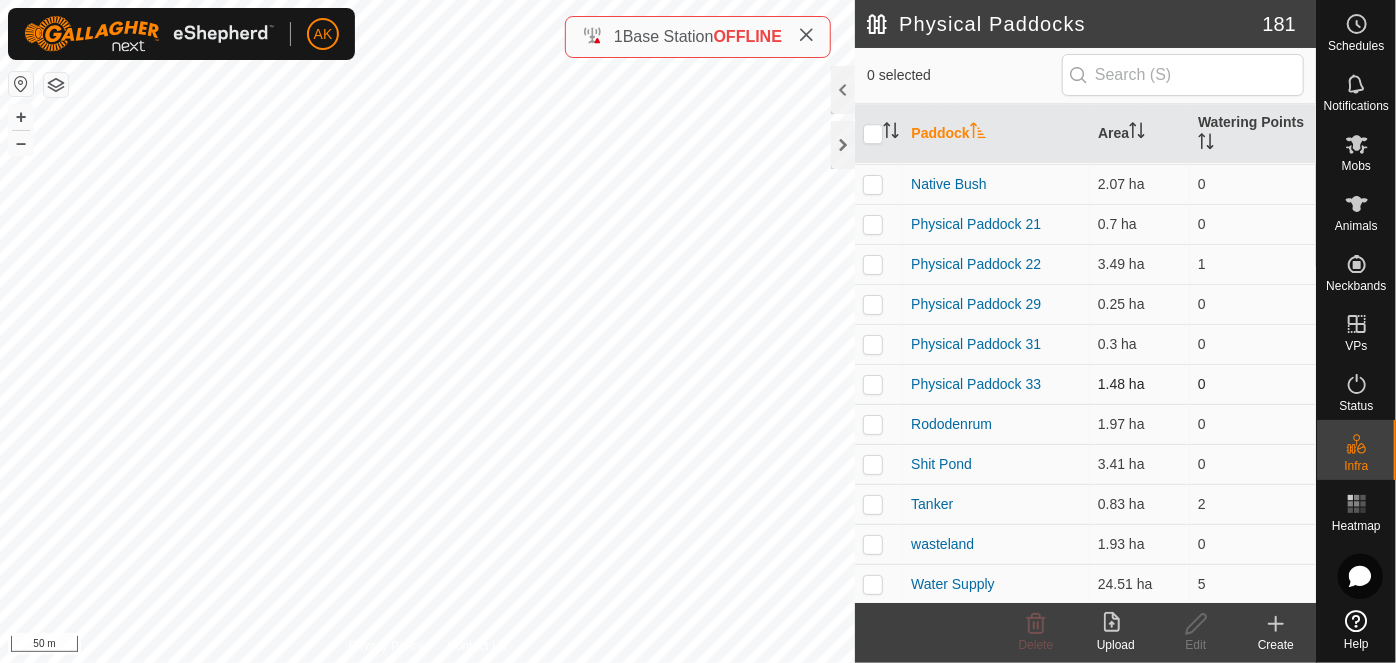 click at bounding box center [873, 384] 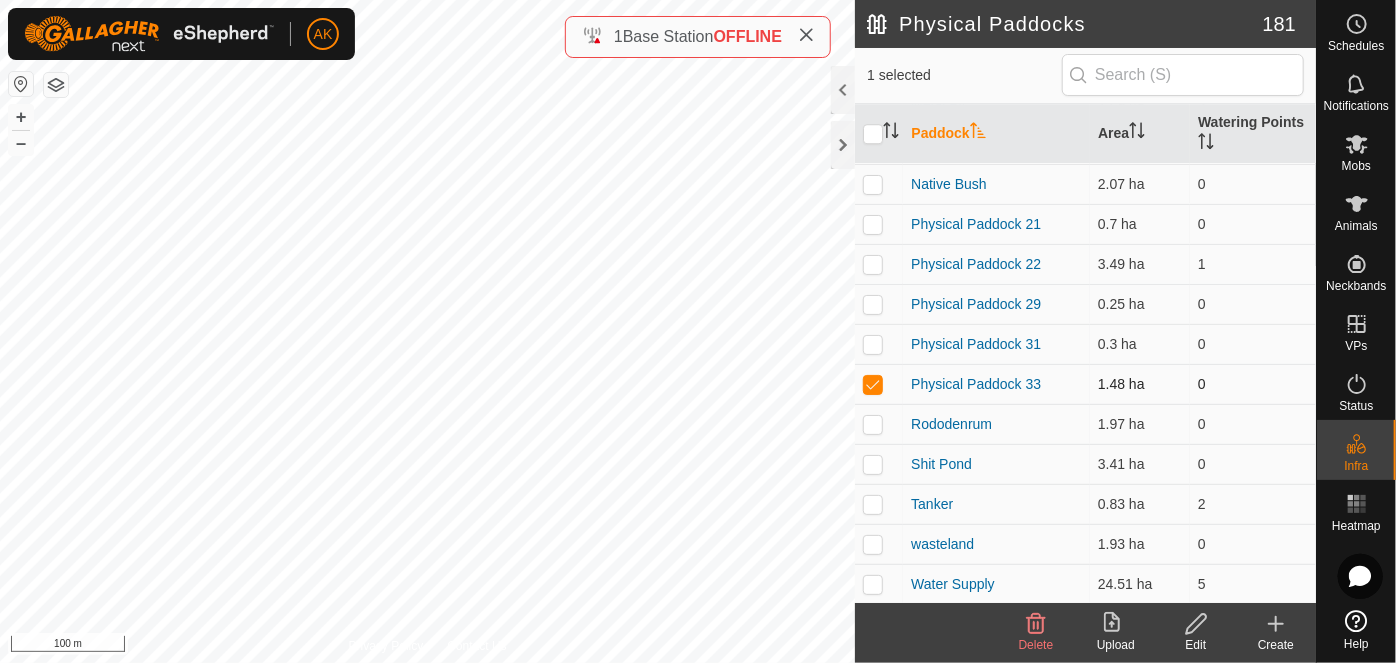 click at bounding box center [873, 384] 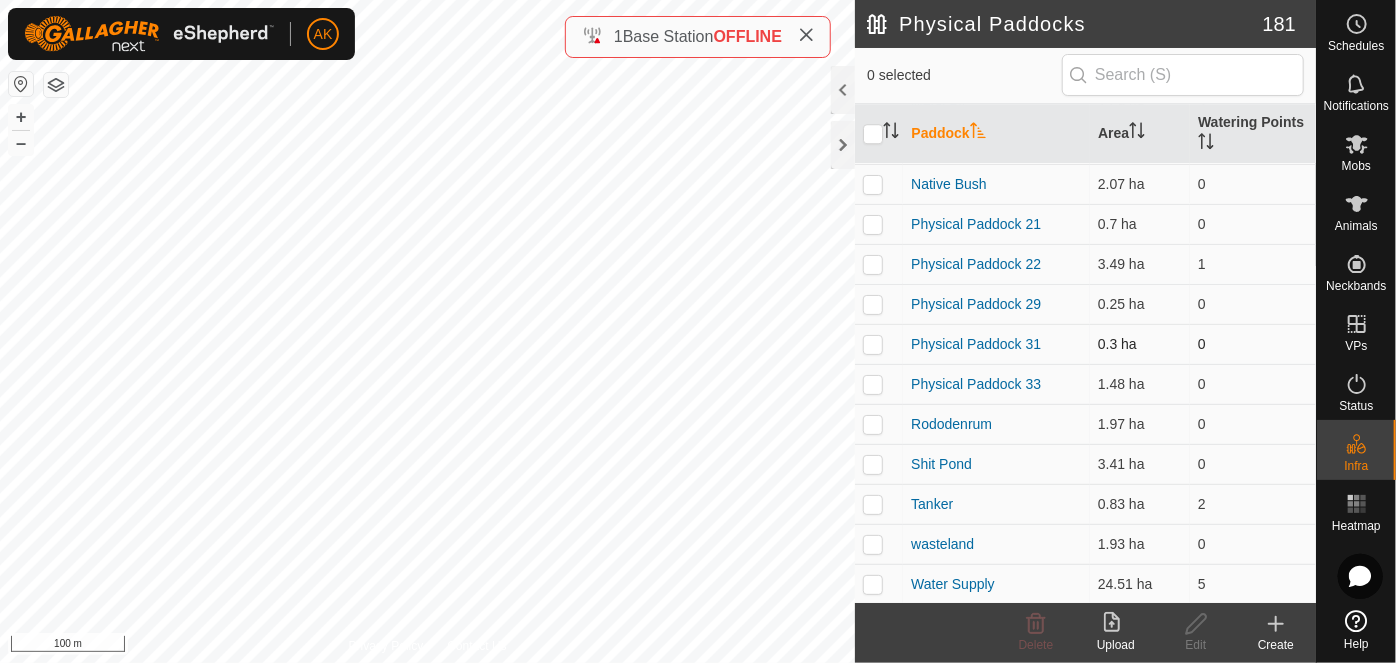click at bounding box center (873, 344) 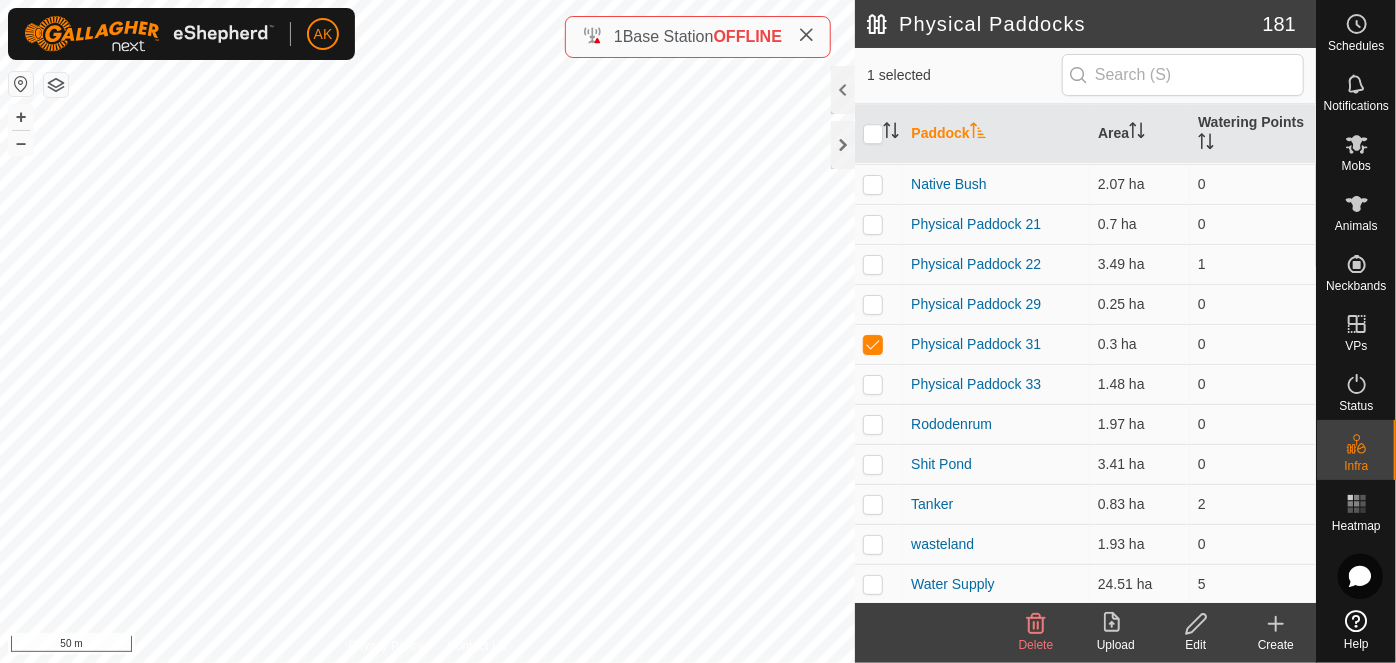 click 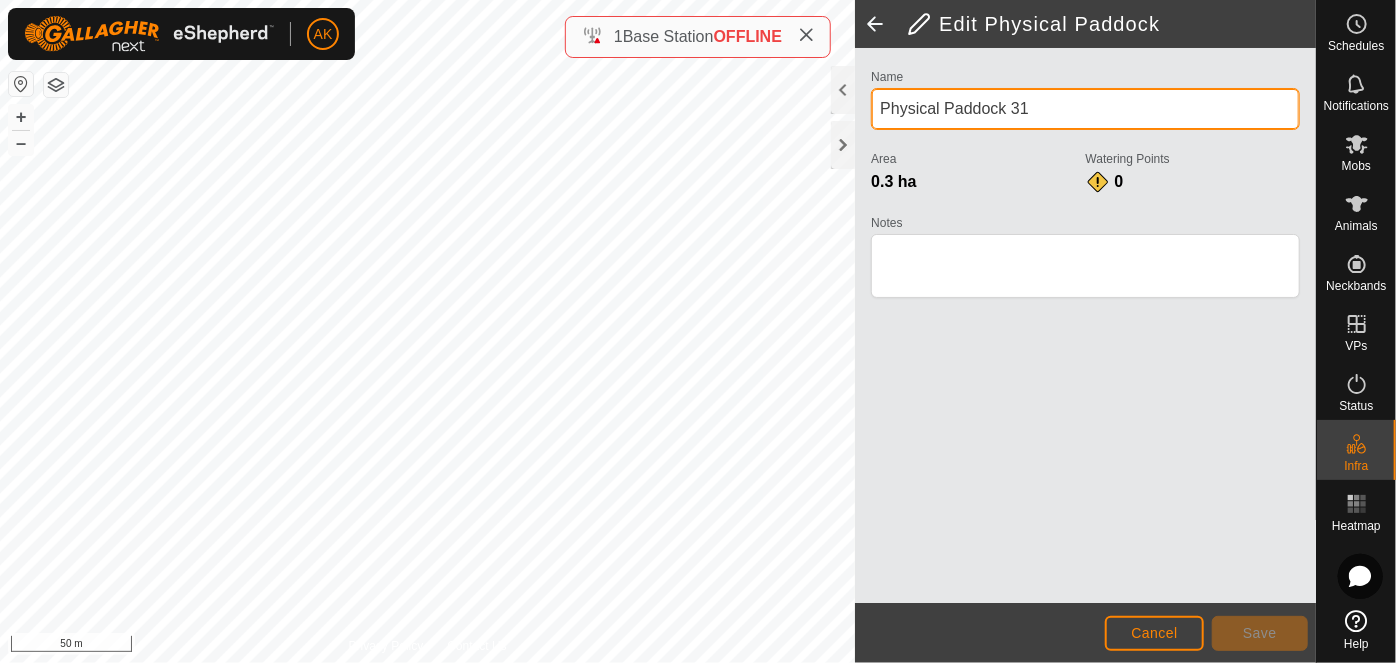 click on "Physical Paddock 31" at bounding box center (1085, 109) 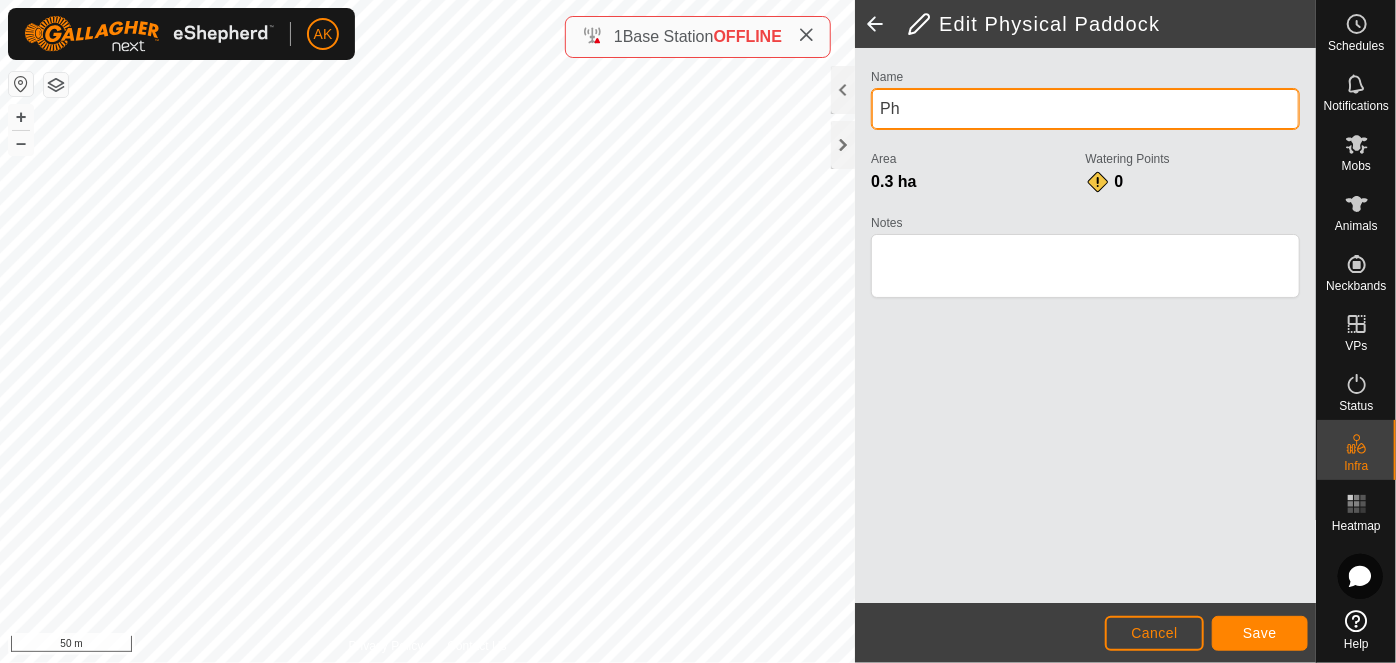 type on "P" 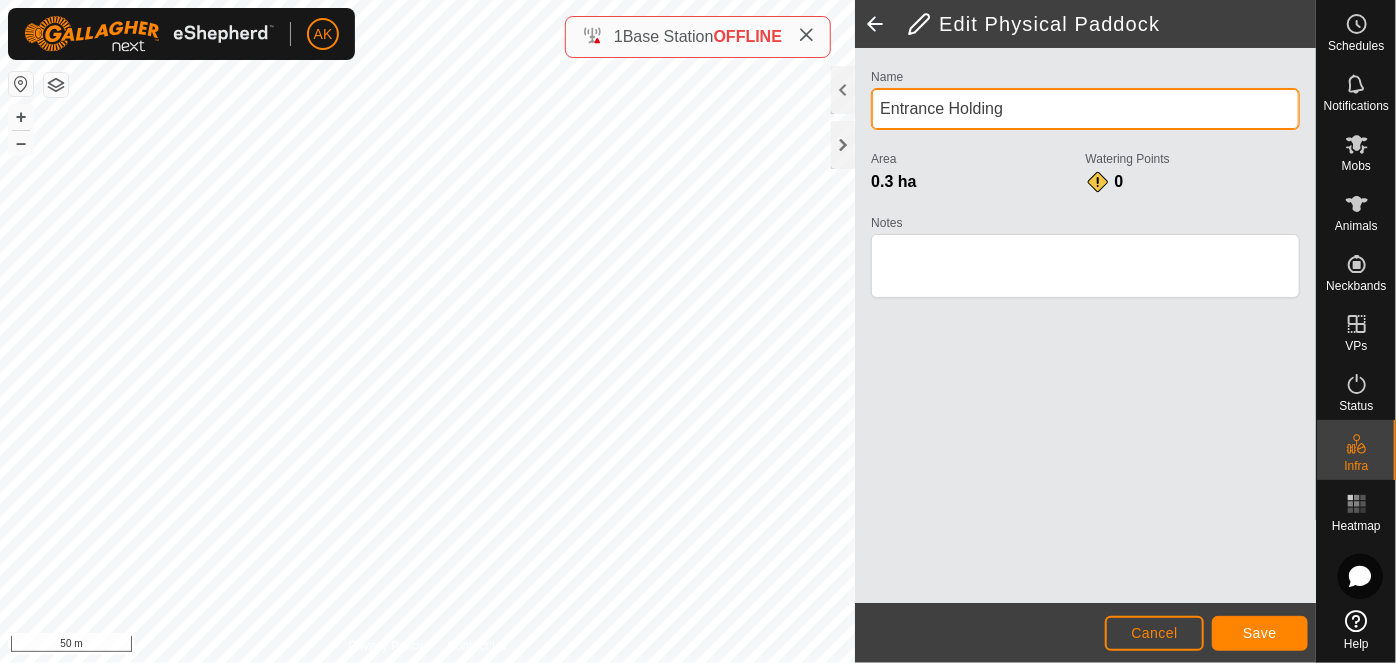 type on "Entrance Holding" 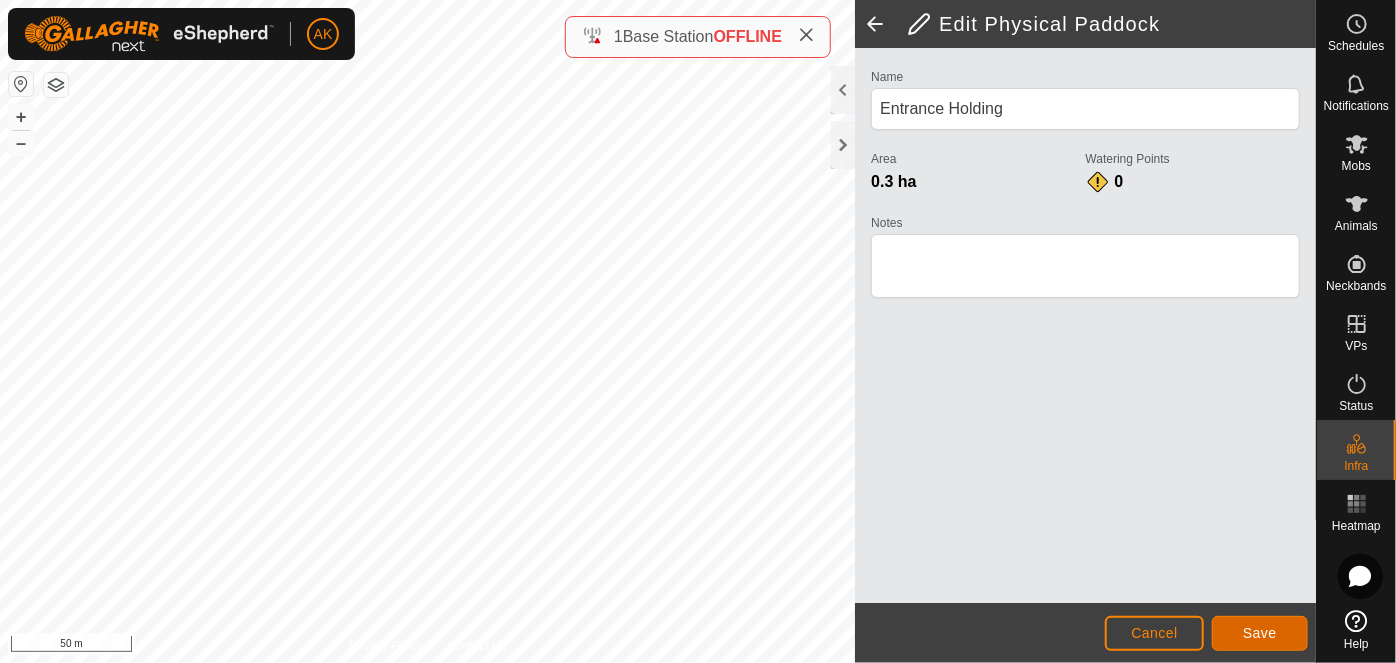 click on "Save" 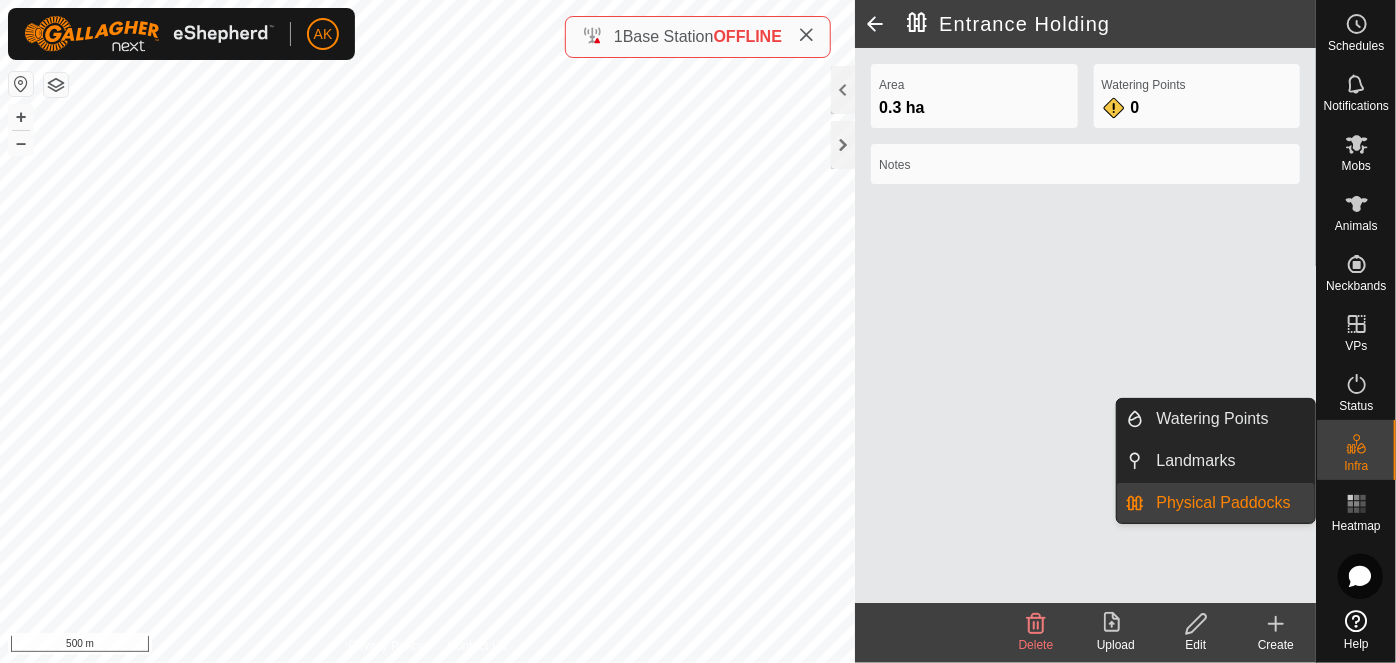click 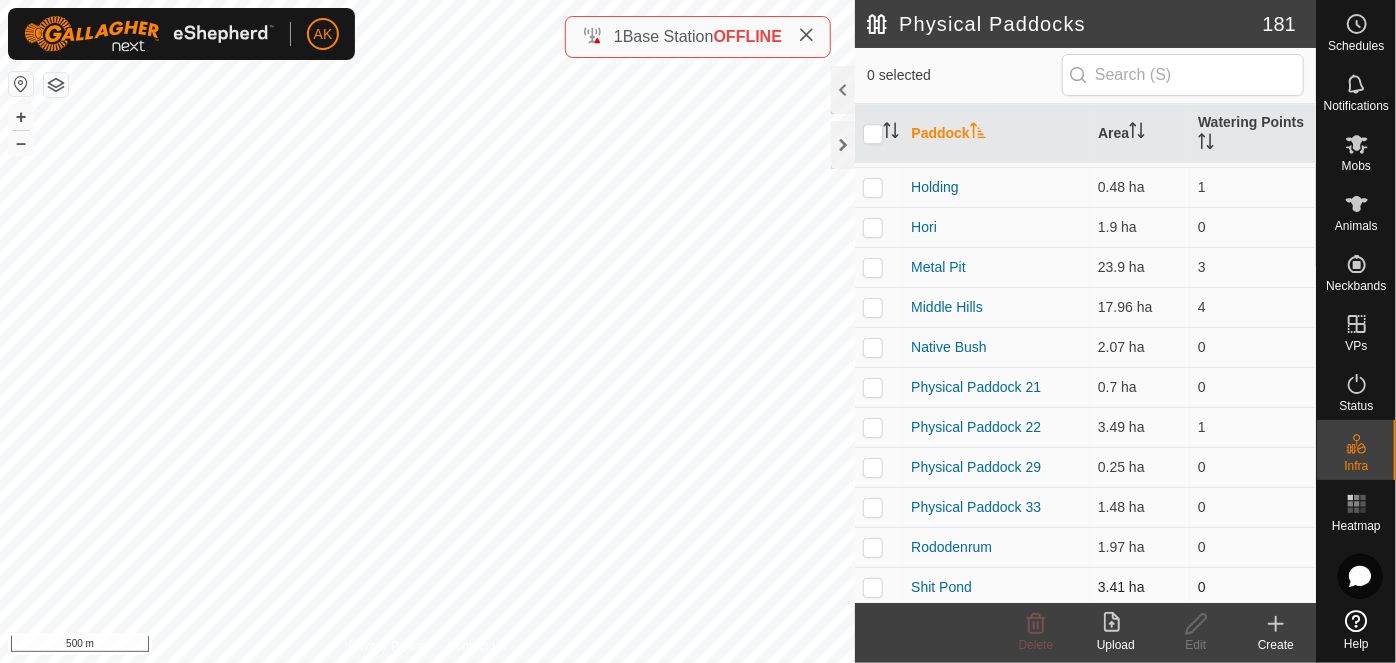 scroll, scrollTop: 6617, scrollLeft: 0, axis: vertical 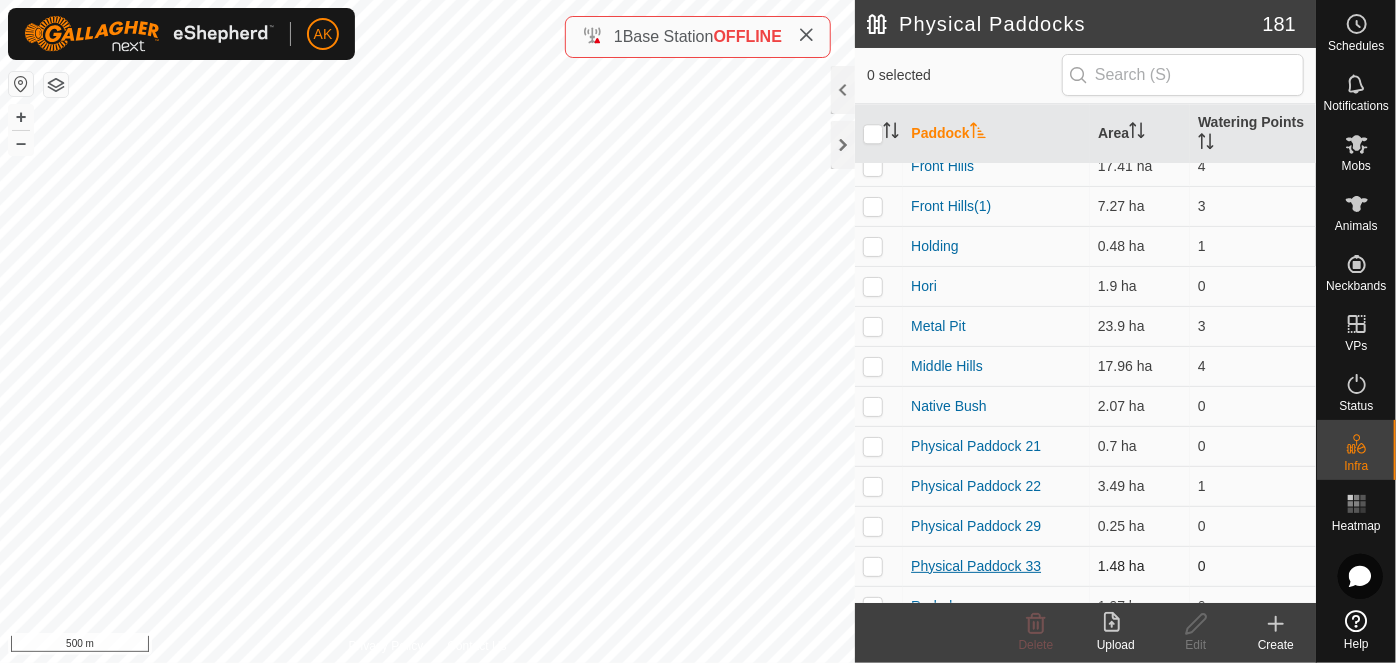 click on "Physical Paddock 33" at bounding box center [976, 566] 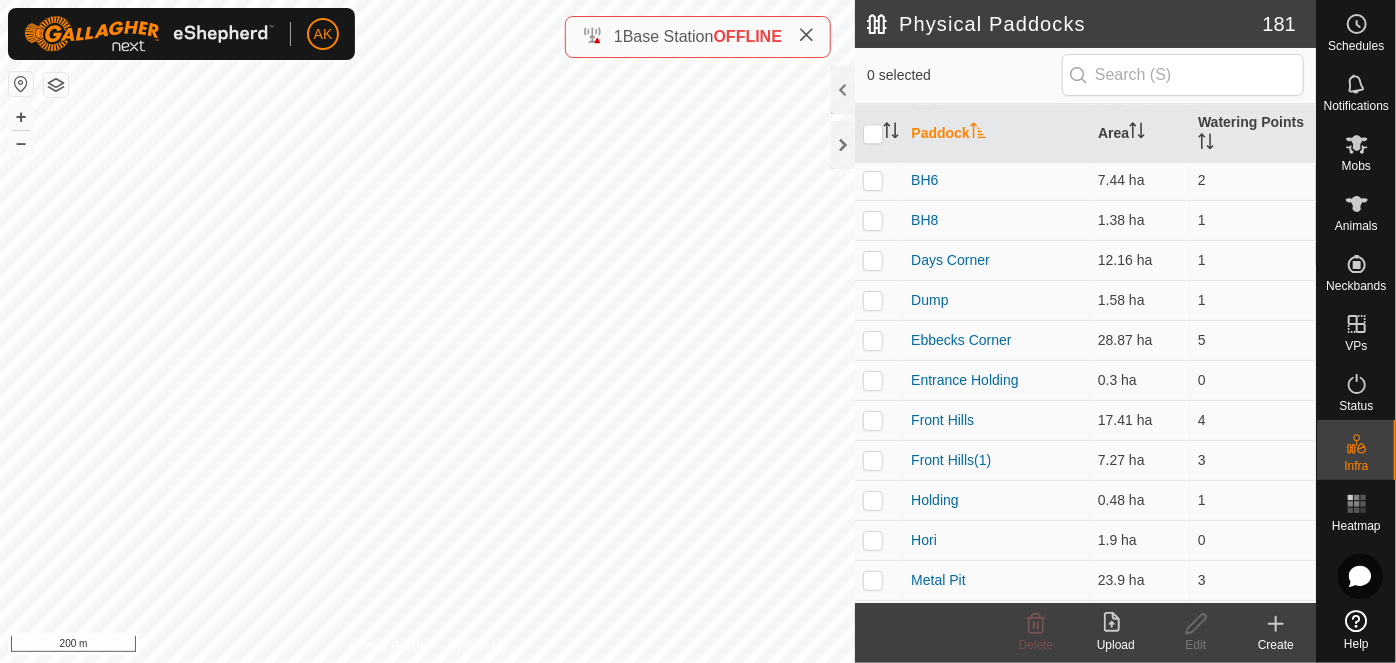scroll, scrollTop: 6799, scrollLeft: 0, axis: vertical 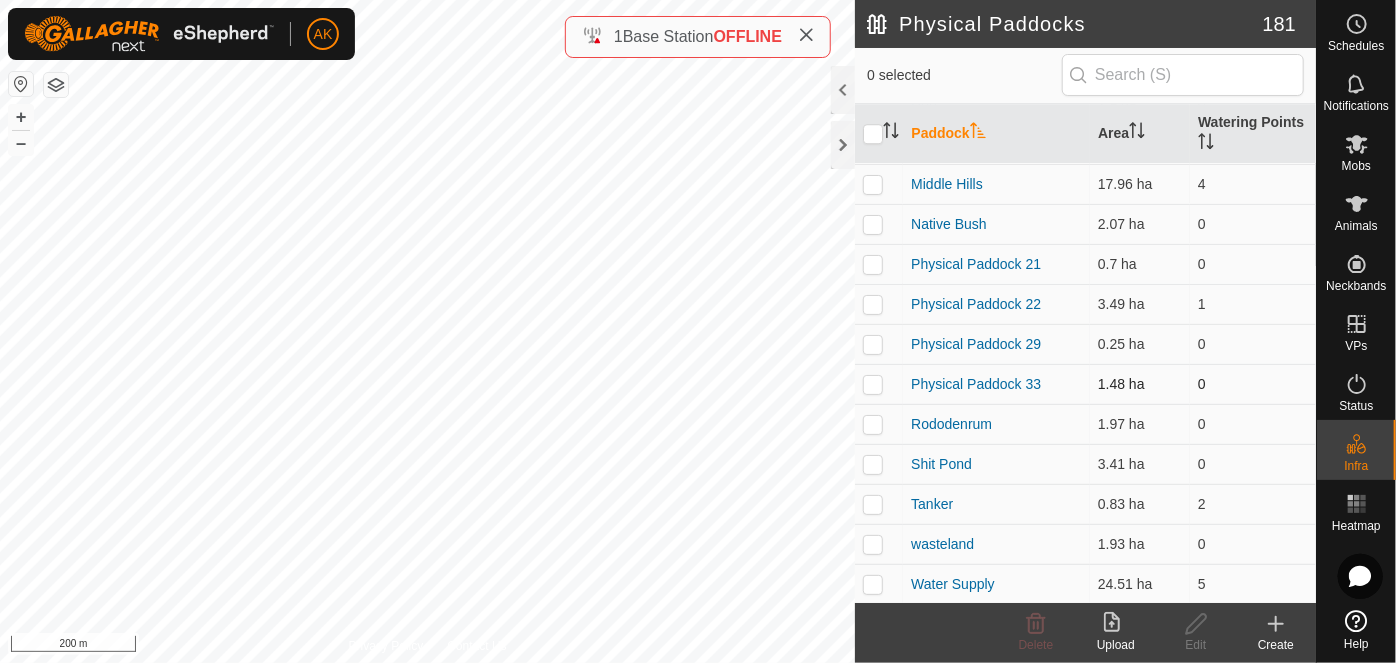 click at bounding box center (873, 384) 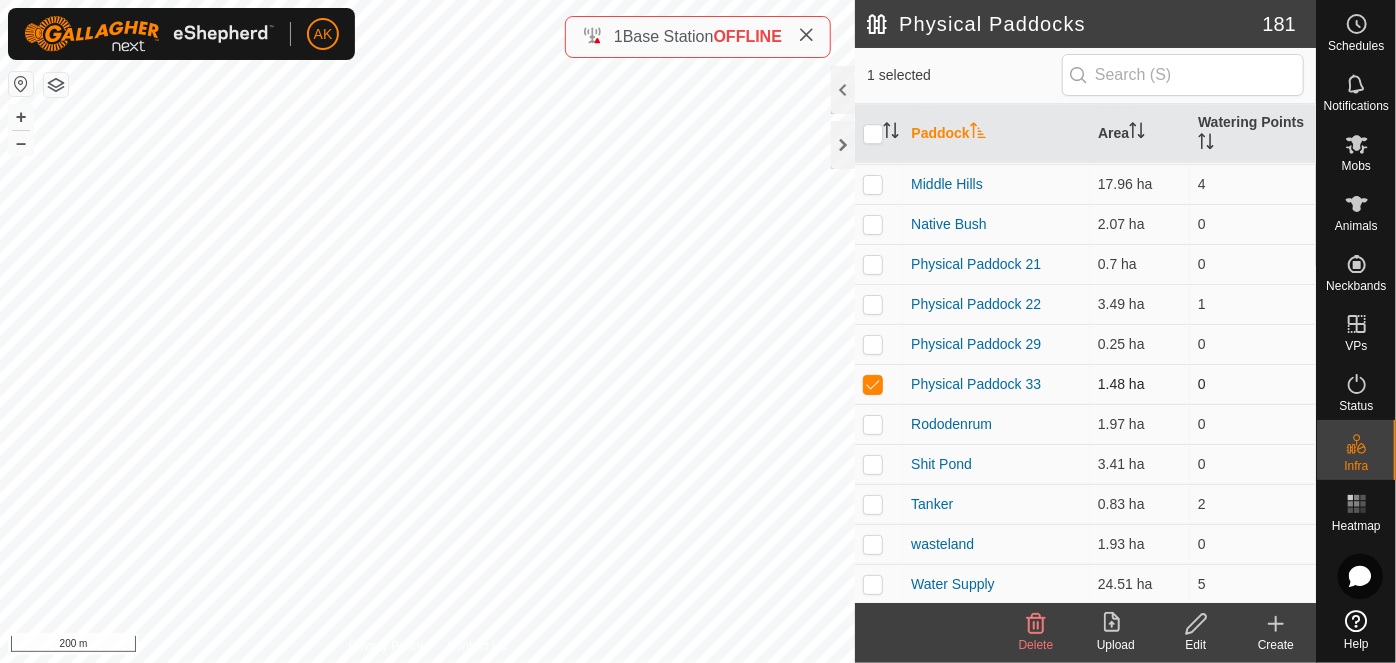 click at bounding box center (873, 384) 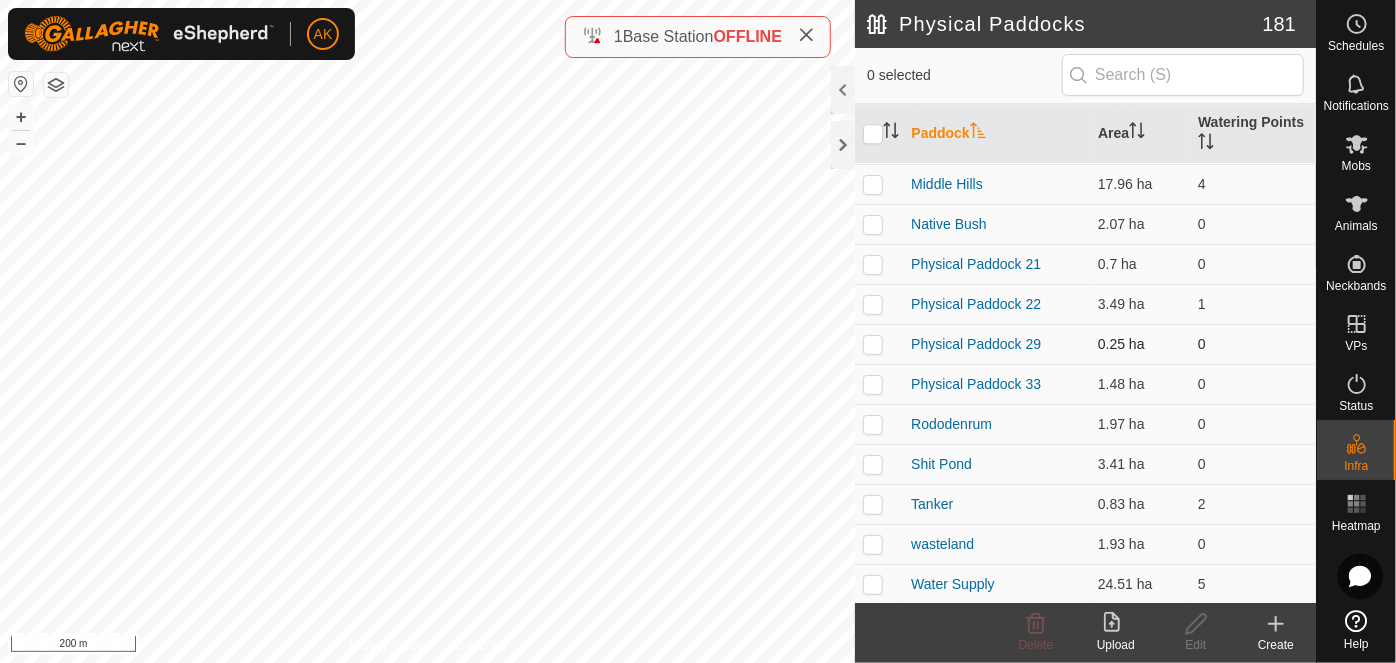 click at bounding box center (873, 344) 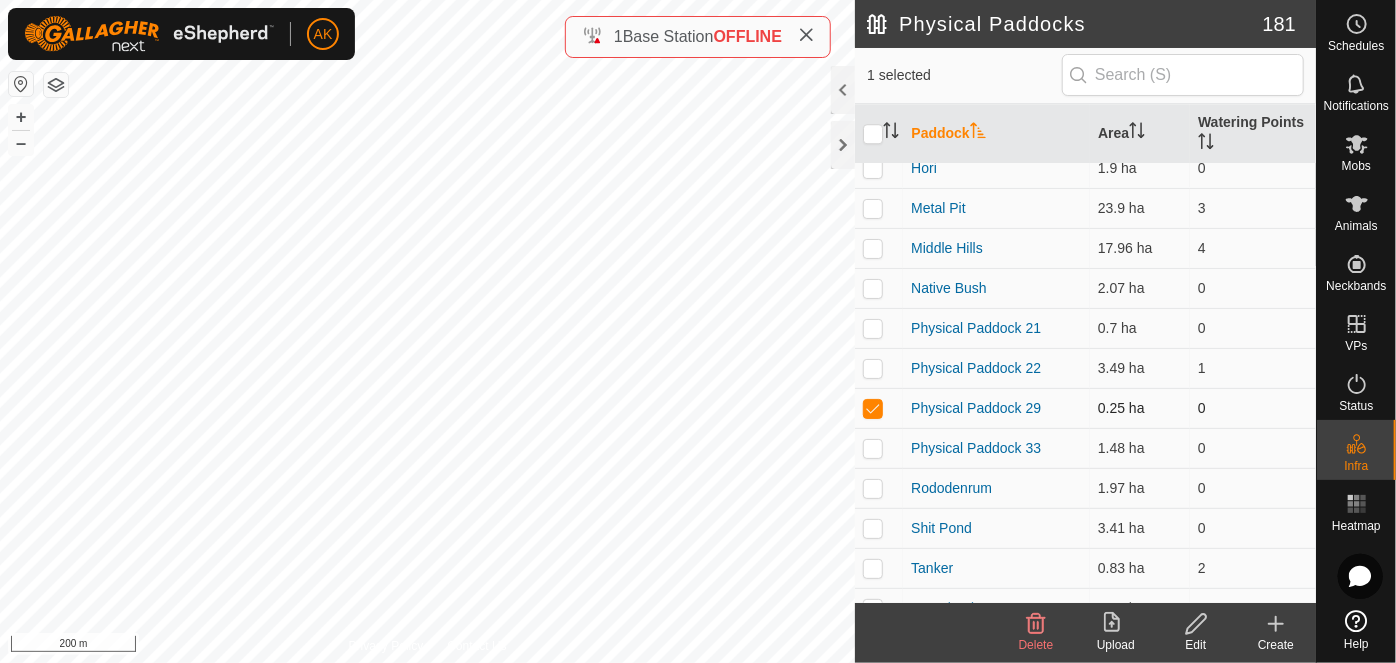 scroll, scrollTop: 6617, scrollLeft: 0, axis: vertical 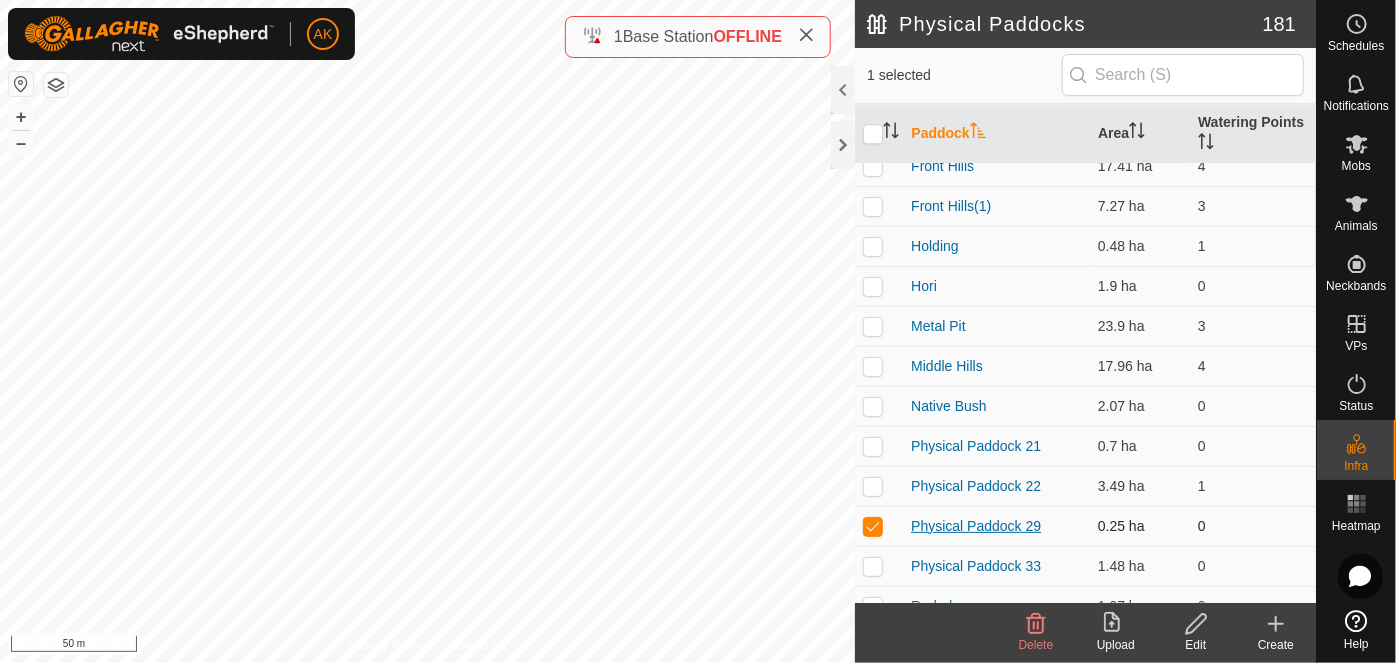 click on "Physical Paddock 29" at bounding box center (976, 526) 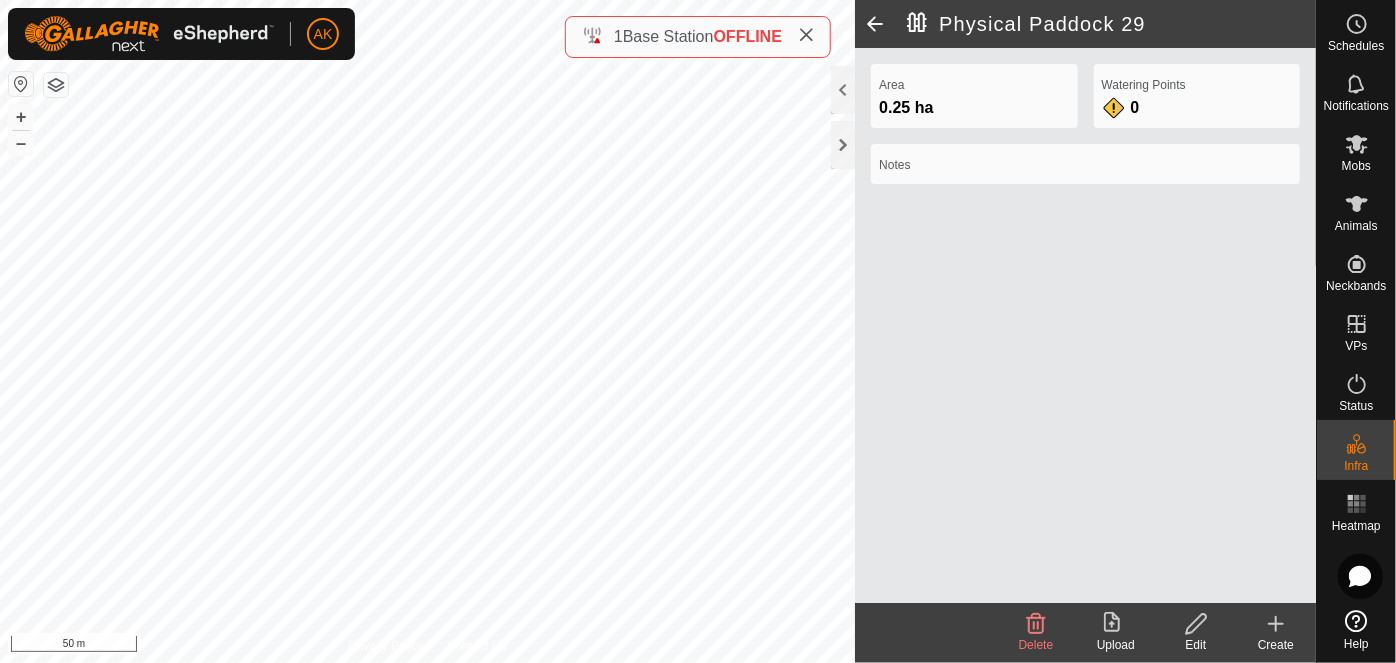 click on "Physical Paddock 29" 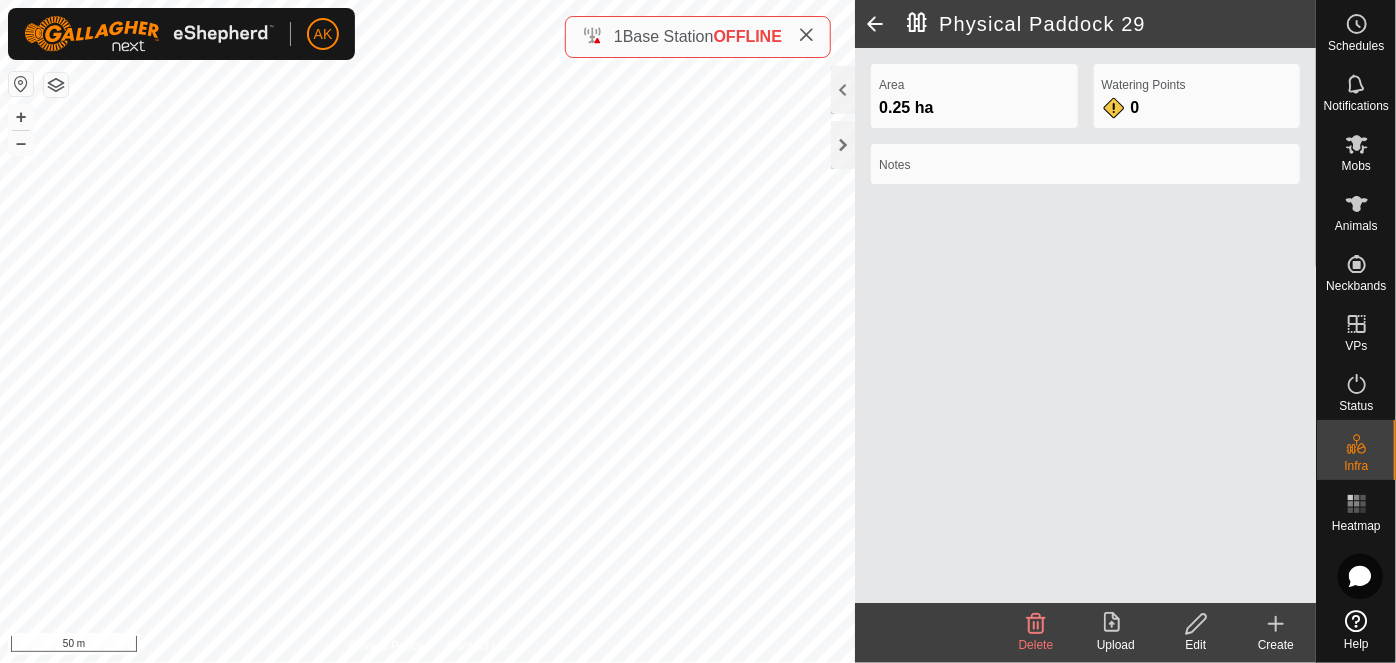 click 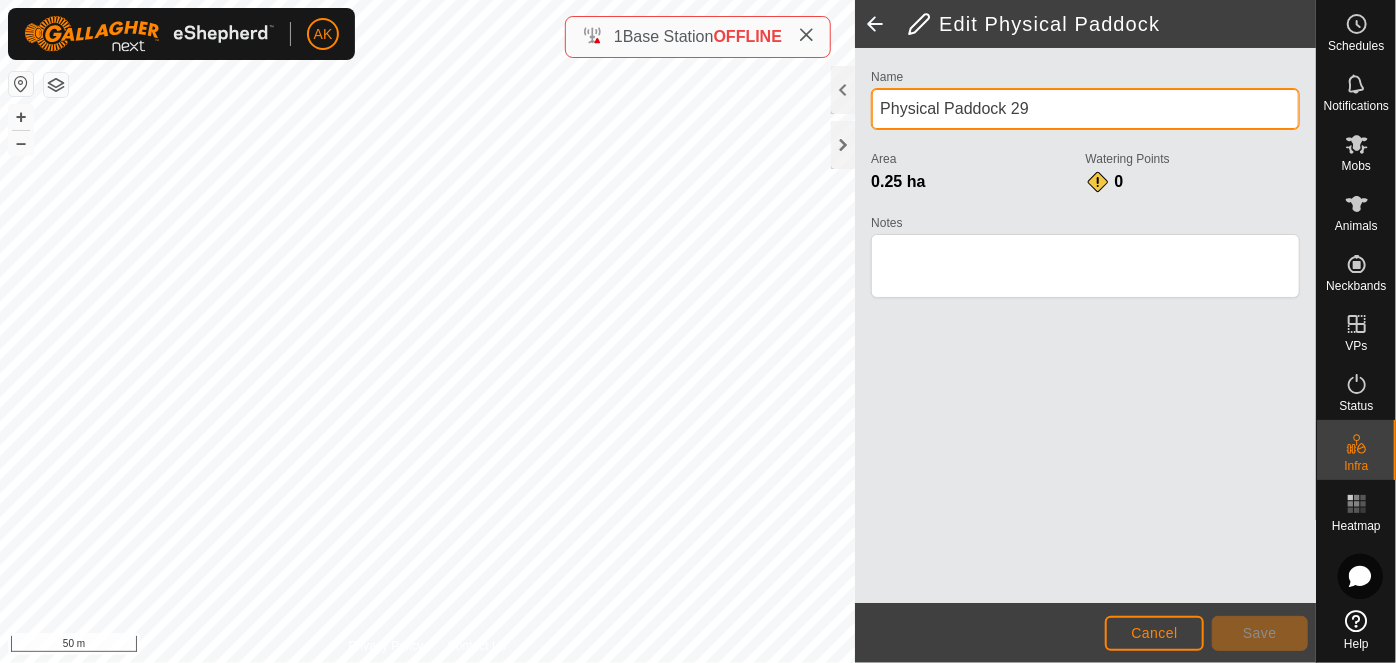 click on "Physical Paddock 29" at bounding box center [1085, 109] 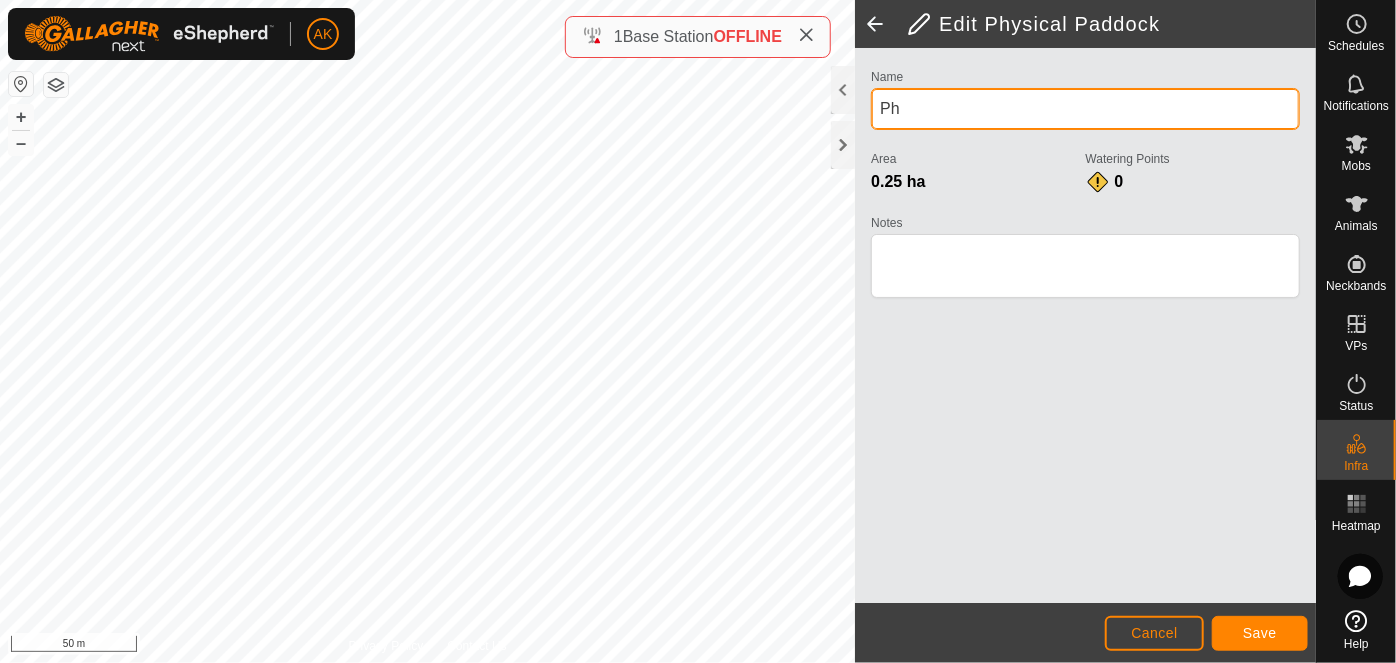 type on "P" 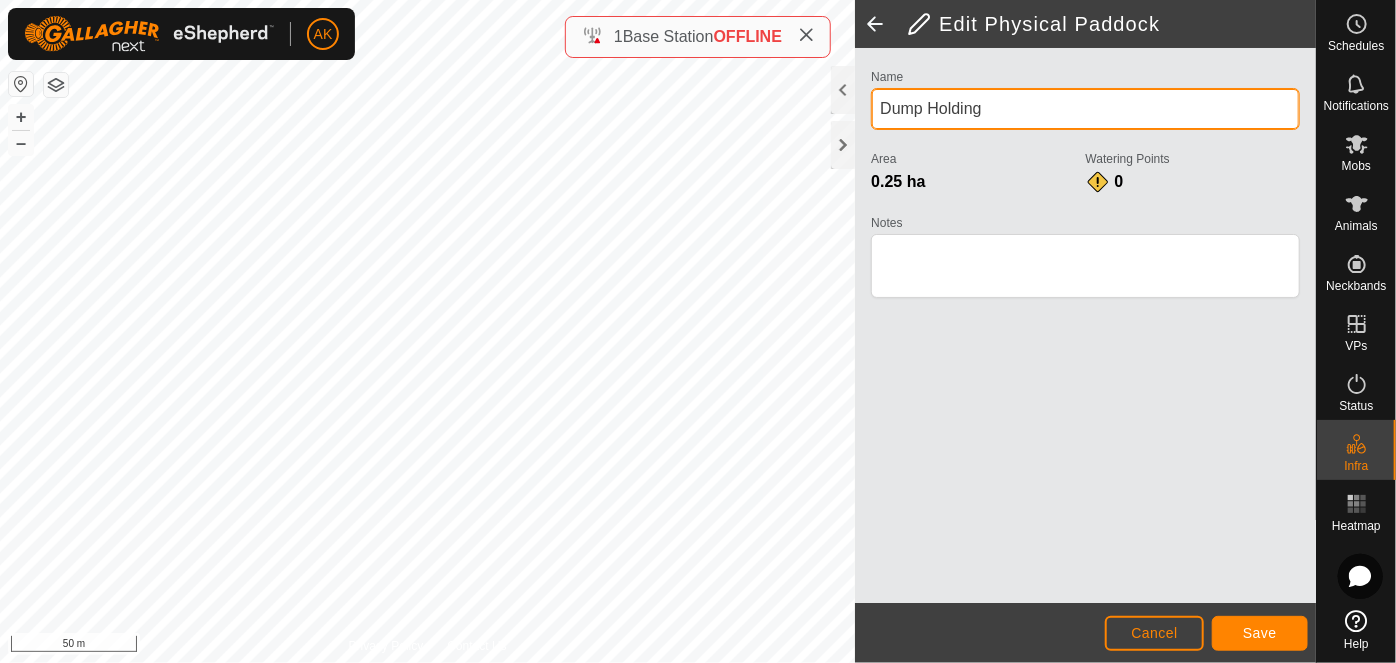 type on "Dump Holding" 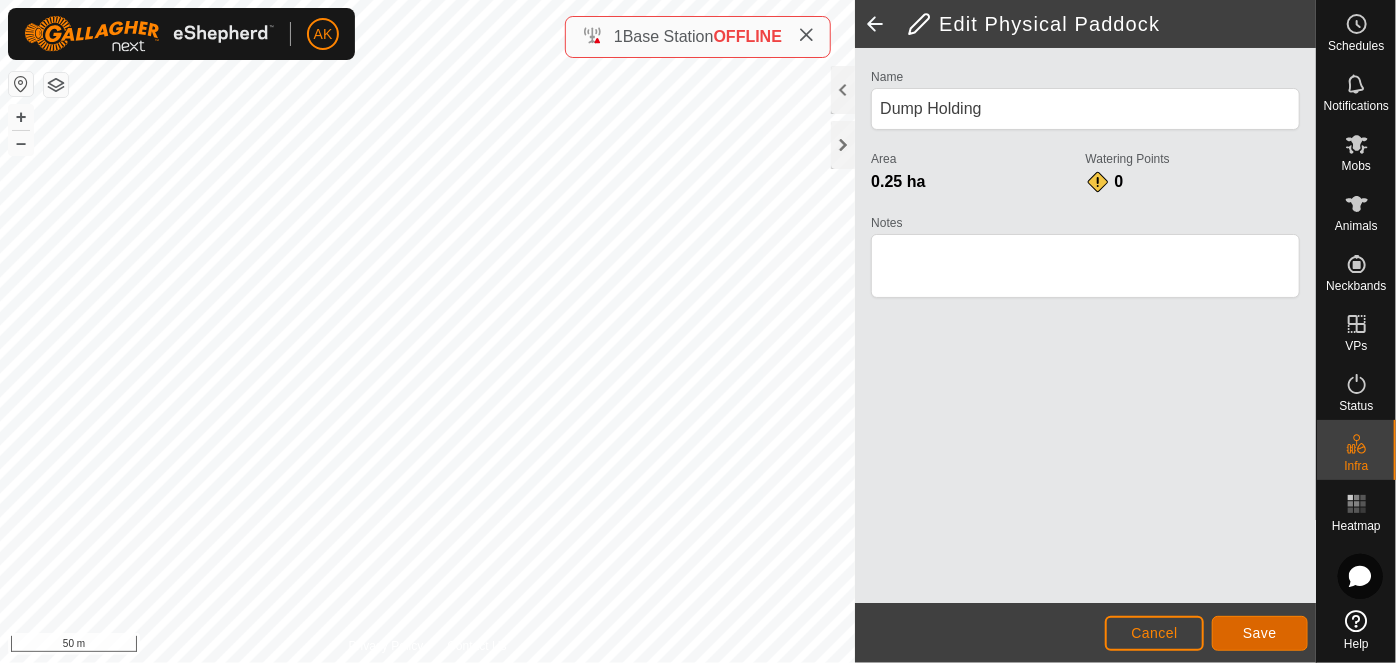 click on "Save" 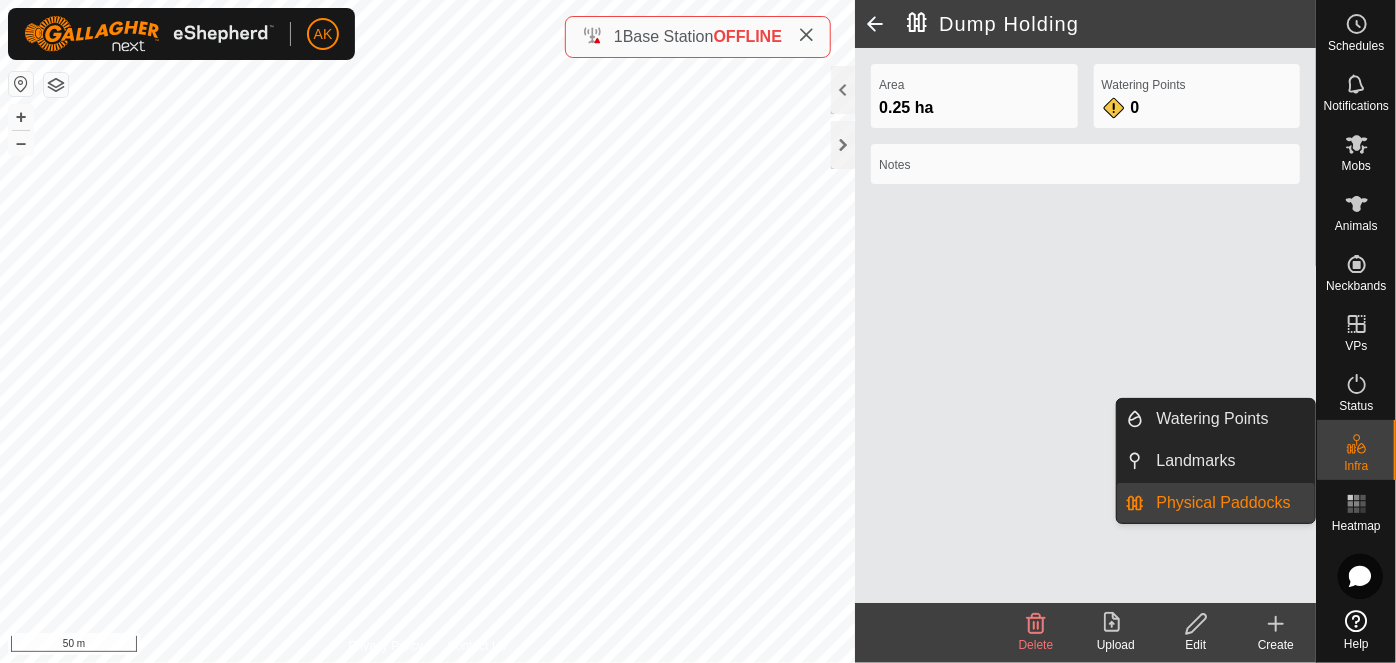 click on "Physical Paddocks" at bounding box center [1230, 503] 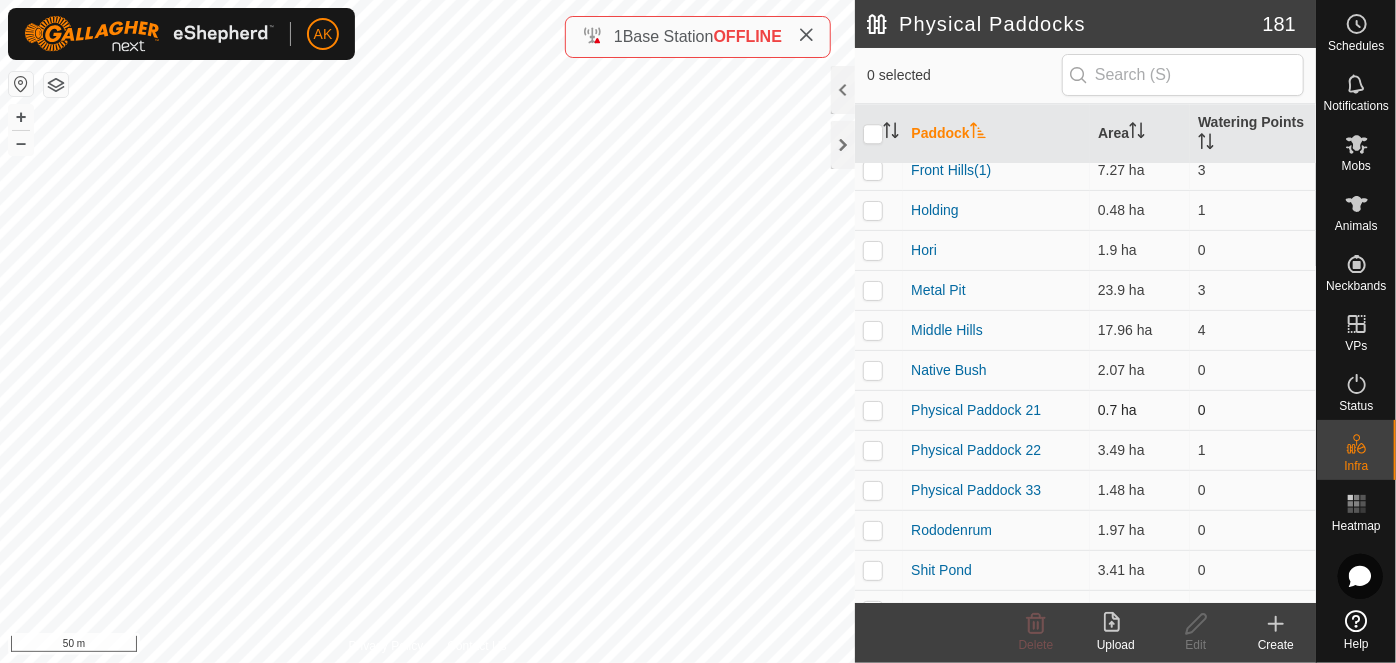 scroll, scrollTop: 6799, scrollLeft: 0, axis: vertical 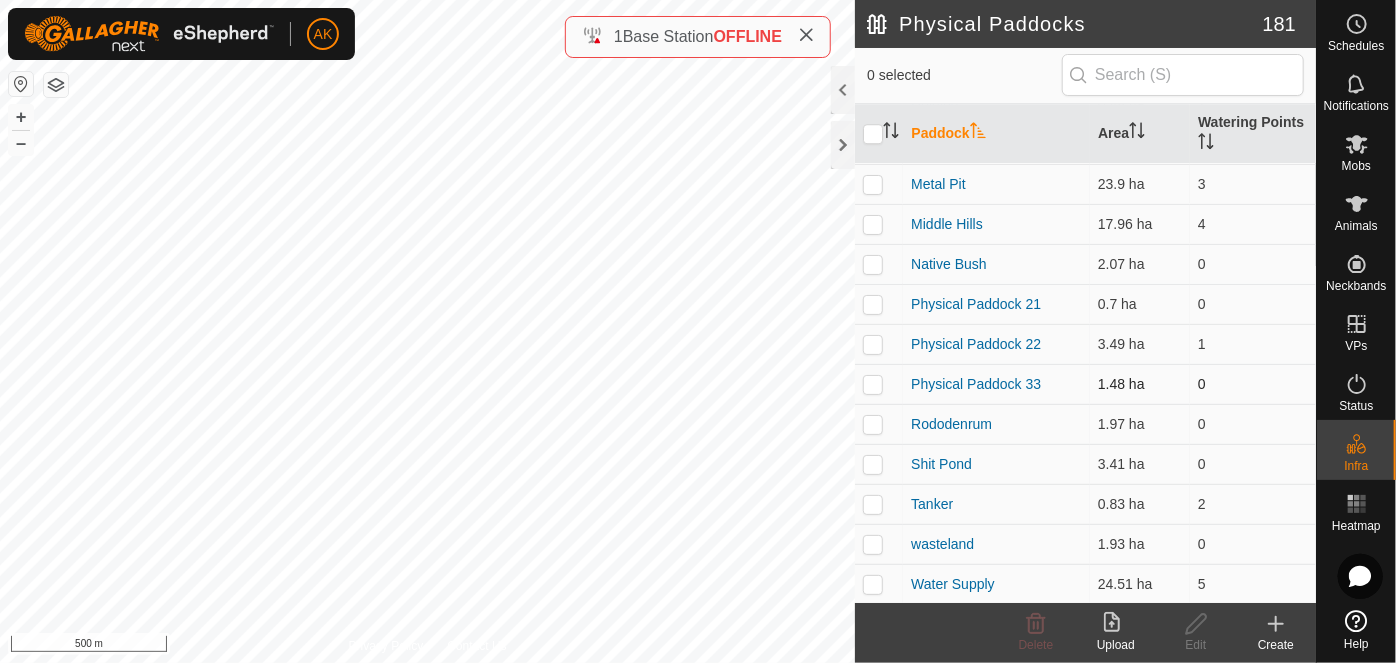 click at bounding box center [873, 384] 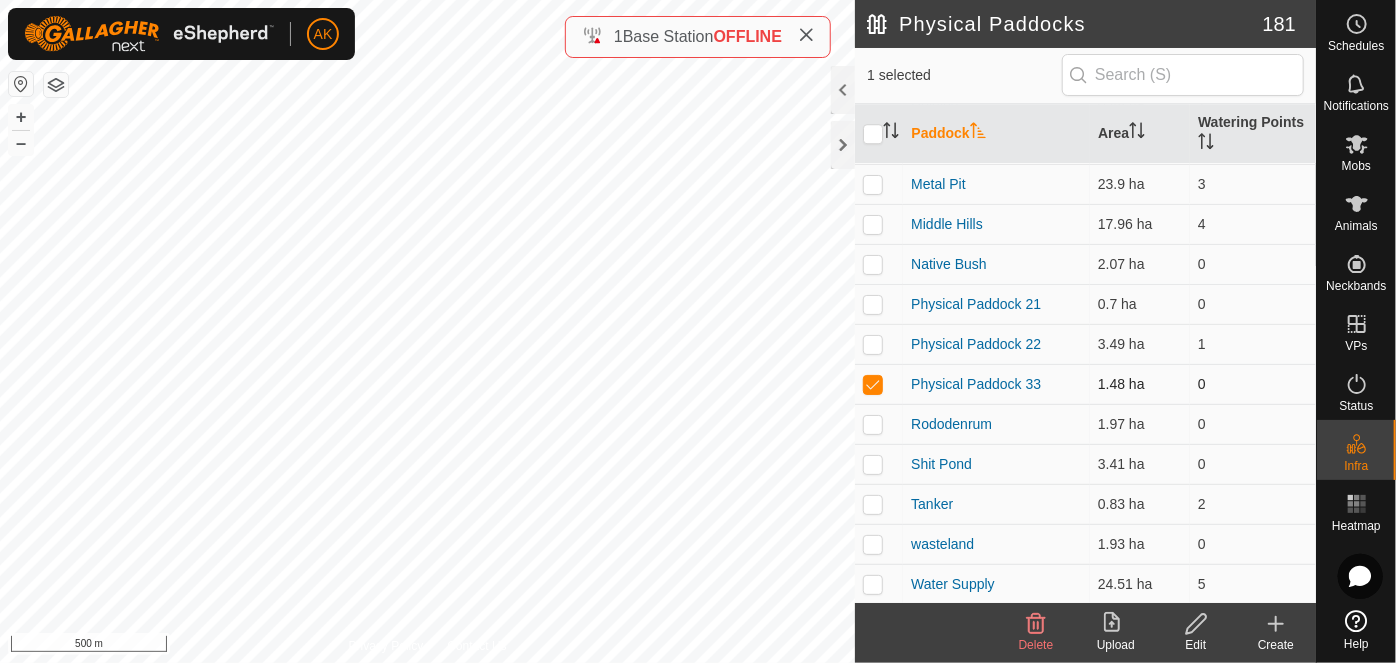 click at bounding box center [873, 384] 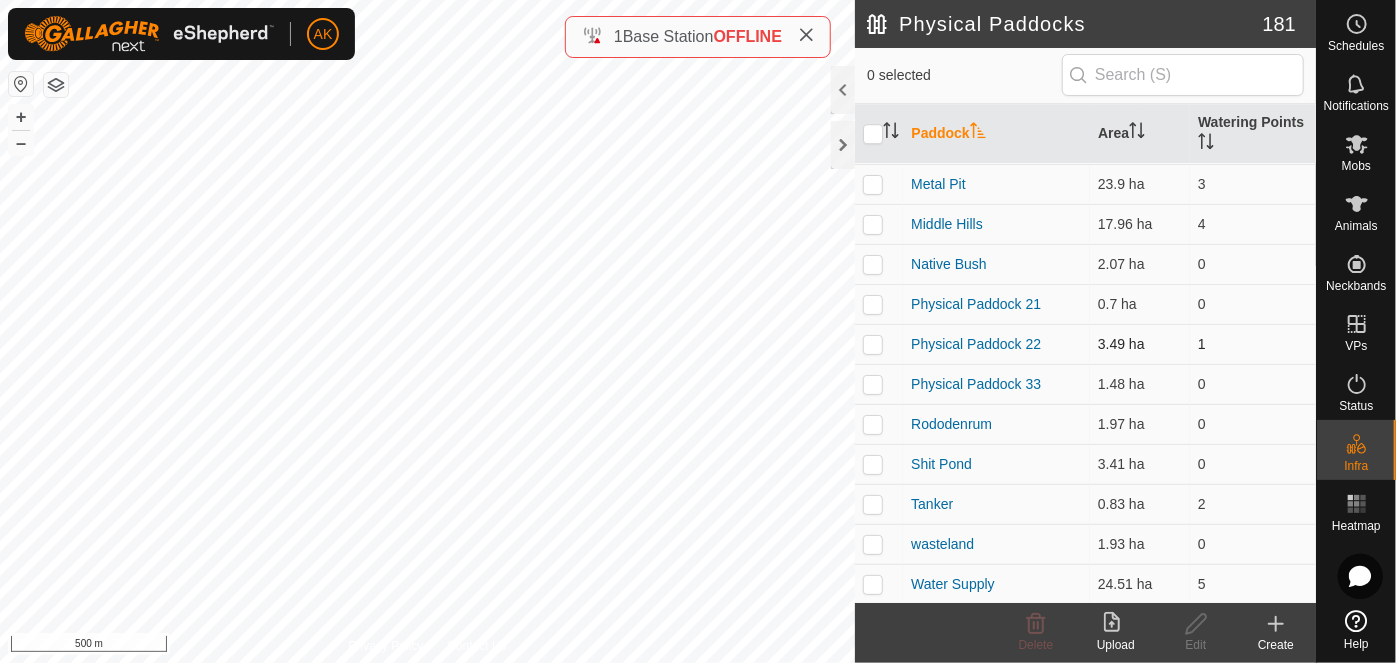 click at bounding box center [873, 344] 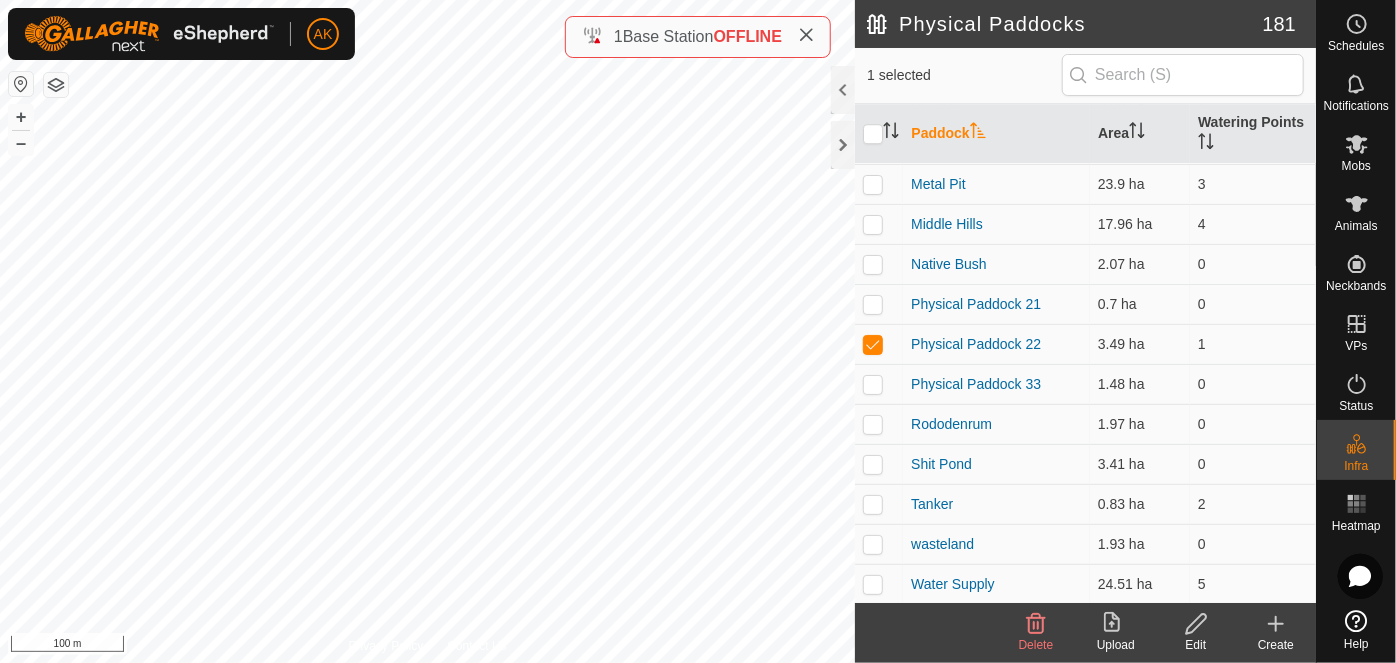 click 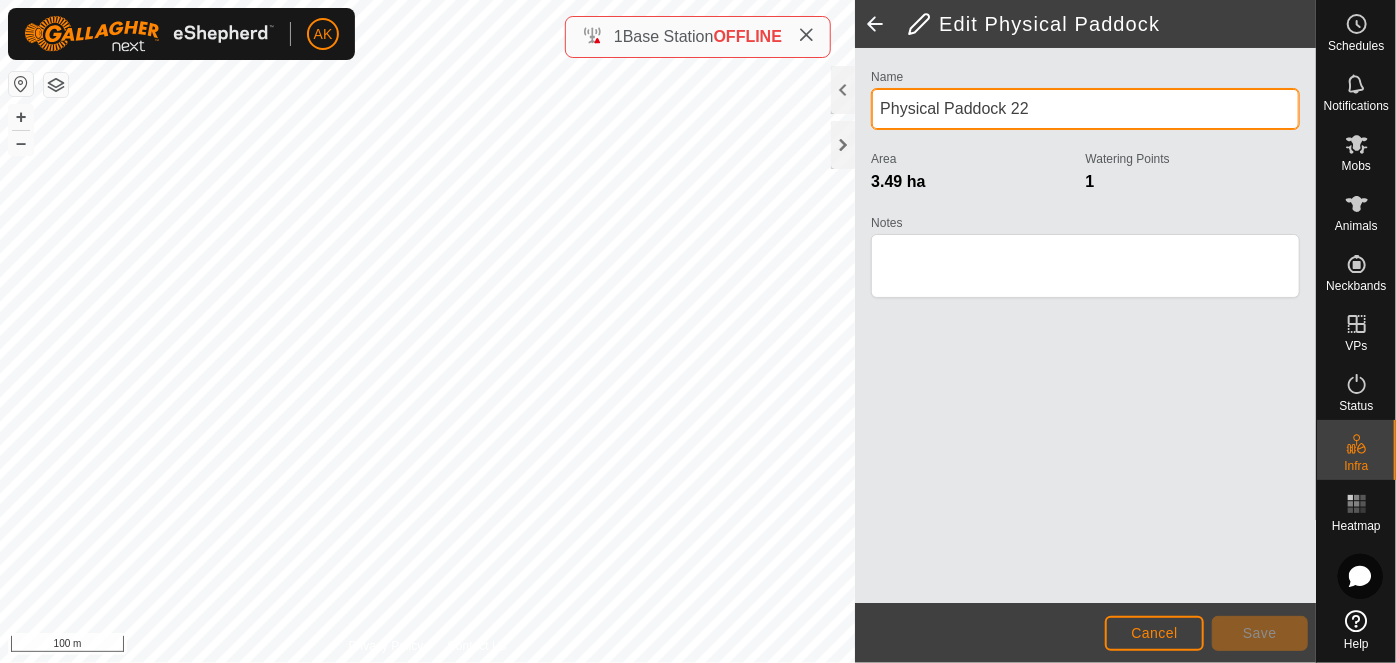 click on "Physical Paddock 22" at bounding box center (1085, 109) 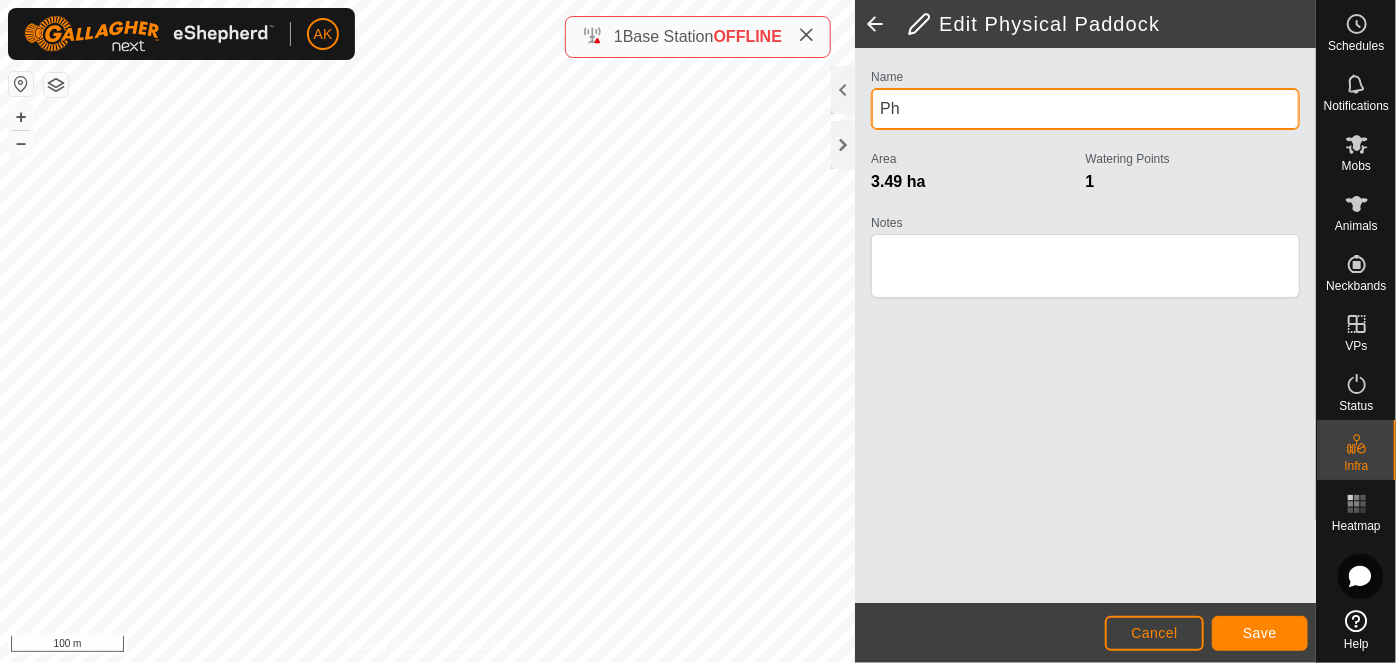 type on "P" 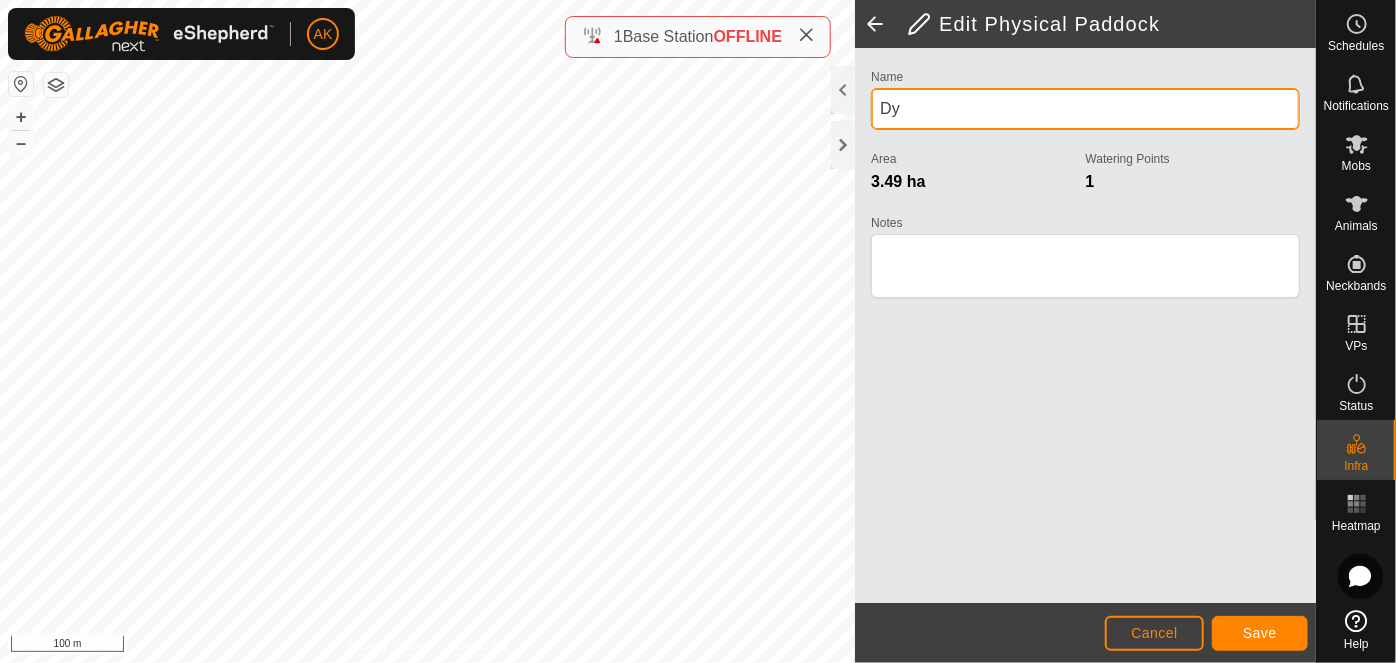 type on "D" 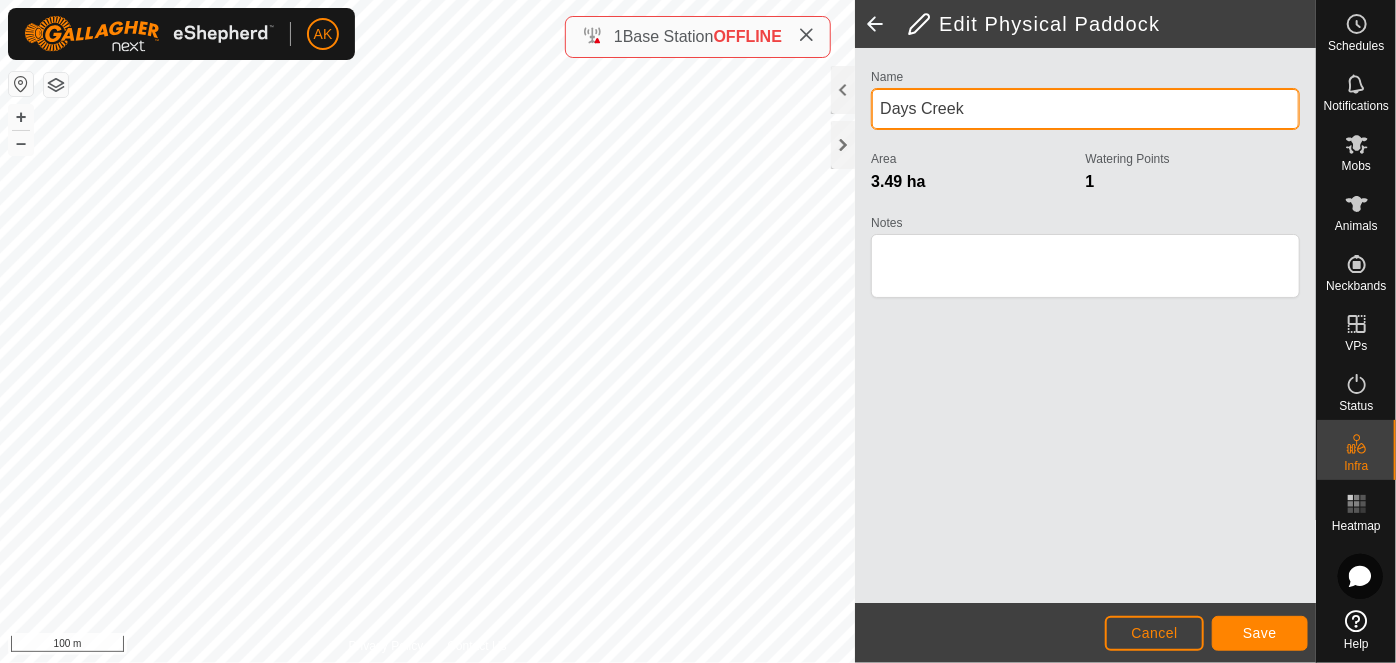type on "Days Creek" 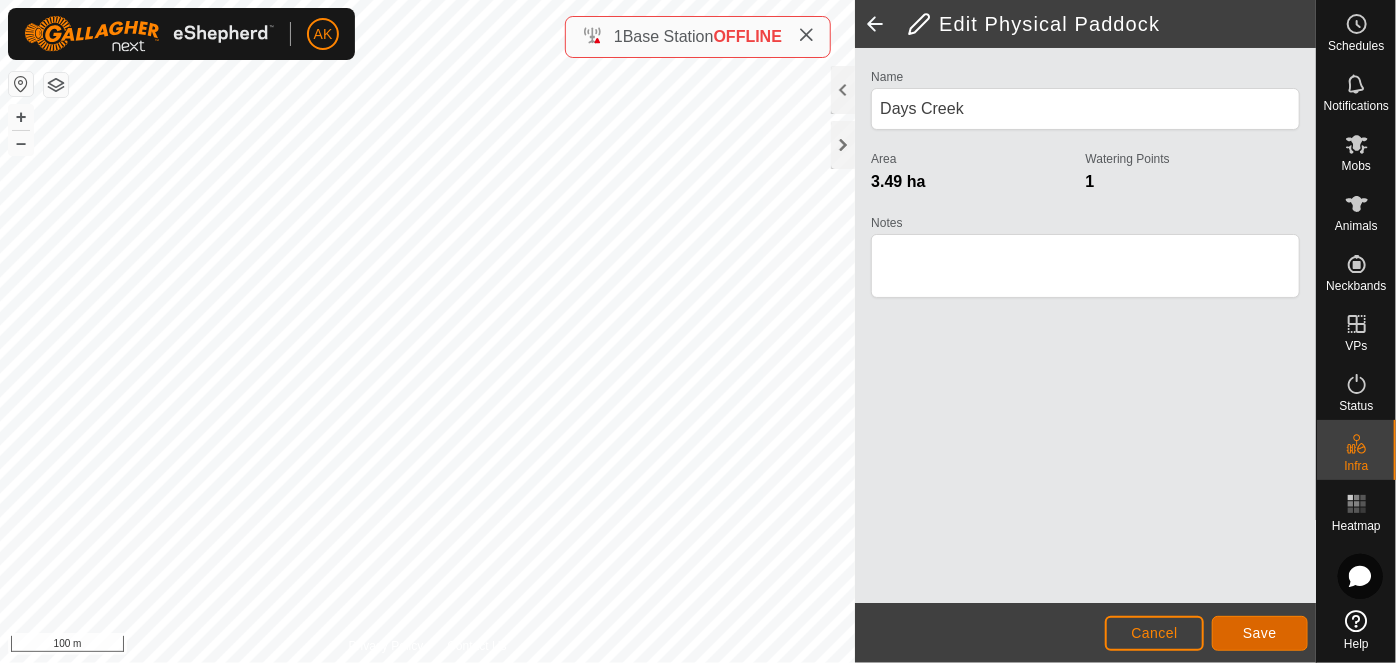click on "Save" 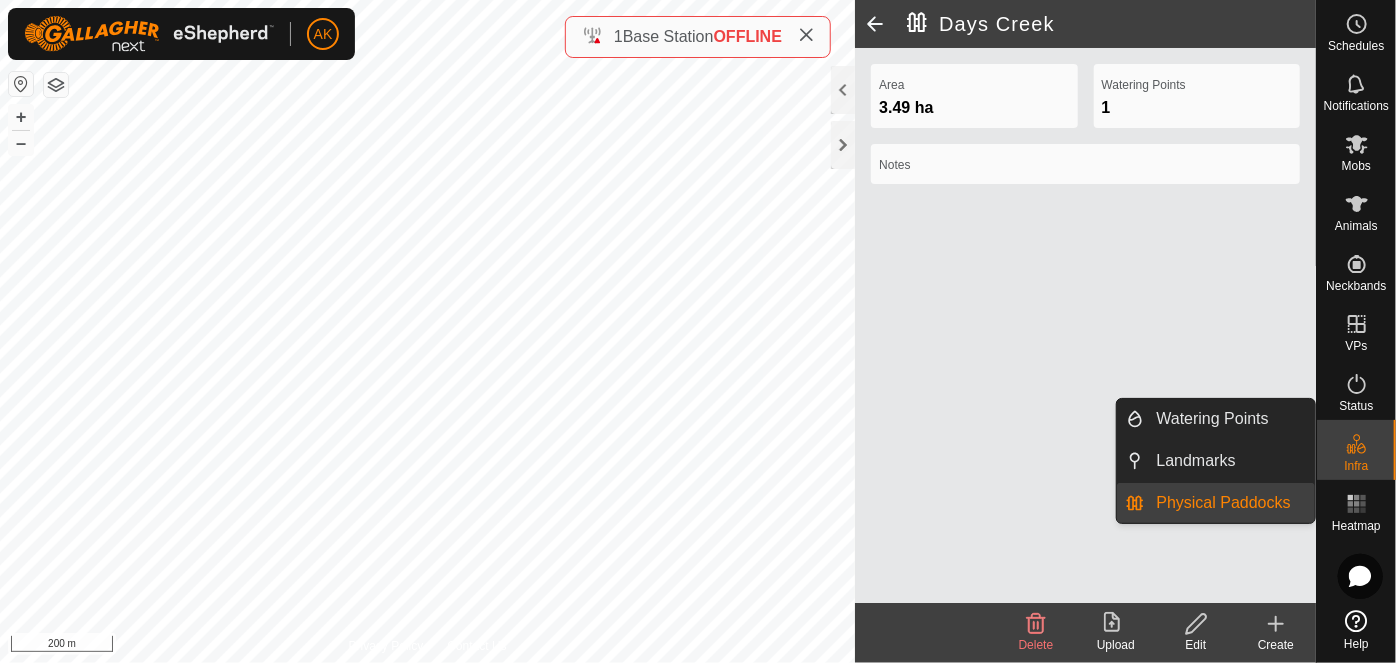 click on "Physical Paddocks" at bounding box center [1230, 503] 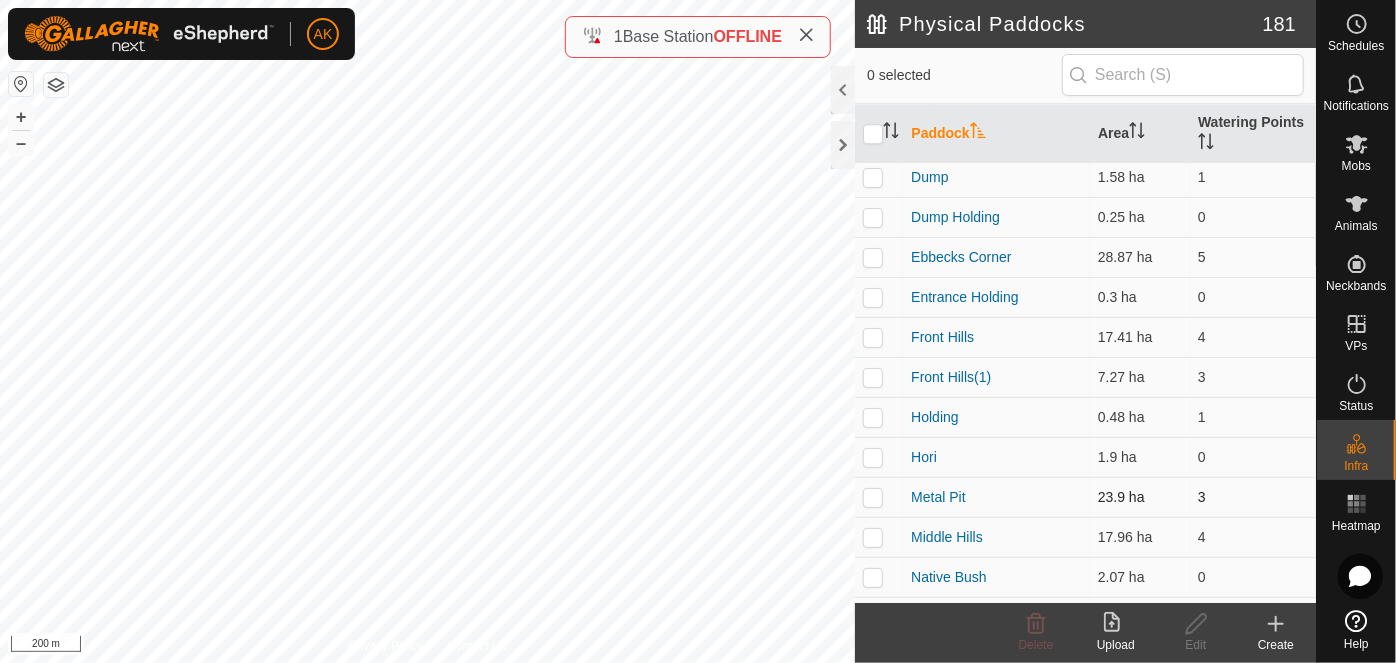 scroll, scrollTop: 6799, scrollLeft: 0, axis: vertical 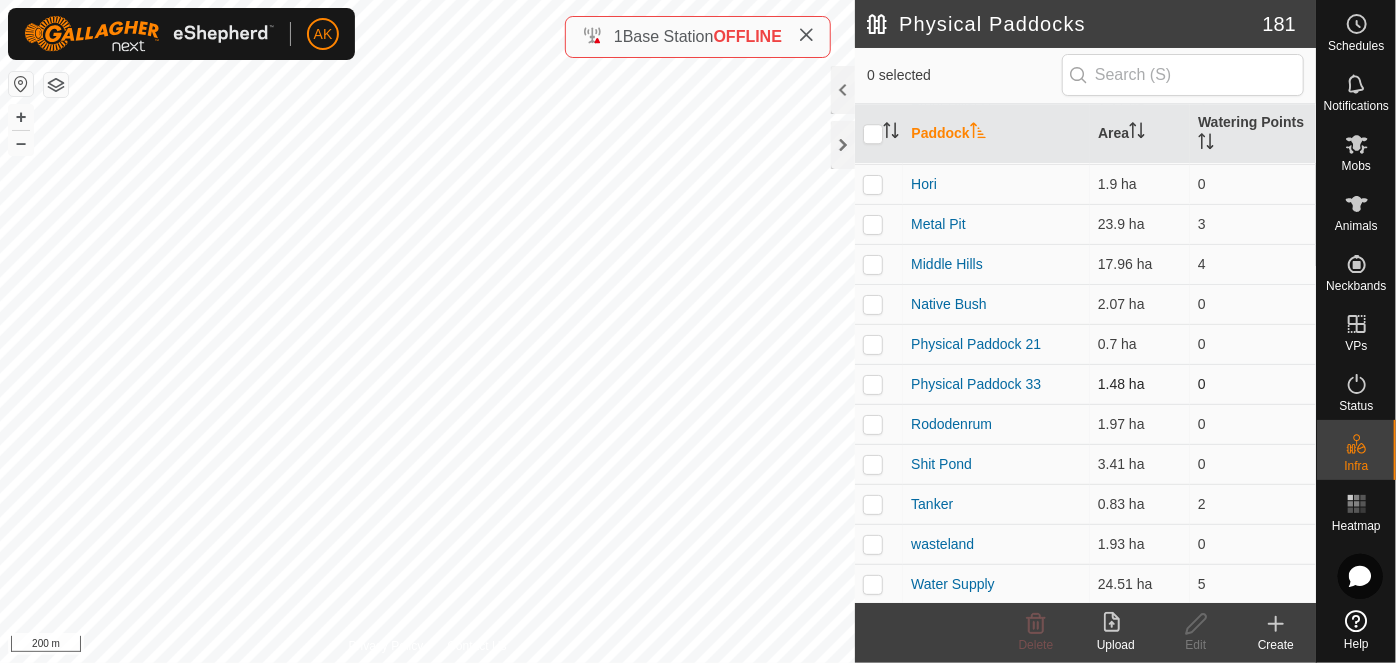 click at bounding box center (873, 384) 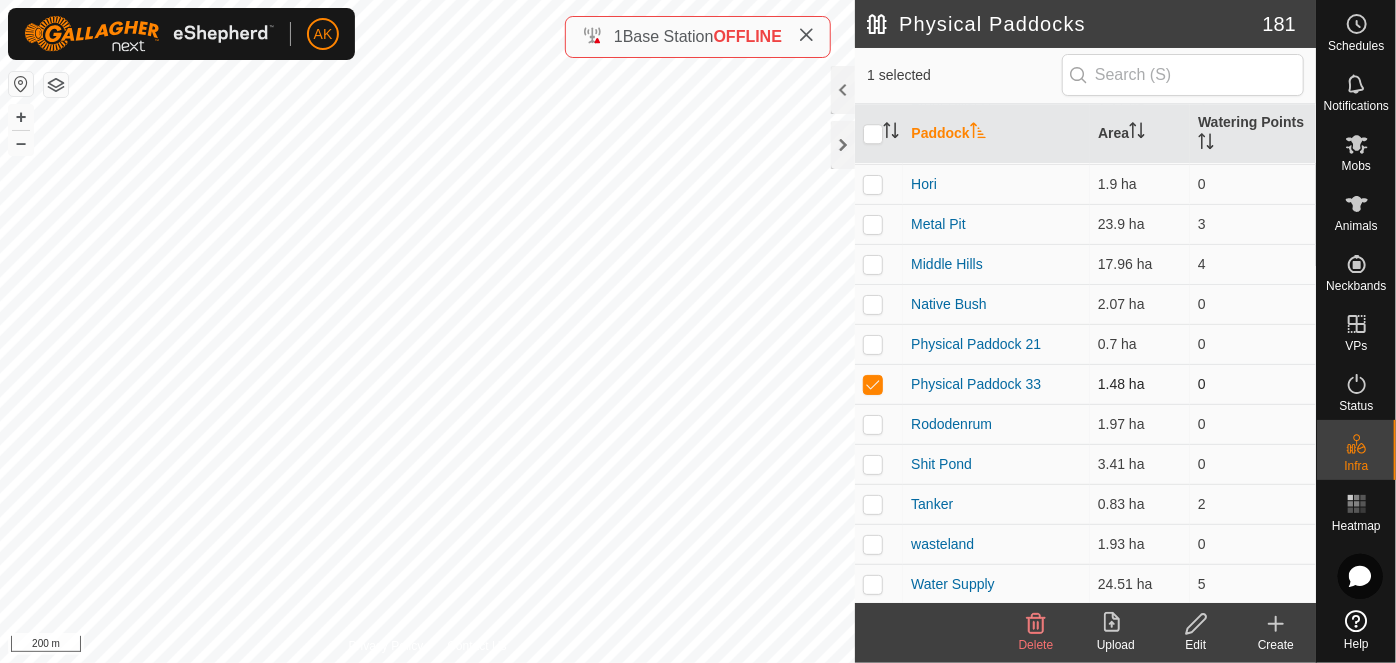 click at bounding box center (873, 384) 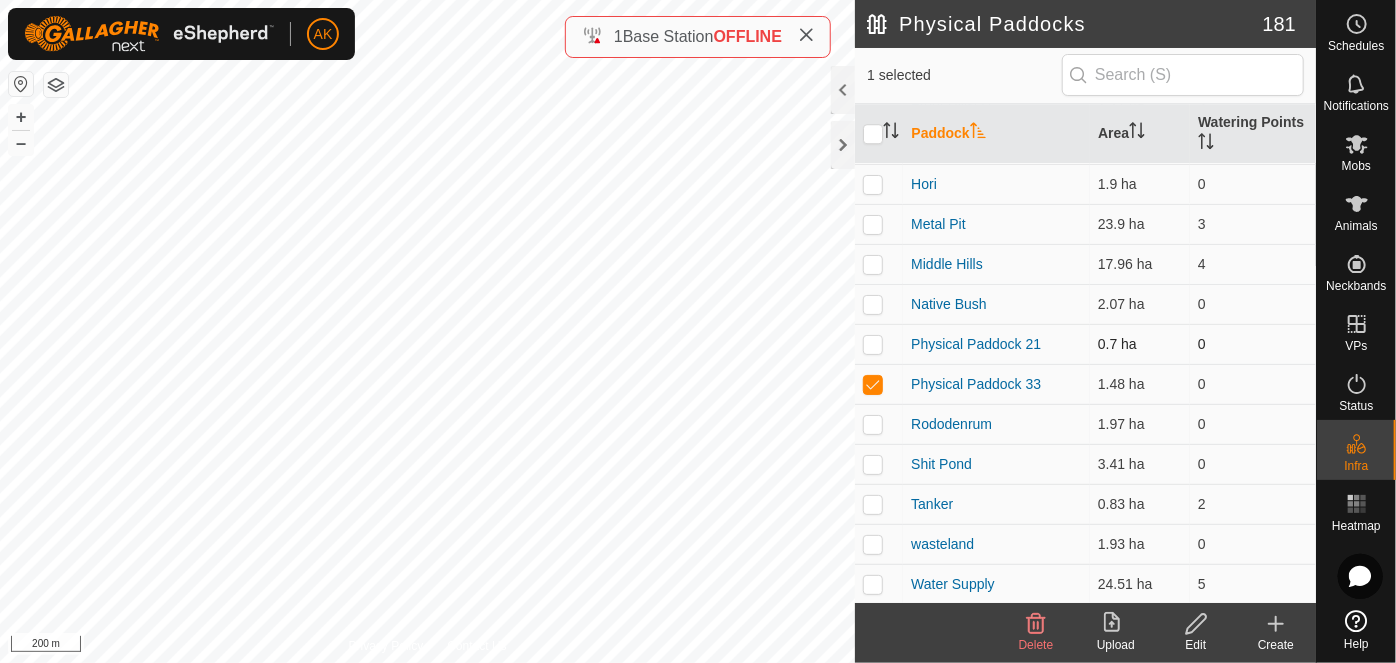 checkbox on "false" 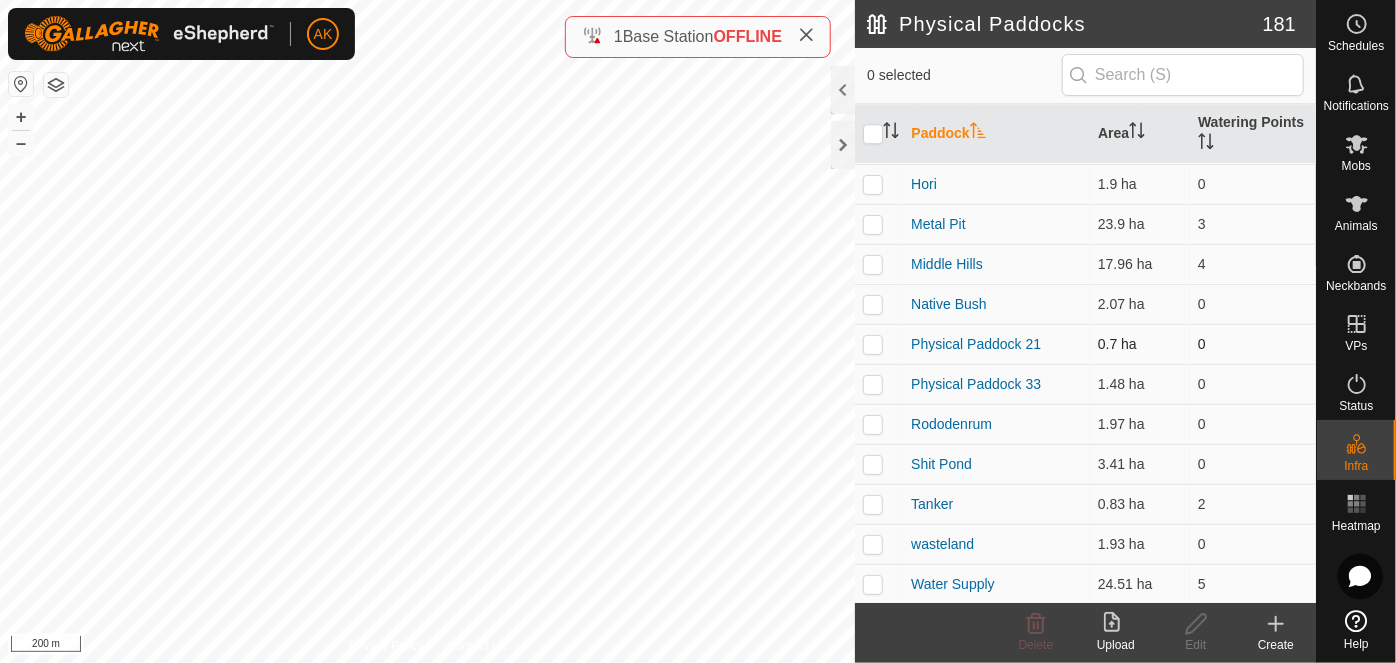 click at bounding box center (873, 344) 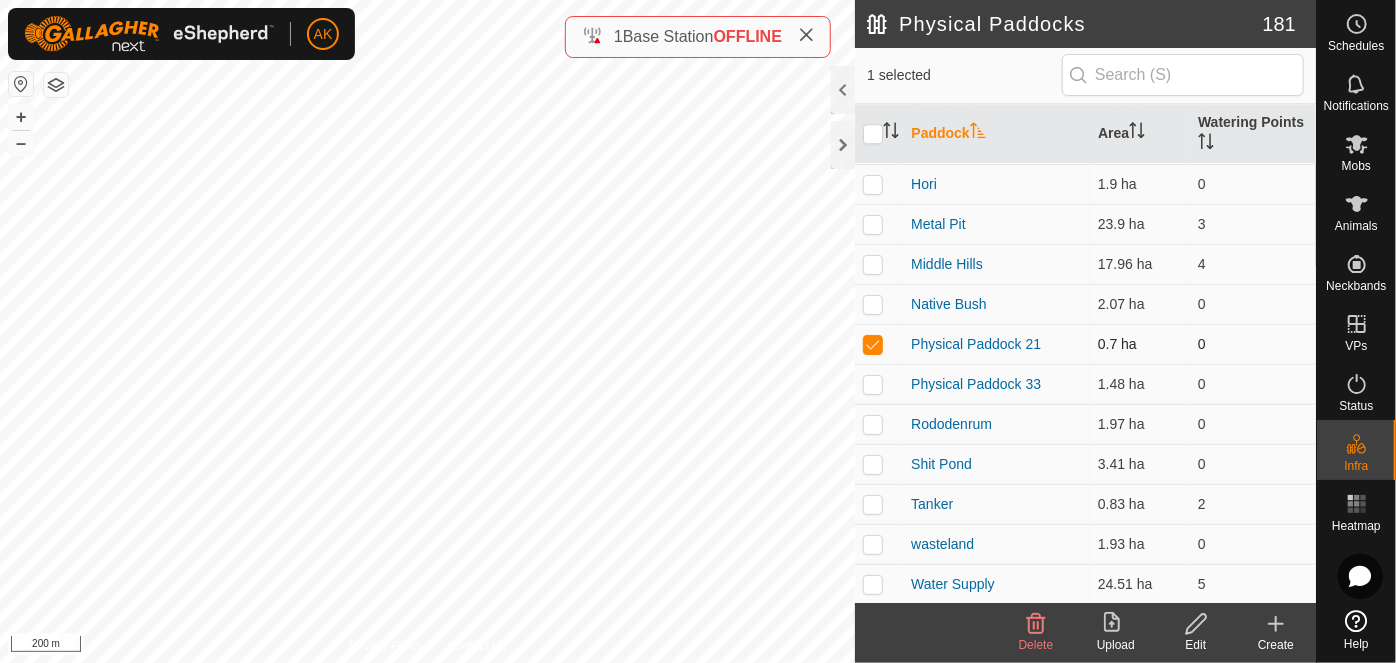 checkbox on "true" 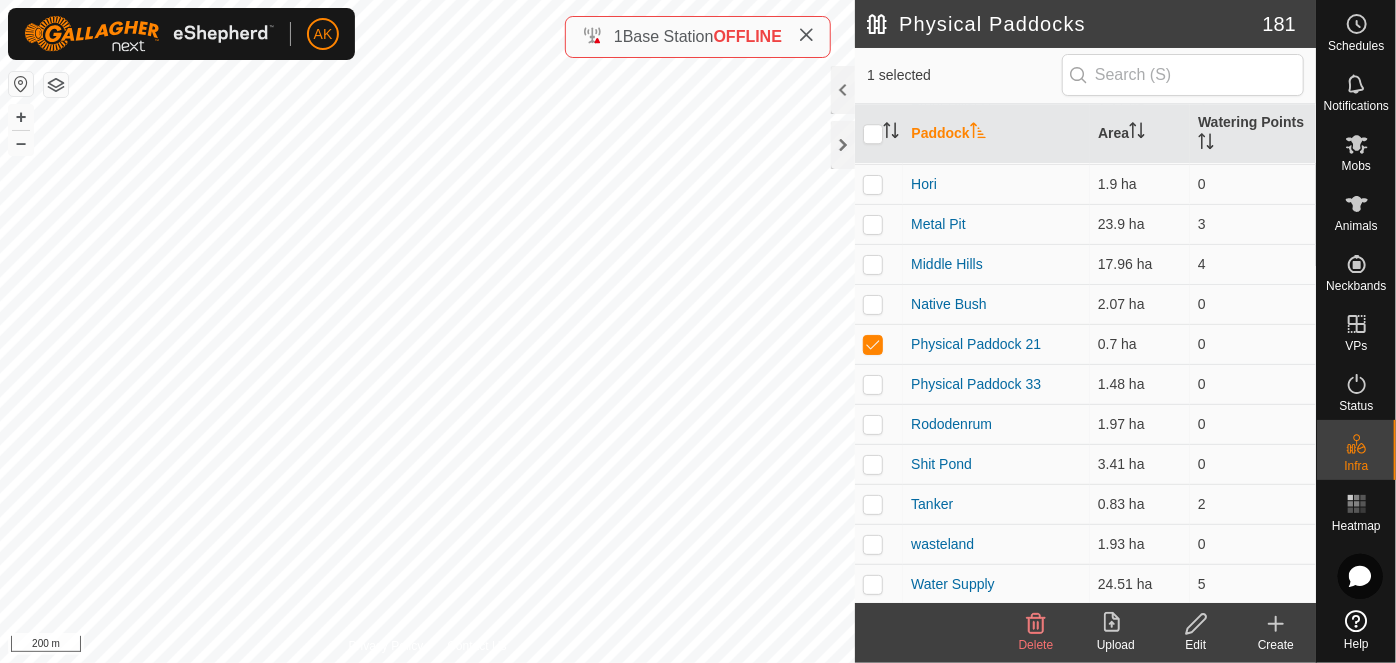click 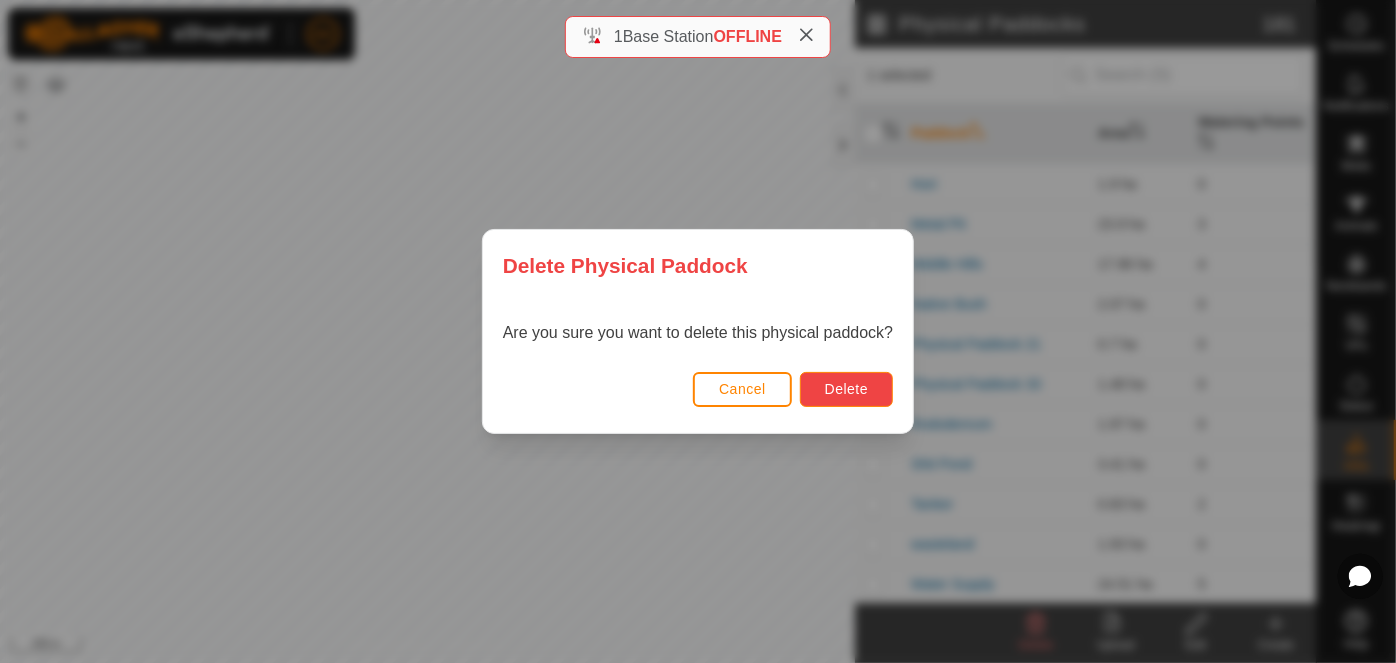 click on "Delete" at bounding box center [846, 389] 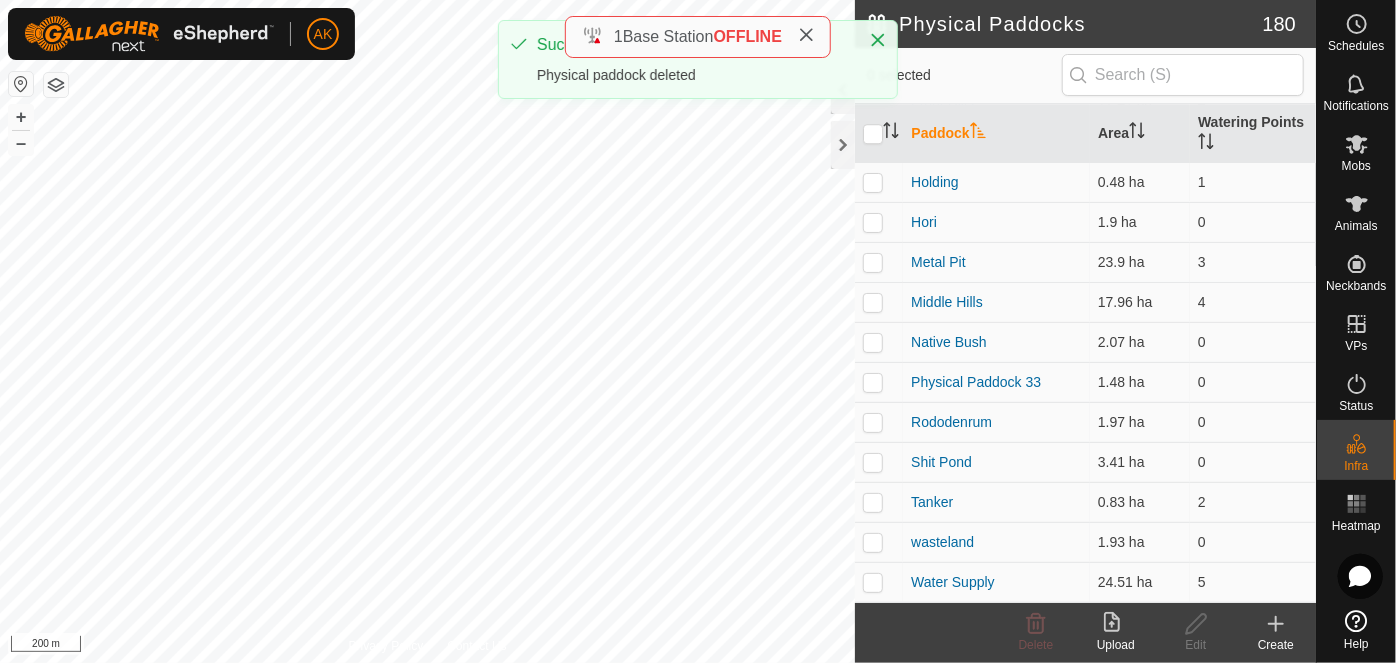 scroll, scrollTop: 6760, scrollLeft: 0, axis: vertical 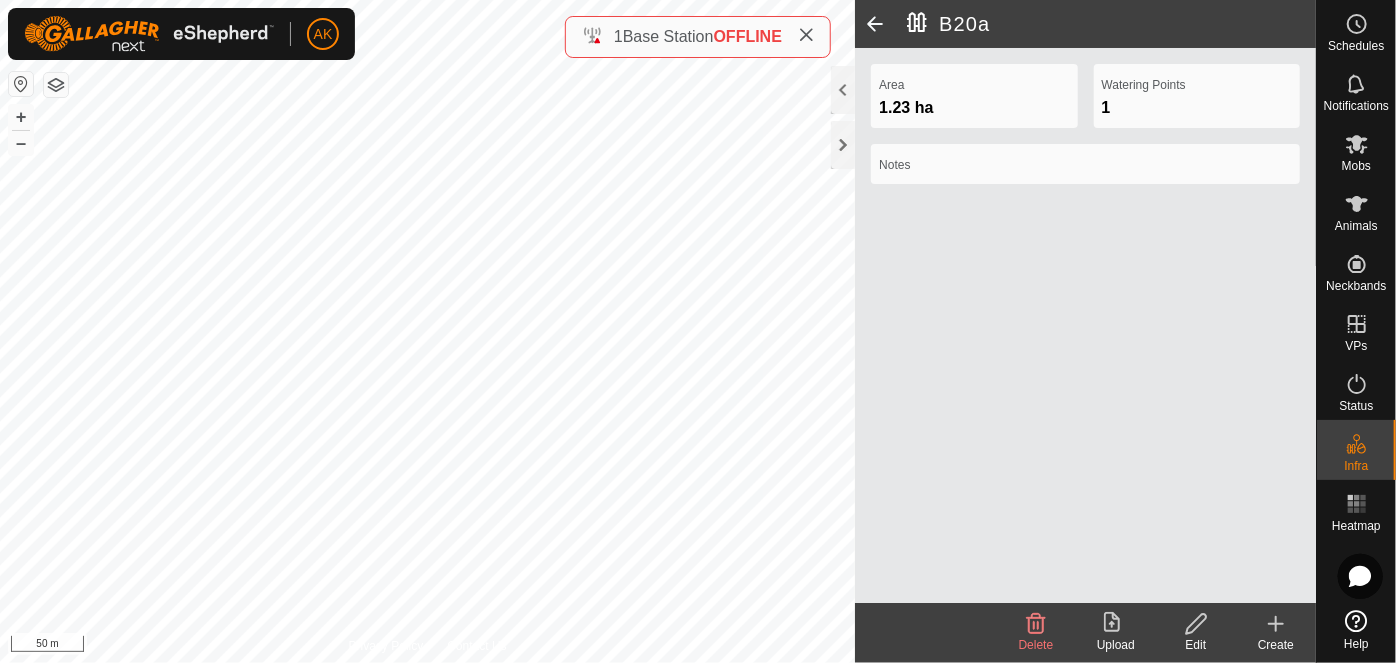 click 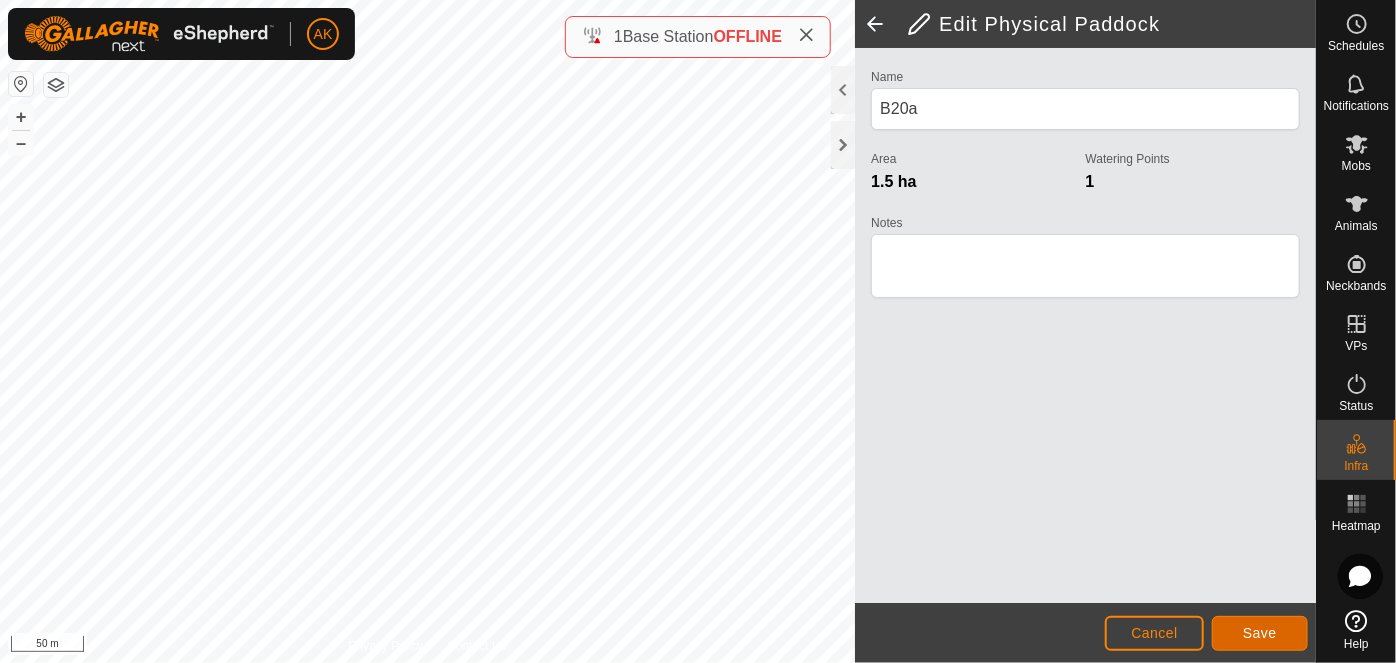 click on "Save" 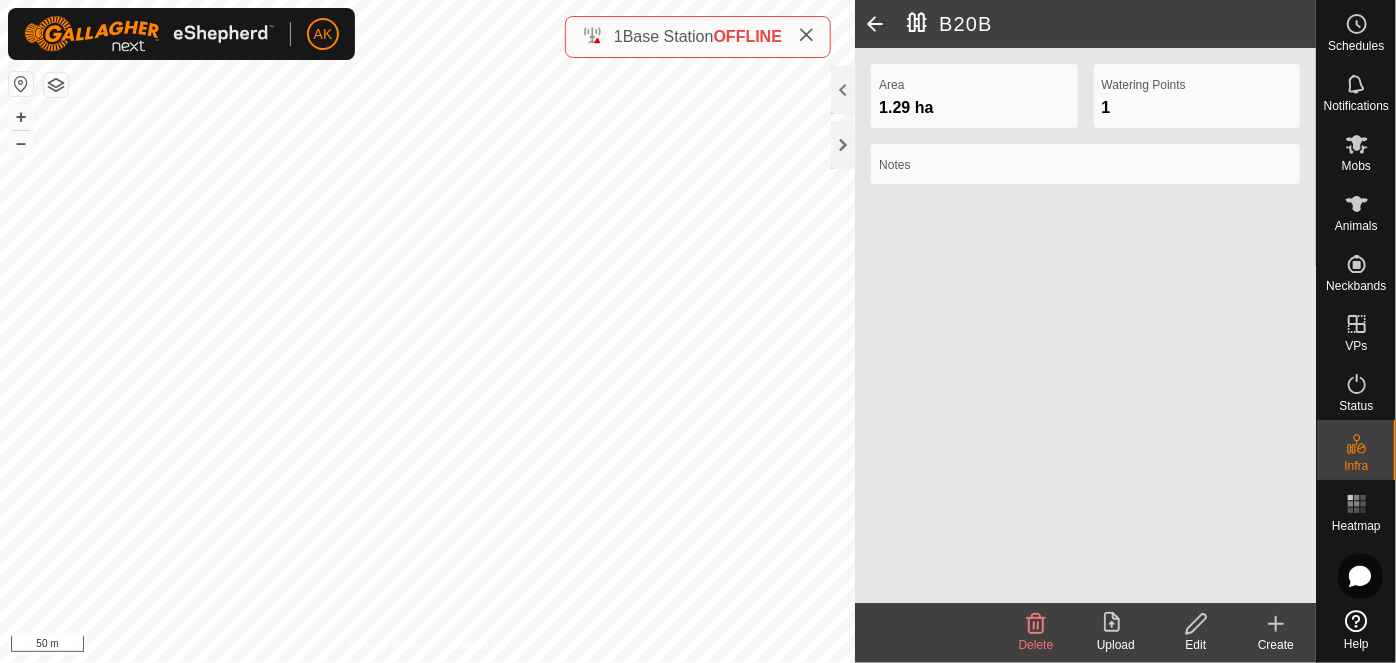 click 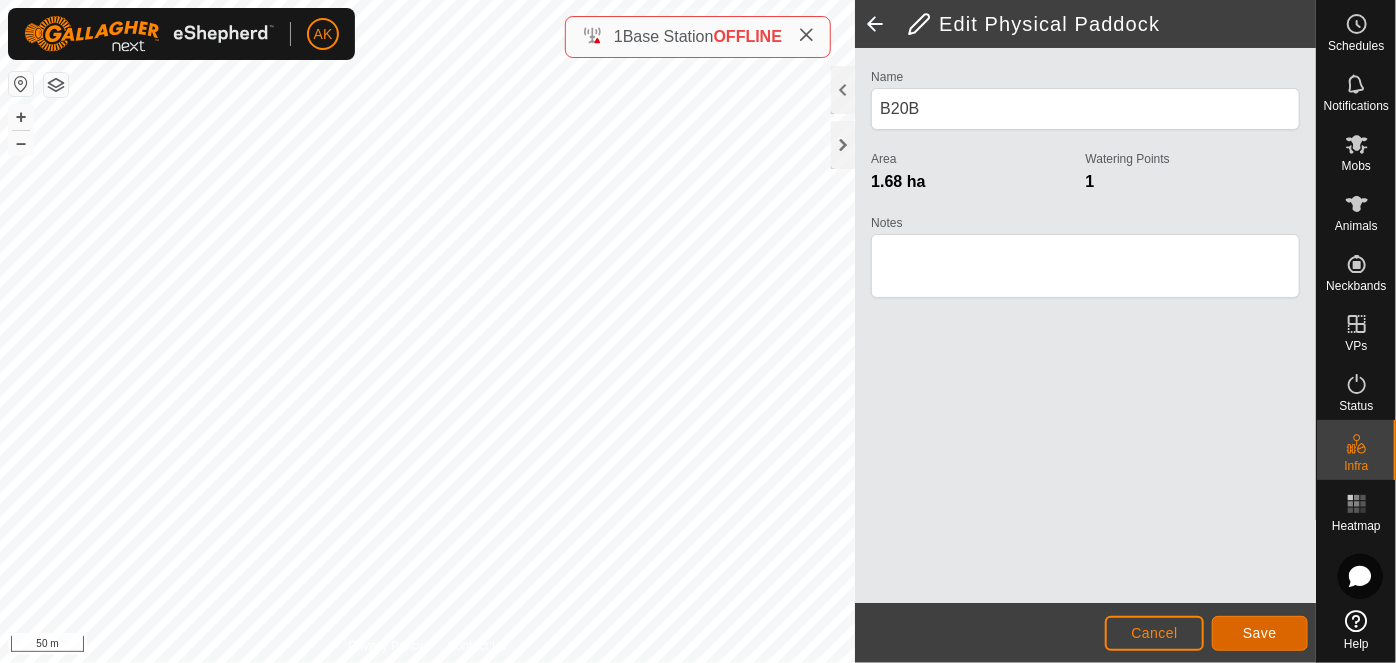 click on "Save" 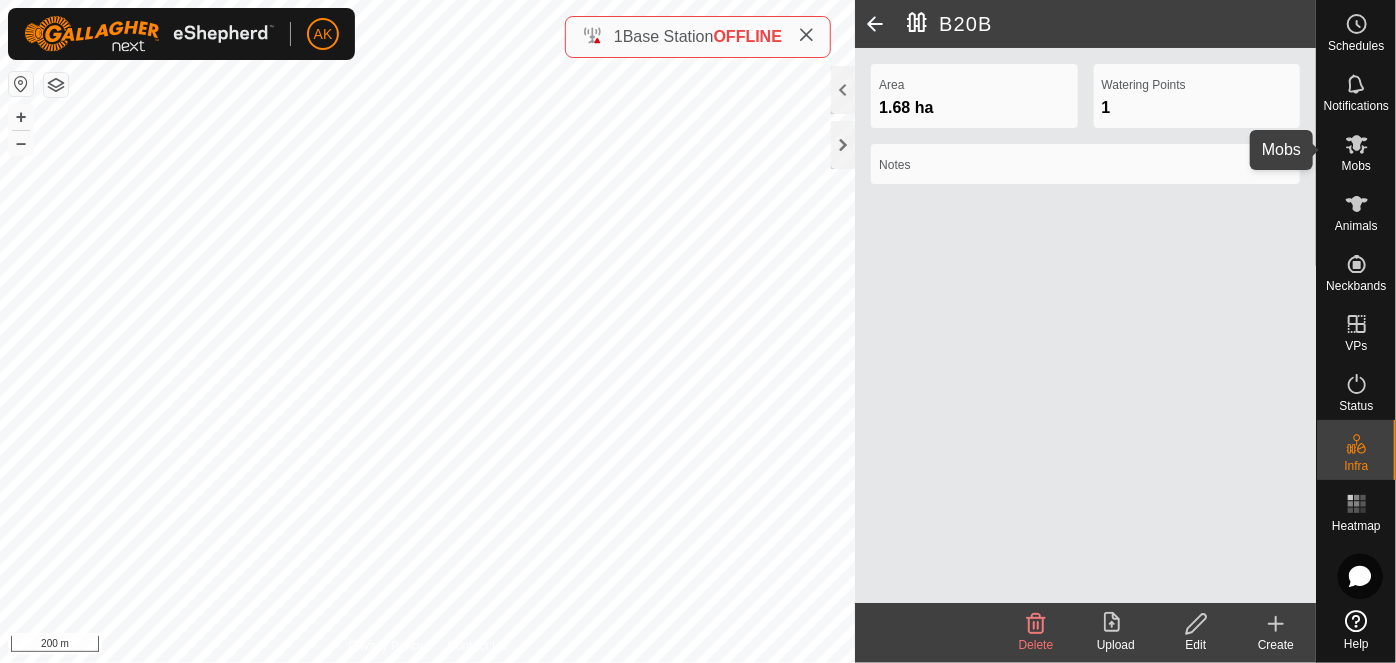 click 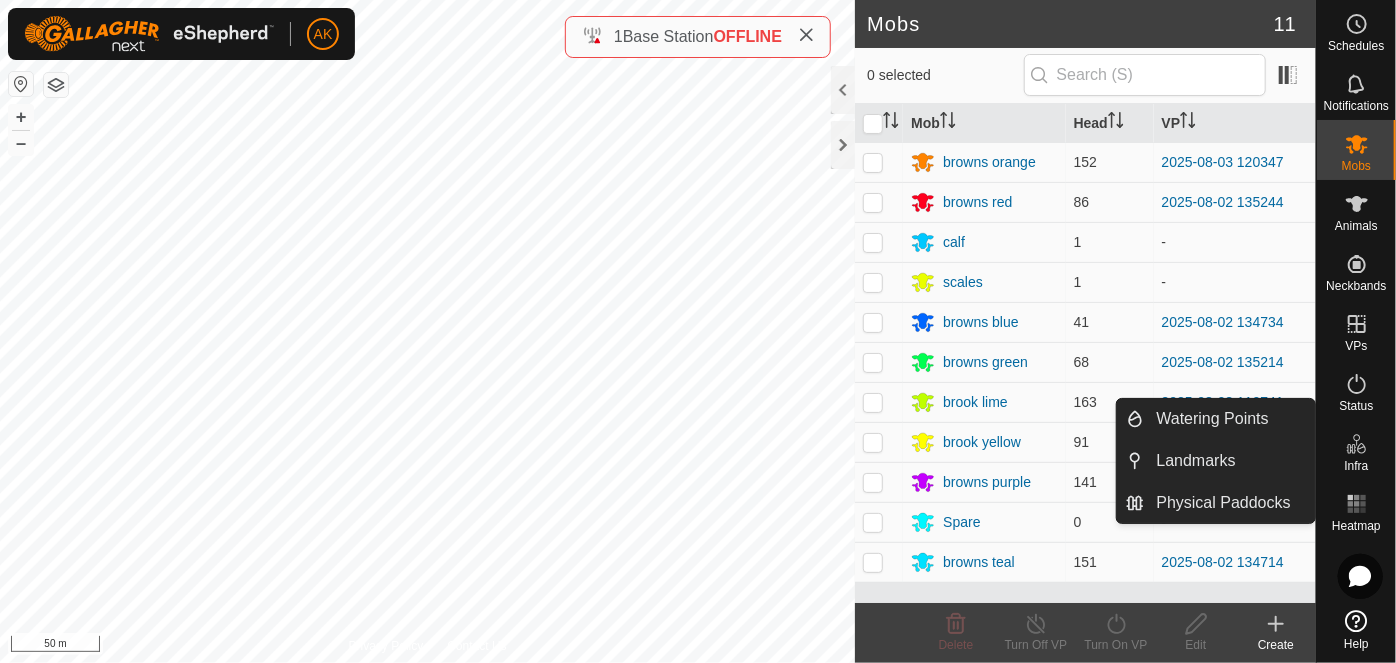 click 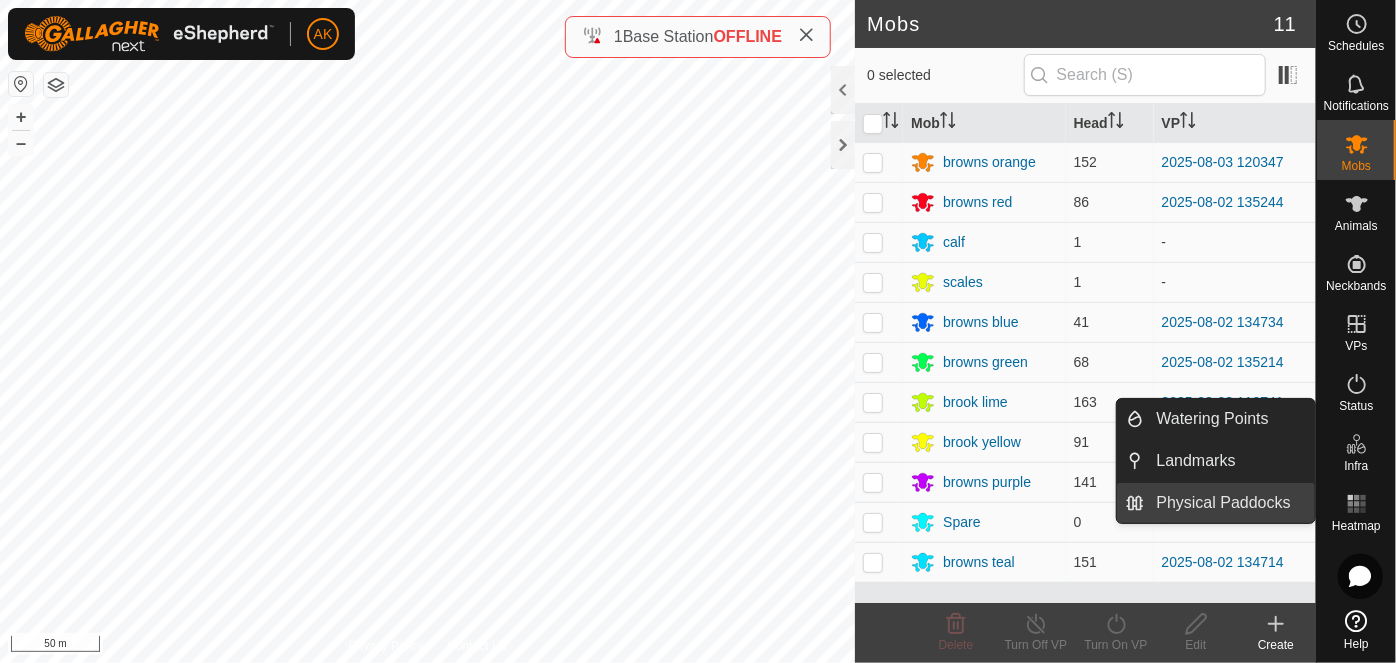 click on "Physical Paddocks" at bounding box center [1230, 503] 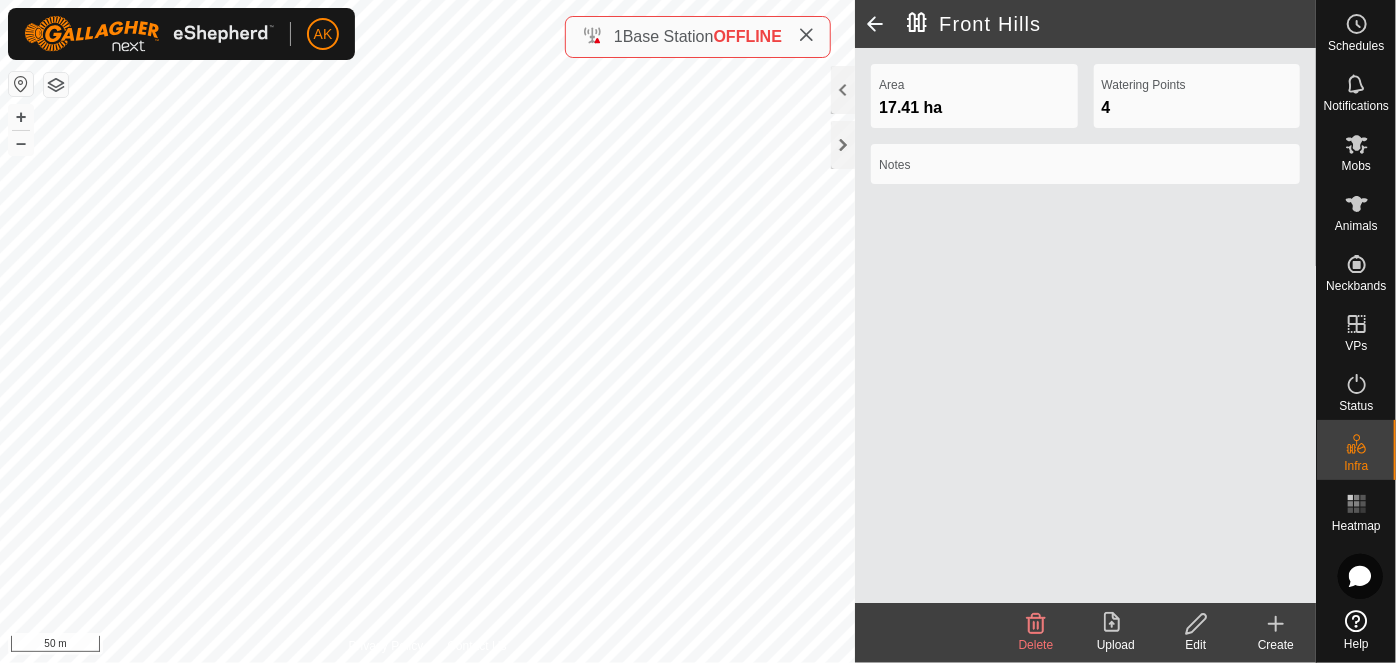 click 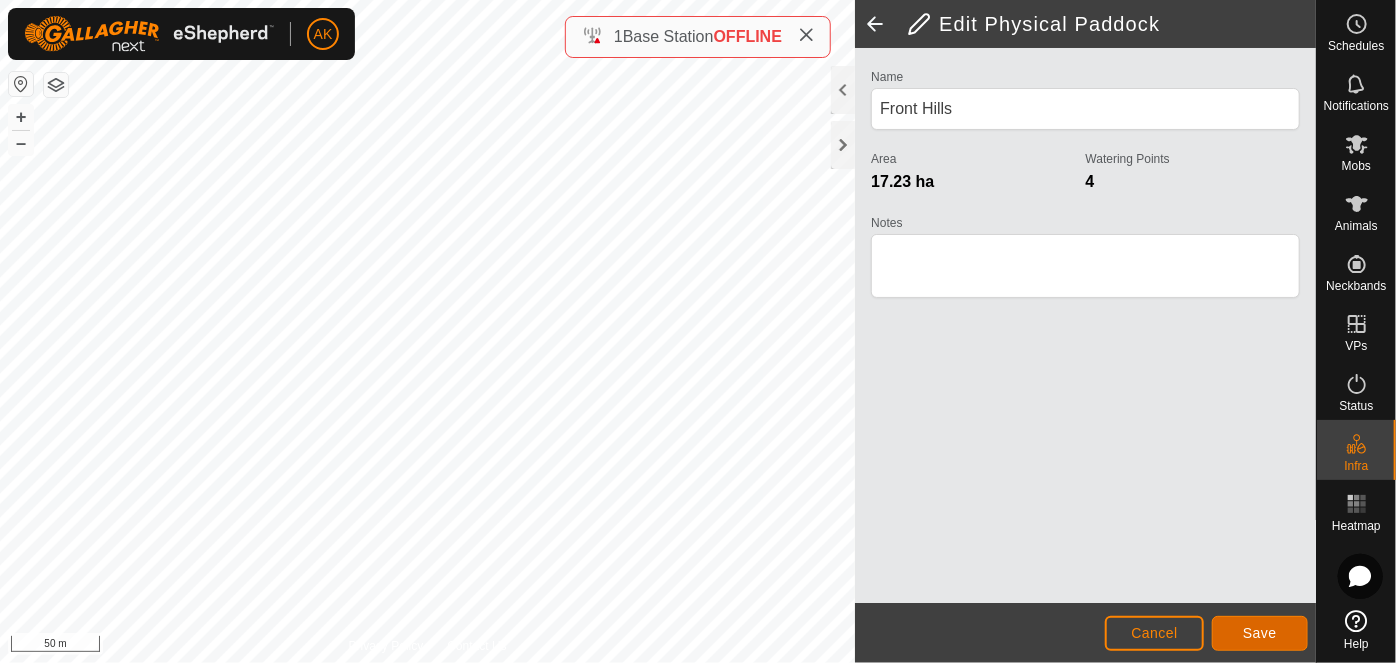 click on "Save" 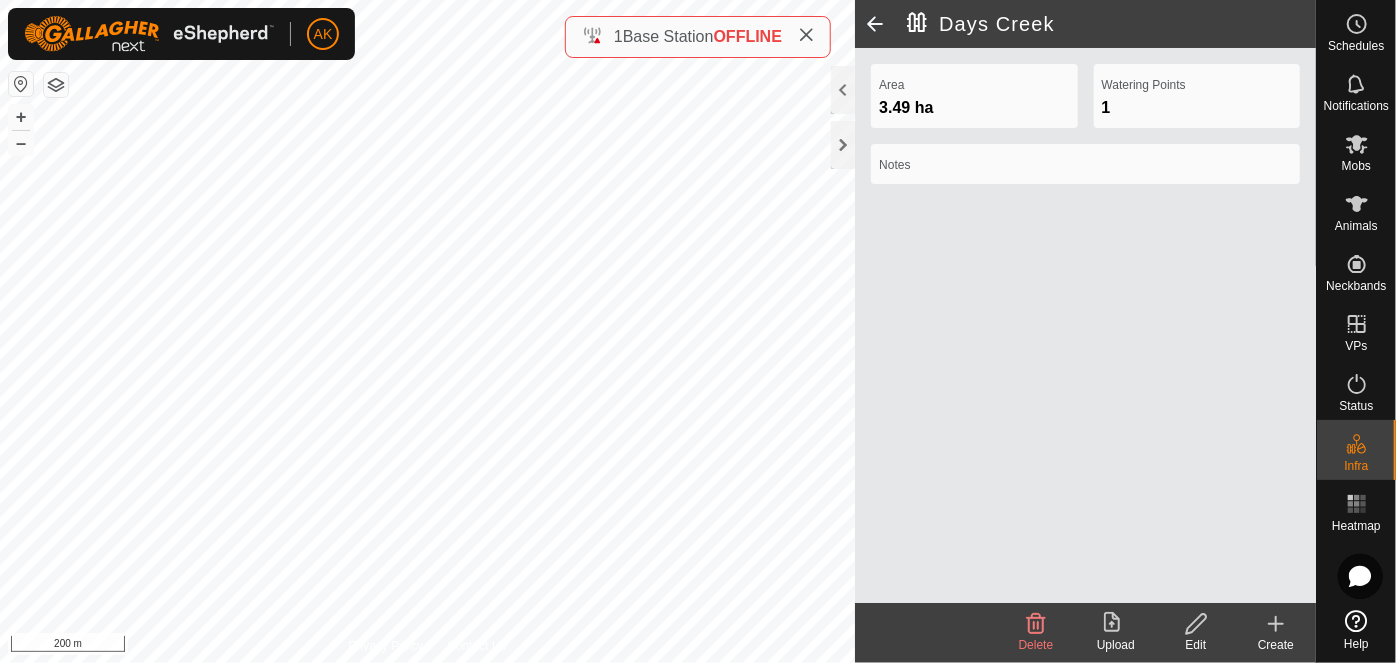 click 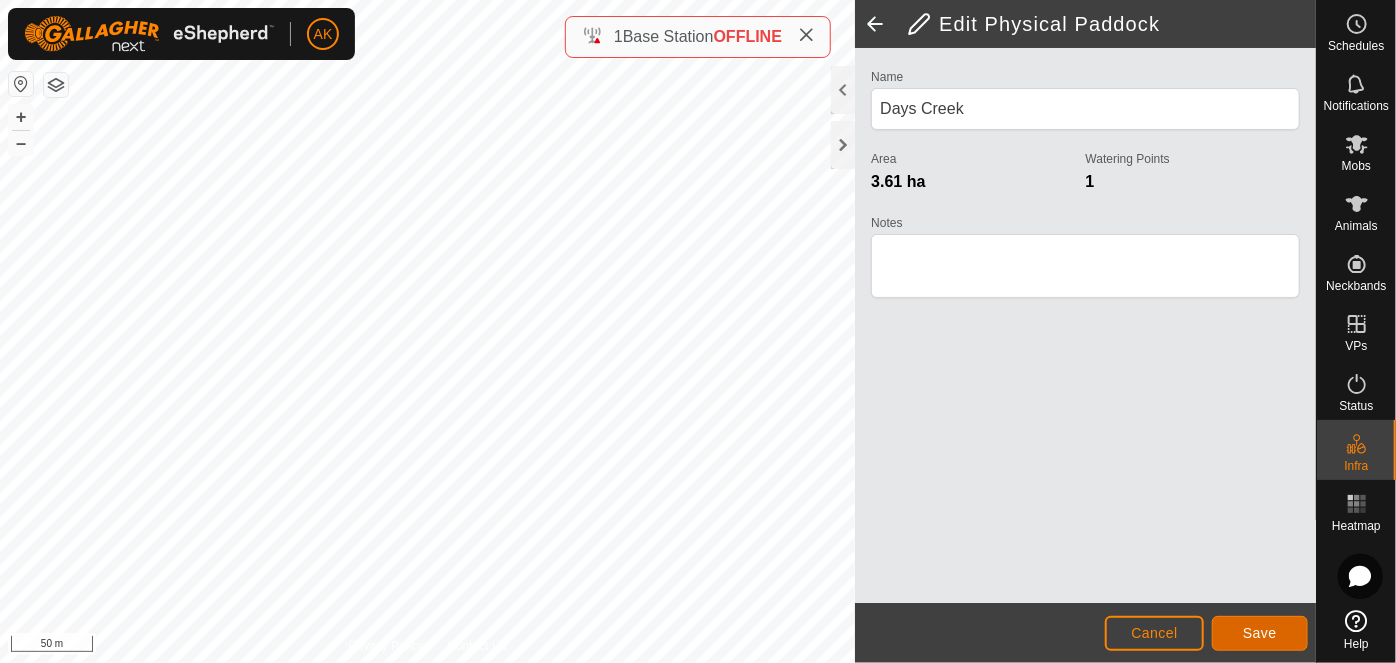 click on "Save" 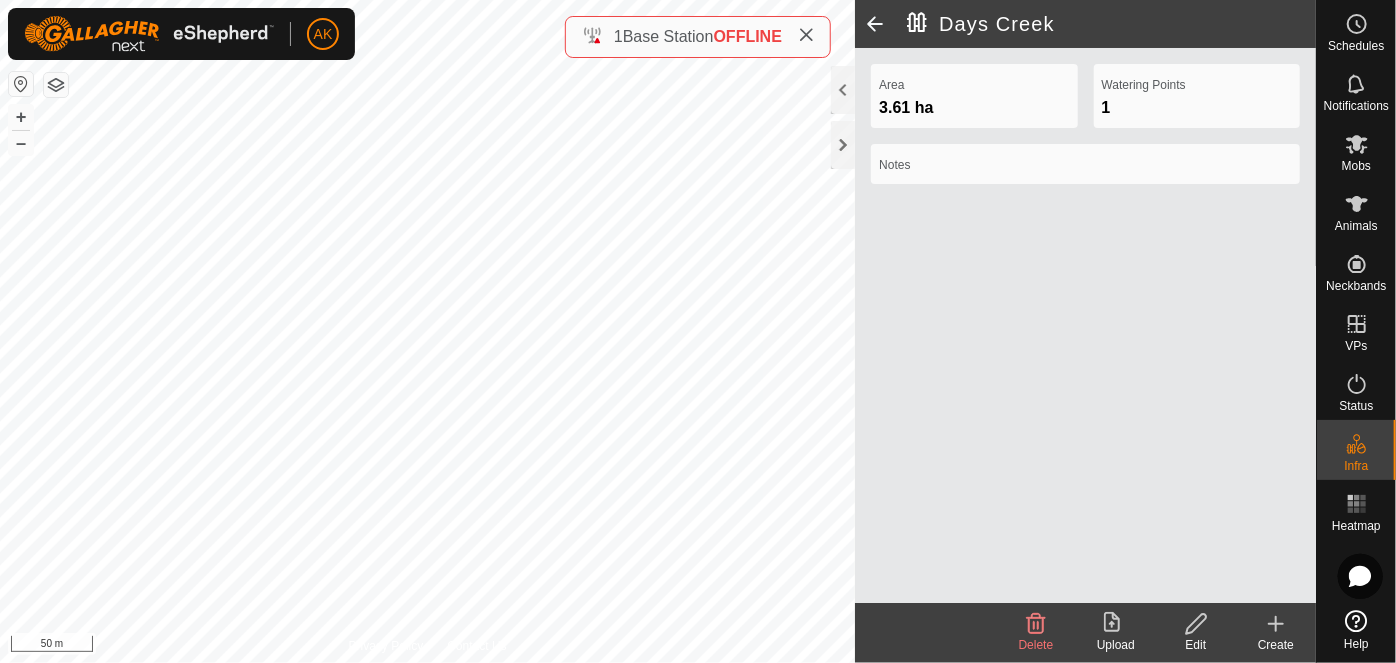 click 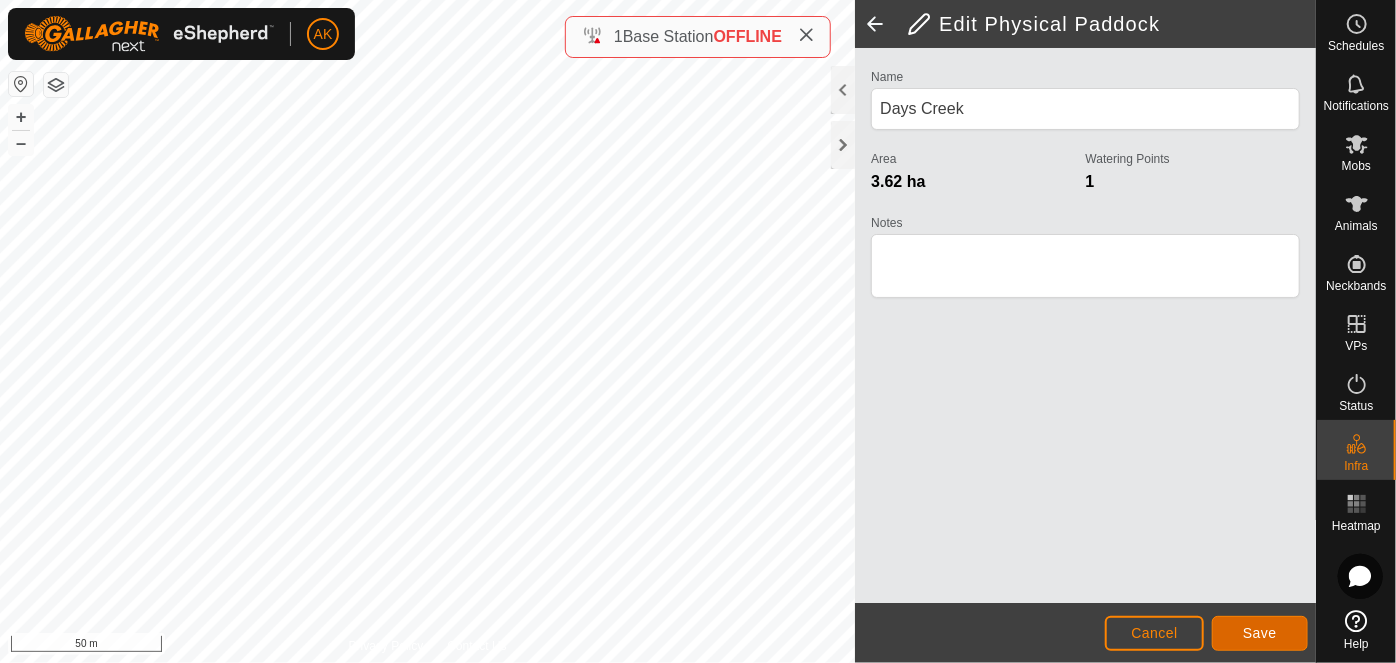 click on "Save" 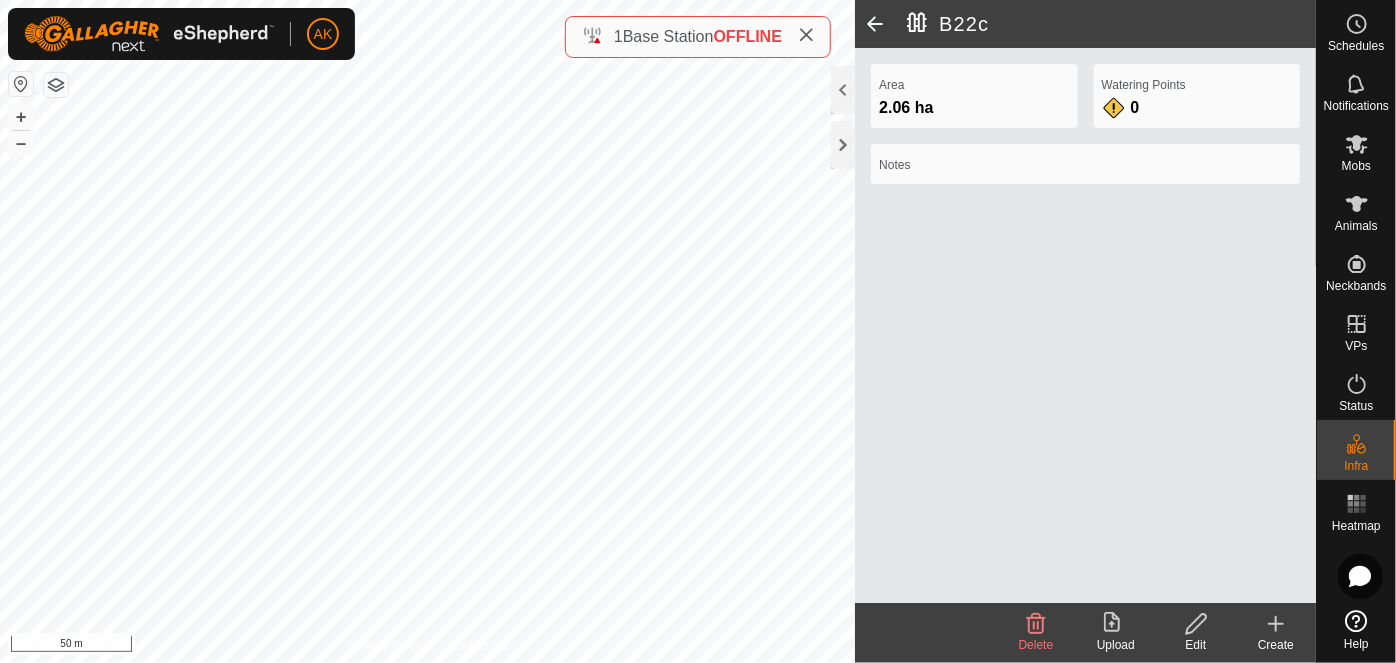 click 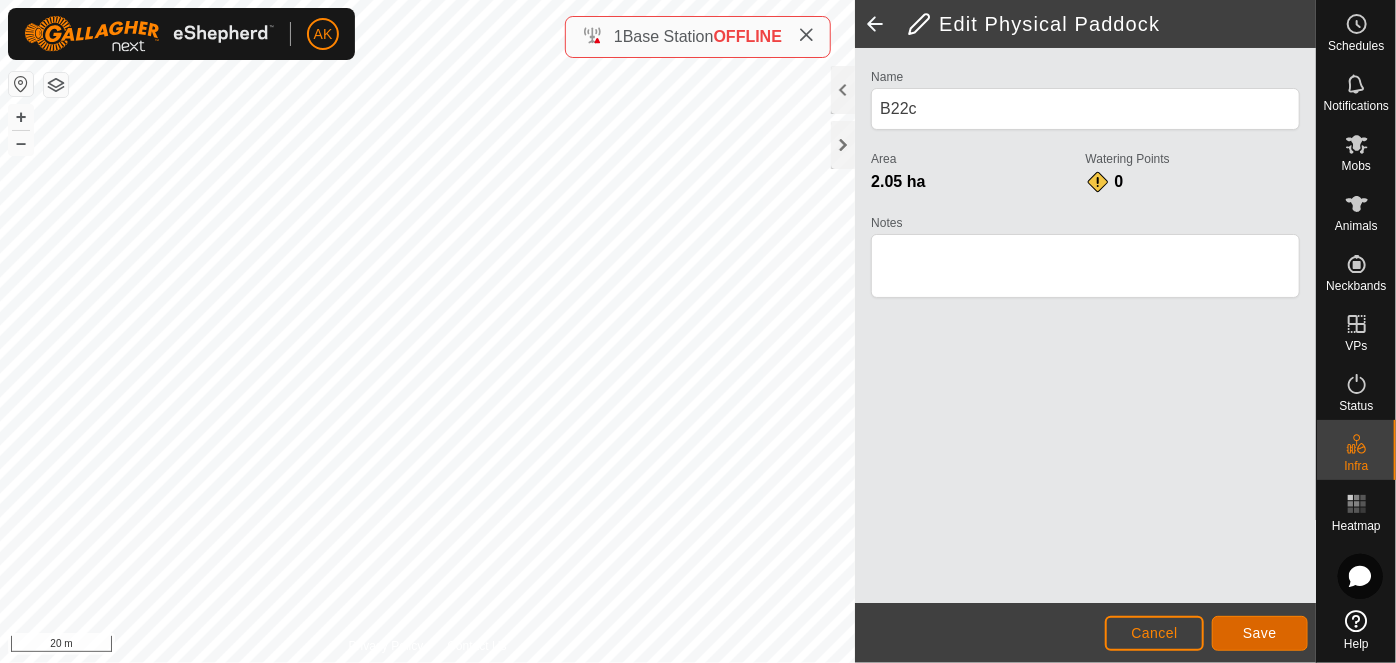 click on "Save" 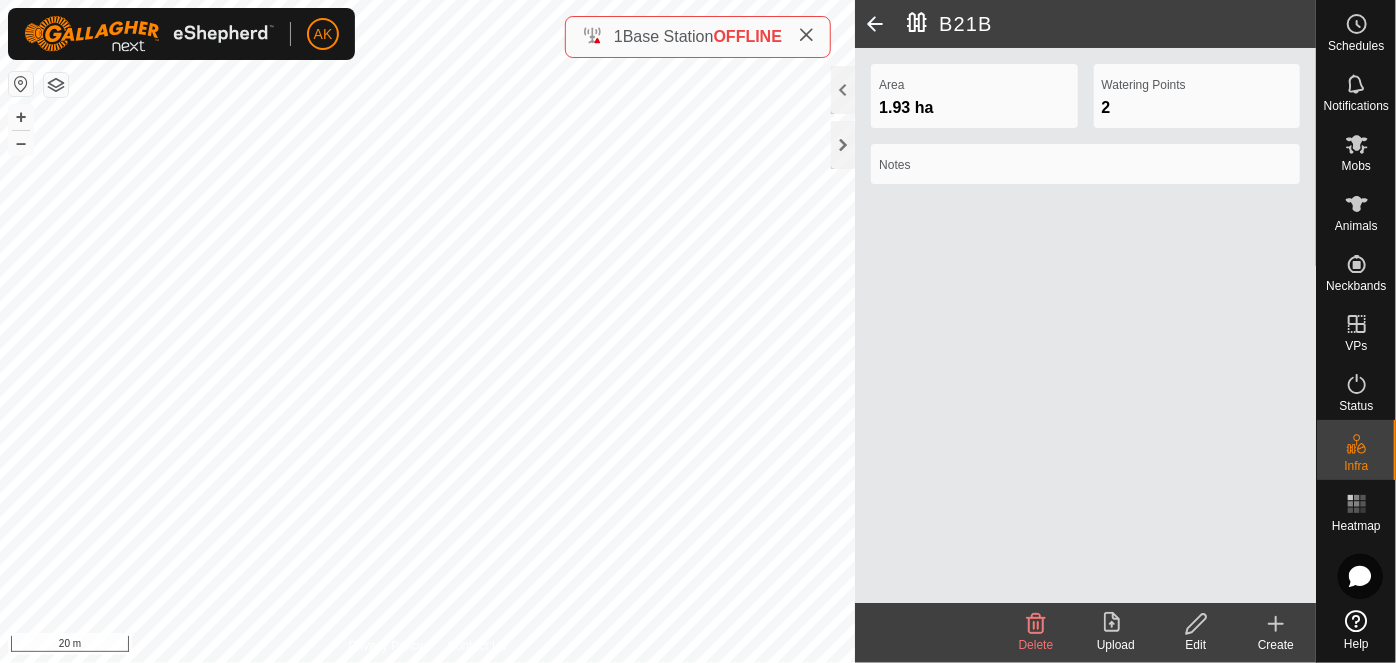 click 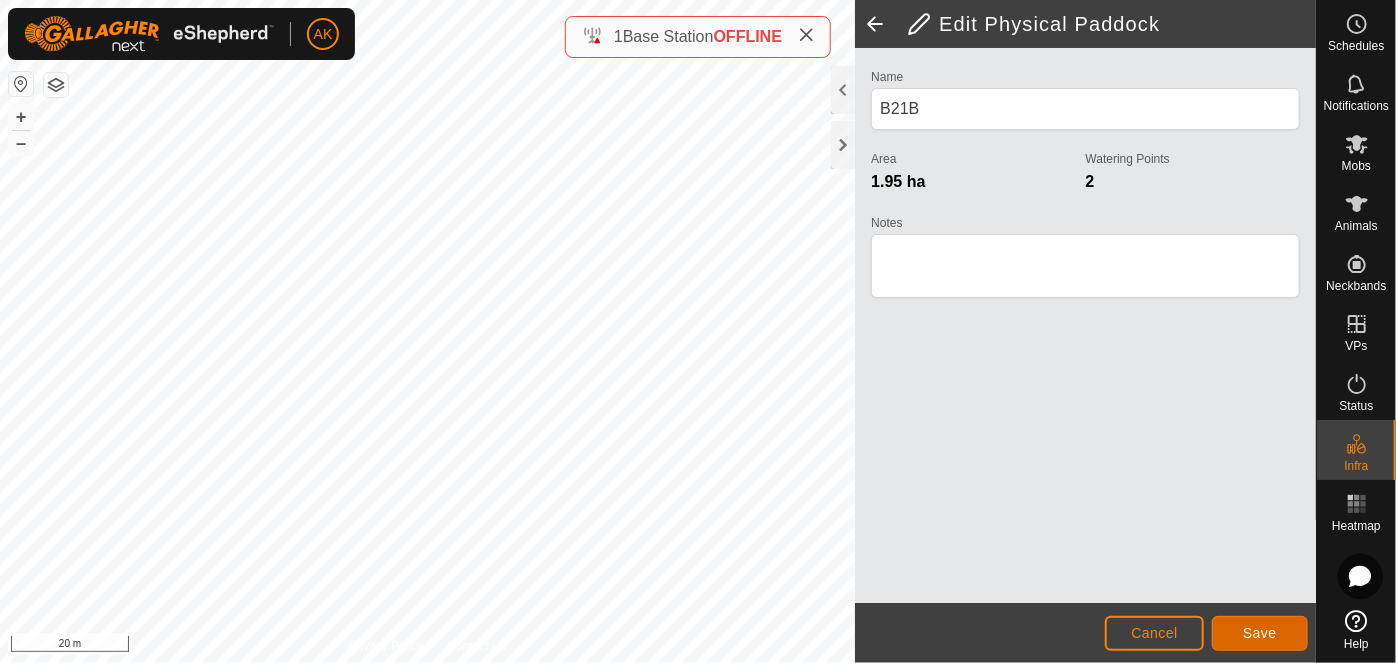 click on "Save" 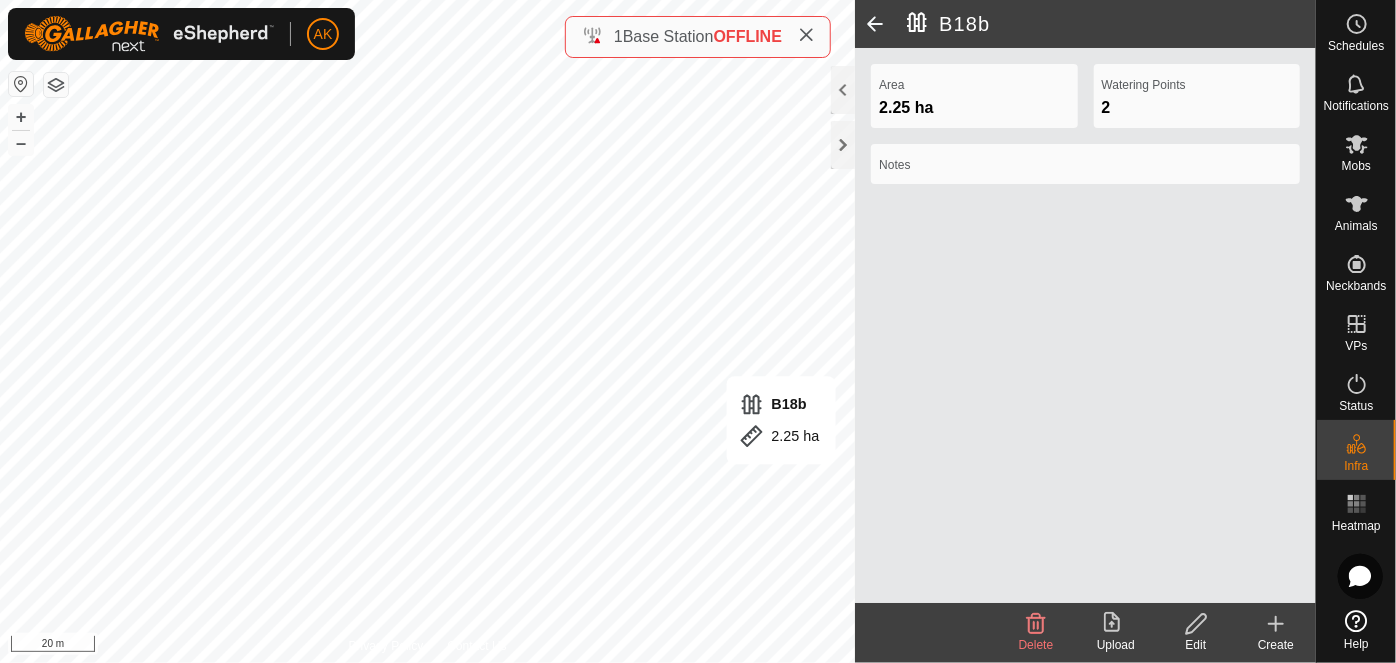 click 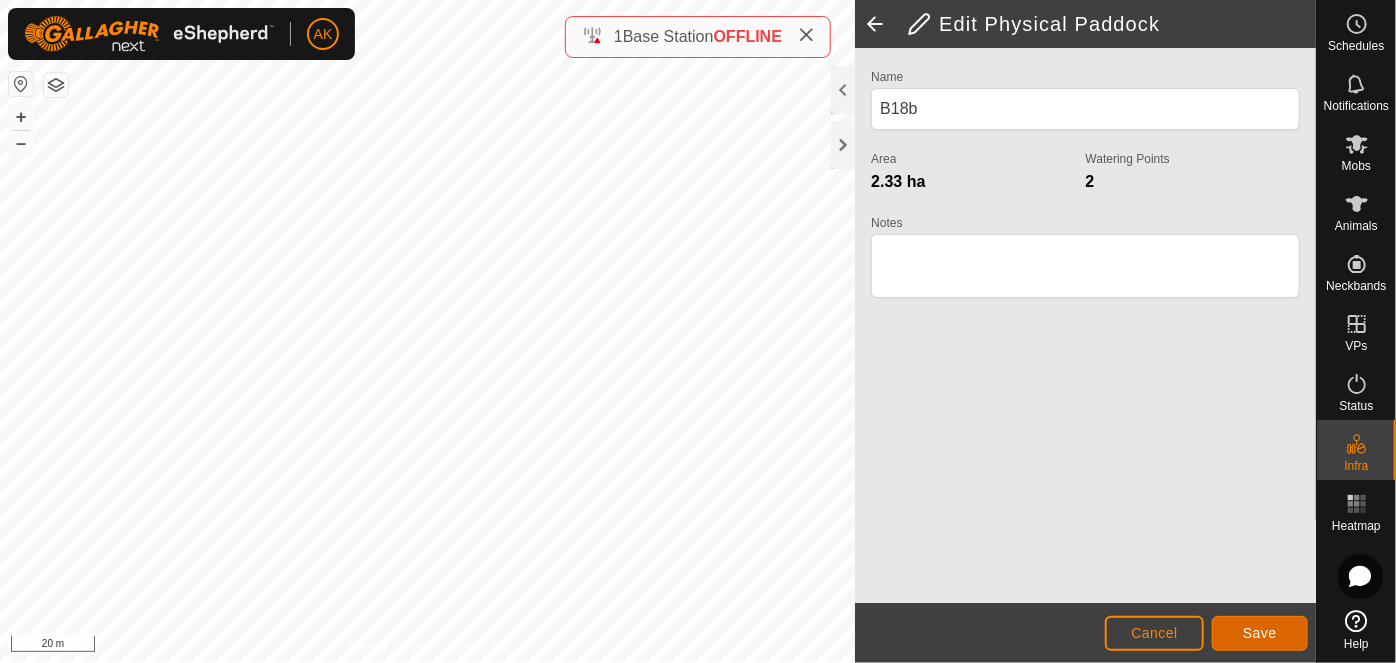 click on "Save" 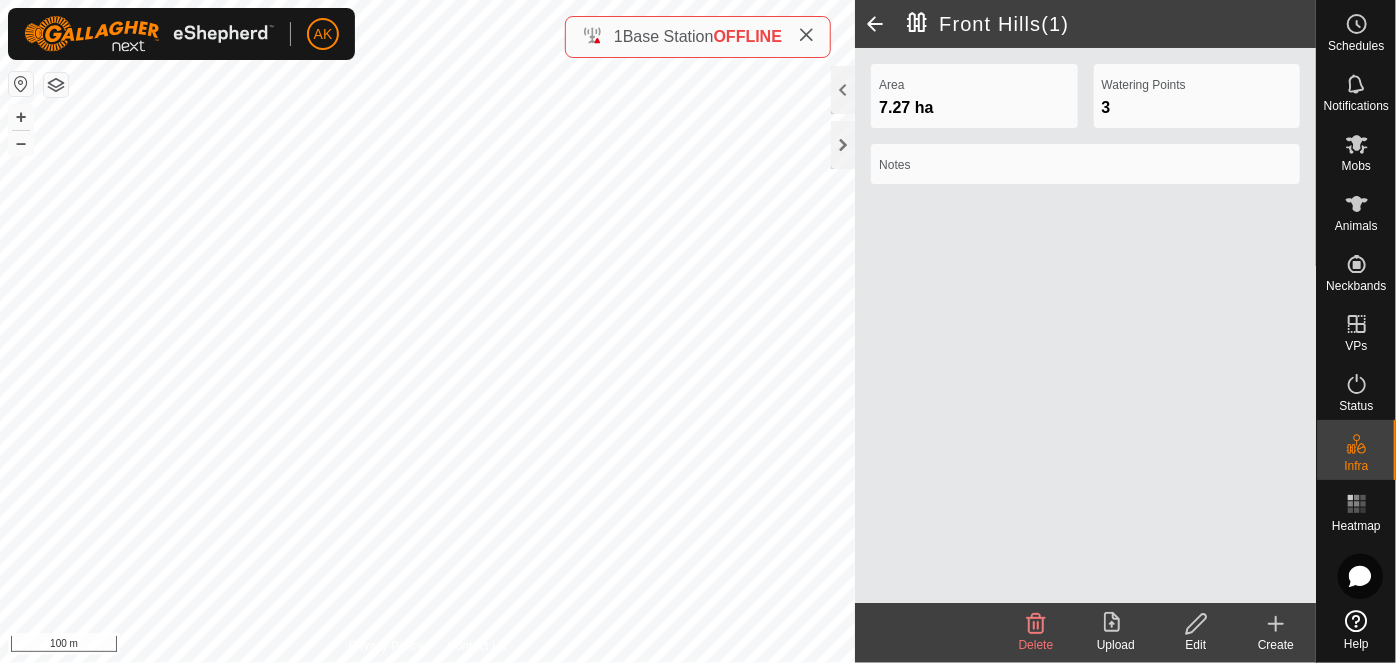 click 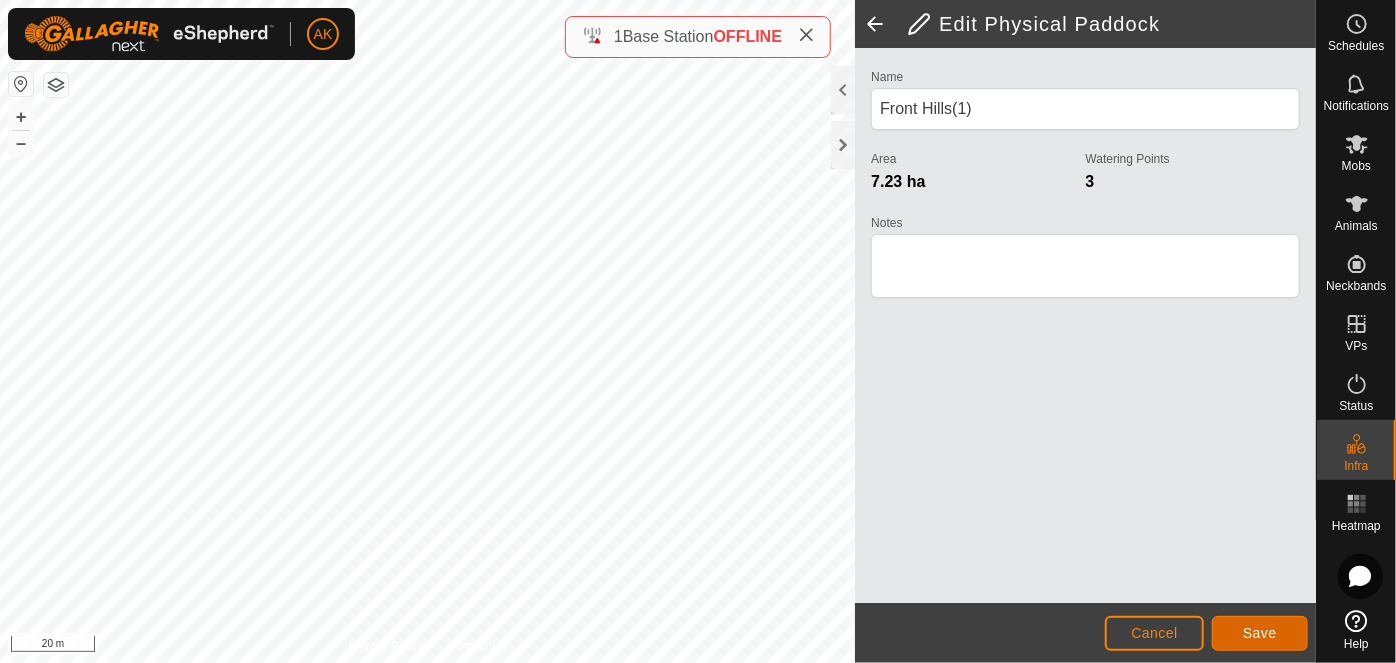 click on "Save" 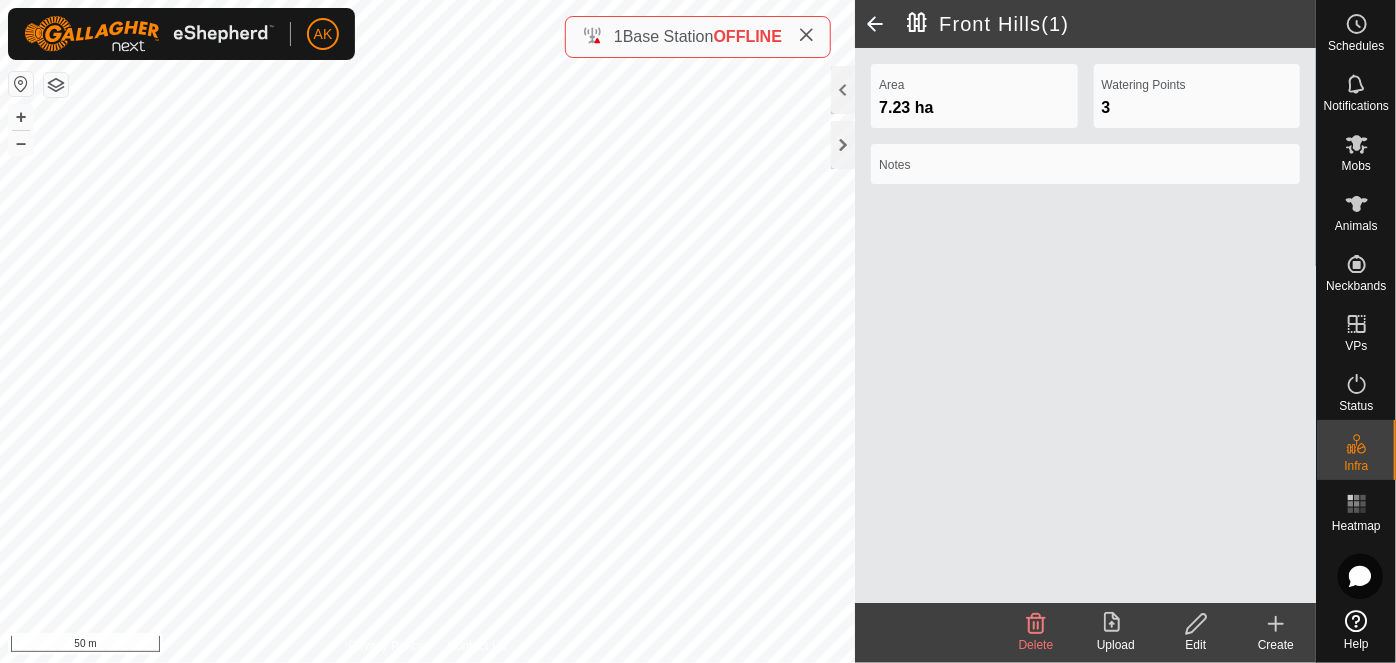 click 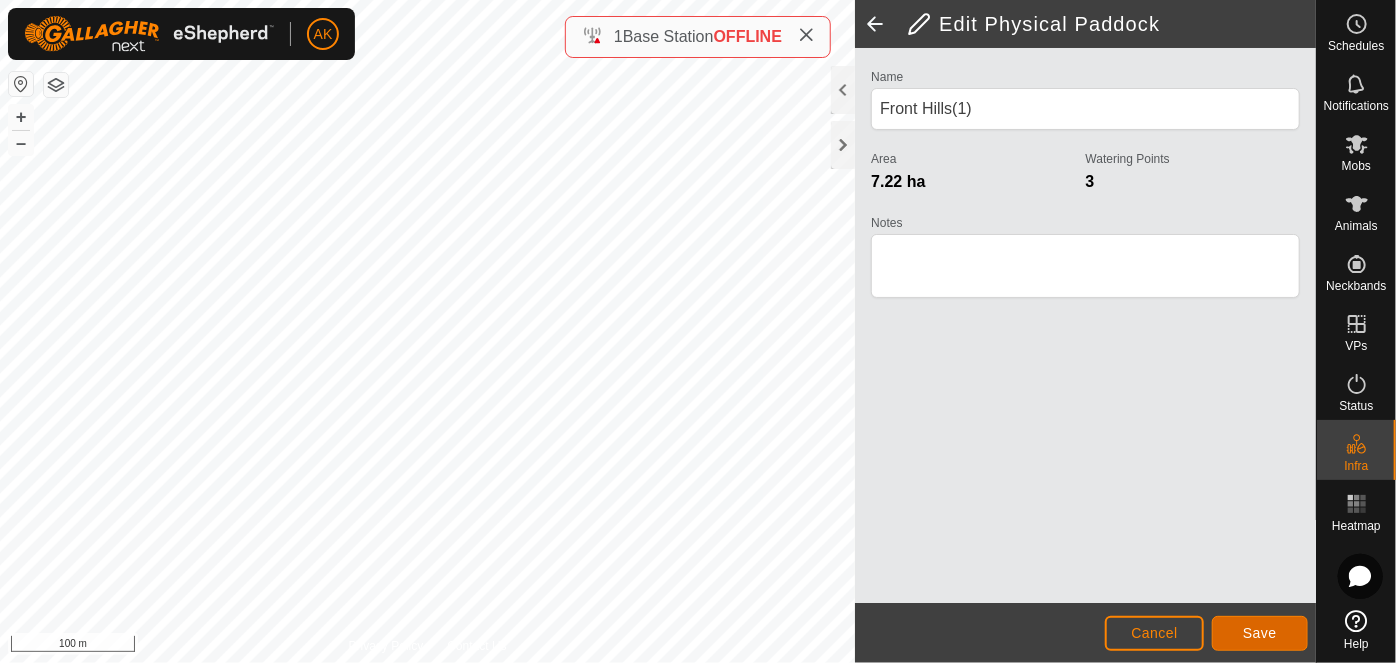 click on "Save" 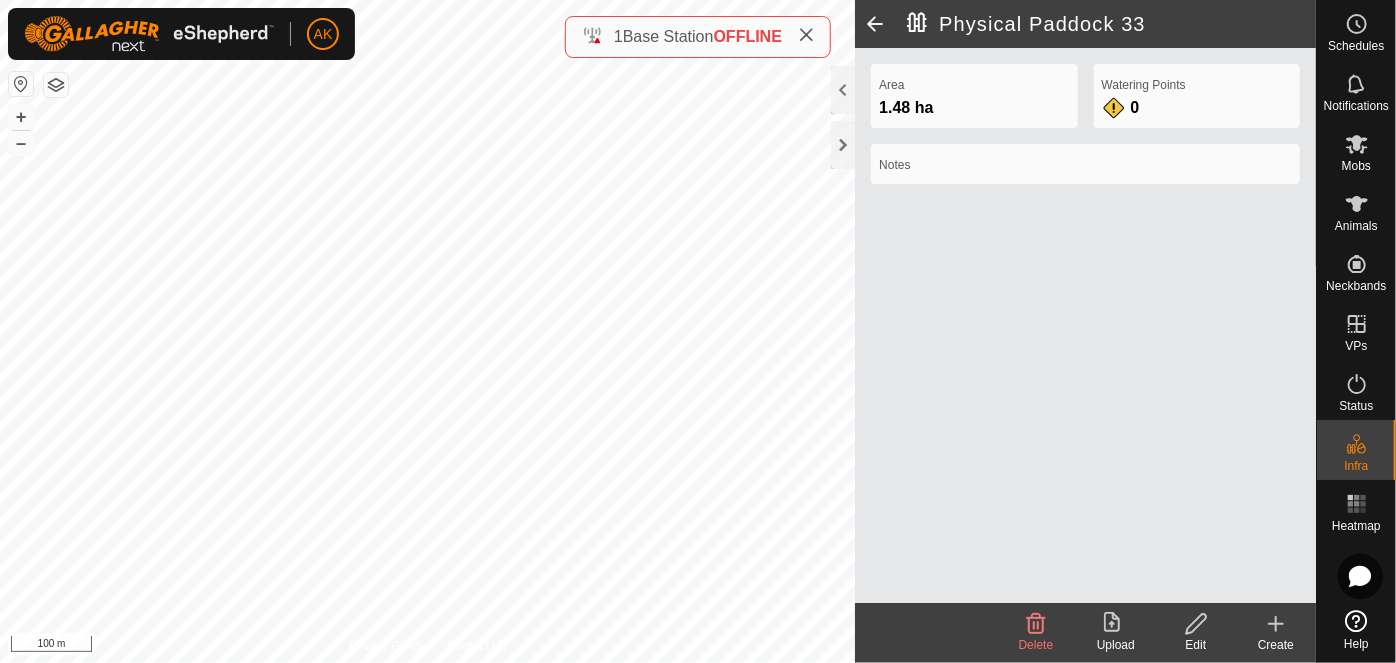 click 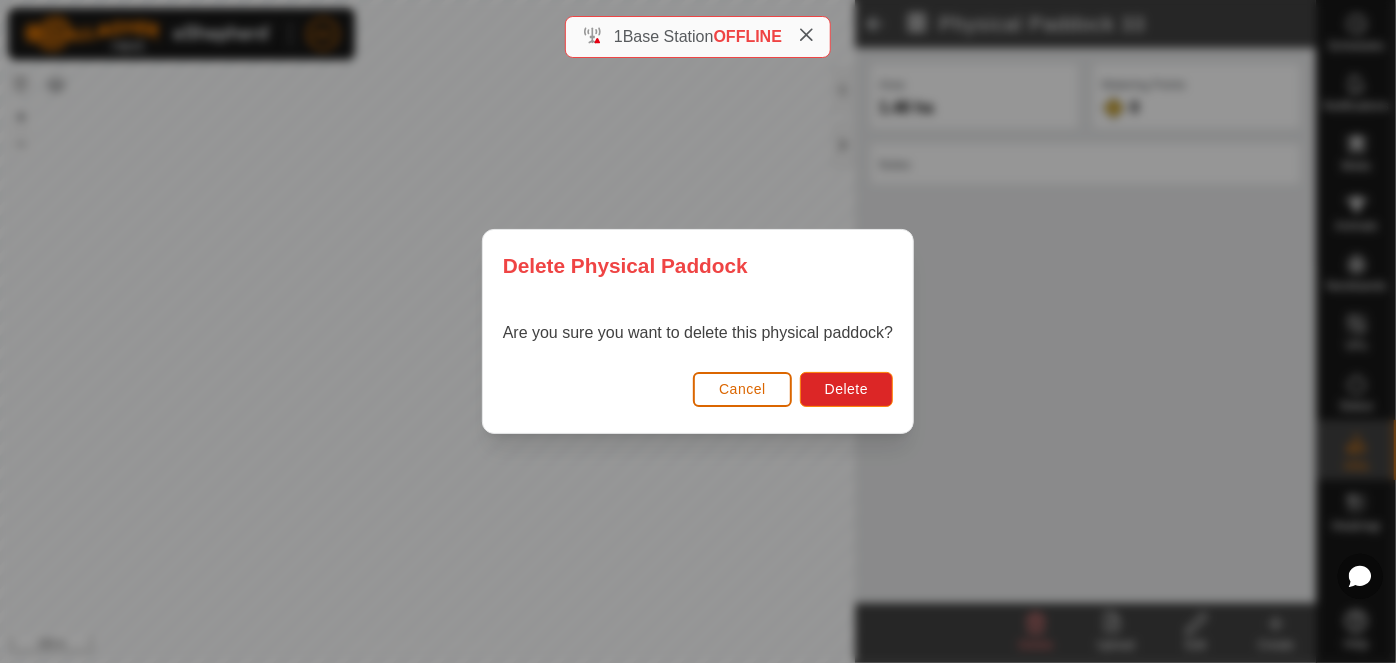 click on "Cancel" at bounding box center [742, 389] 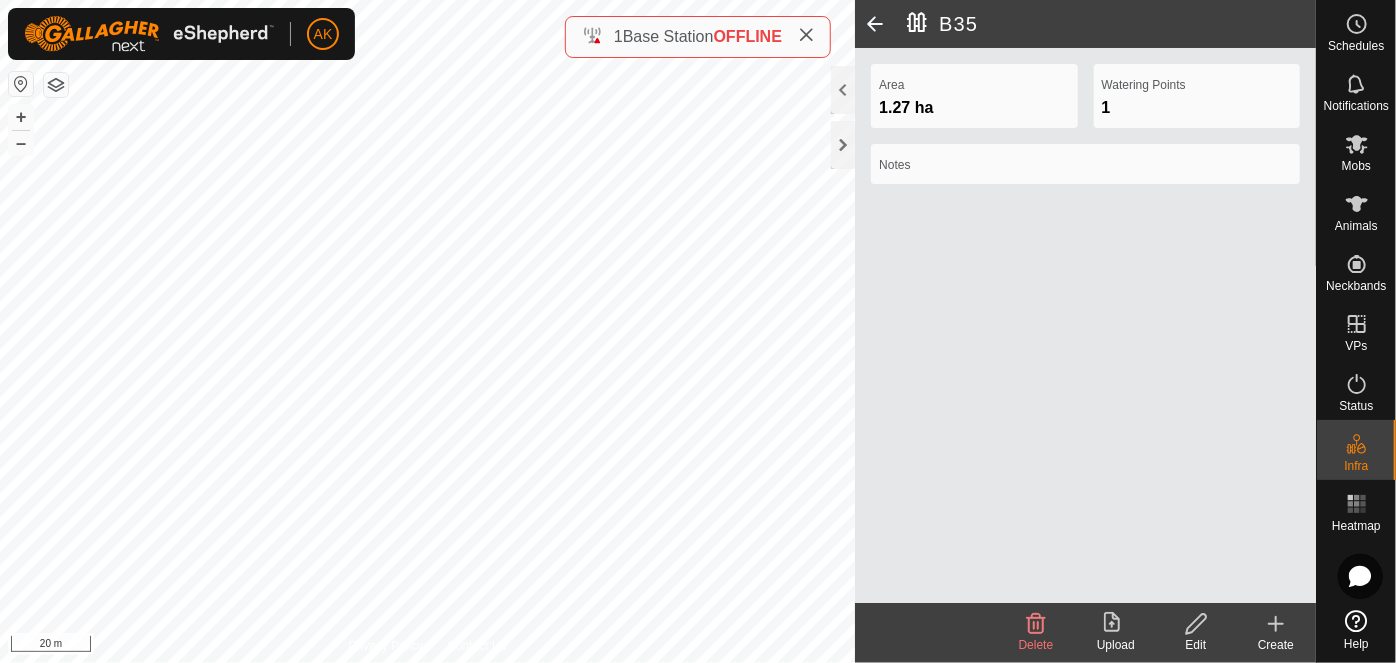 click 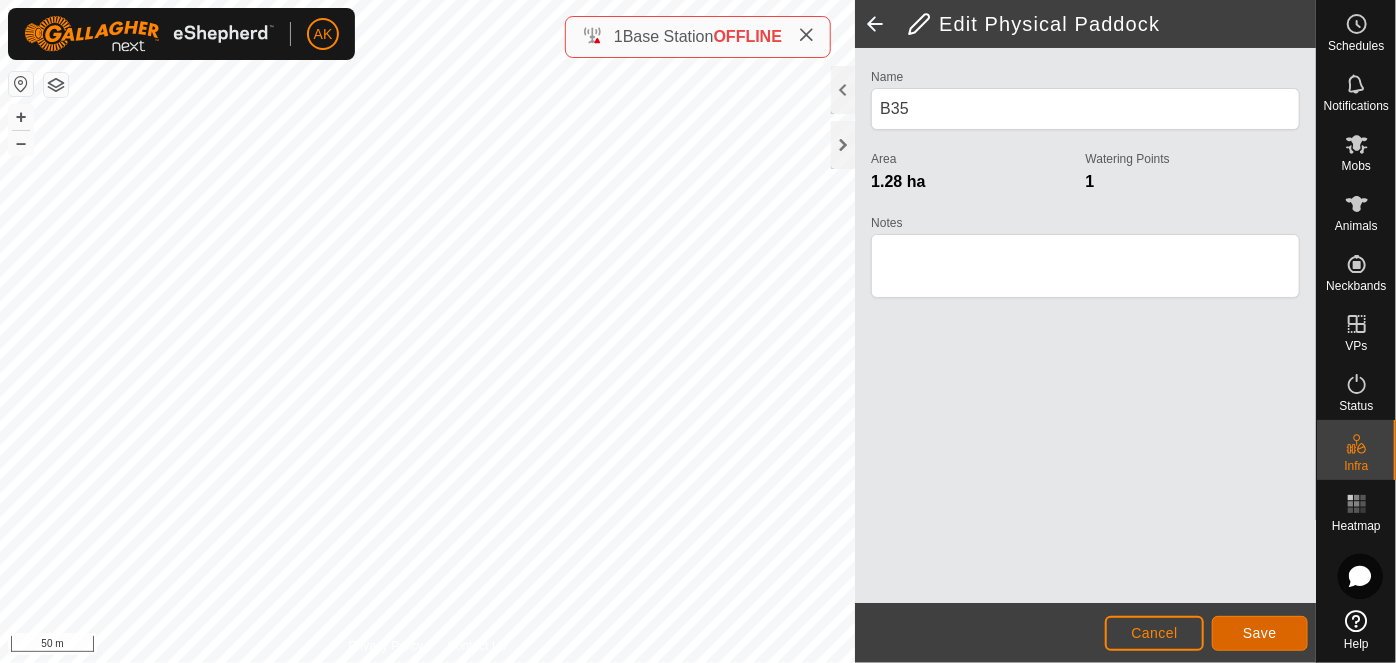 click on "Save" 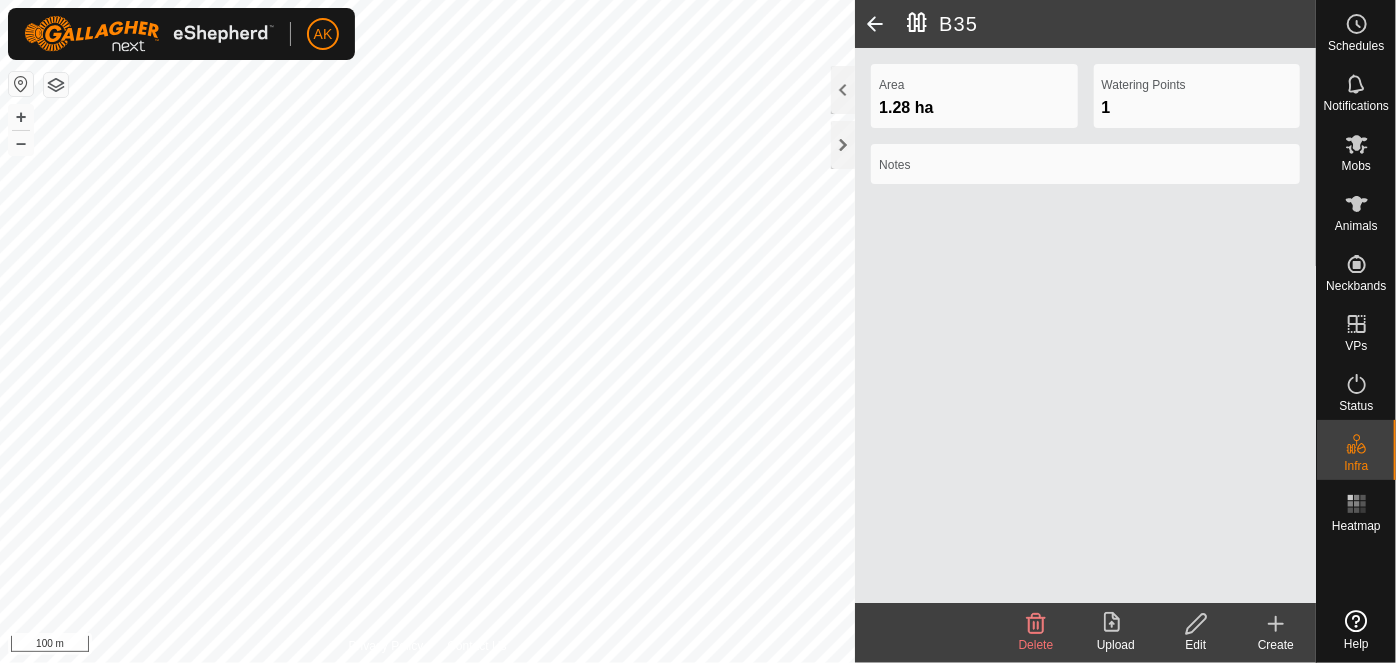 scroll, scrollTop: 0, scrollLeft: 0, axis: both 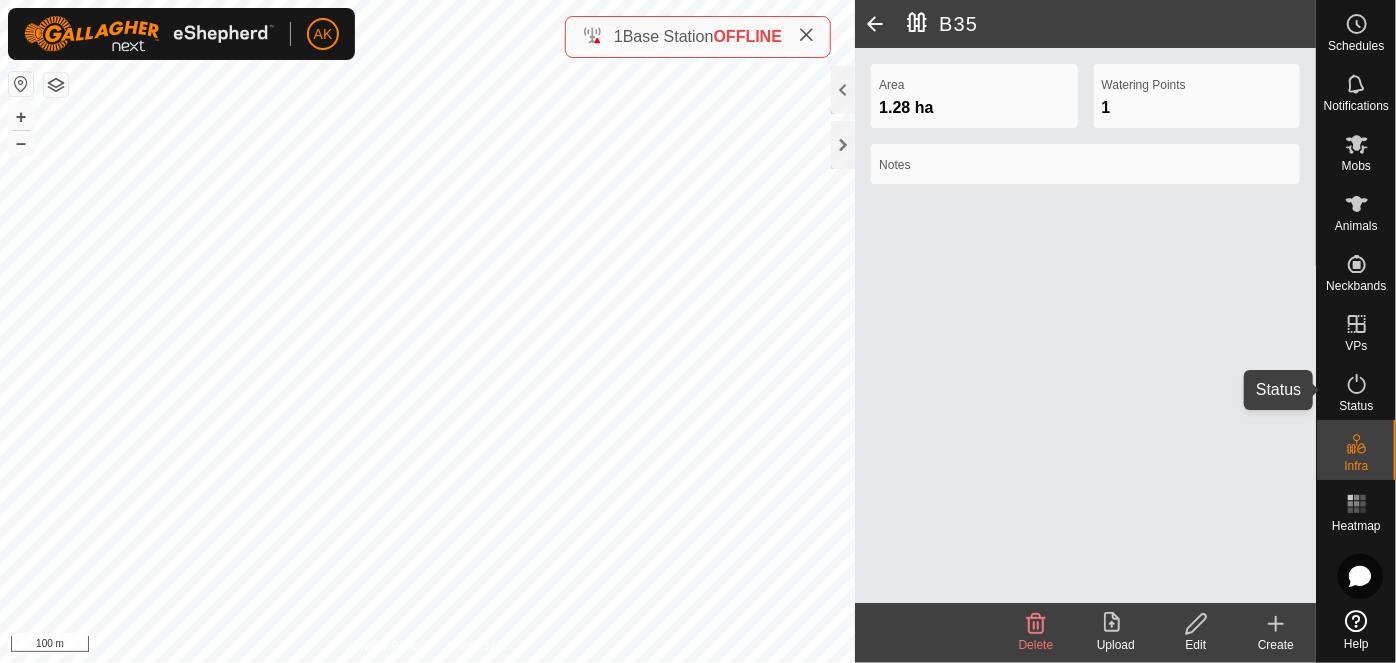 click 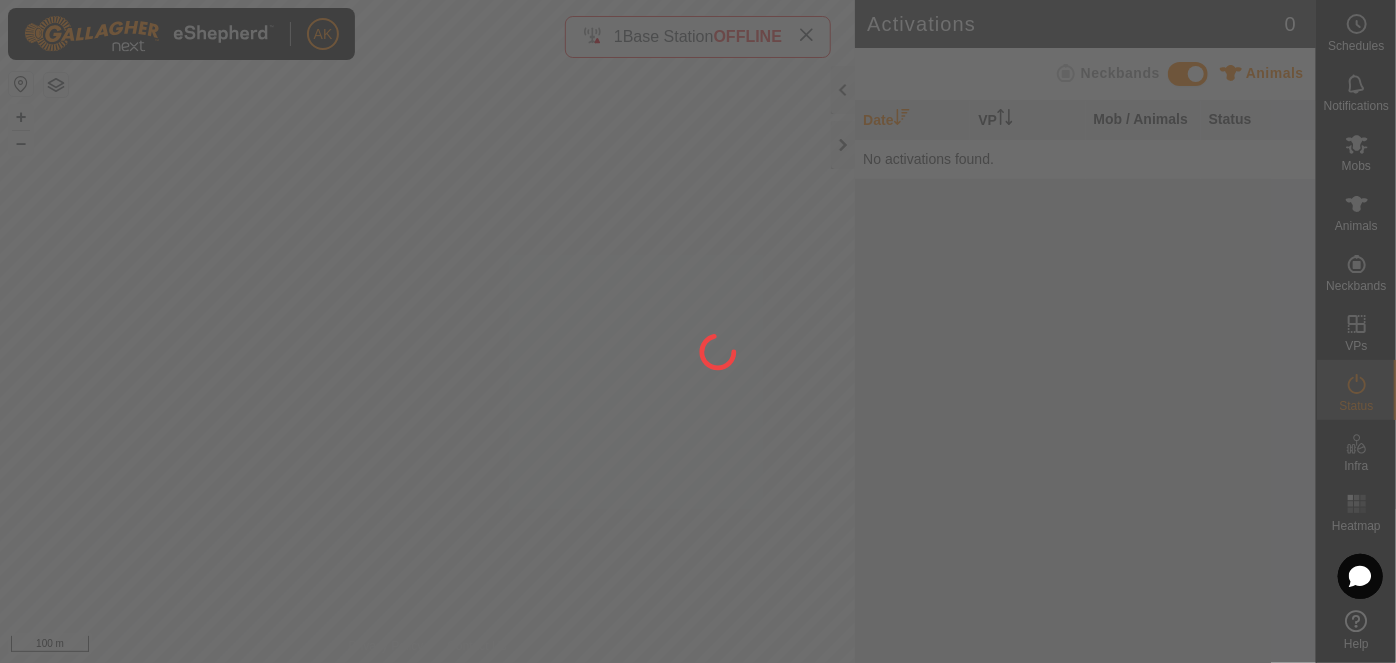 click 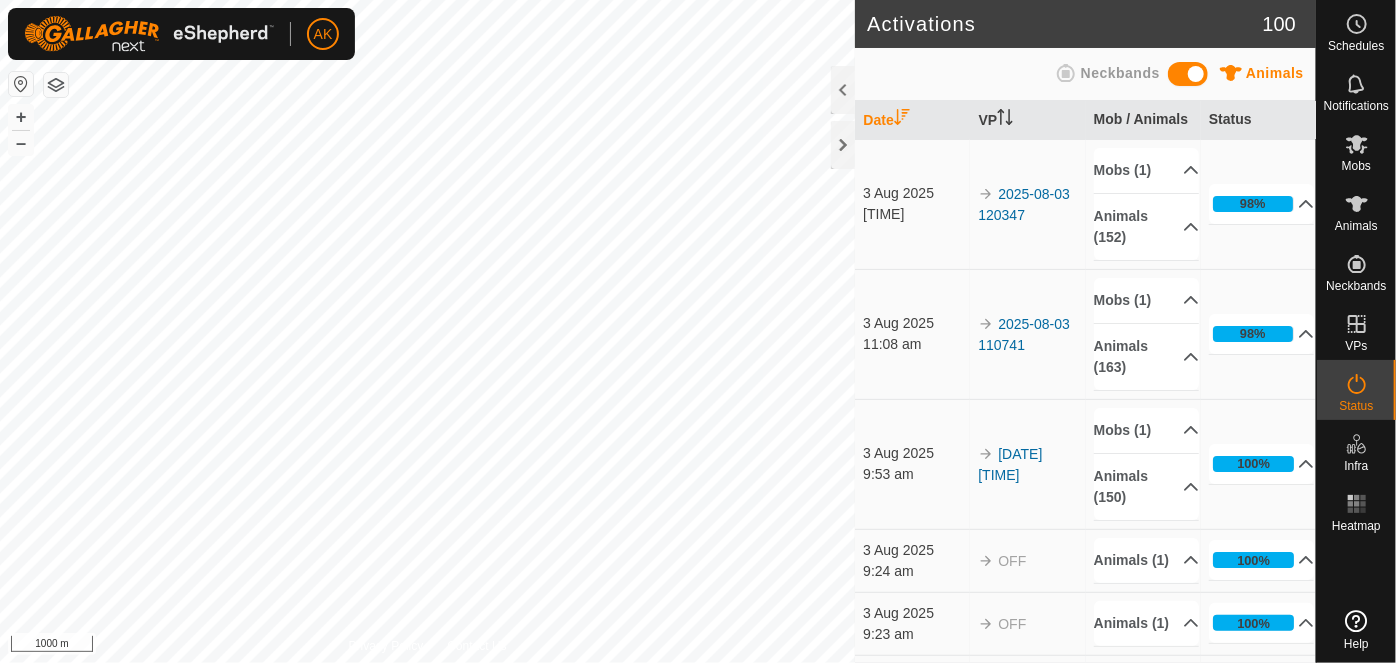 scroll, scrollTop: 0, scrollLeft: 0, axis: both 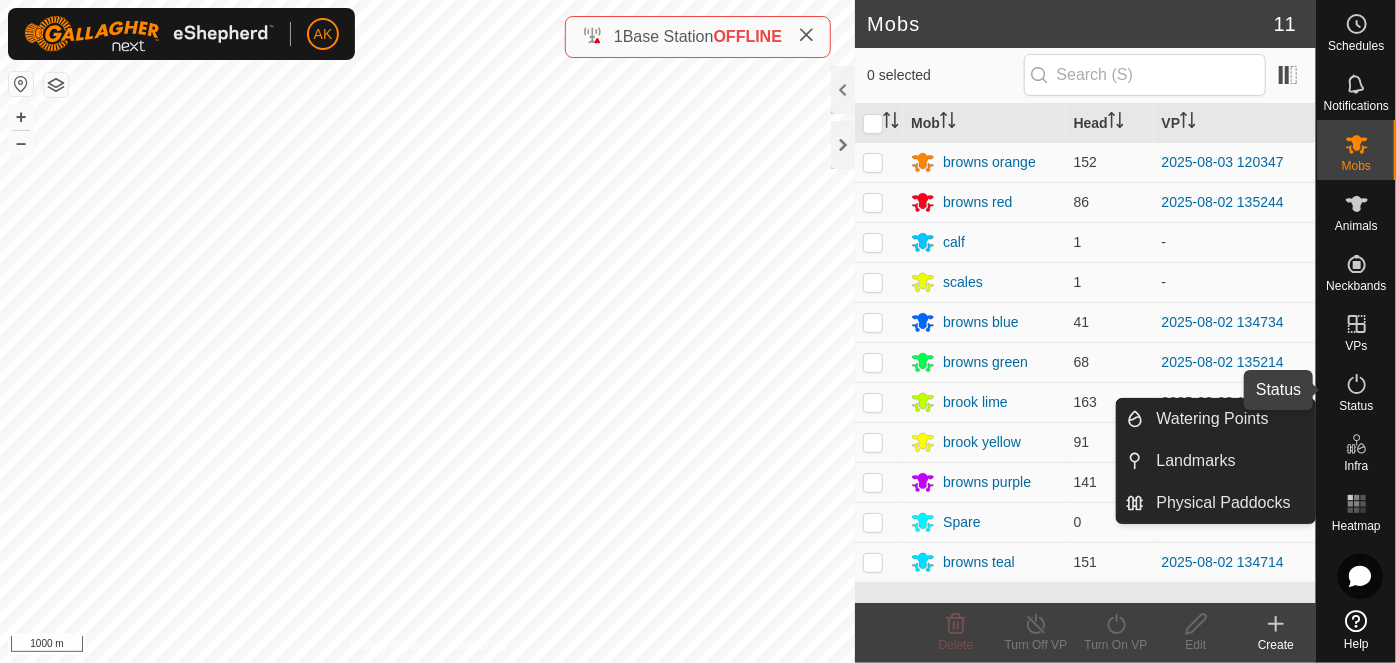 click 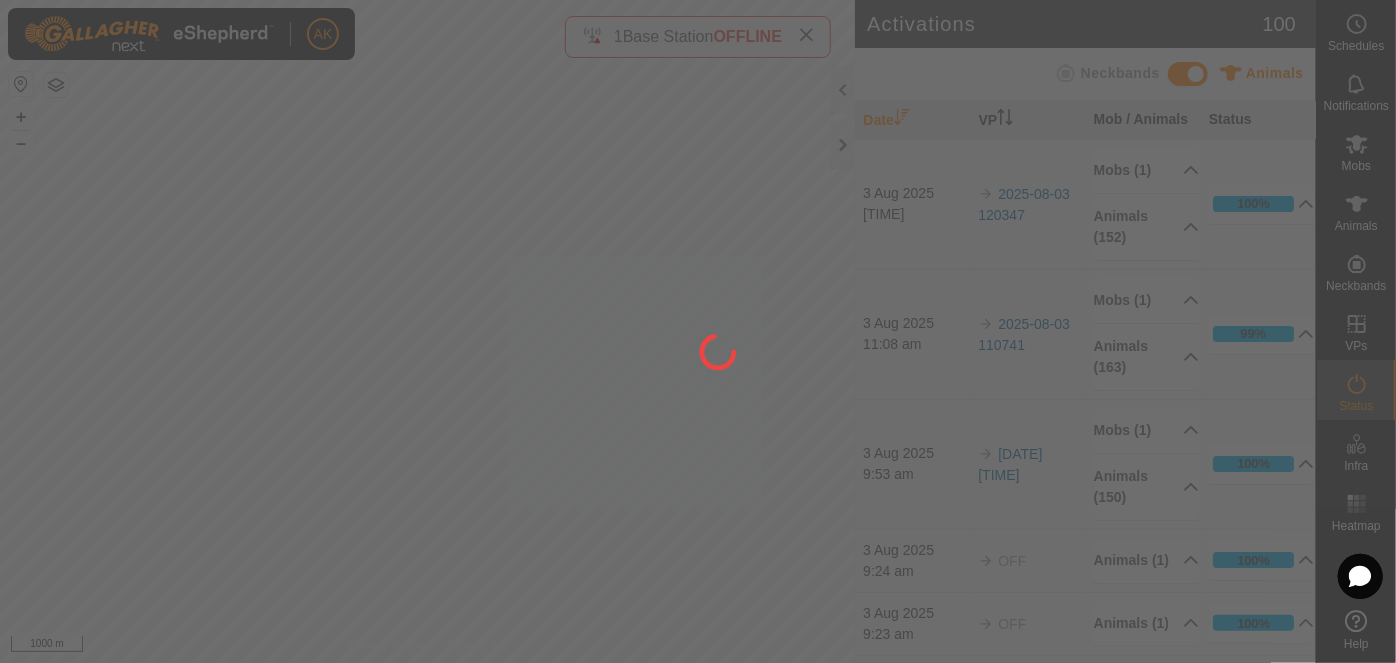 click 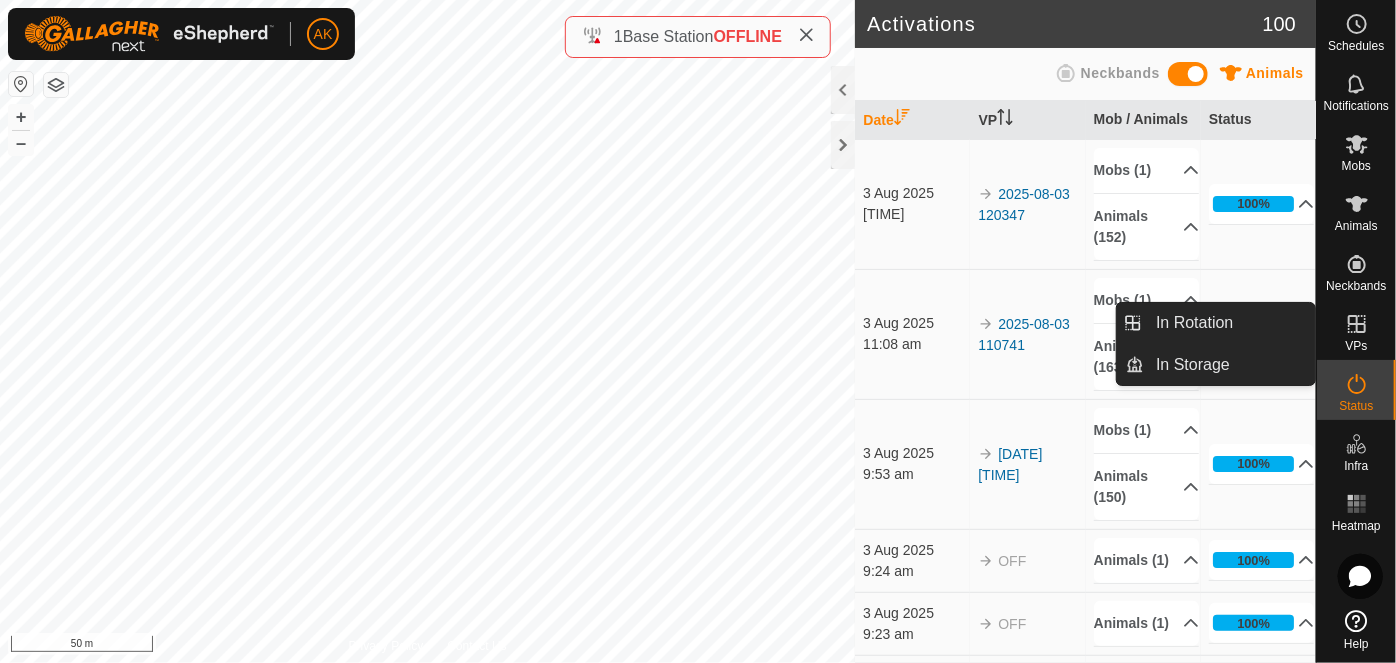 drag, startPoint x: 1353, startPoint y: 358, endPoint x: 1354, endPoint y: 339, distance: 19.026299 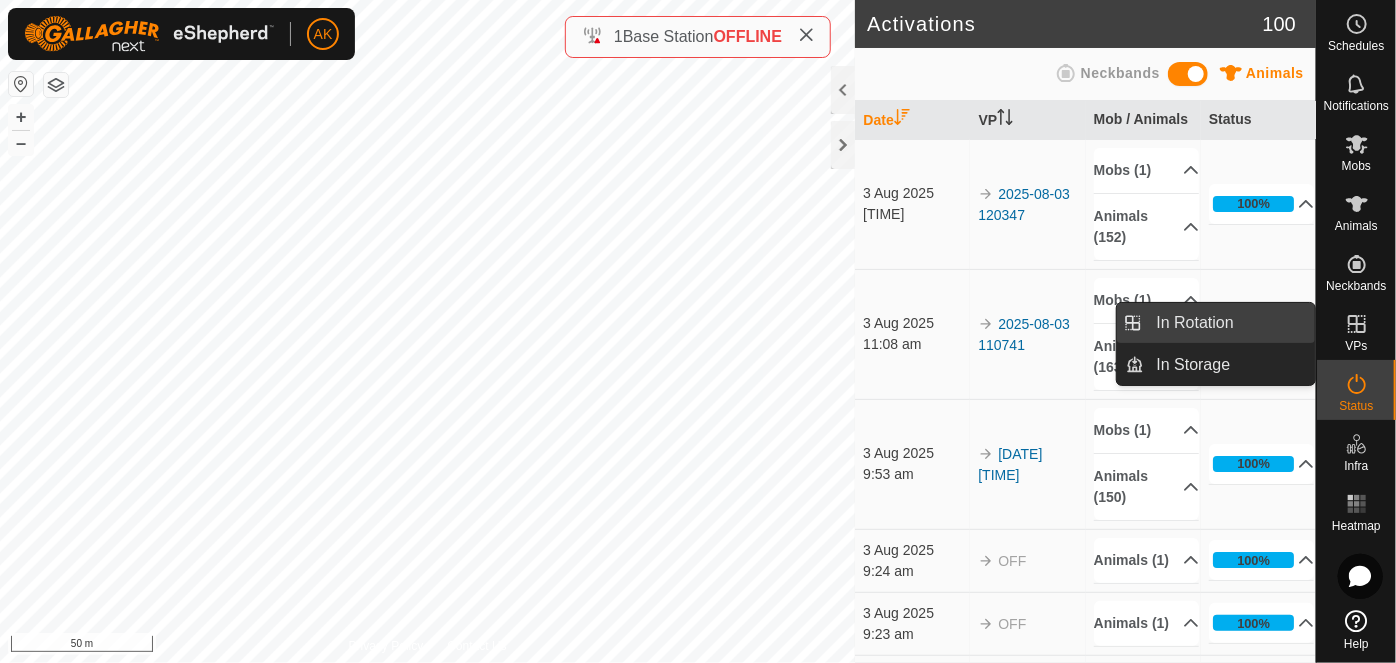 click on "In Rotation" at bounding box center [1230, 323] 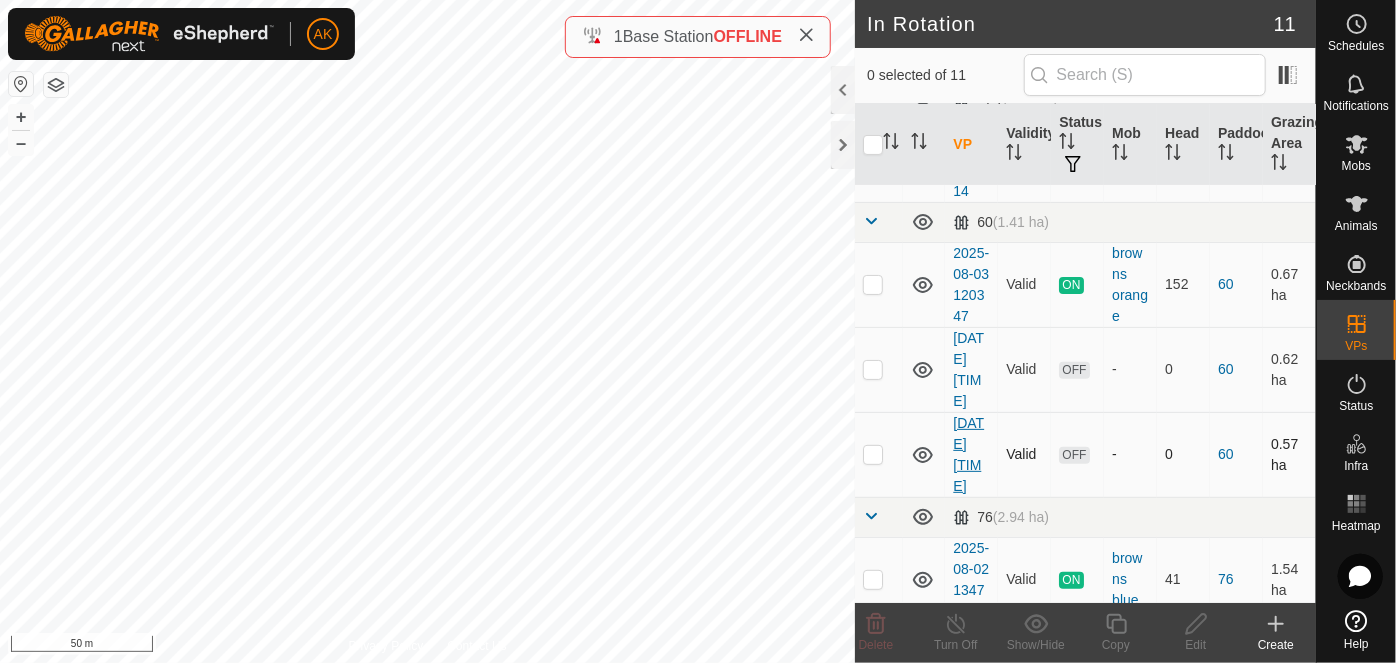 scroll, scrollTop: 272, scrollLeft: 0, axis: vertical 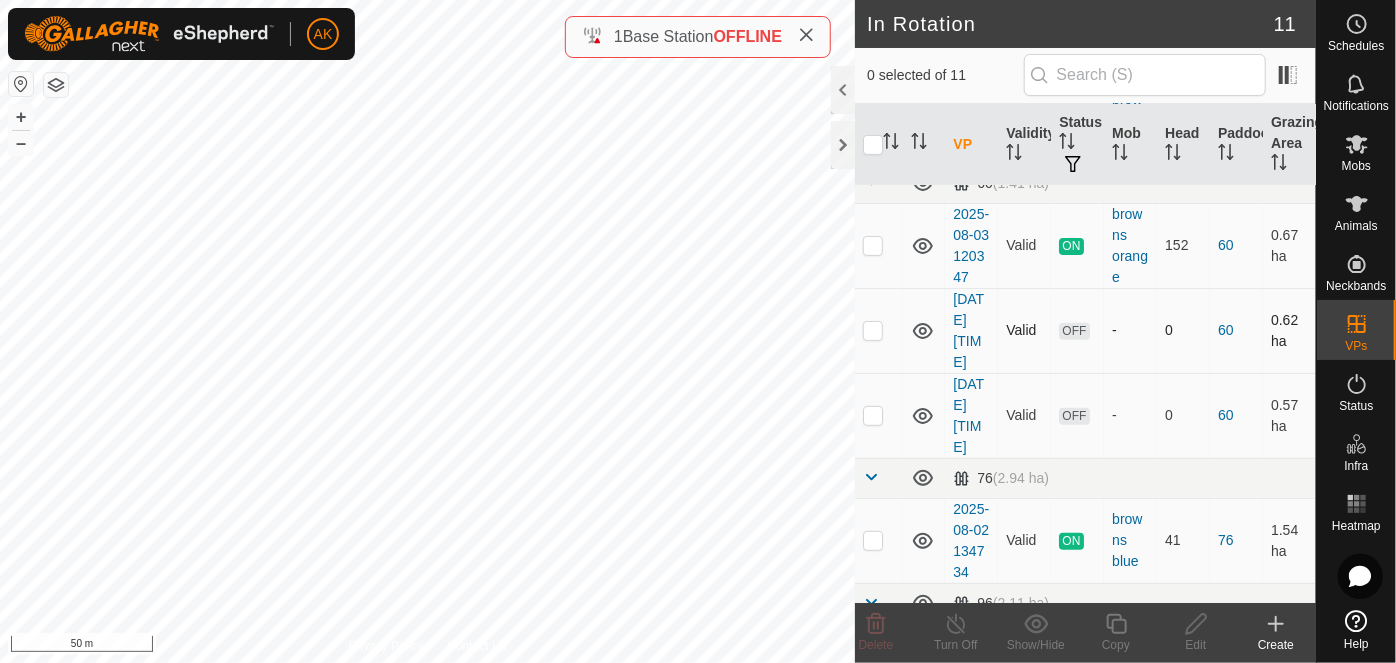 click at bounding box center [873, 330] 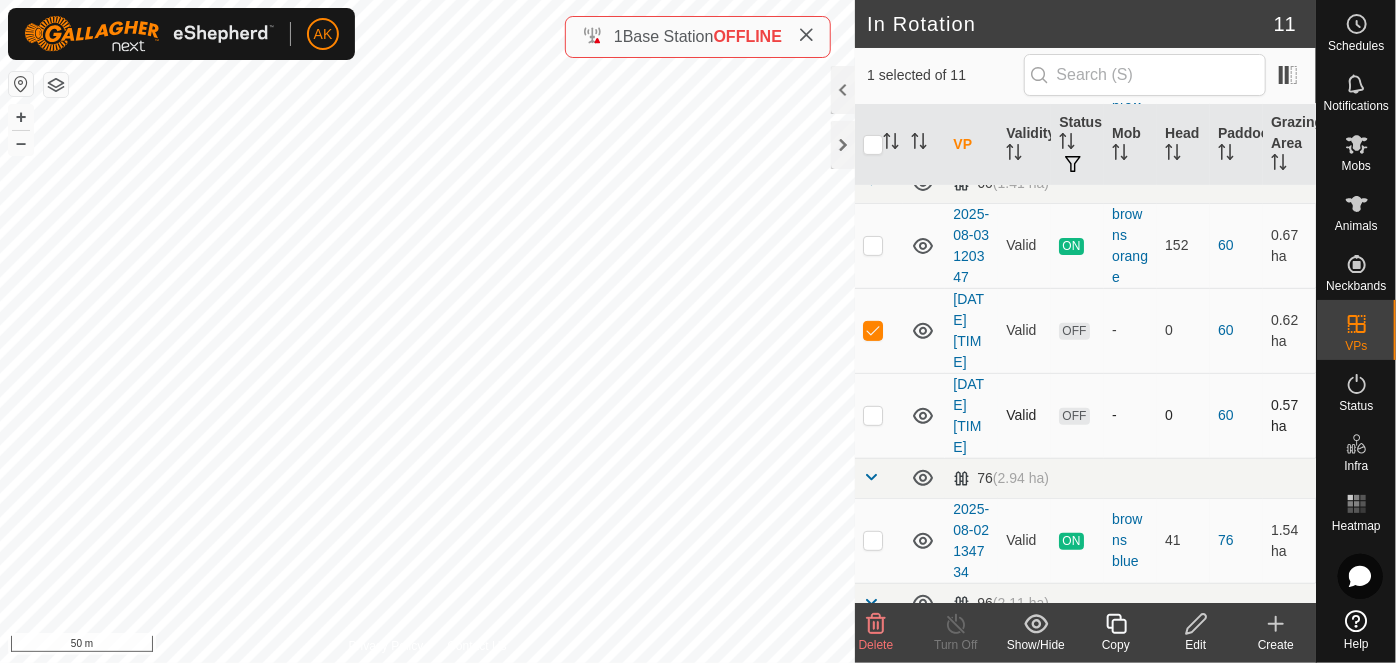 click at bounding box center [873, 415] 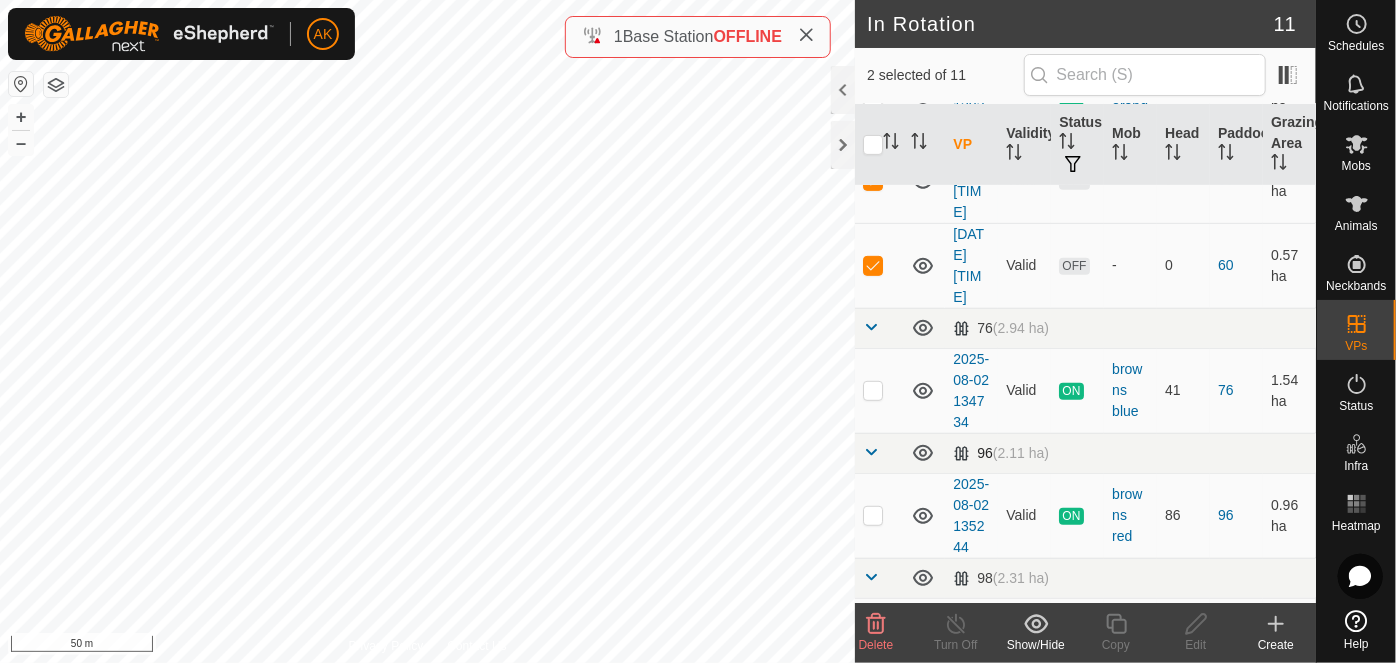 scroll, scrollTop: 454, scrollLeft: 0, axis: vertical 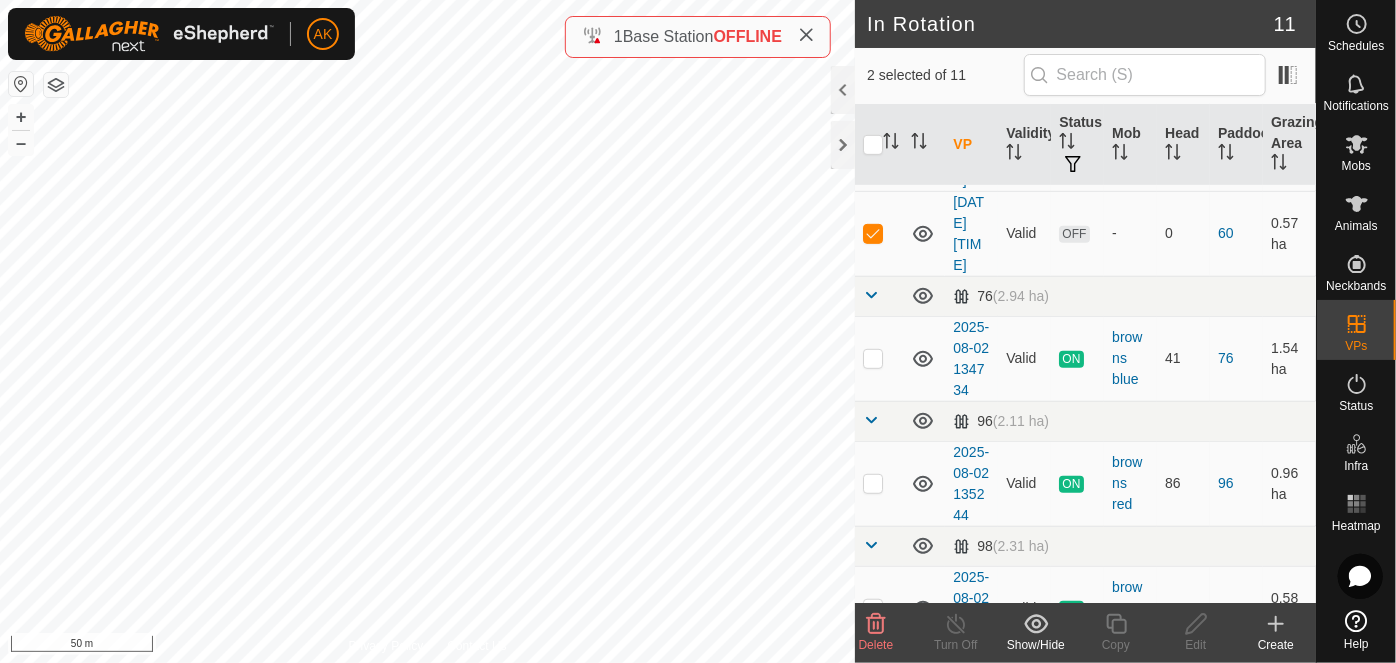 click 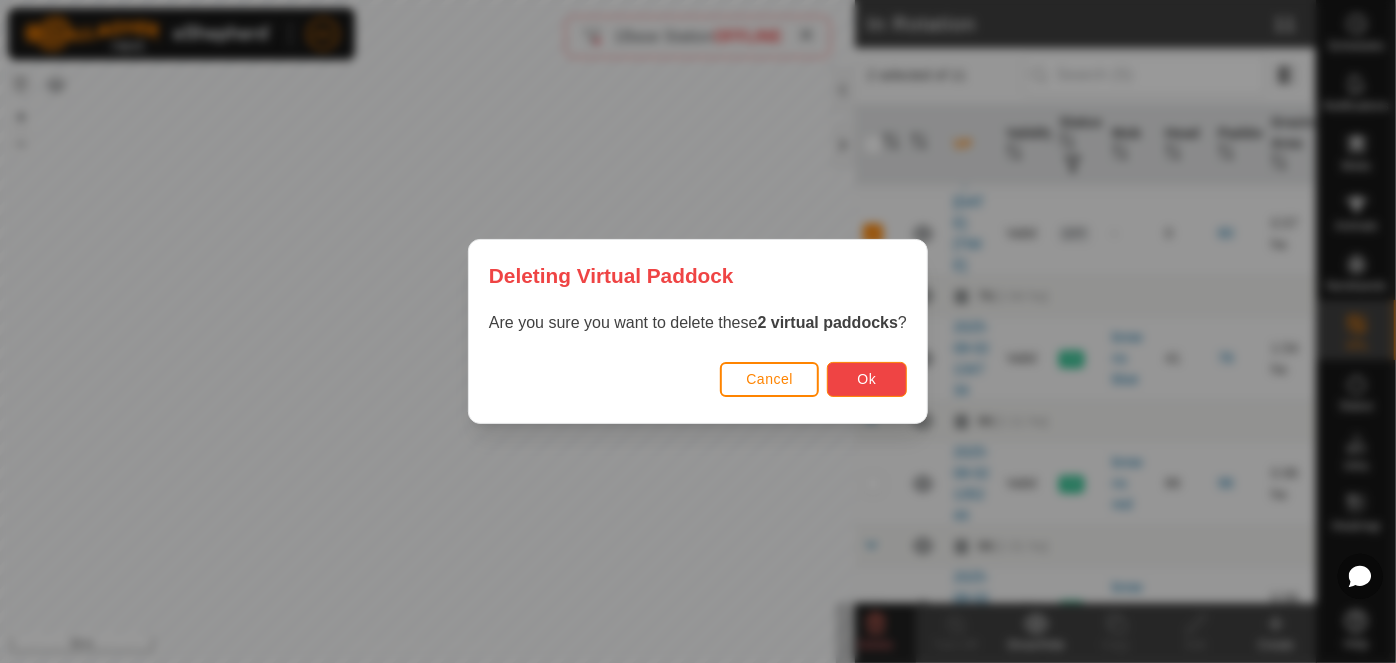 click on "Ok" at bounding box center (867, 379) 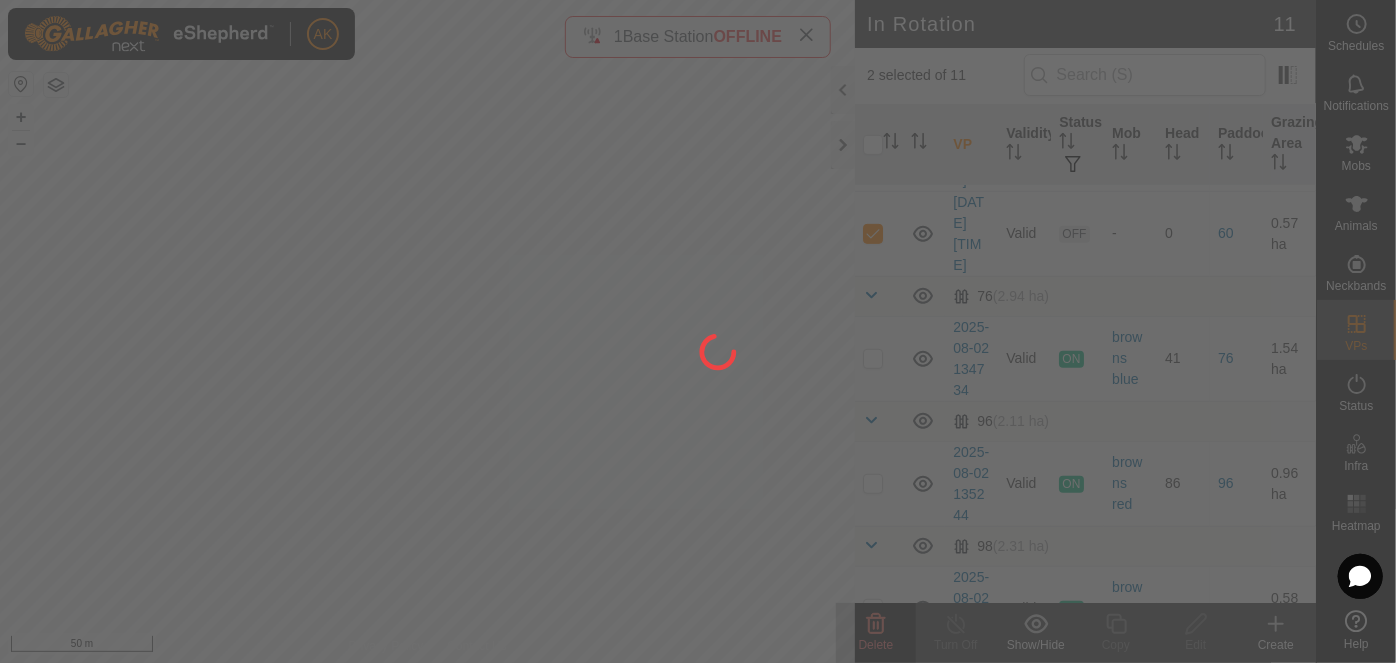 checkbox on "false" 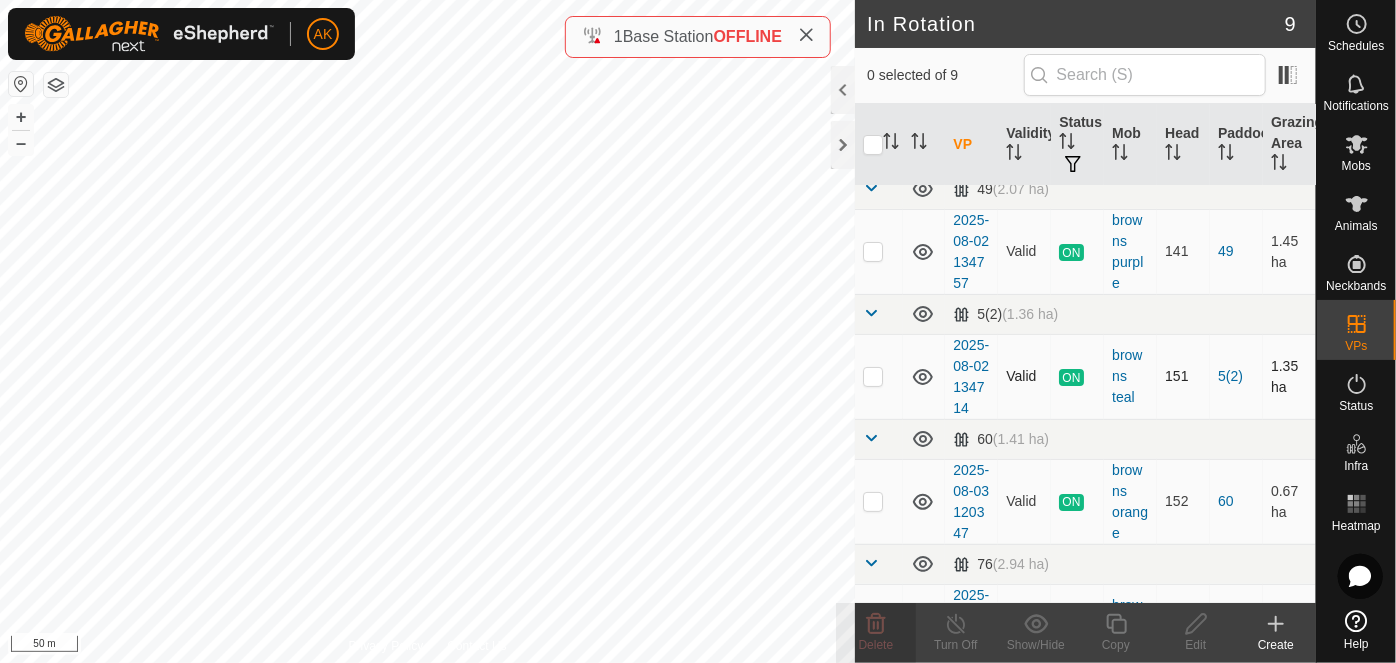 scroll, scrollTop: 0, scrollLeft: 0, axis: both 